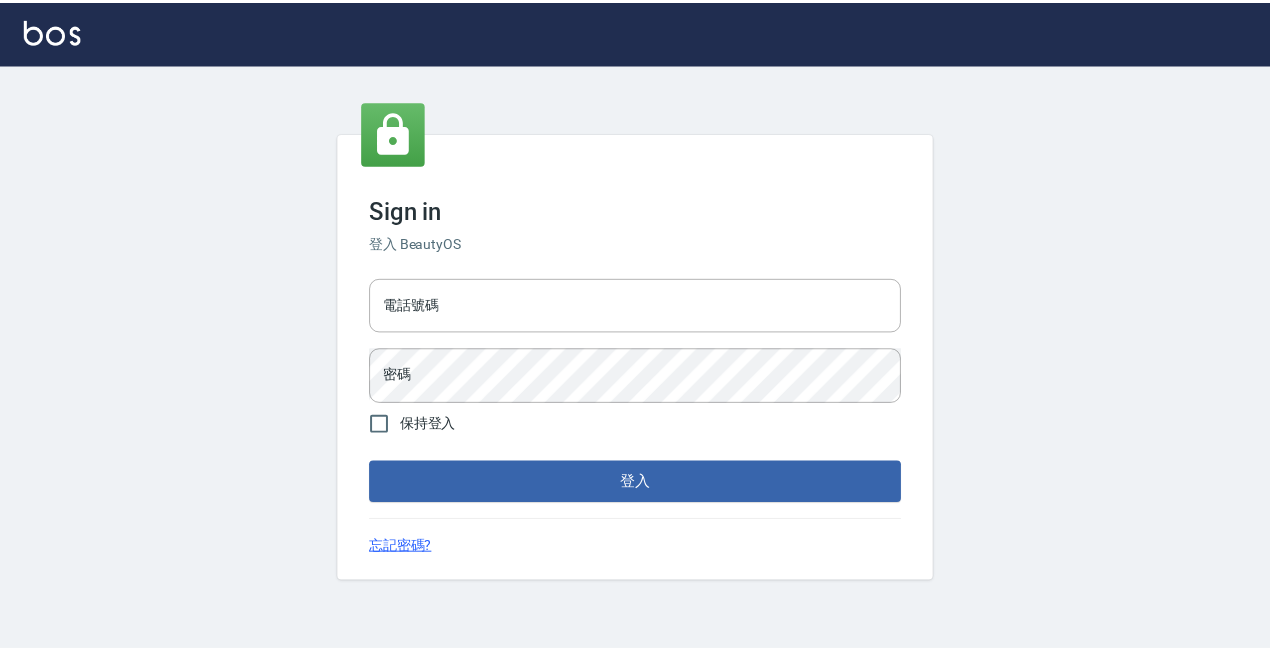 scroll, scrollTop: 0, scrollLeft: 0, axis: both 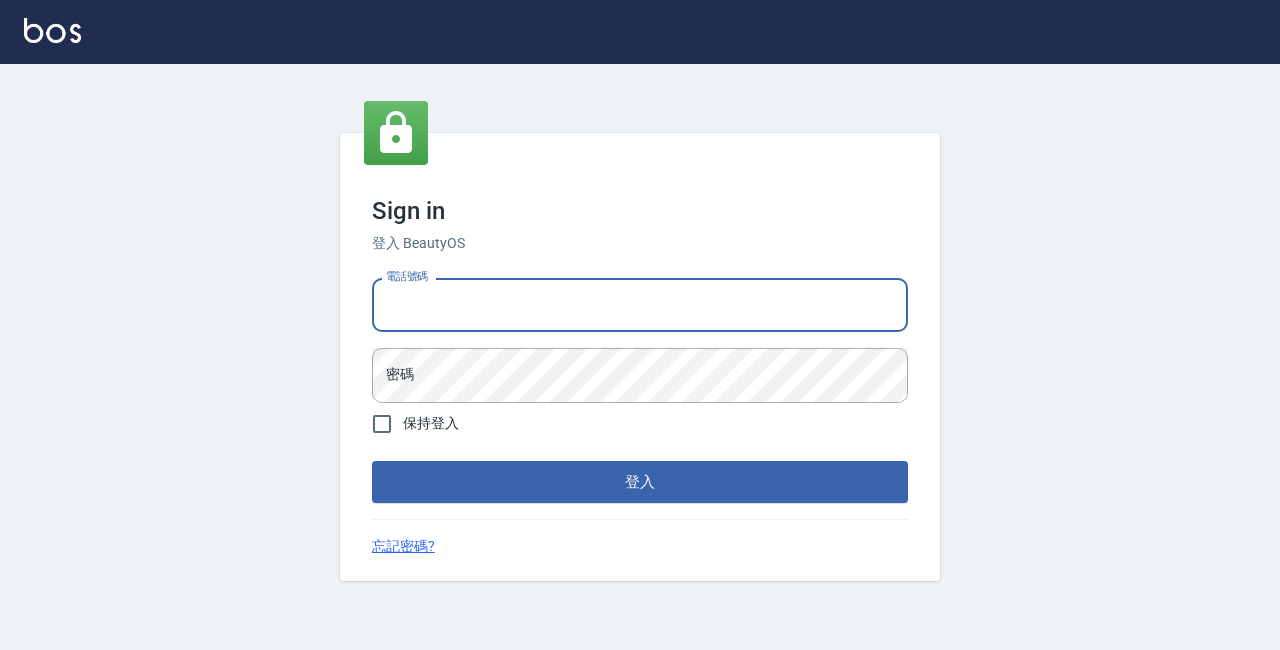 click on "電話號碼" at bounding box center [640, 305] 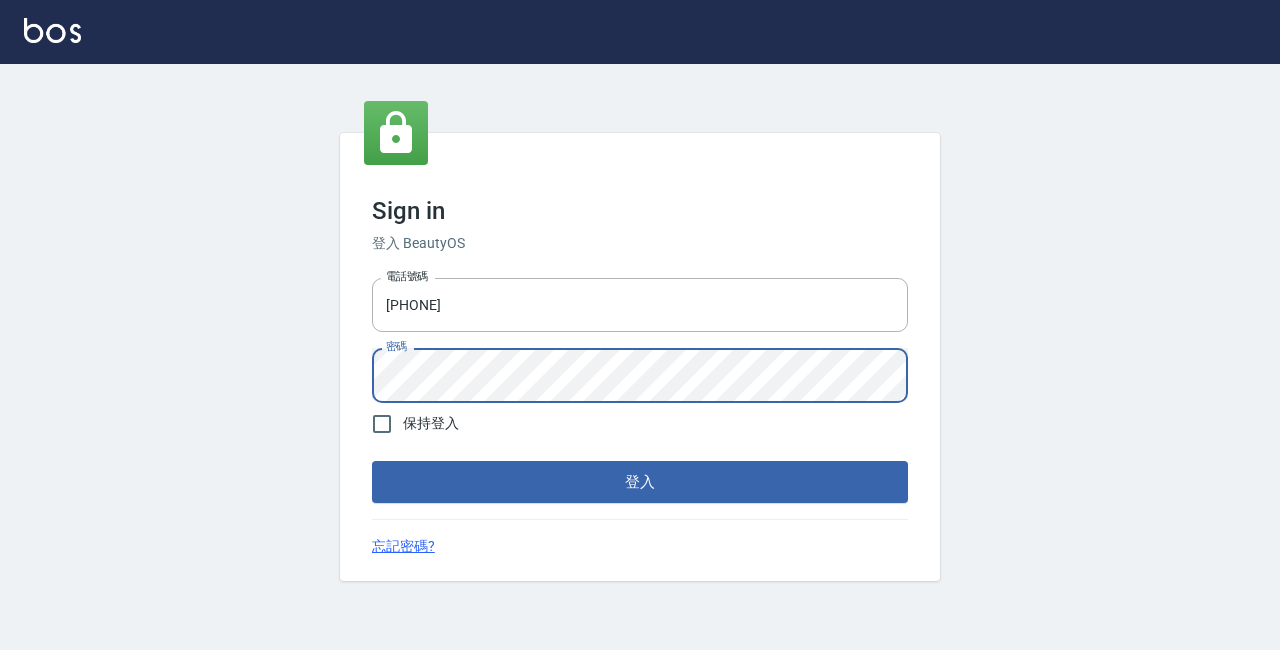 click on "登入" at bounding box center (640, 482) 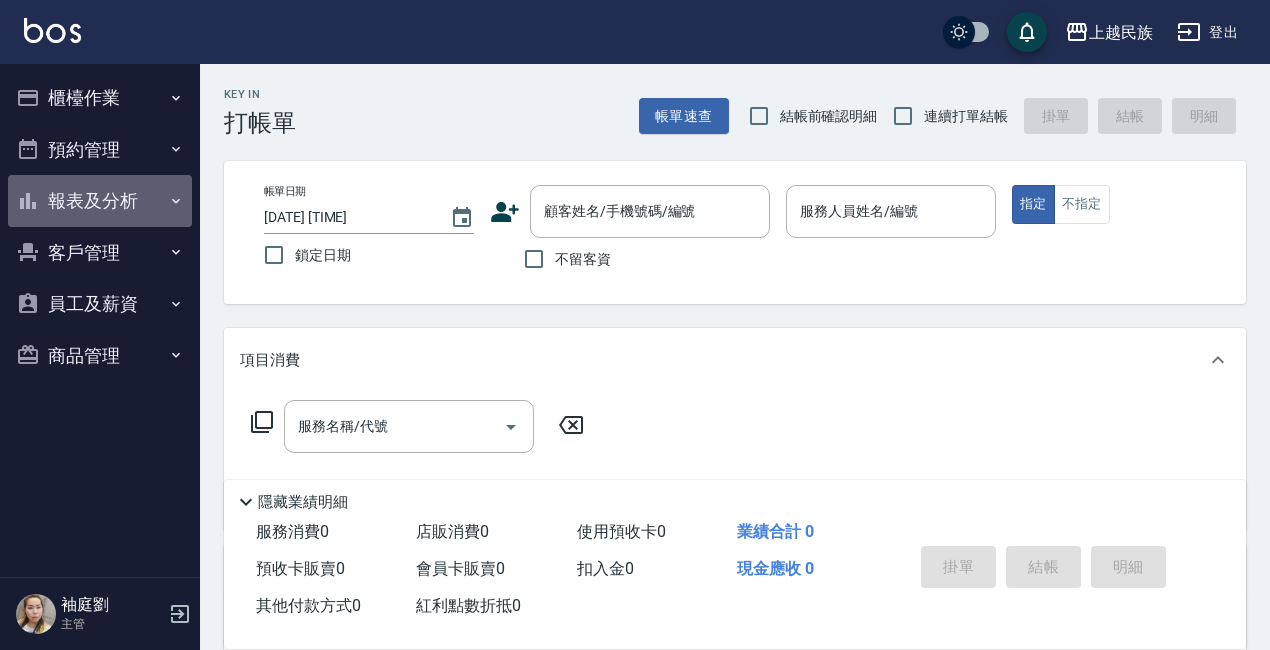 click on "報表及分析" at bounding box center (100, 201) 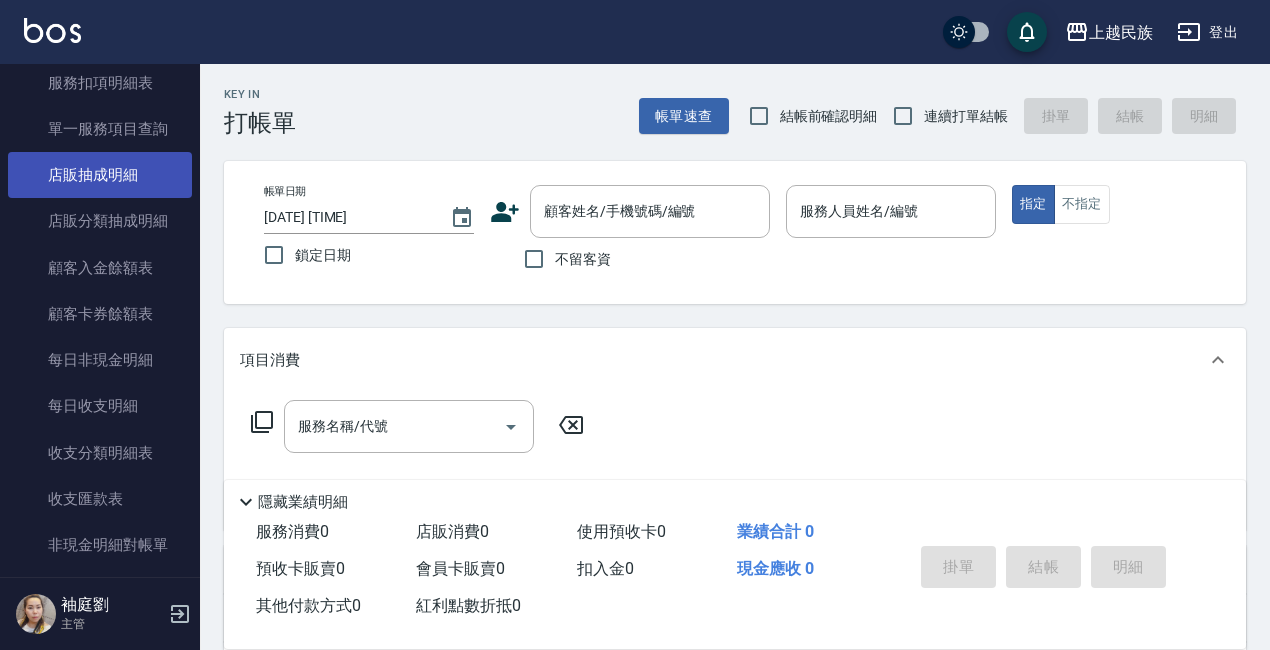 scroll, scrollTop: 1200, scrollLeft: 0, axis: vertical 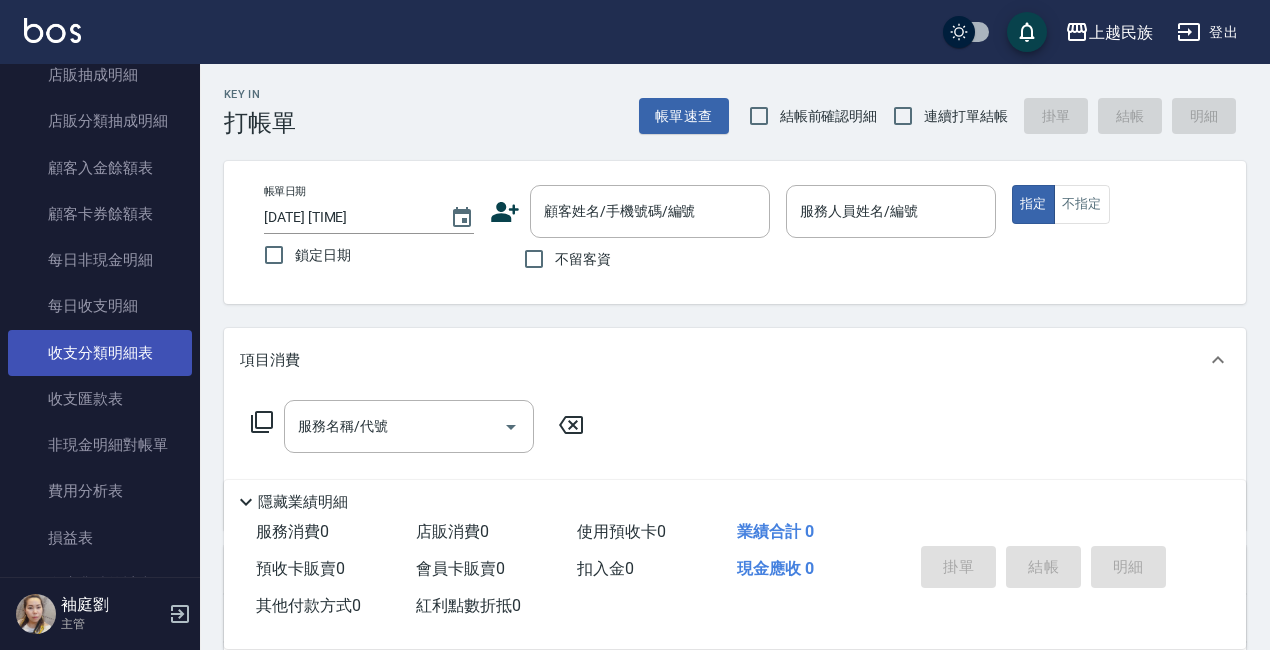 click on "收支分類明細表" at bounding box center [100, 353] 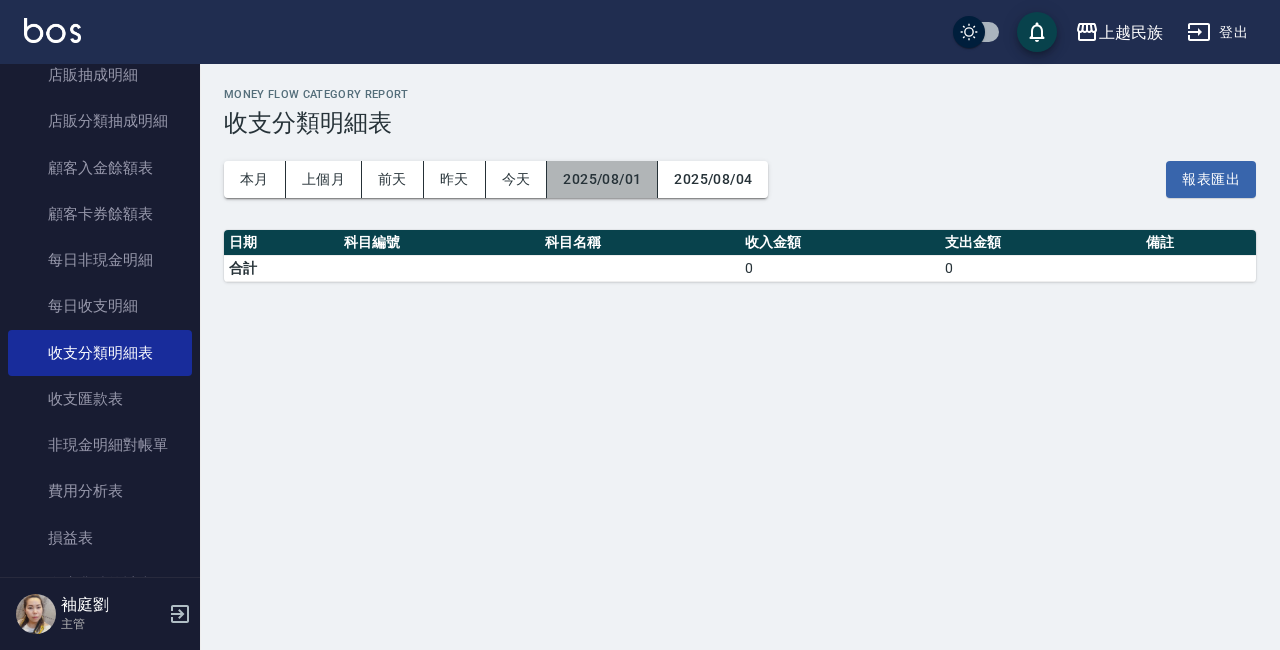 click on "2025/08/01" at bounding box center [602, 179] 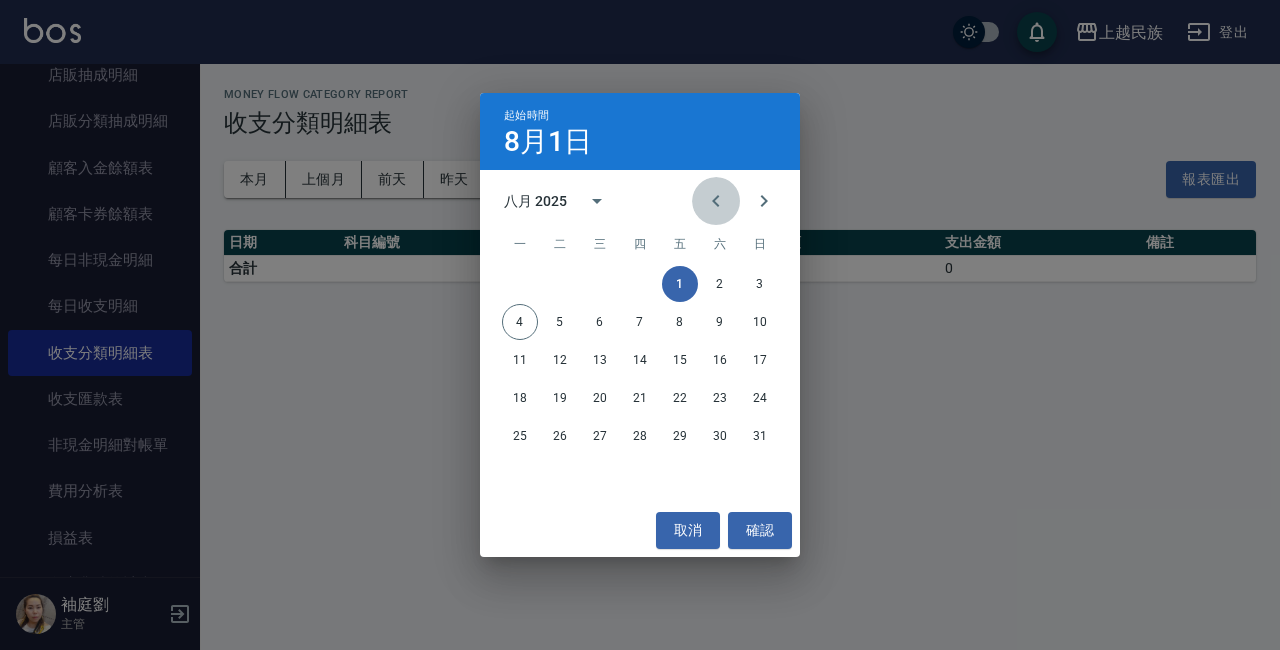 click 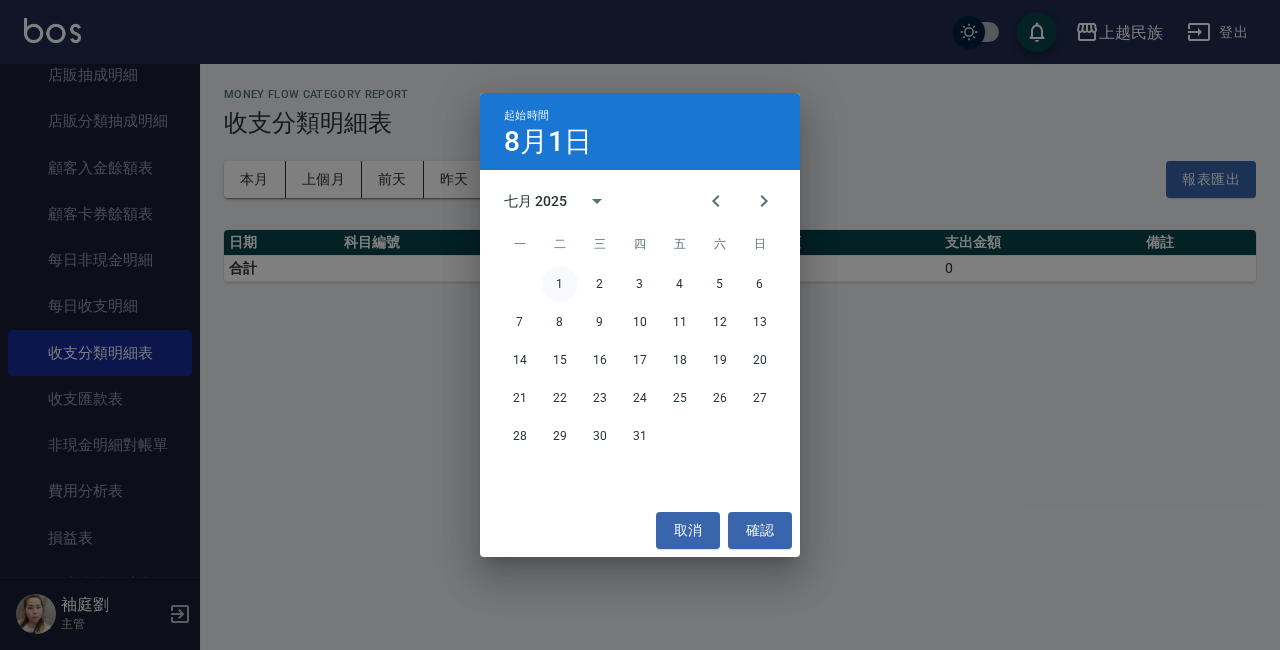 click on "1" at bounding box center [560, 284] 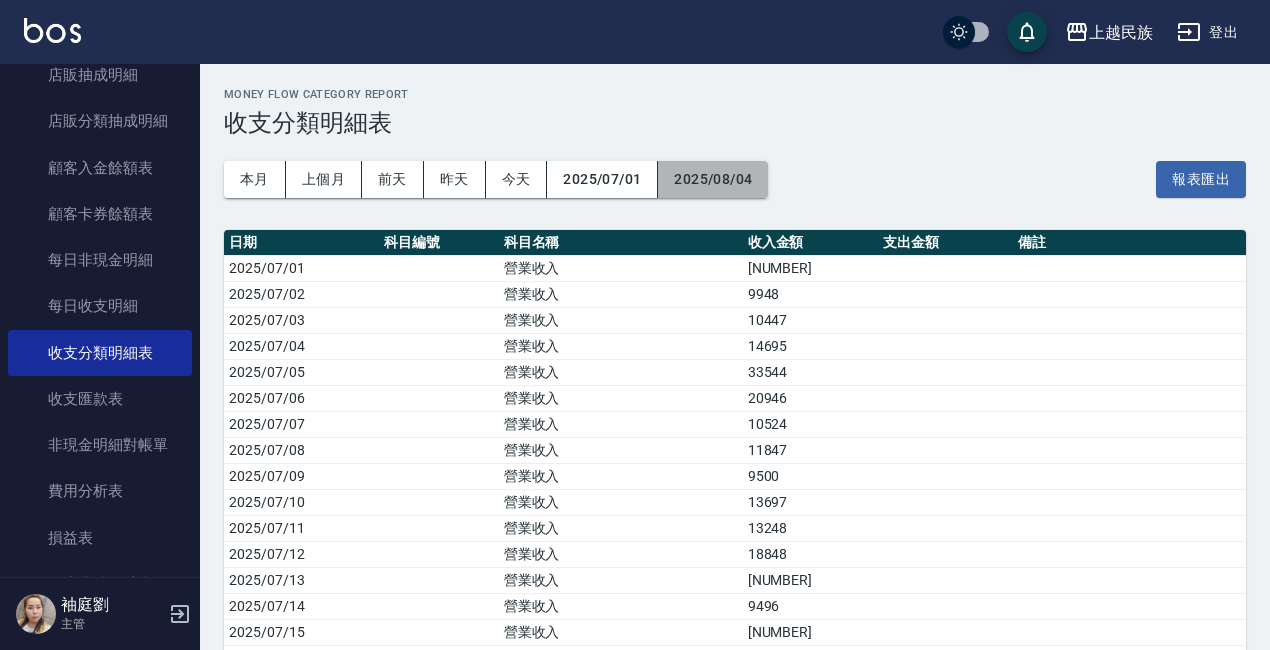 click on "2025/08/04" at bounding box center (713, 179) 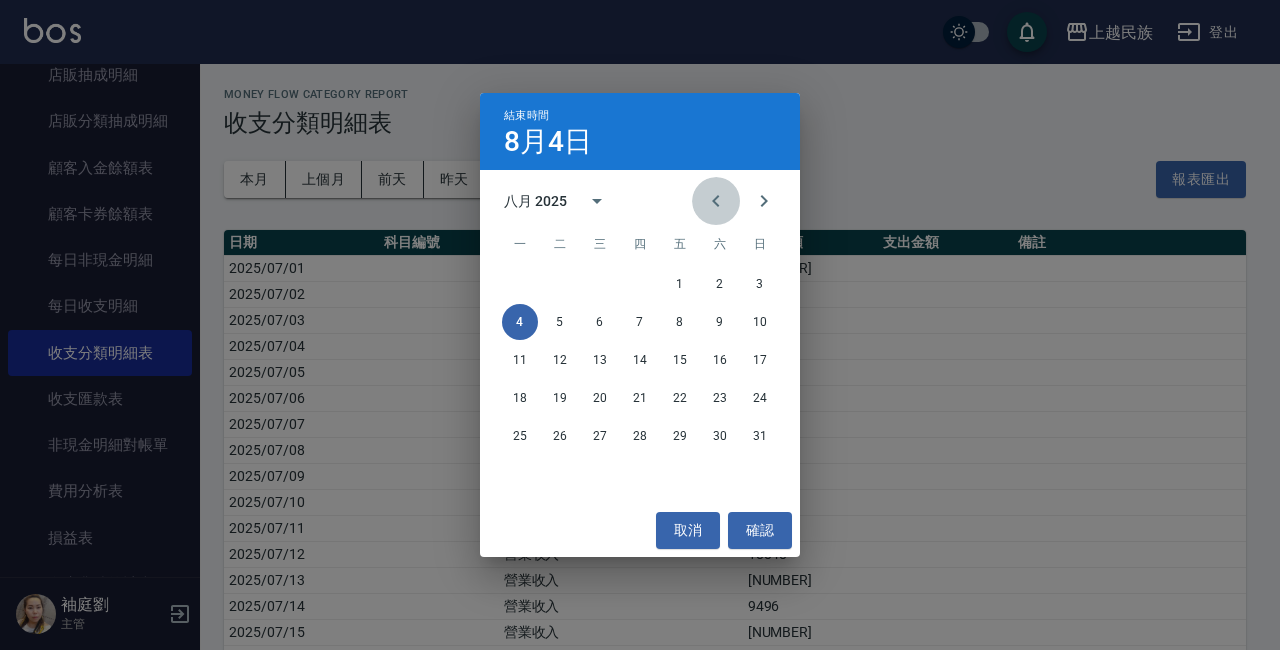 click 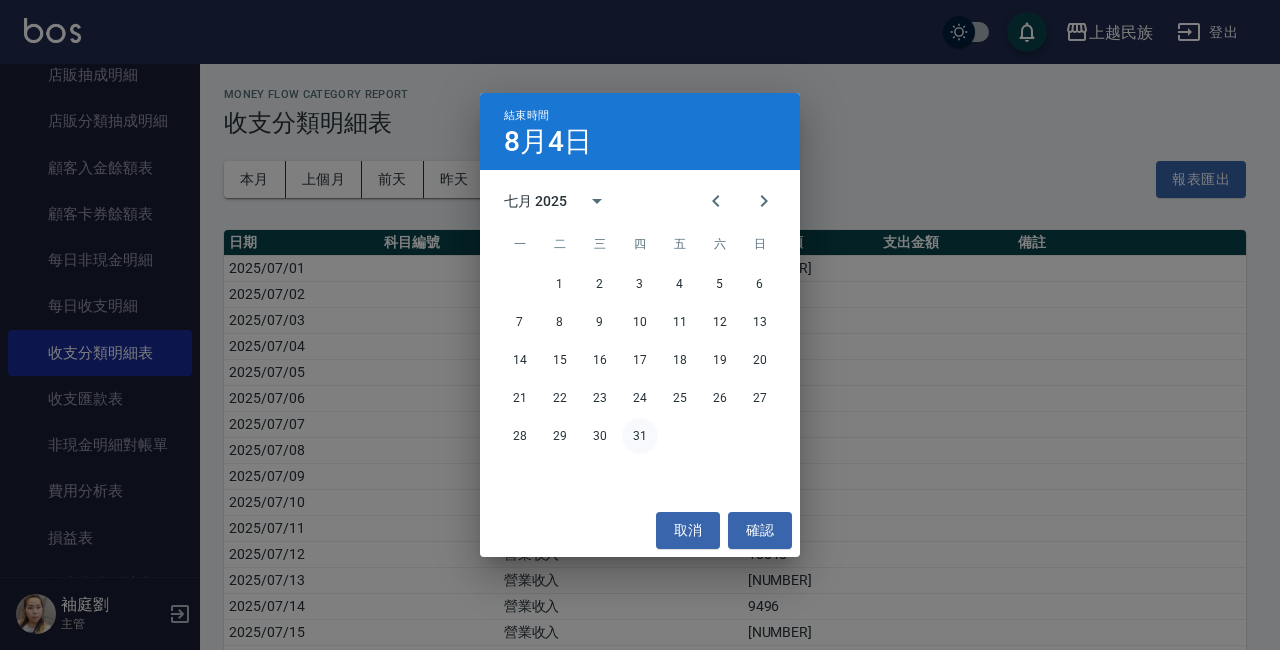 click on "31" at bounding box center (640, 436) 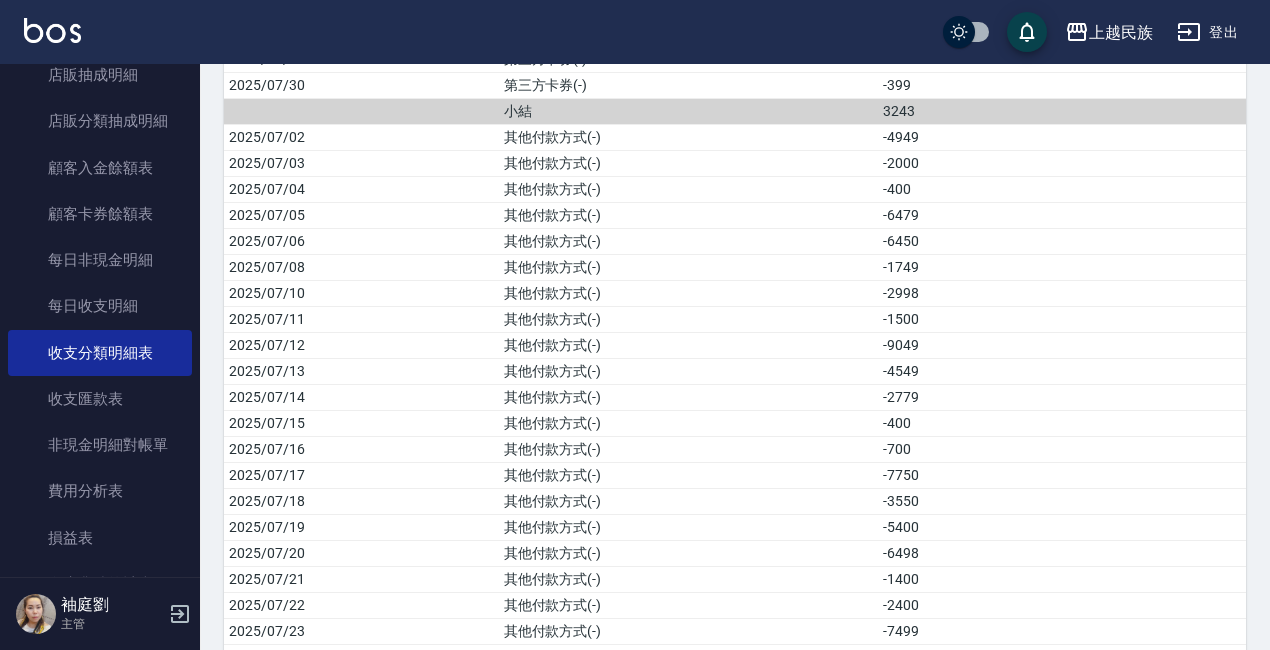 scroll, scrollTop: 2572, scrollLeft: 0, axis: vertical 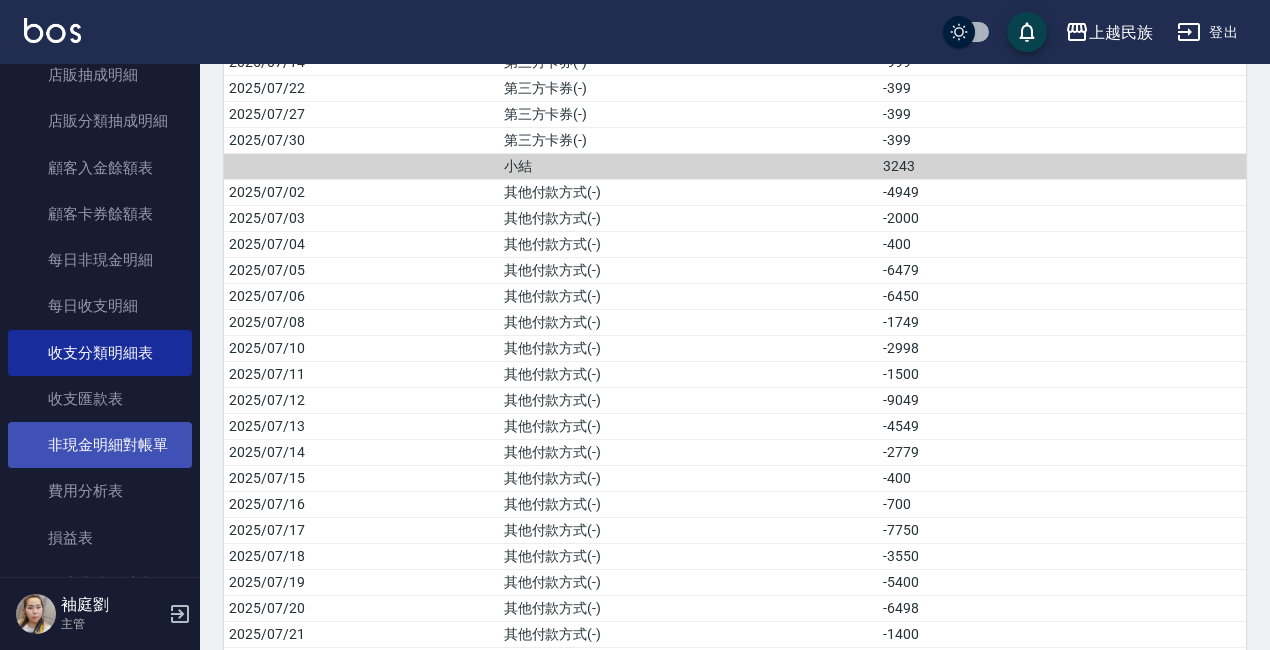 click on "非現金明細對帳單" at bounding box center (100, 445) 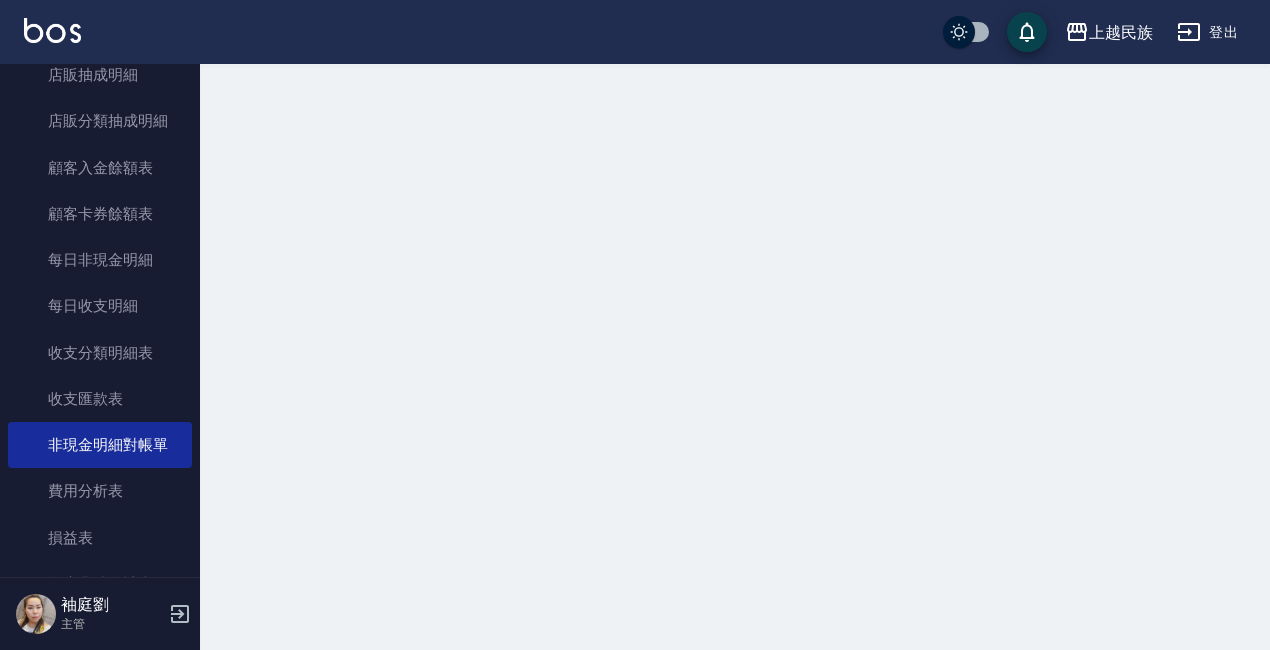 scroll, scrollTop: 0, scrollLeft: 0, axis: both 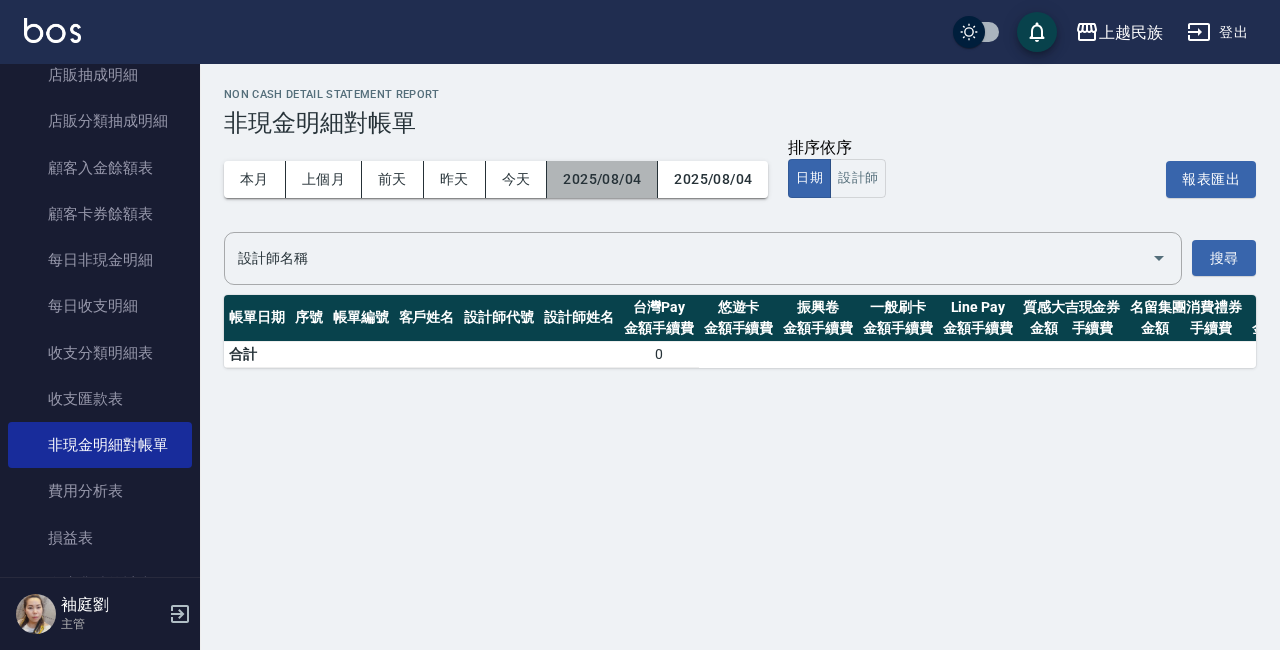 click on "2025/08/04" at bounding box center [602, 179] 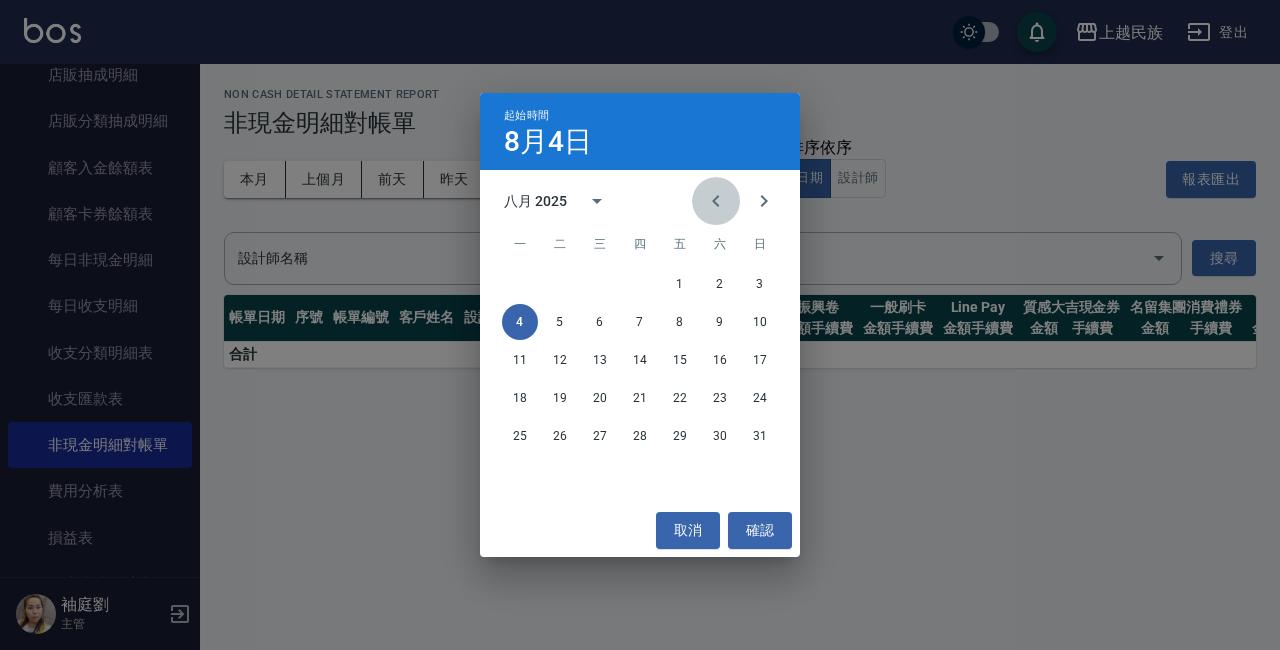 click 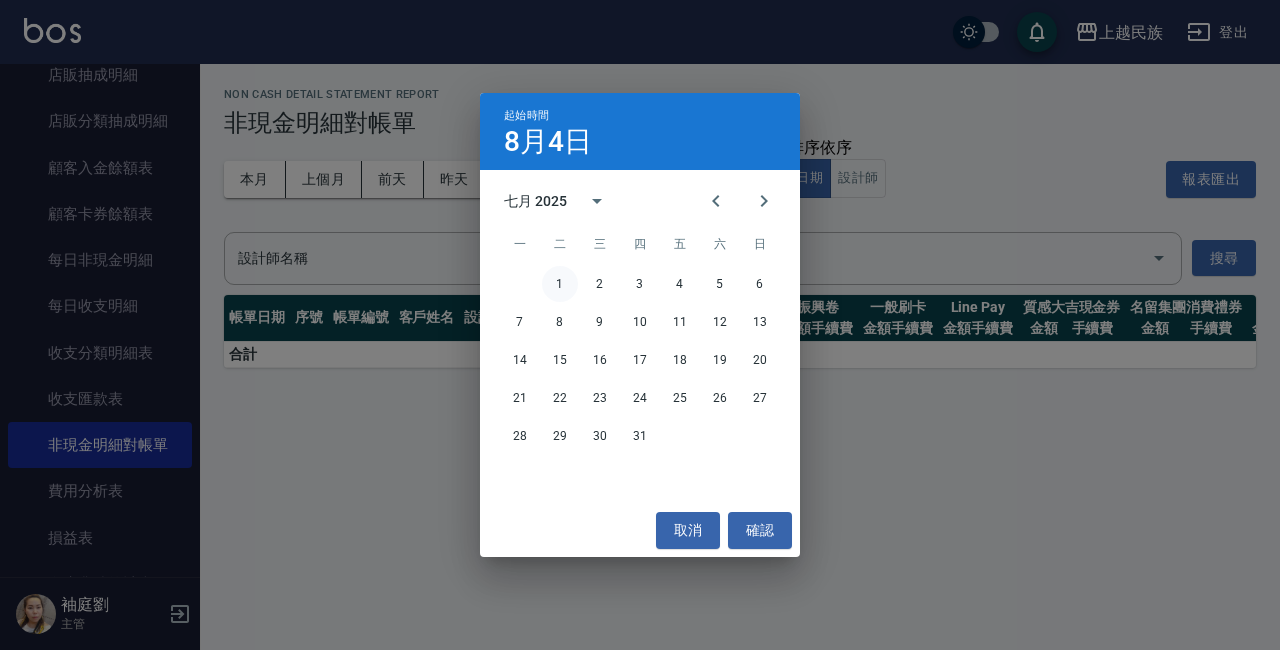 click on "1" at bounding box center [560, 284] 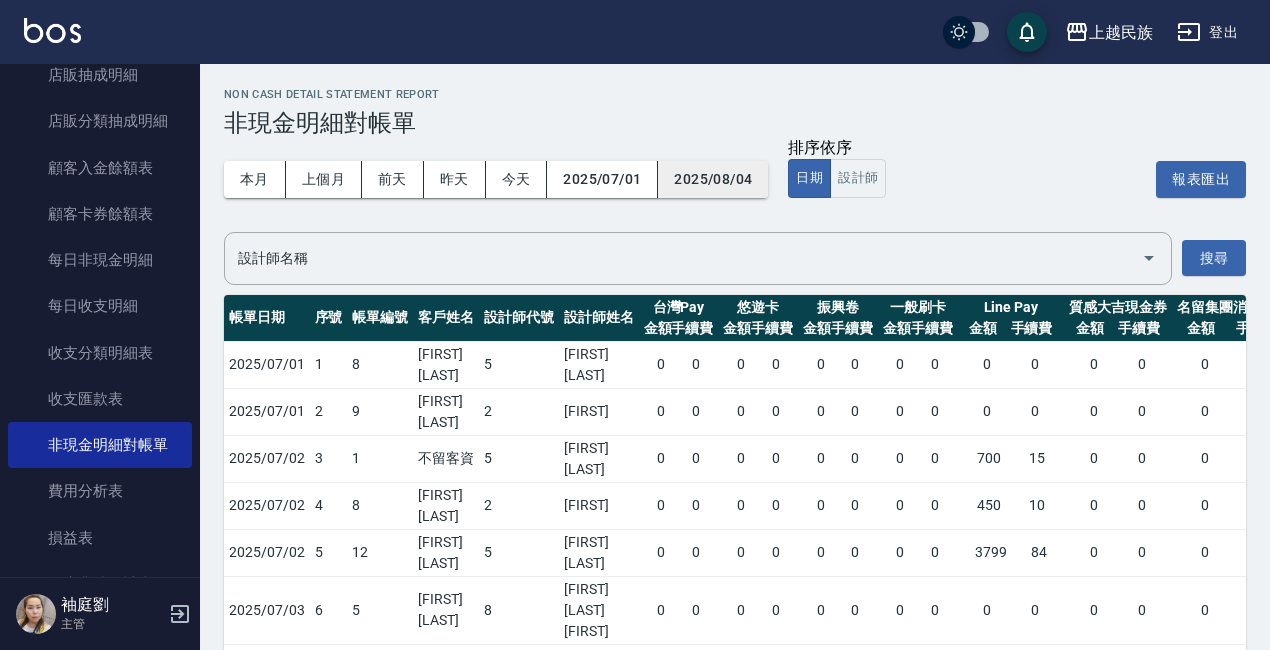 click on "2025/08/04" at bounding box center [713, 179] 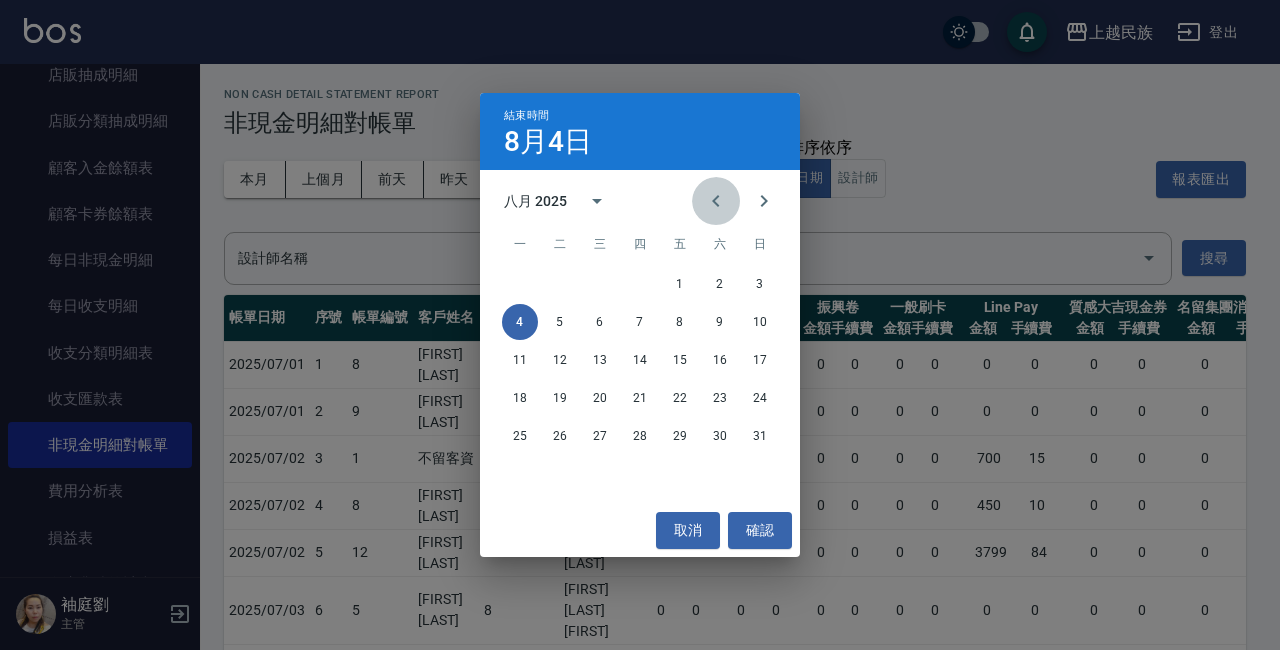 click 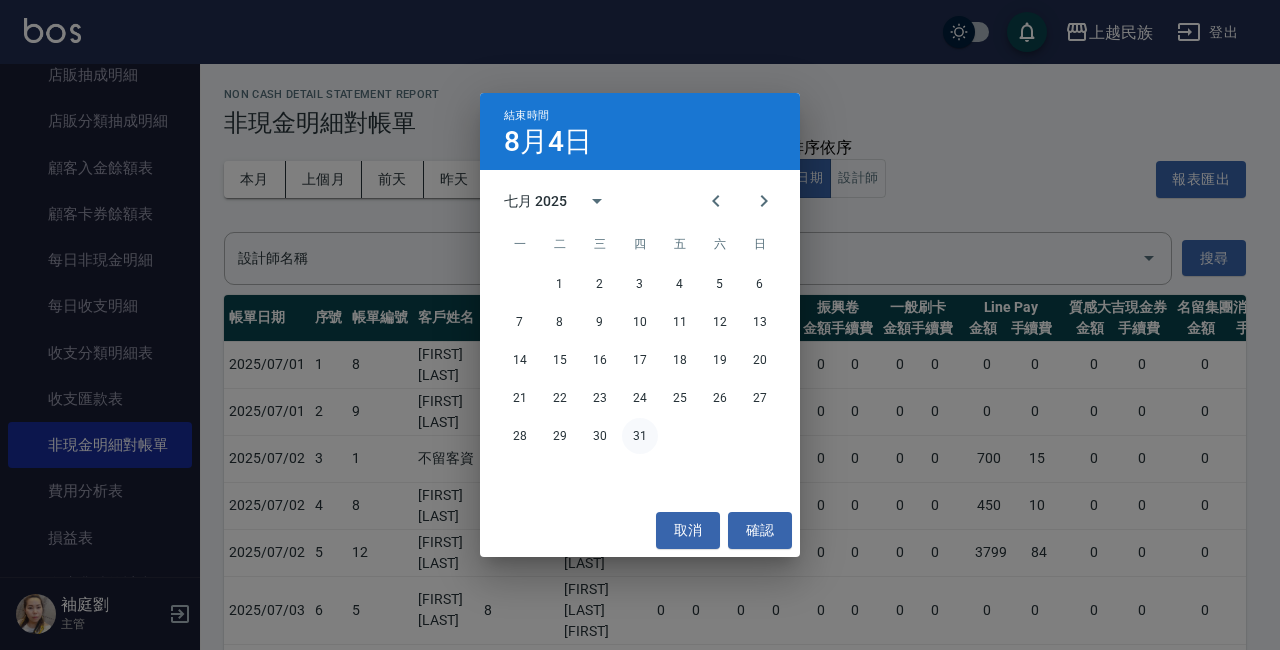 click on "31" at bounding box center [640, 436] 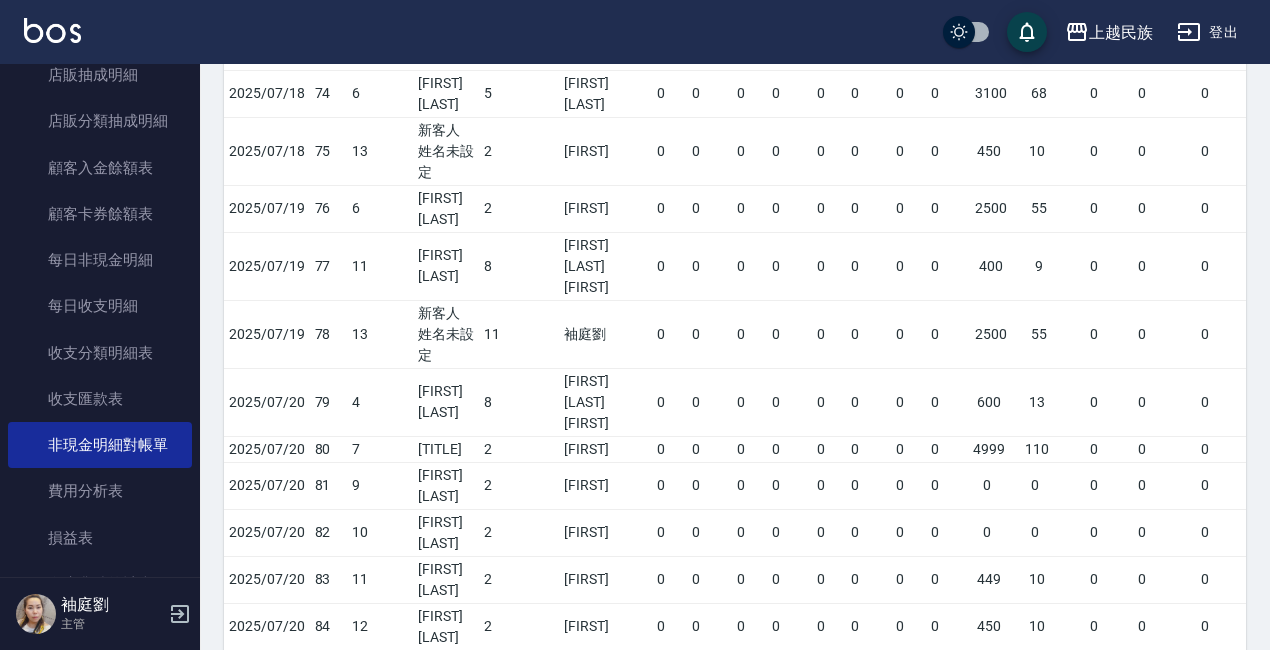 scroll, scrollTop: 4109, scrollLeft: 0, axis: vertical 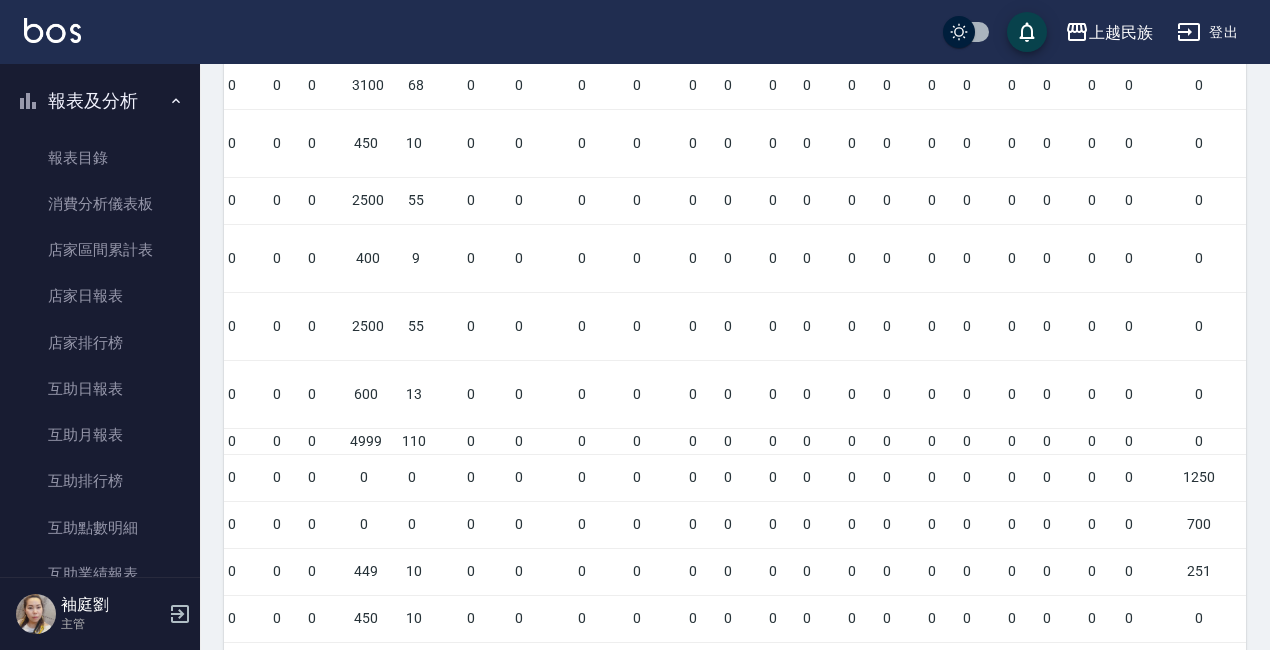 click 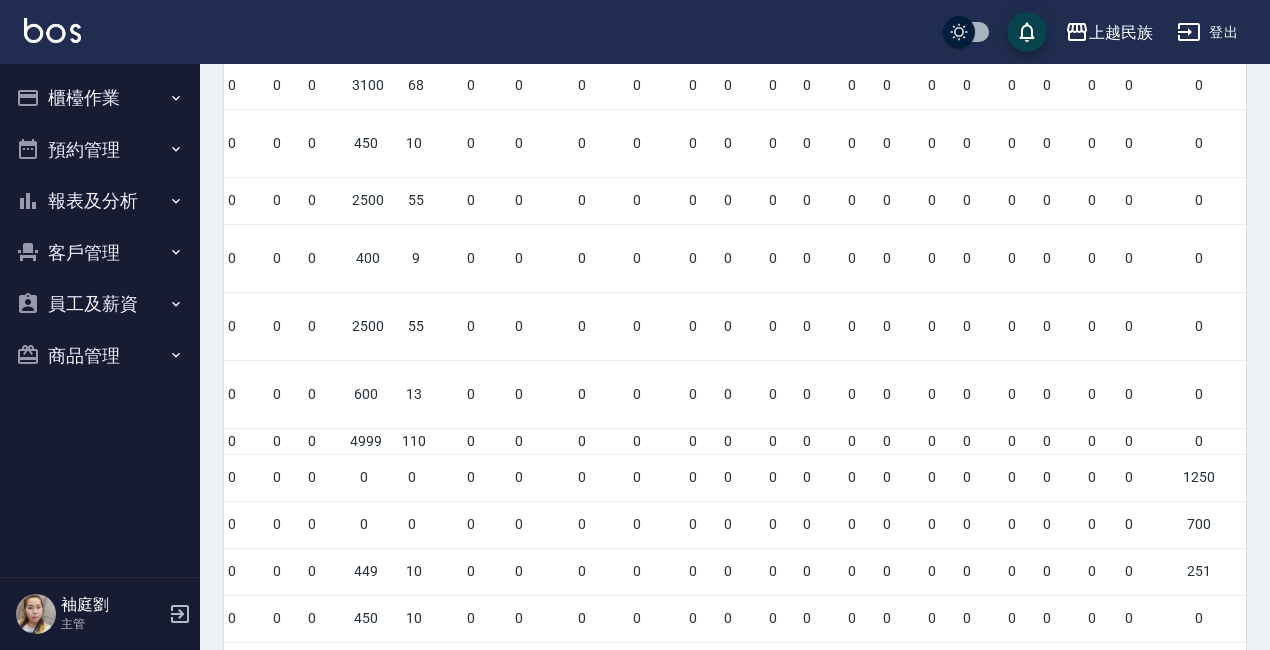 scroll, scrollTop: 0, scrollLeft: 0, axis: both 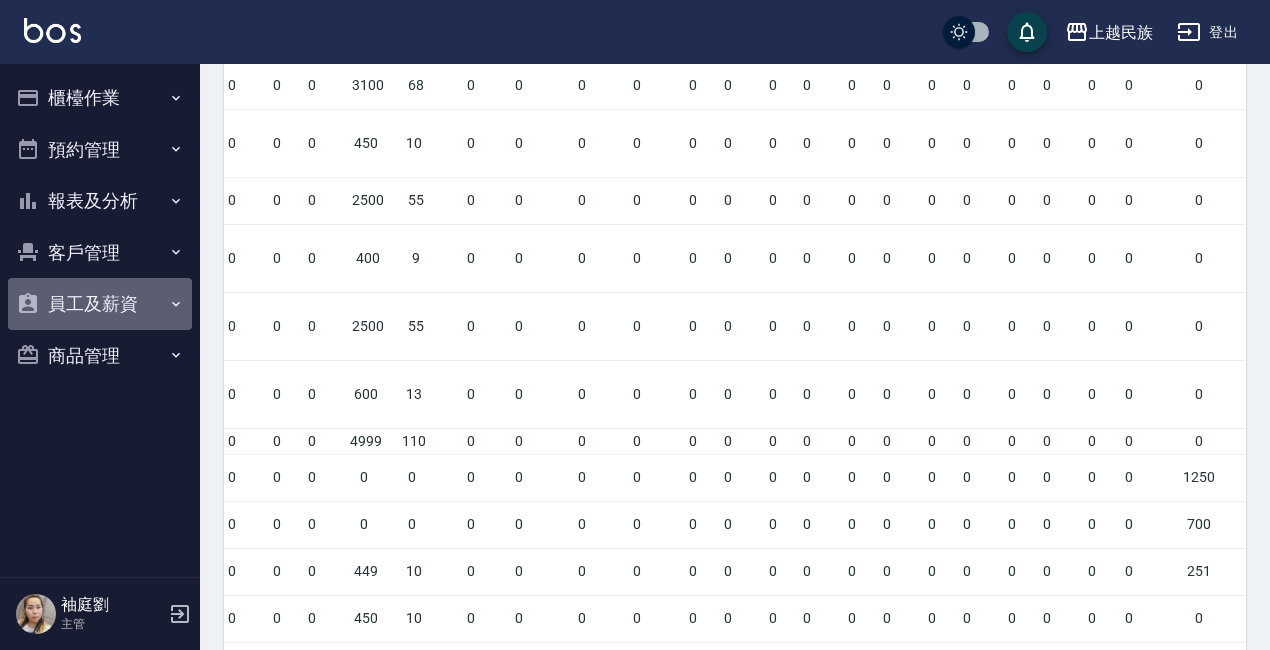click on "員工及薪資" at bounding box center (100, 304) 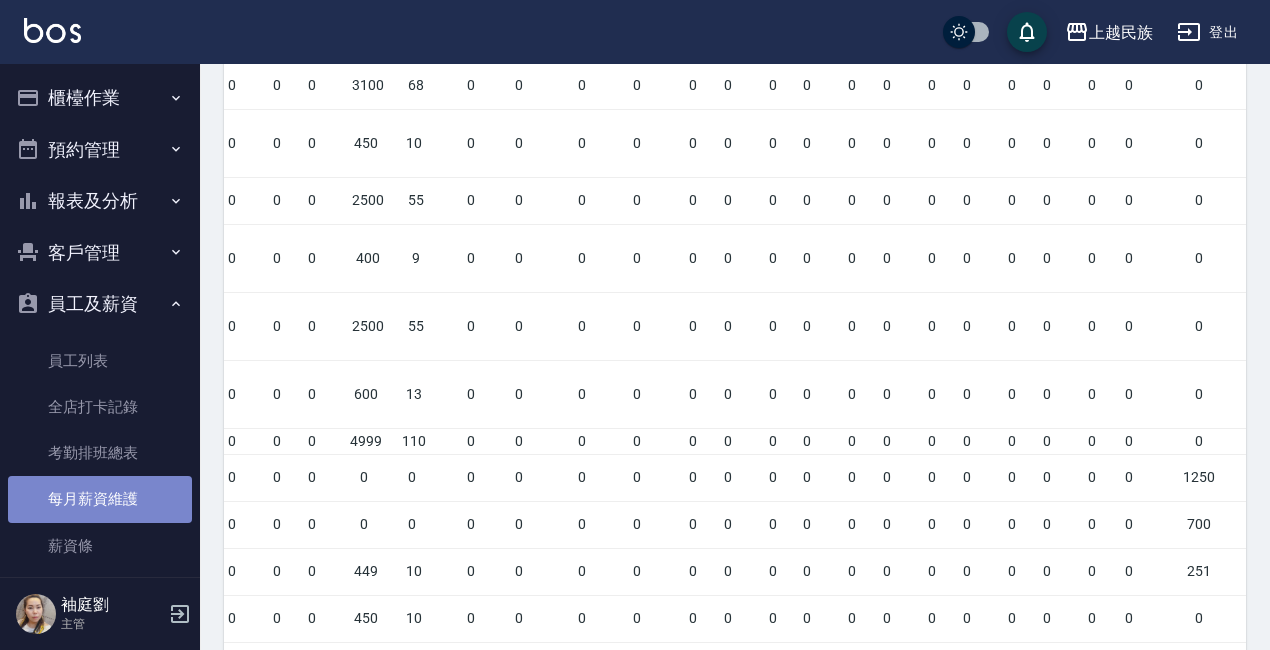 click on "每月薪資維護" at bounding box center [100, 499] 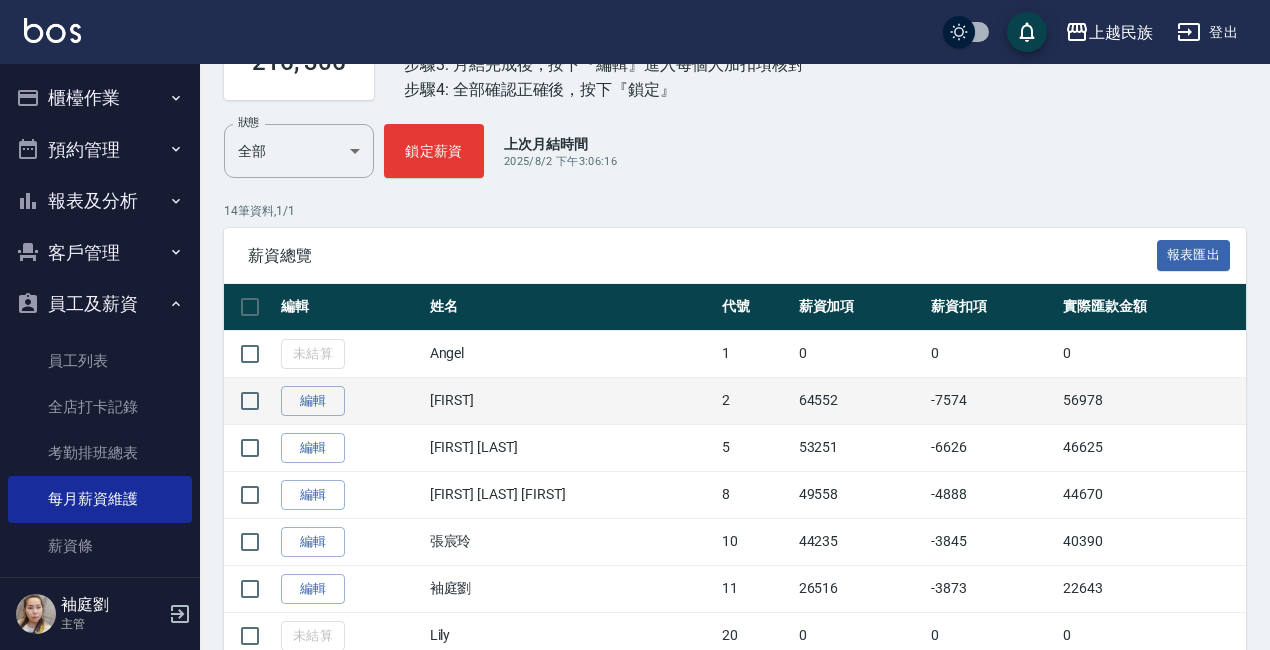 scroll, scrollTop: 300, scrollLeft: 0, axis: vertical 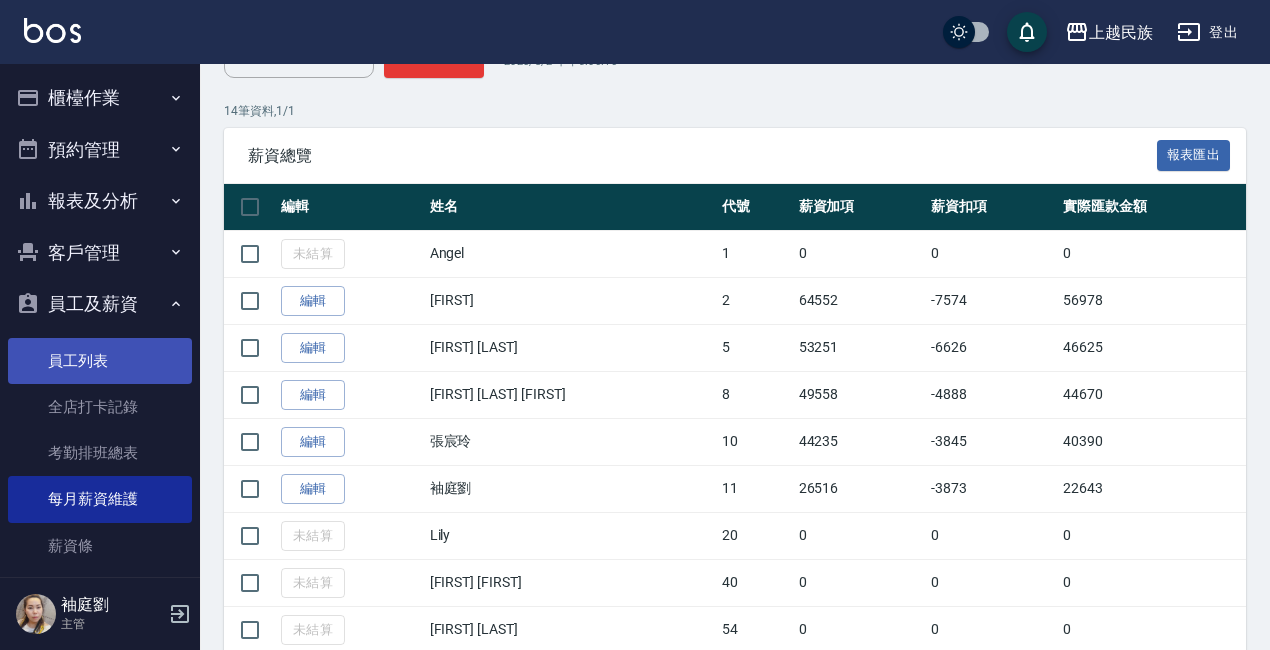 drag, startPoint x: 74, startPoint y: 364, endPoint x: 90, endPoint y: 352, distance: 20 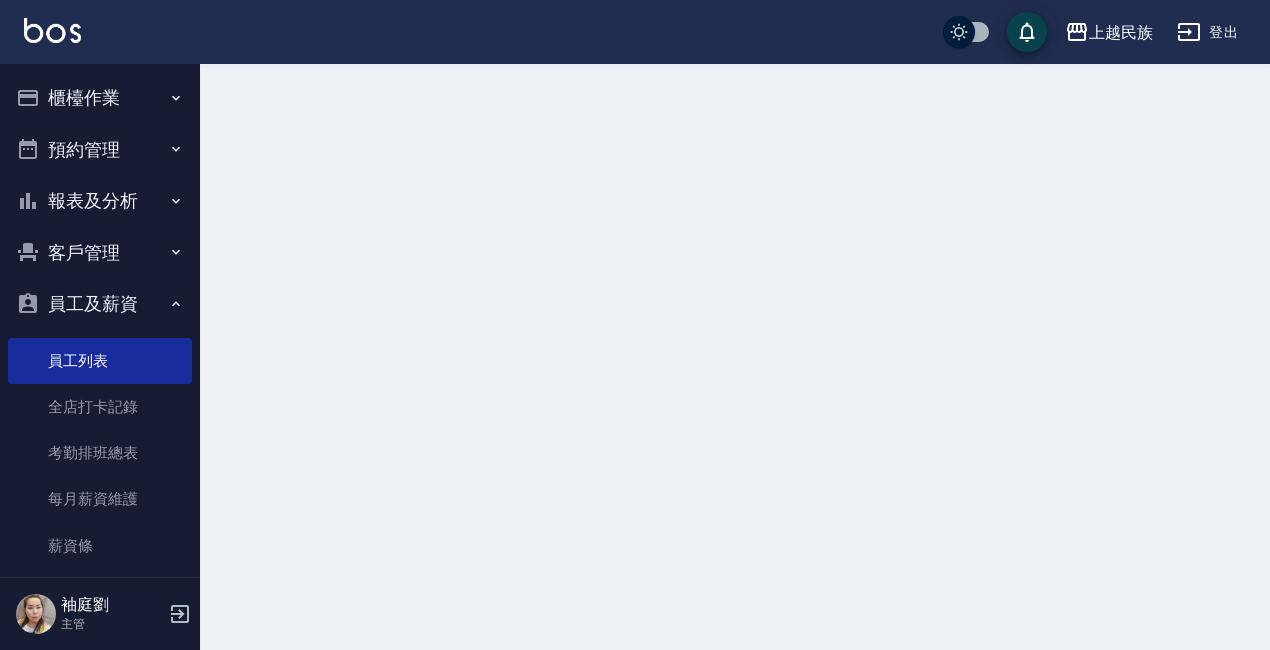 scroll, scrollTop: 0, scrollLeft: 0, axis: both 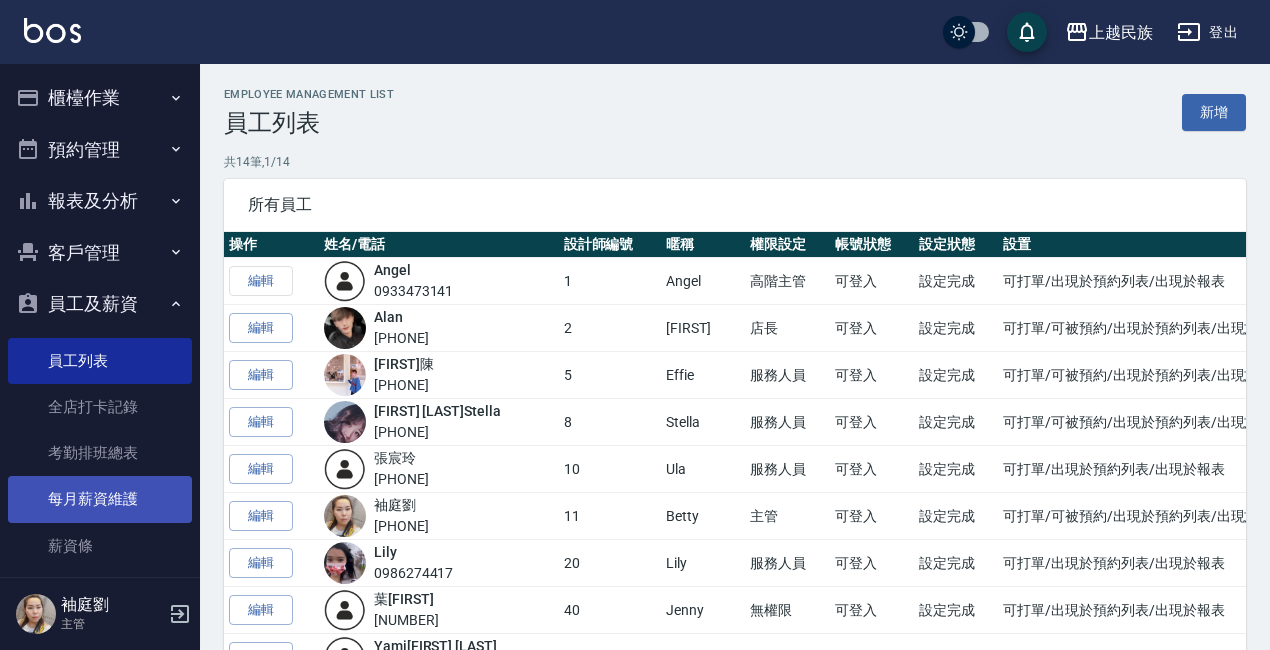 click on "每月薪資維護" at bounding box center (100, 499) 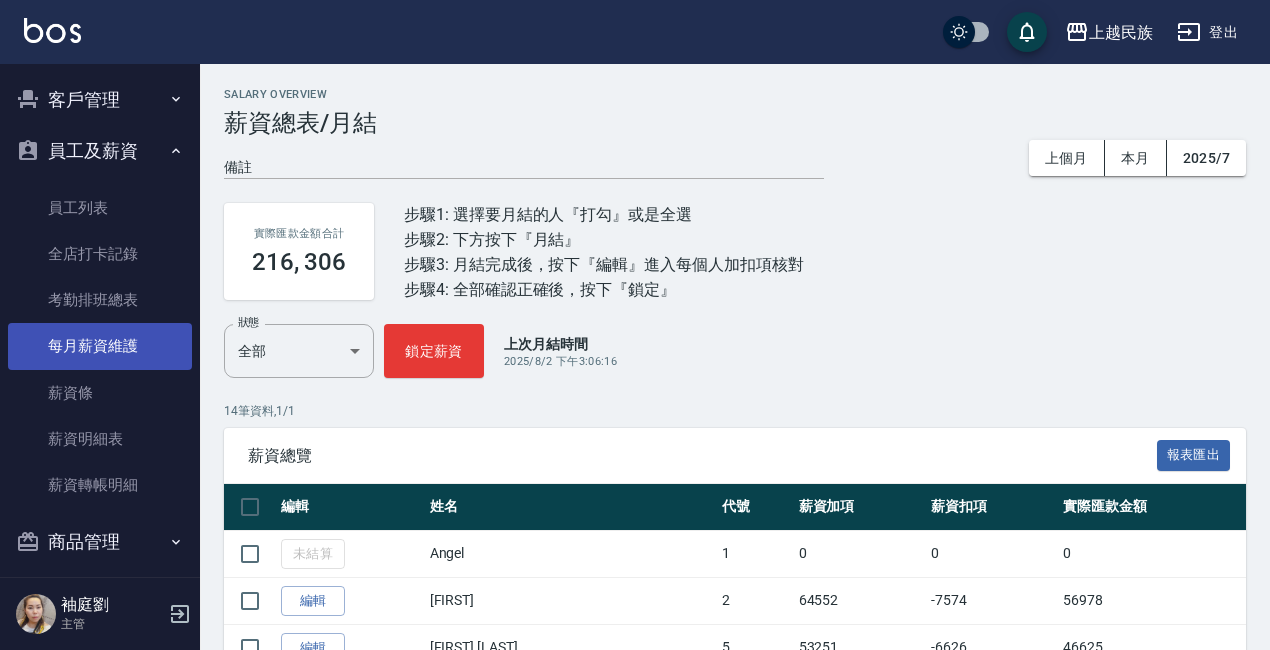 scroll, scrollTop: 168, scrollLeft: 0, axis: vertical 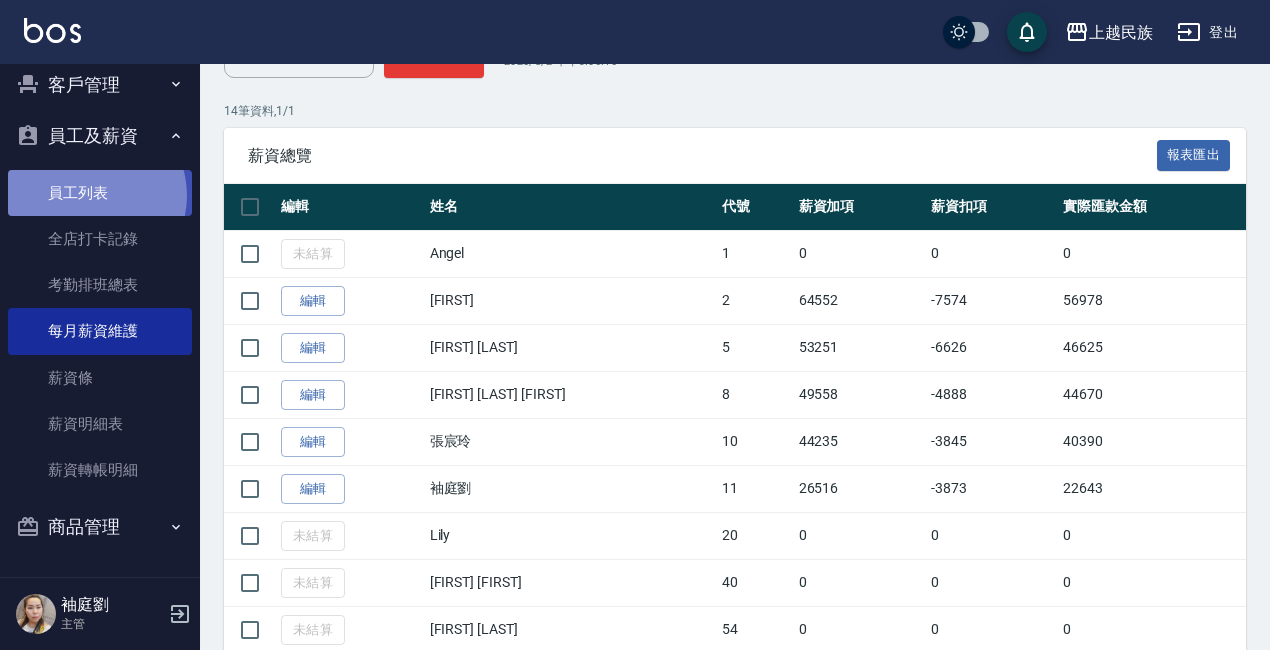 click on "員工列表" at bounding box center (100, 193) 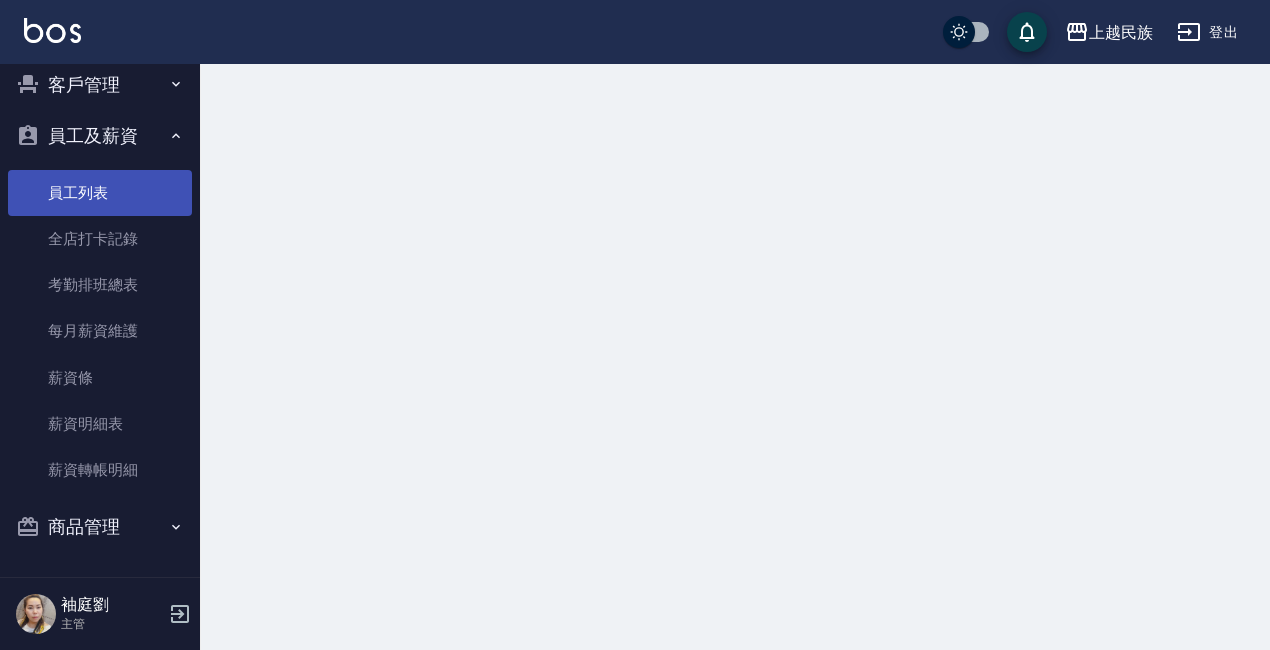 scroll, scrollTop: 0, scrollLeft: 0, axis: both 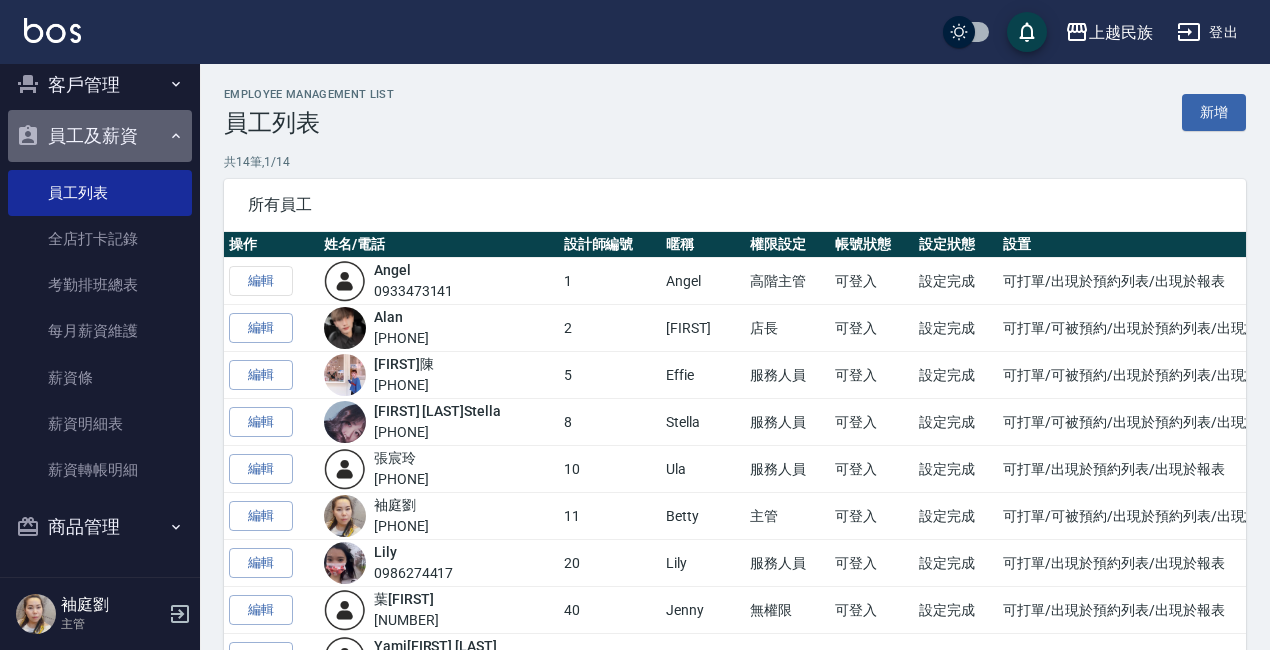 click on "員工及薪資" at bounding box center [100, 136] 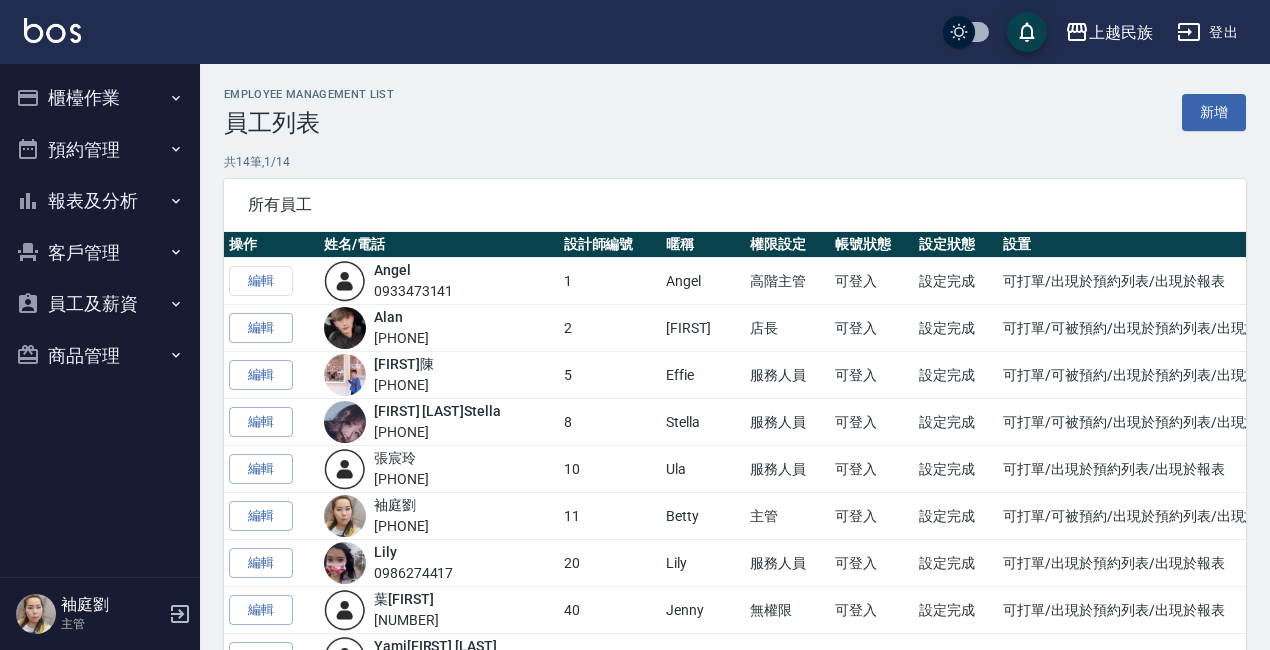 scroll, scrollTop: 0, scrollLeft: 0, axis: both 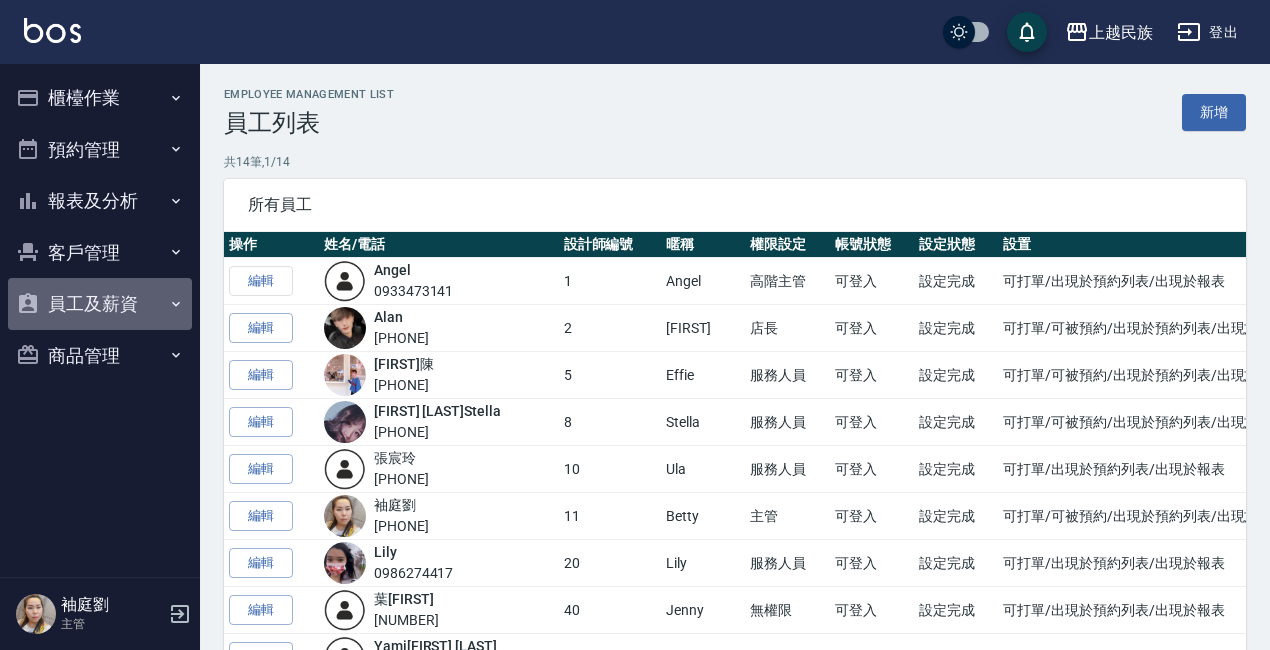 click on "員工及薪資" at bounding box center [100, 304] 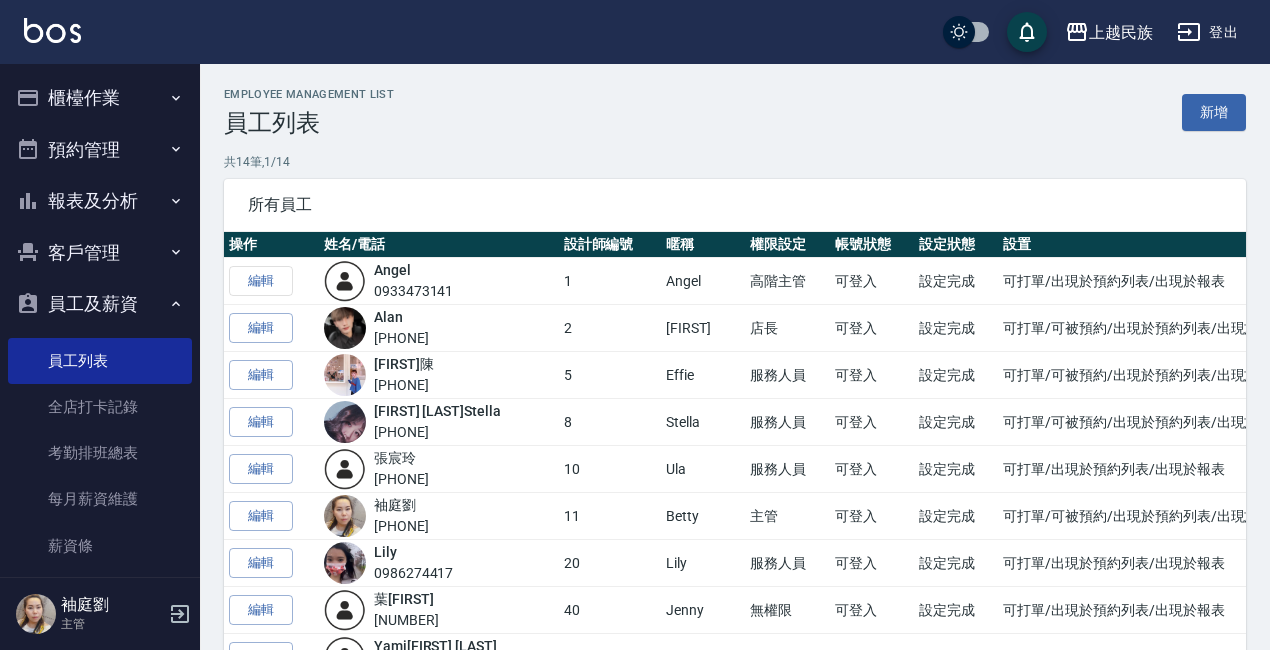 click on "共  14  筆,  1  /  14" at bounding box center (735, 162) 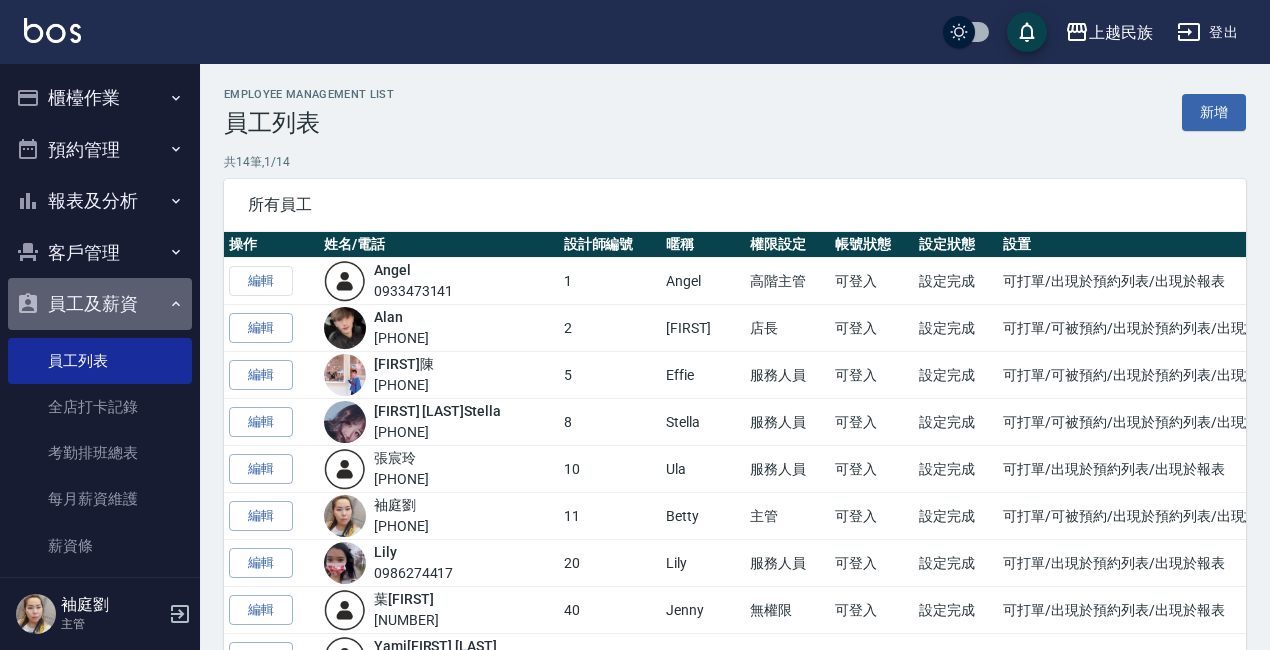 click 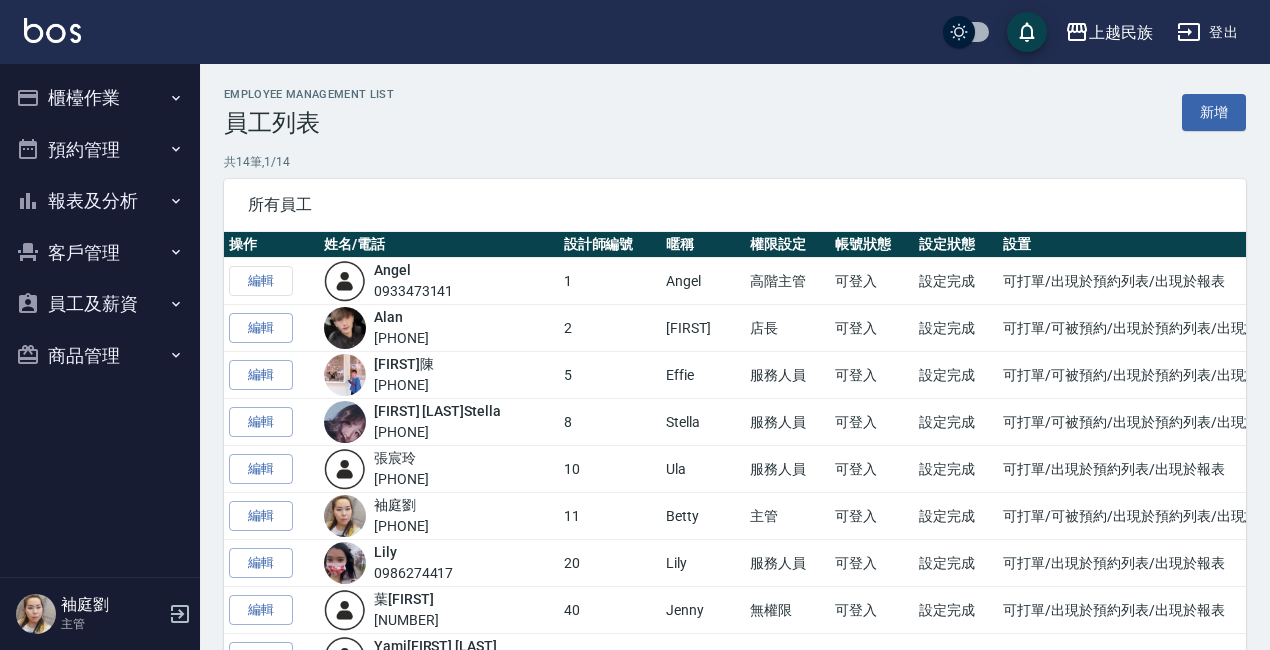 click on "員工及薪資" at bounding box center (100, 304) 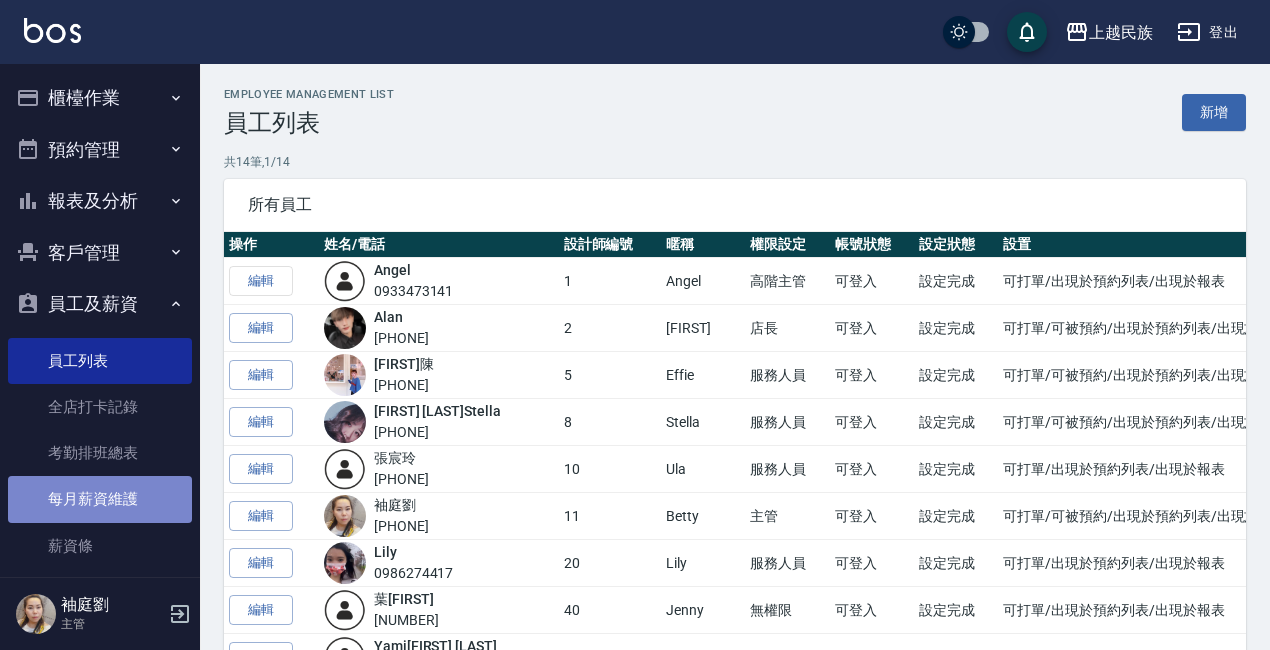 click on "每月薪資維護" at bounding box center (100, 499) 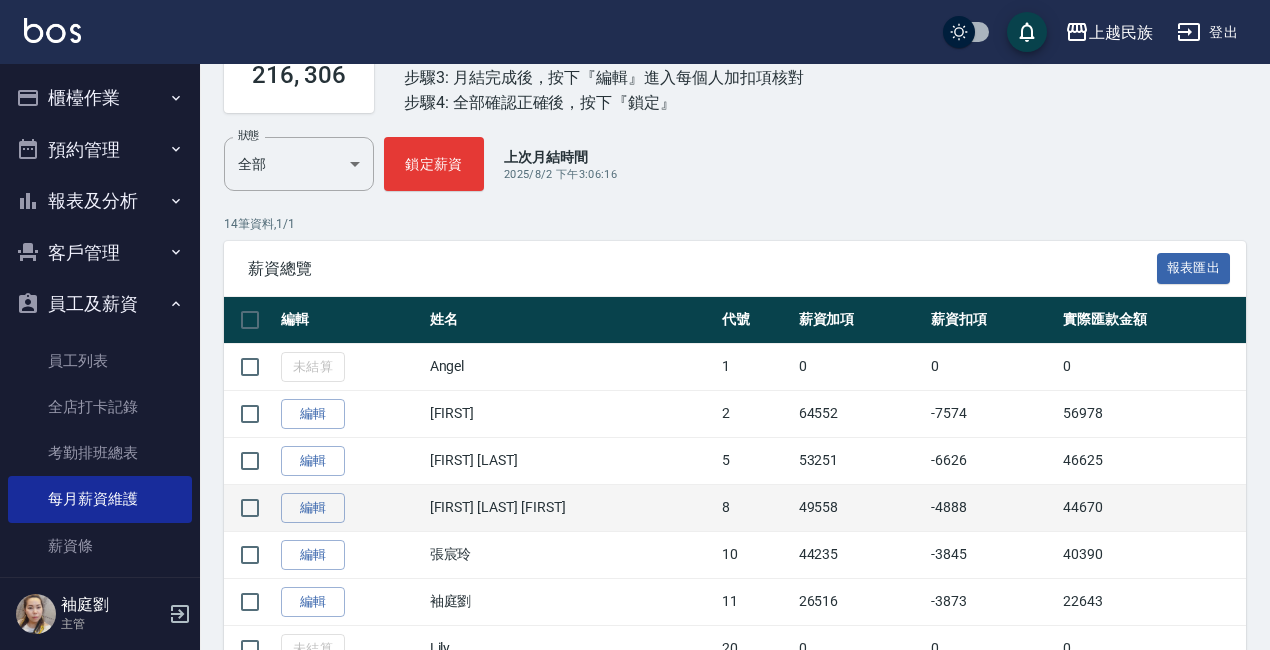 scroll, scrollTop: 200, scrollLeft: 0, axis: vertical 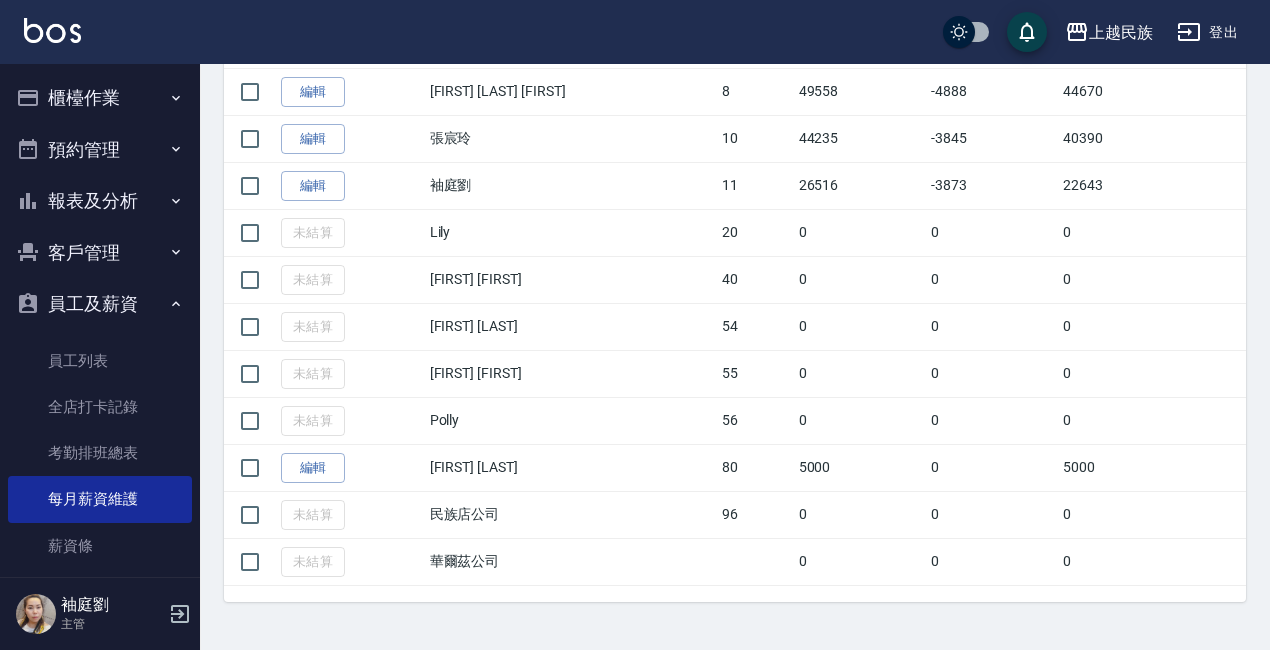 click 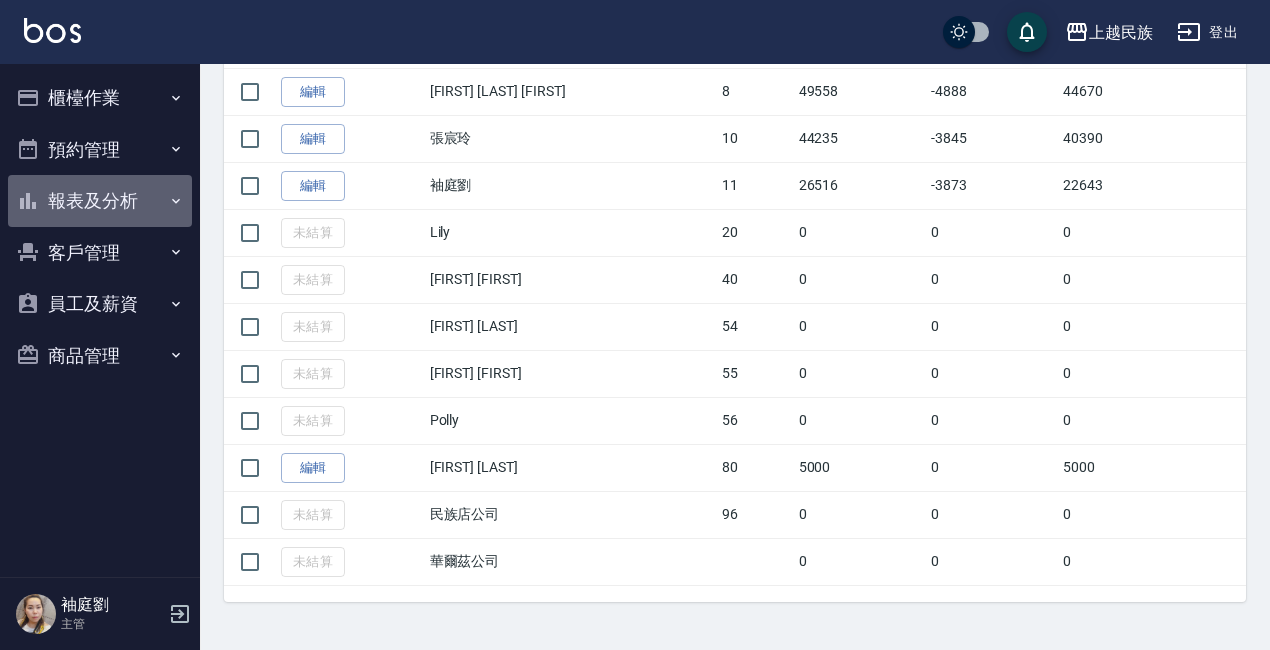 click on "報表及分析" at bounding box center [100, 201] 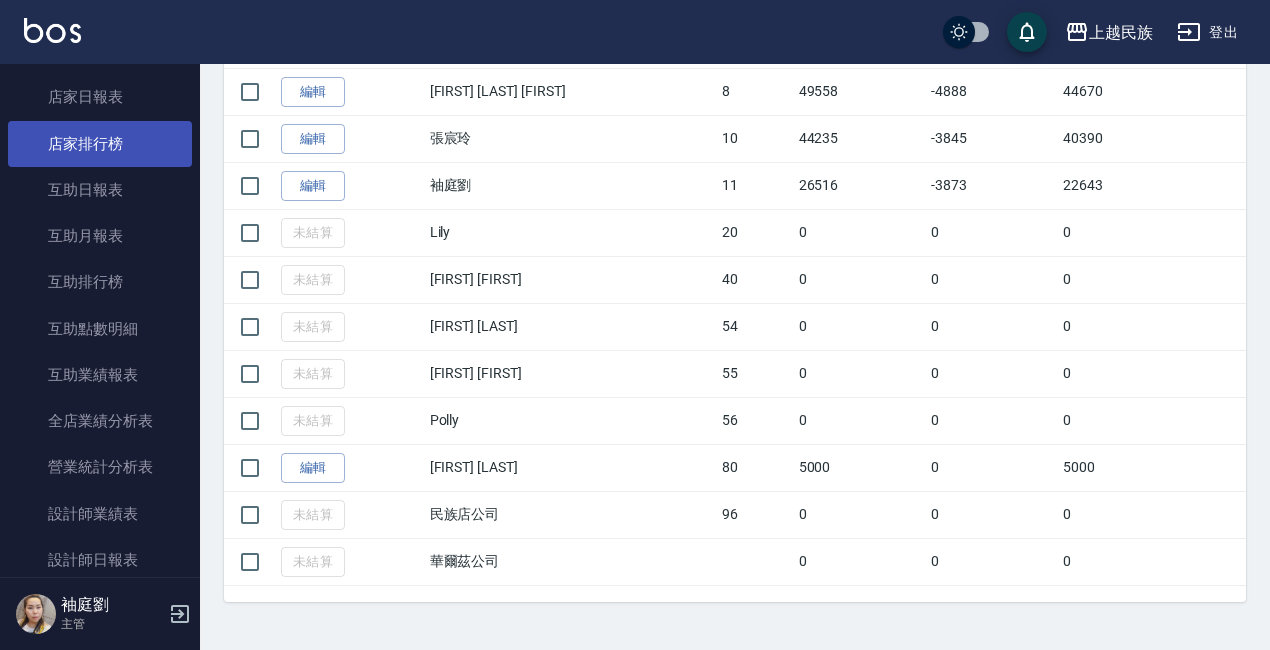 scroll, scrollTop: 300, scrollLeft: 0, axis: vertical 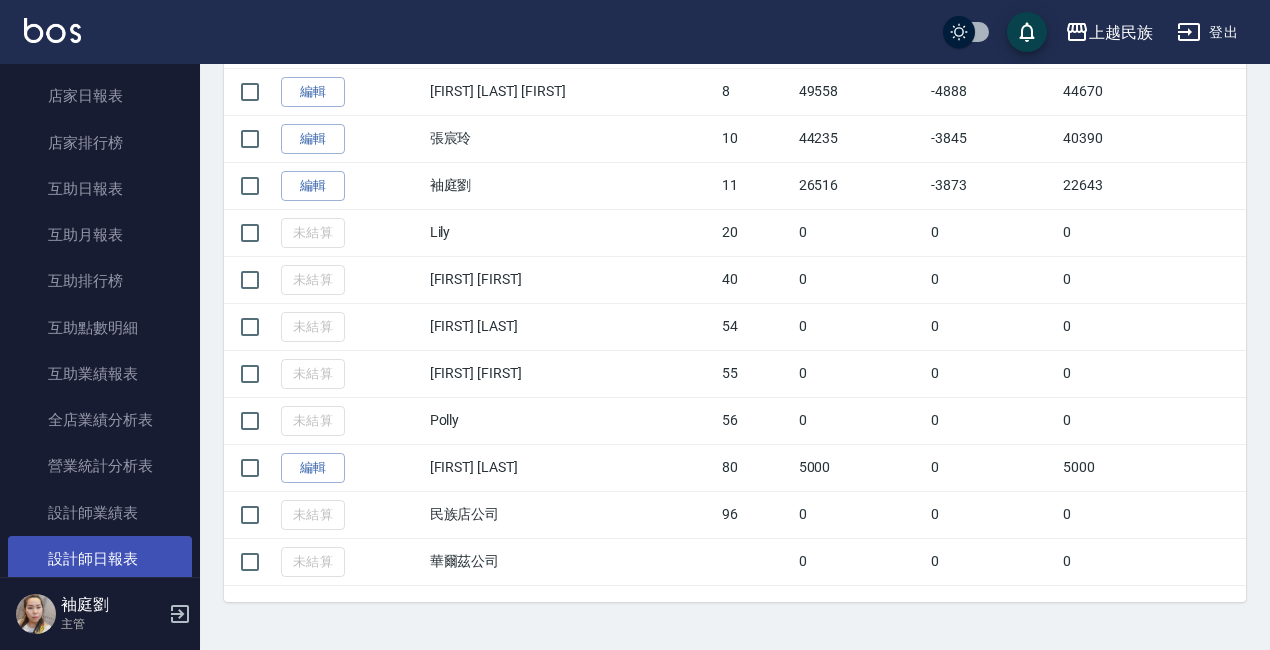 click on "設計師日報表" at bounding box center (100, 559) 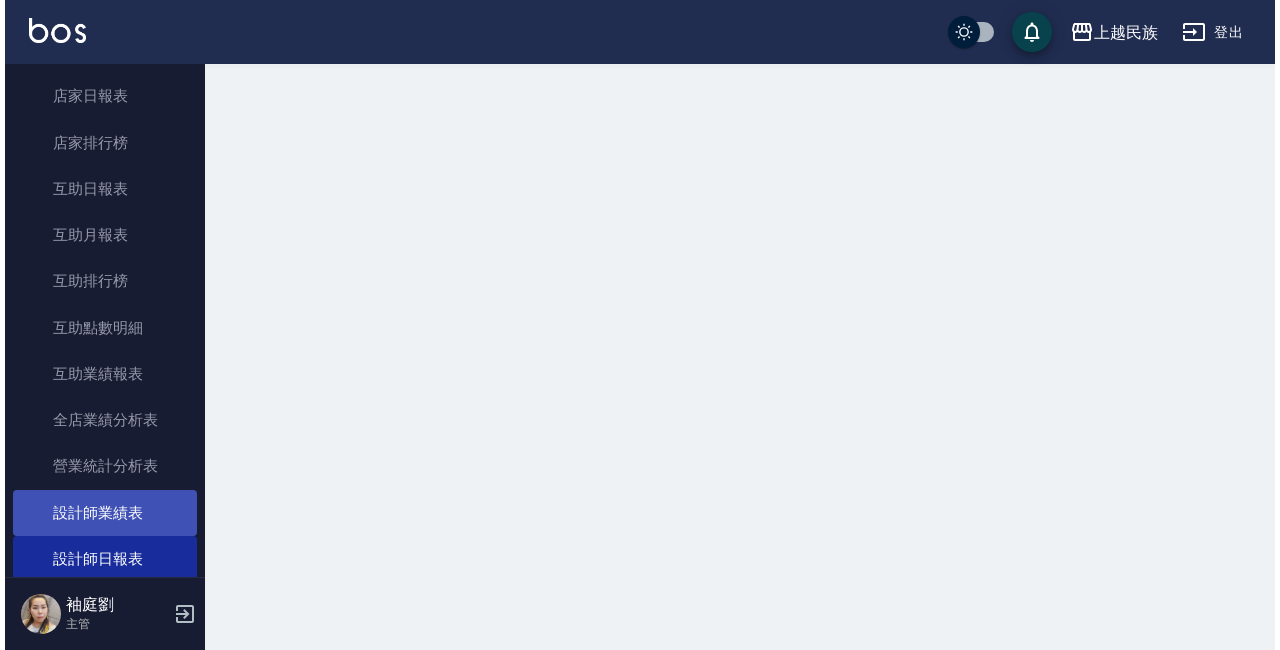 scroll, scrollTop: 0, scrollLeft: 0, axis: both 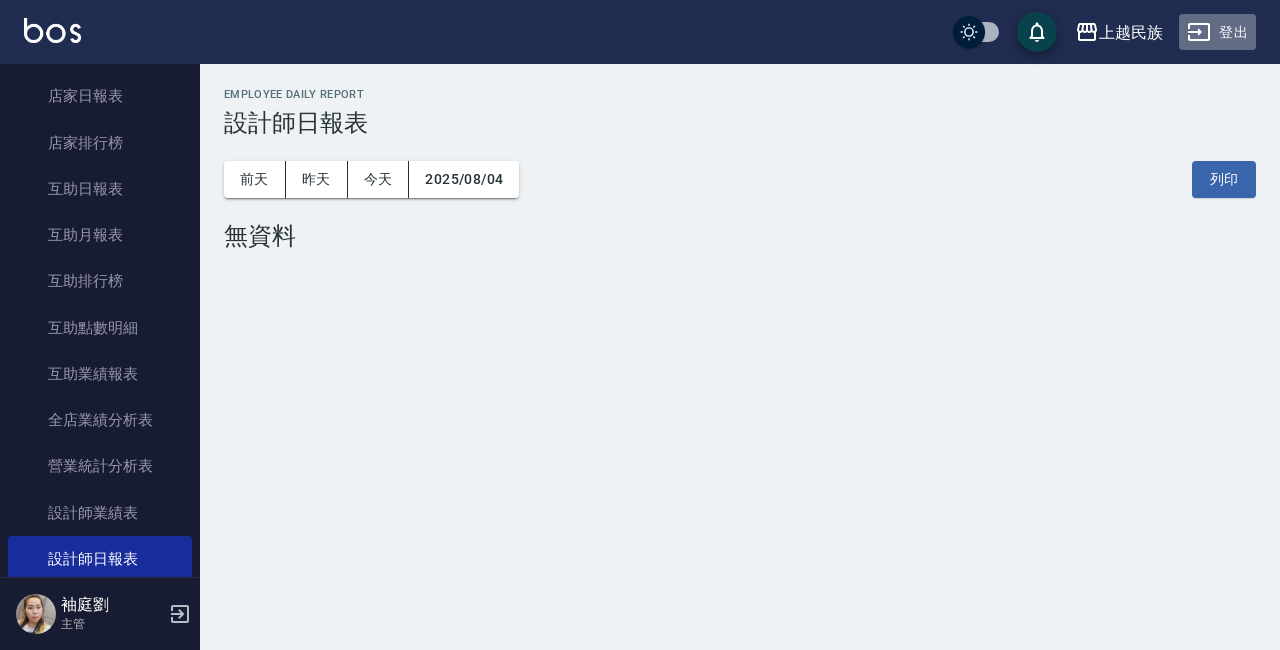 click on "登出" at bounding box center [1217, 32] 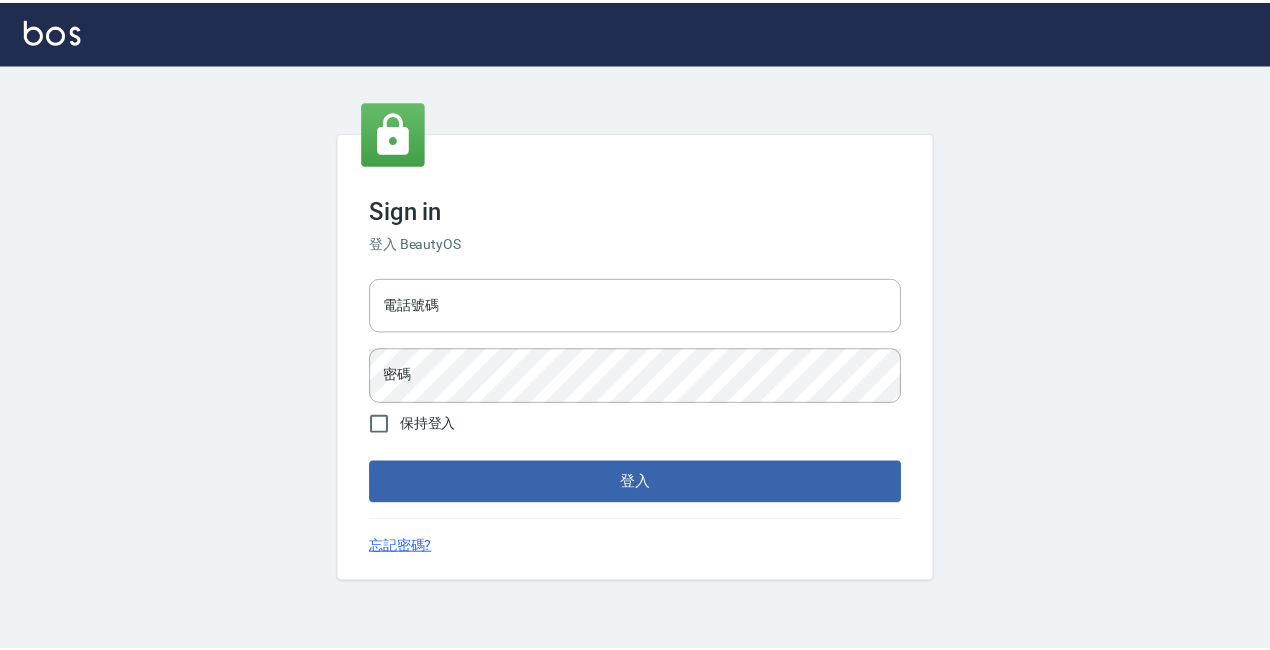 scroll, scrollTop: 0, scrollLeft: 0, axis: both 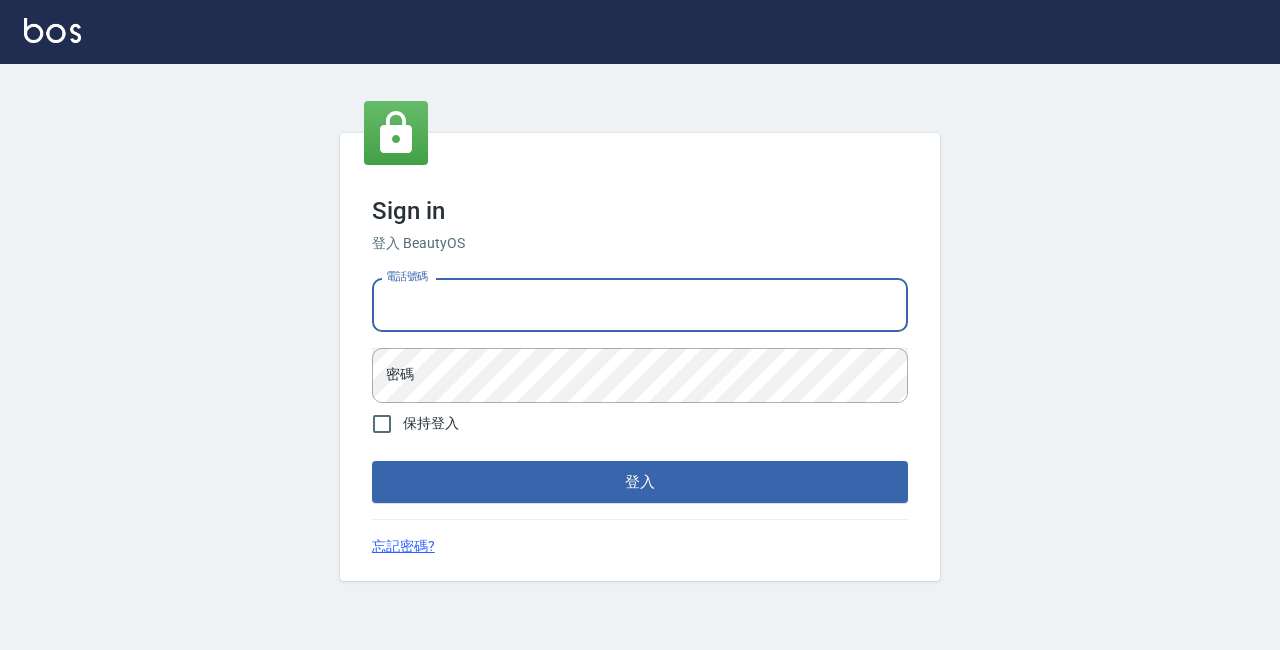 drag, startPoint x: 0, startPoint y: 0, endPoint x: 534, endPoint y: 296, distance: 610.5506 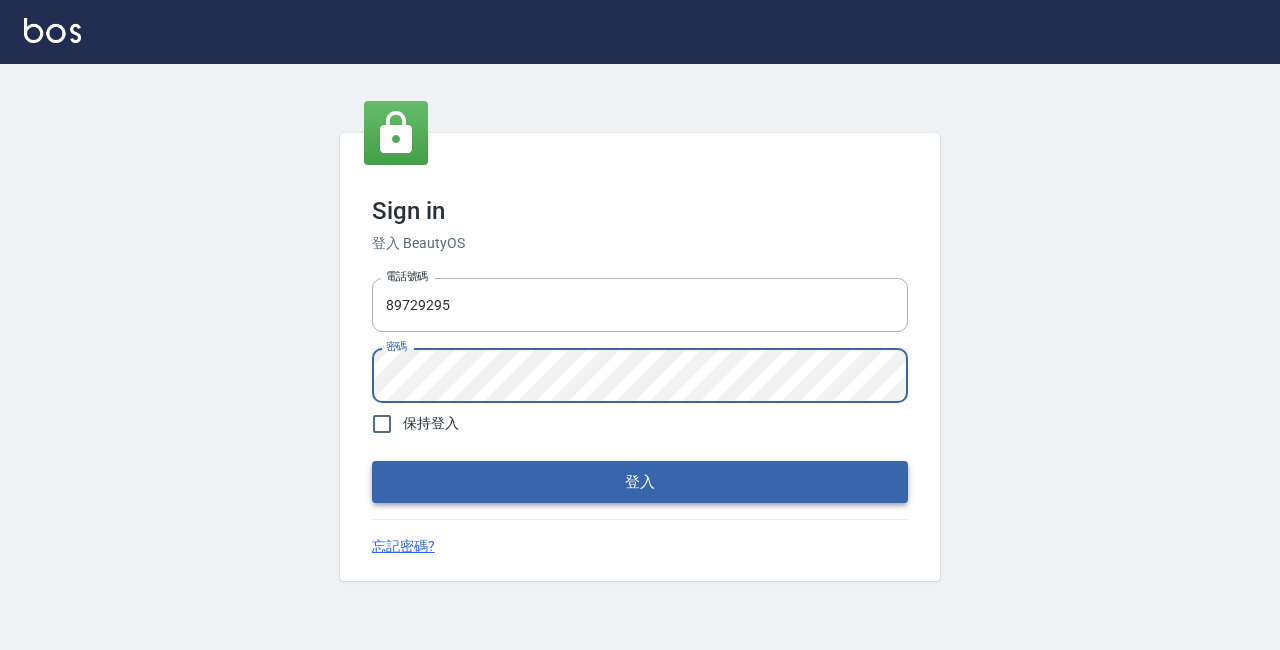 click on "登入" at bounding box center (640, 482) 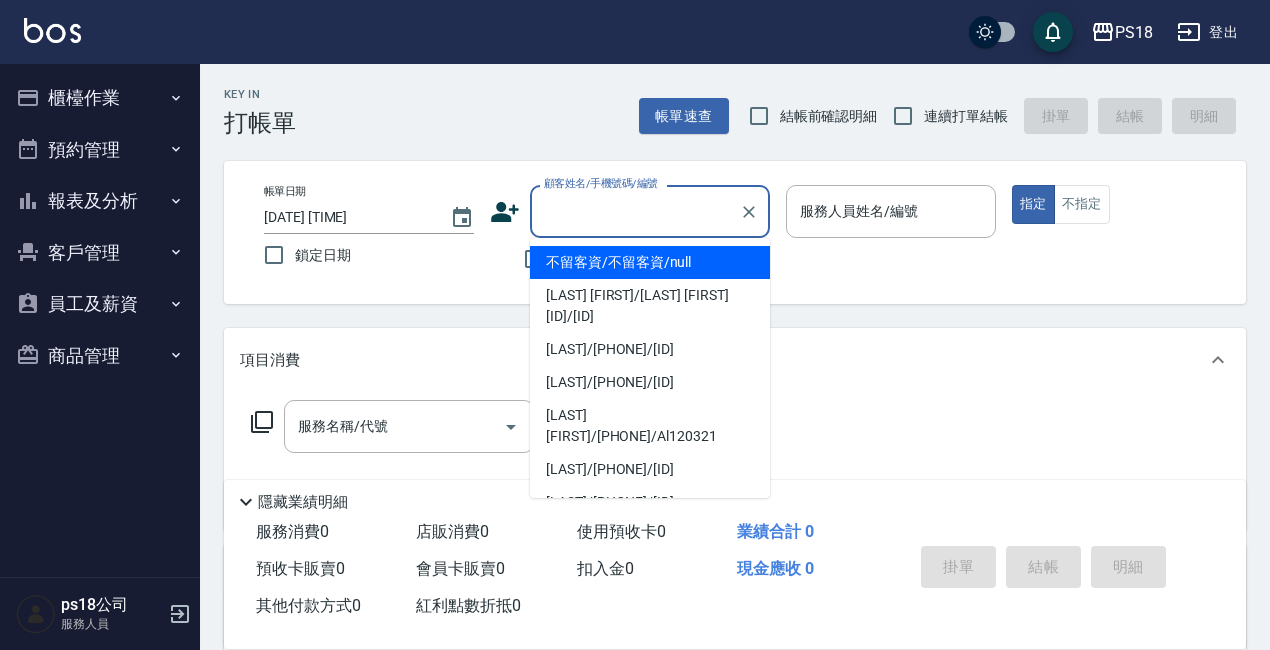 click on "顧客姓名/手機號碼/編號" at bounding box center [635, 211] 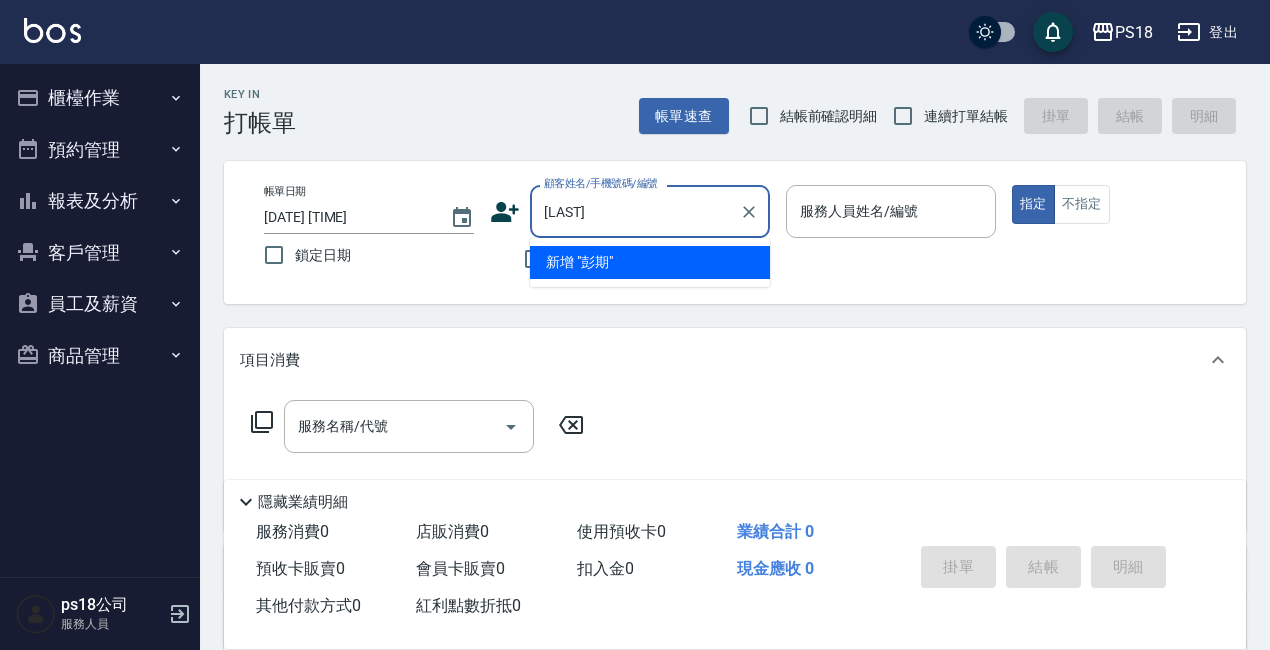 click on "[LAST]" at bounding box center (635, 211) 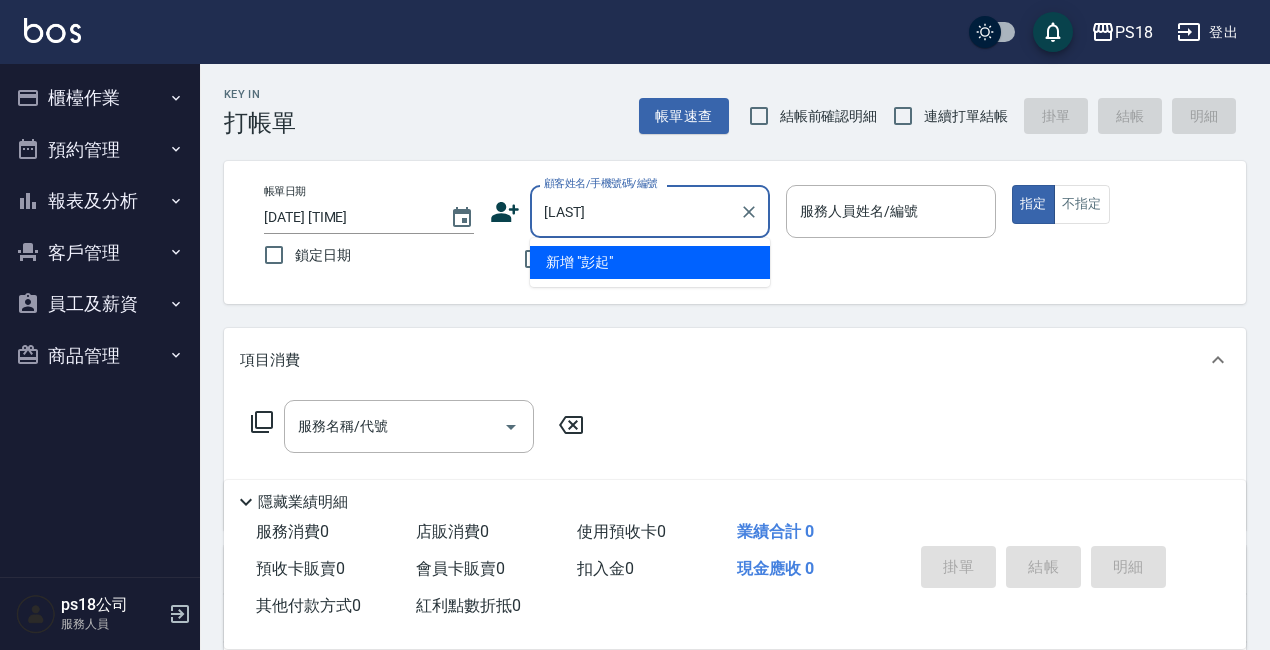 type on "彭啟" 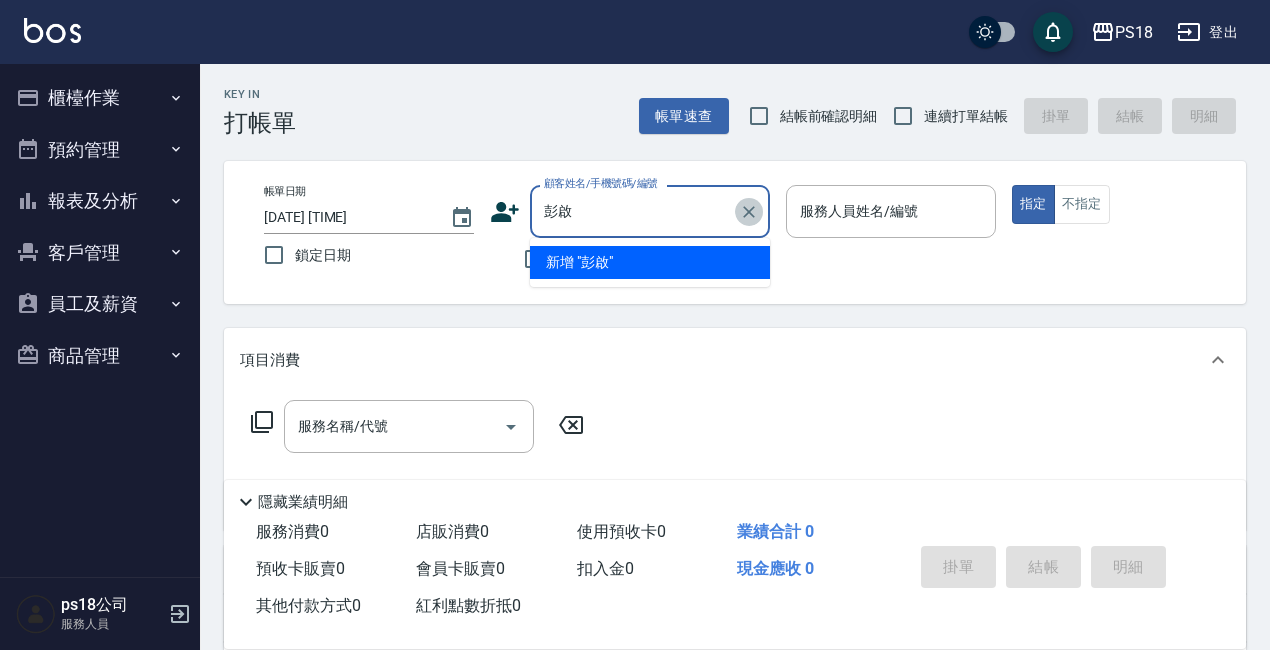 click 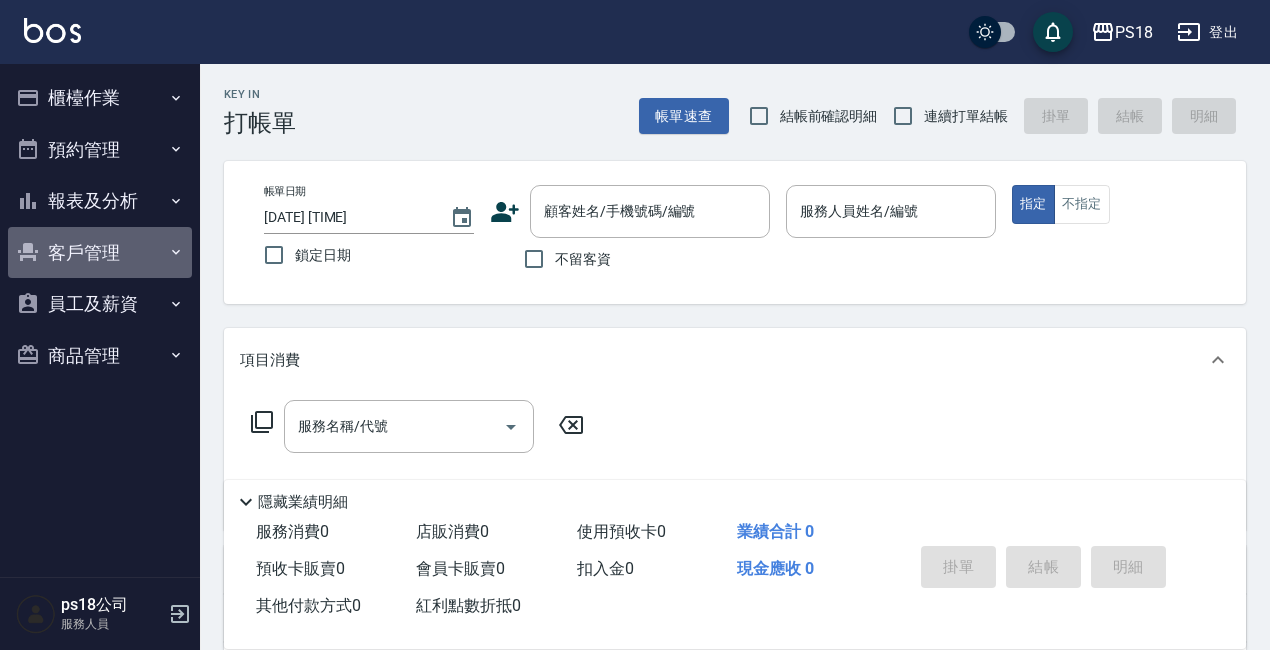 click on "客戶管理" at bounding box center [100, 253] 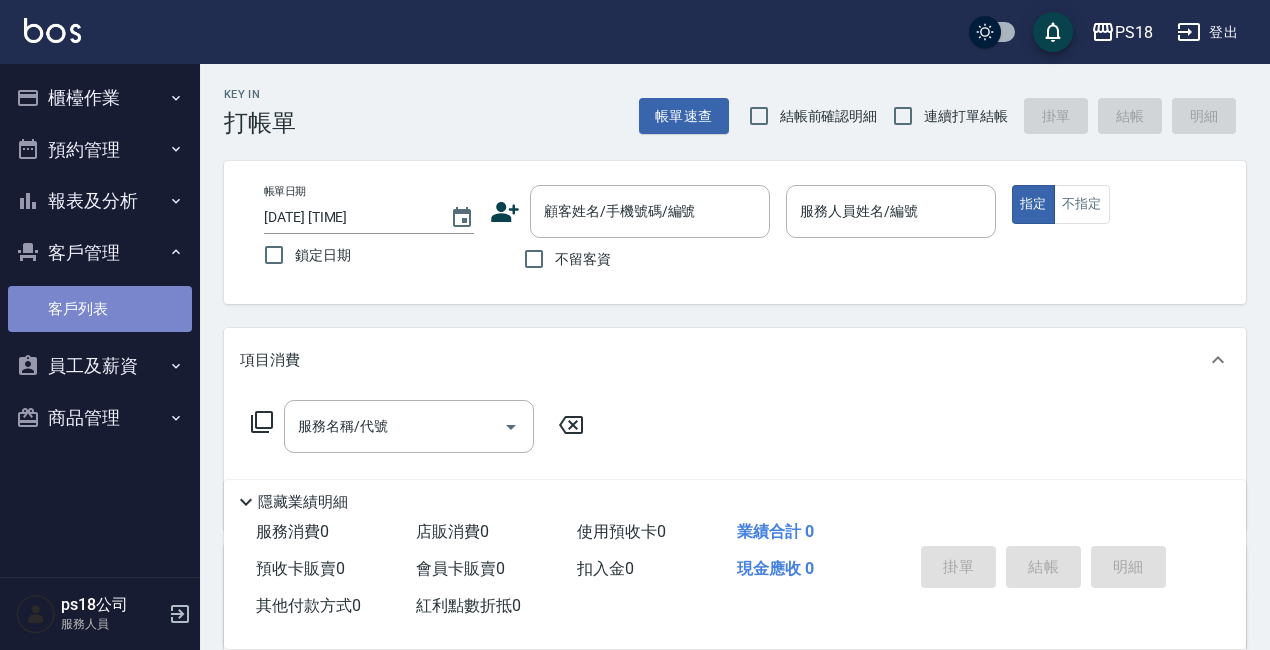 click on "客戶列表" at bounding box center [100, 309] 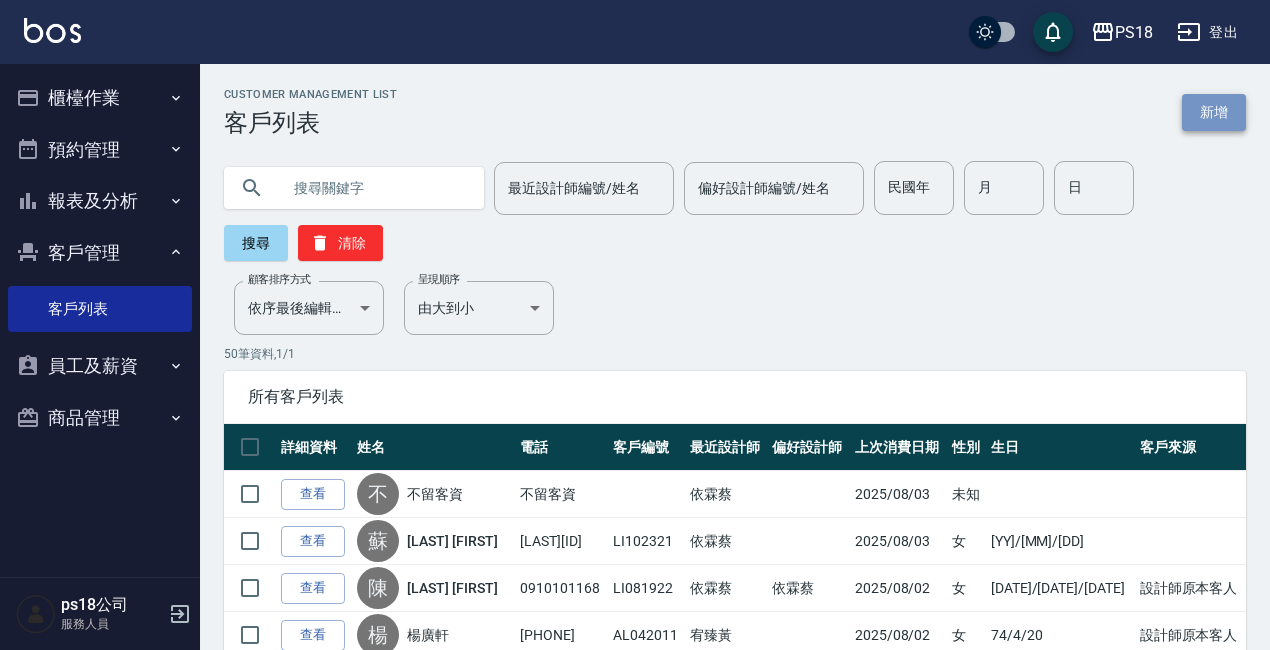 click on "新增" at bounding box center [1214, 112] 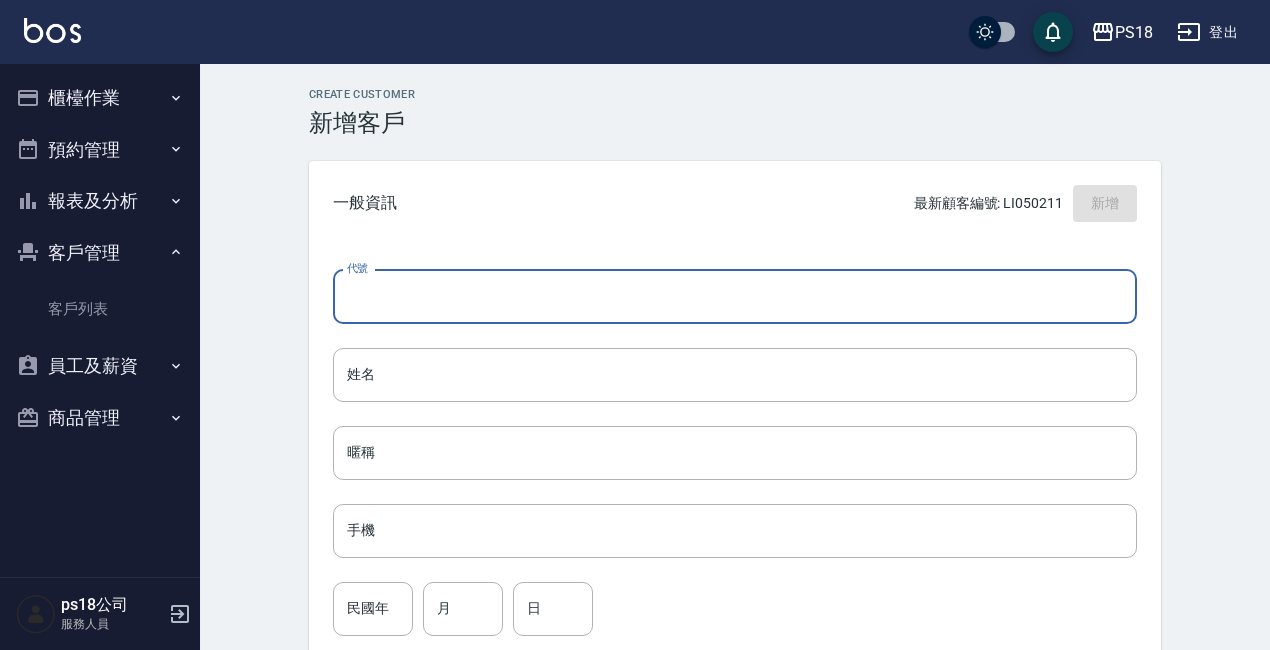 click on "代號" at bounding box center [735, 297] 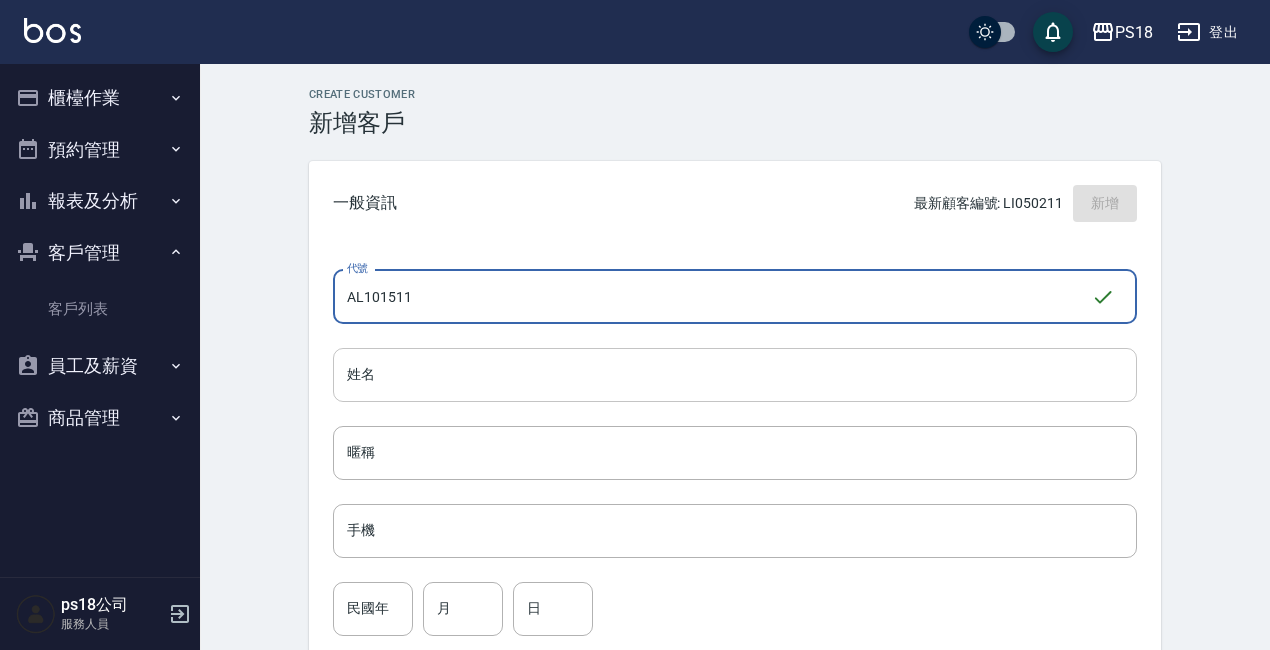 type on "AL101511" 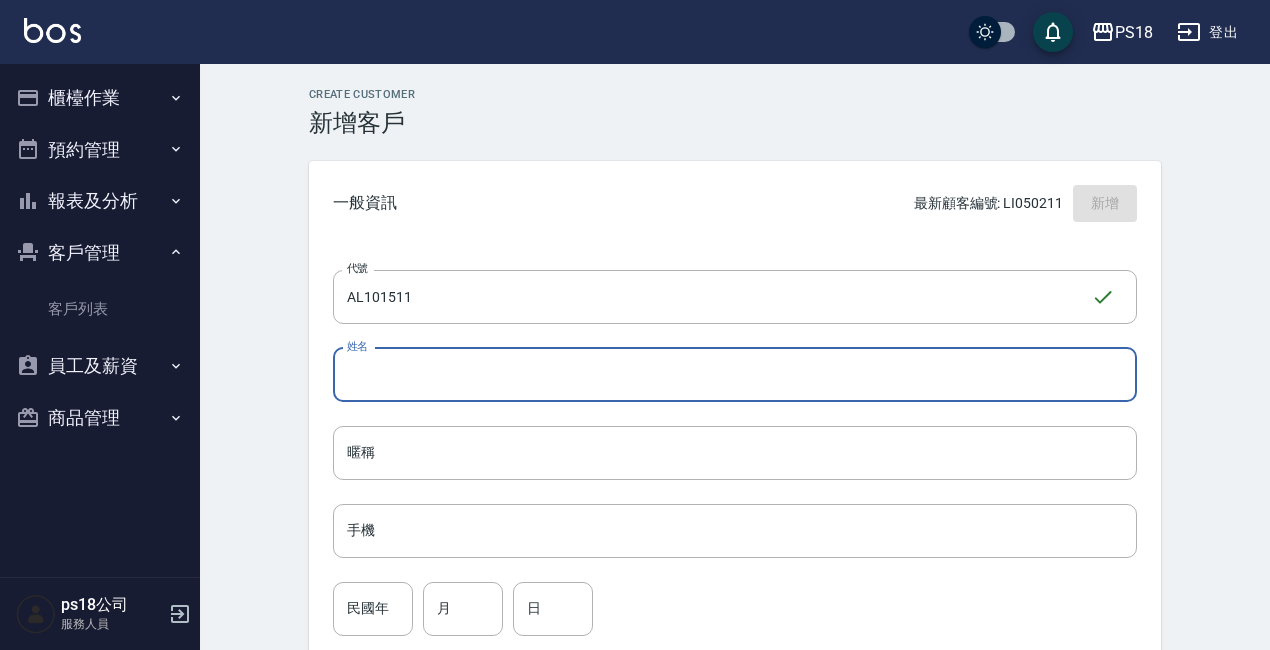 click on "姓名" at bounding box center (735, 375) 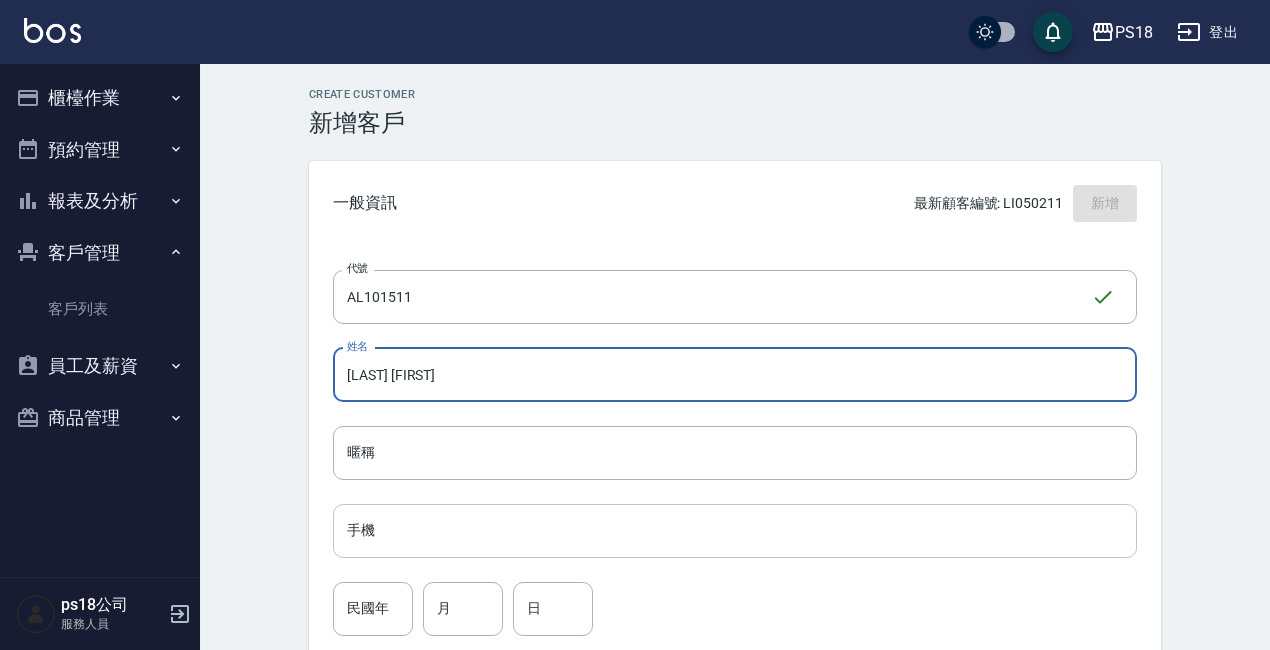 type on "[LAST] [FIRST]" 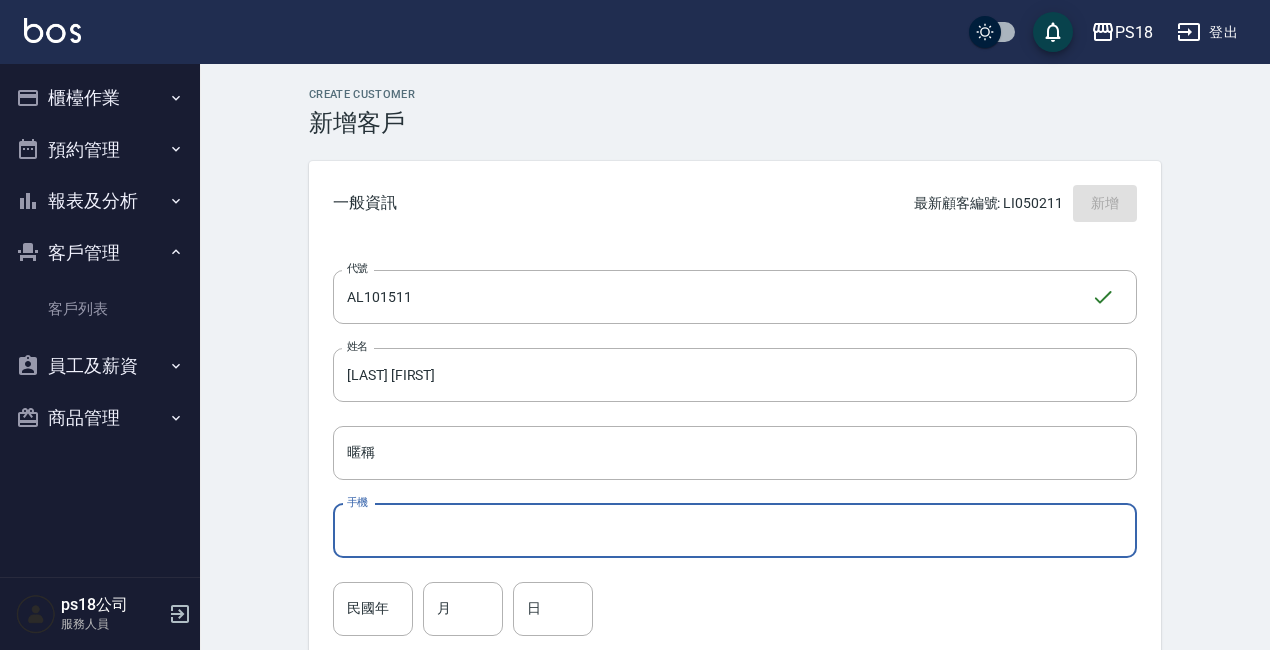 click on "手機" at bounding box center (735, 531) 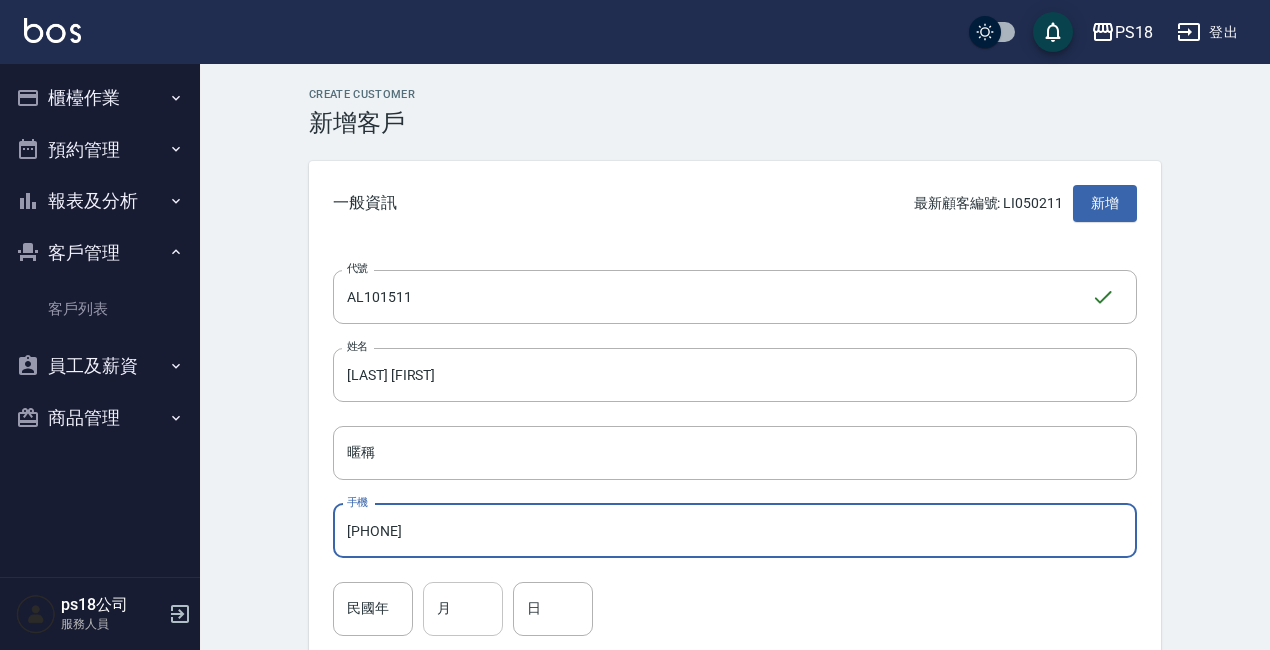 type on "[PHONE]" 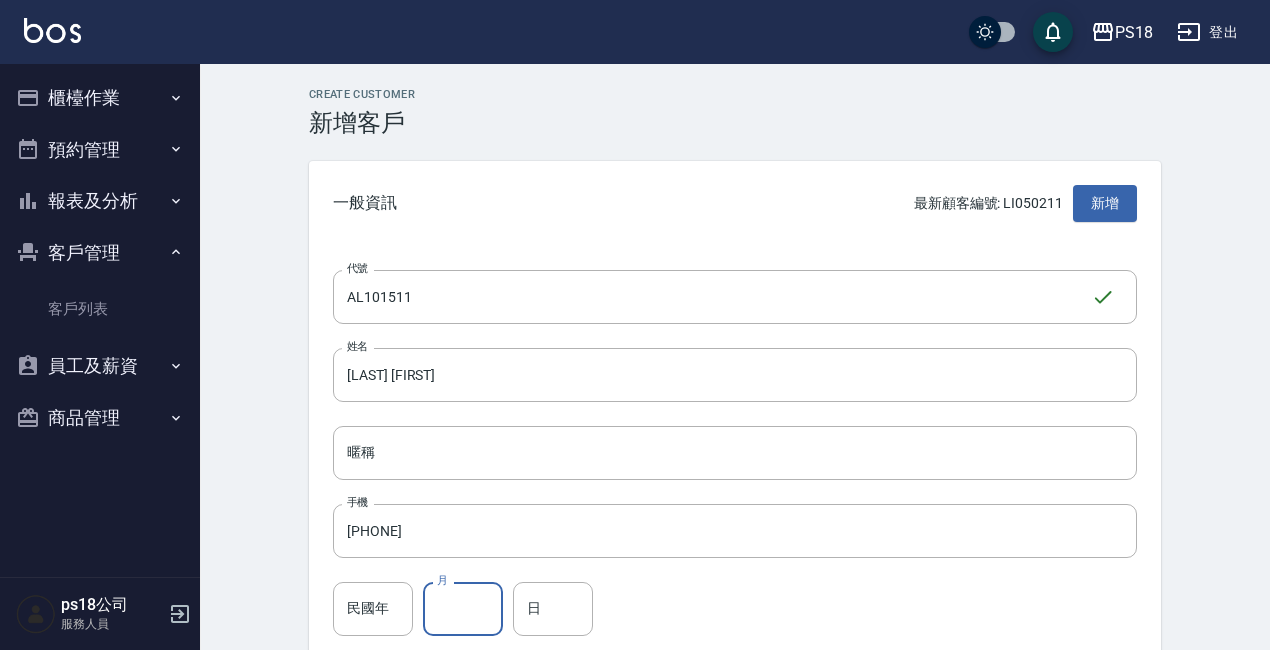 click on "月" at bounding box center (463, 609) 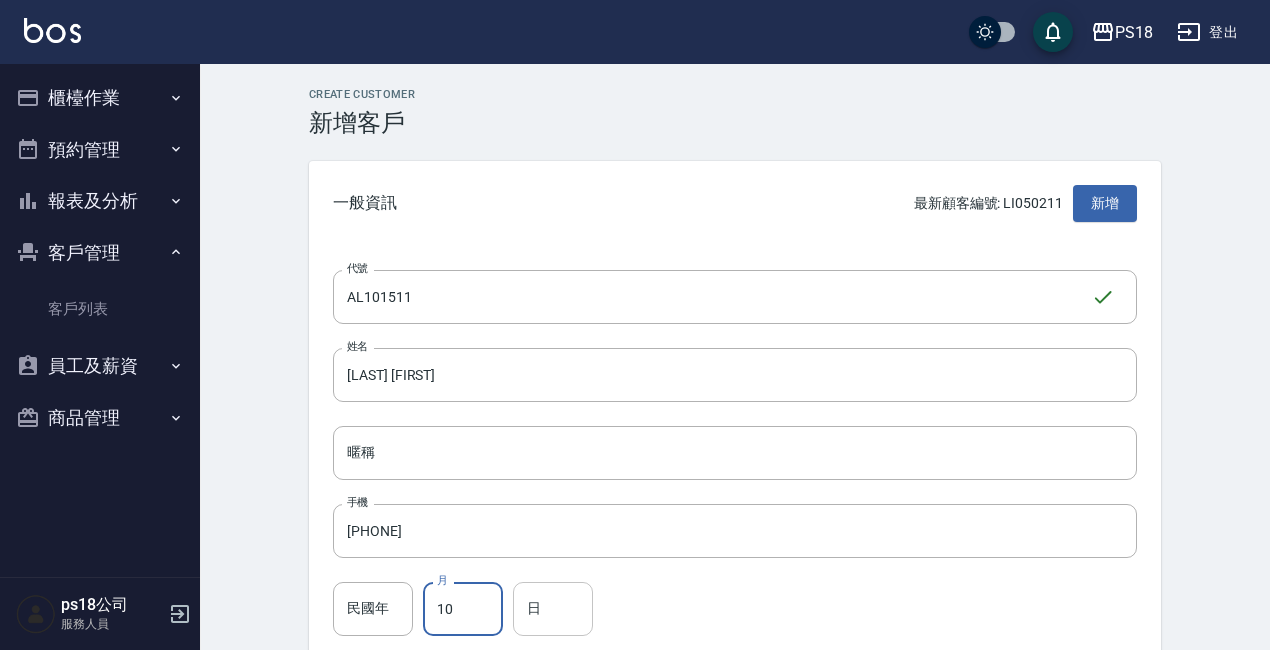 type on "10" 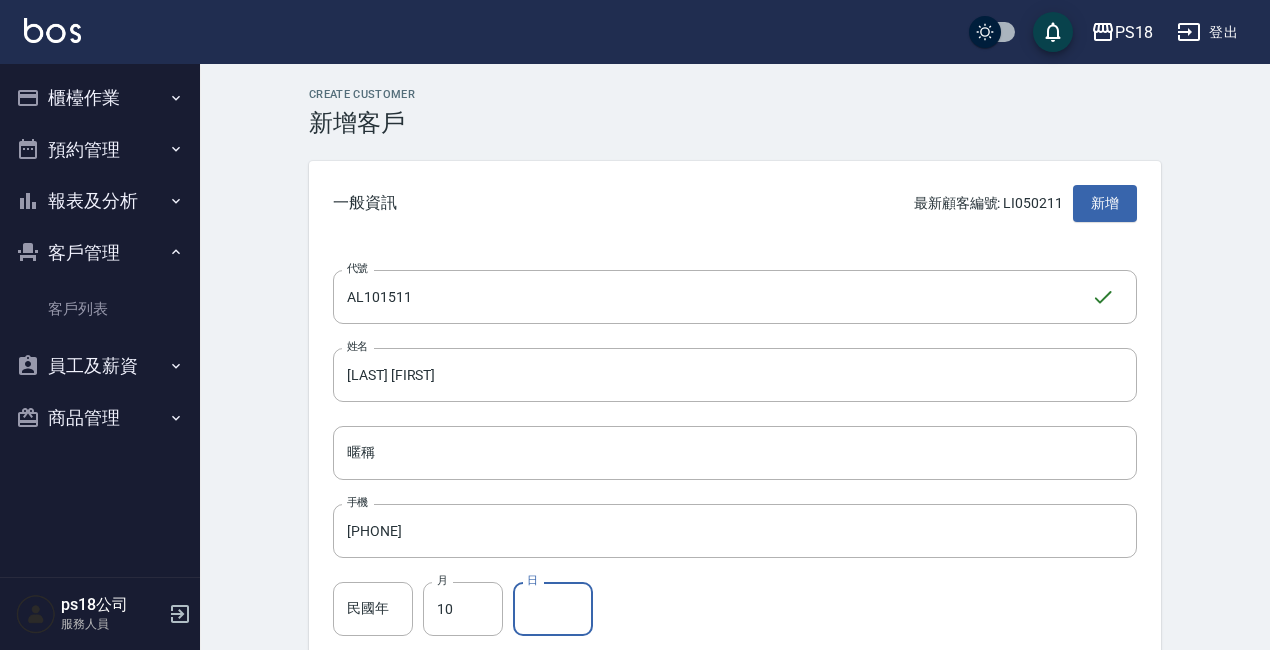 click on "日" at bounding box center [553, 609] 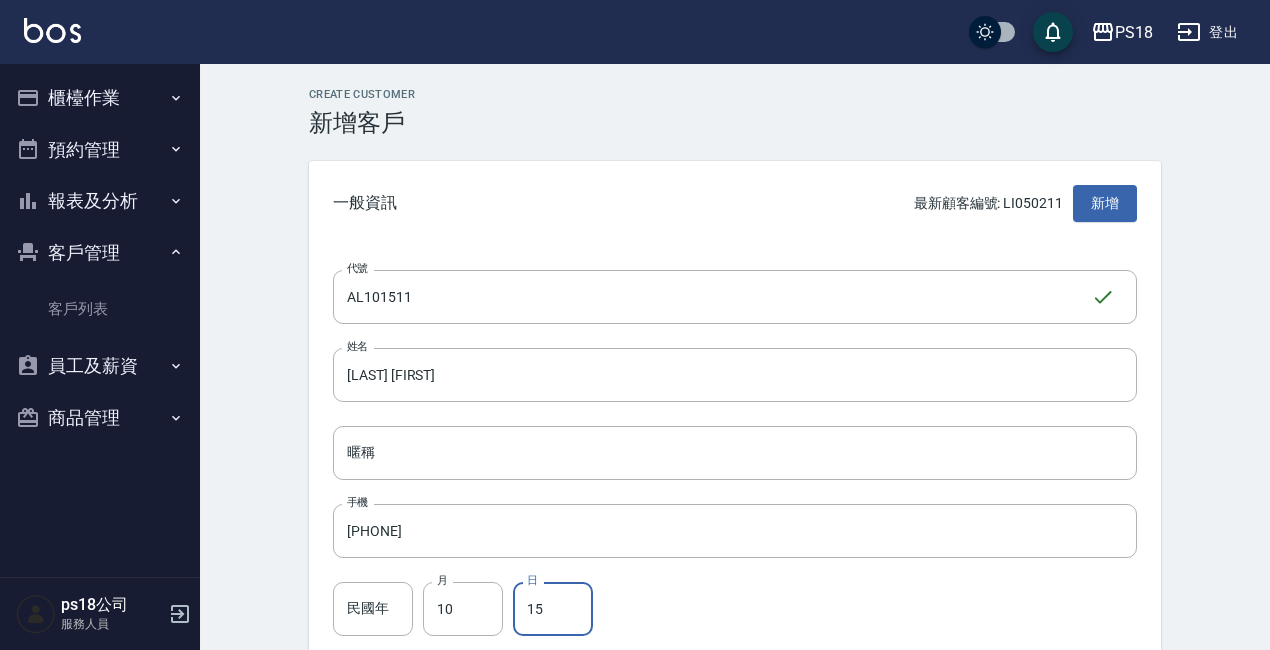type on "15" 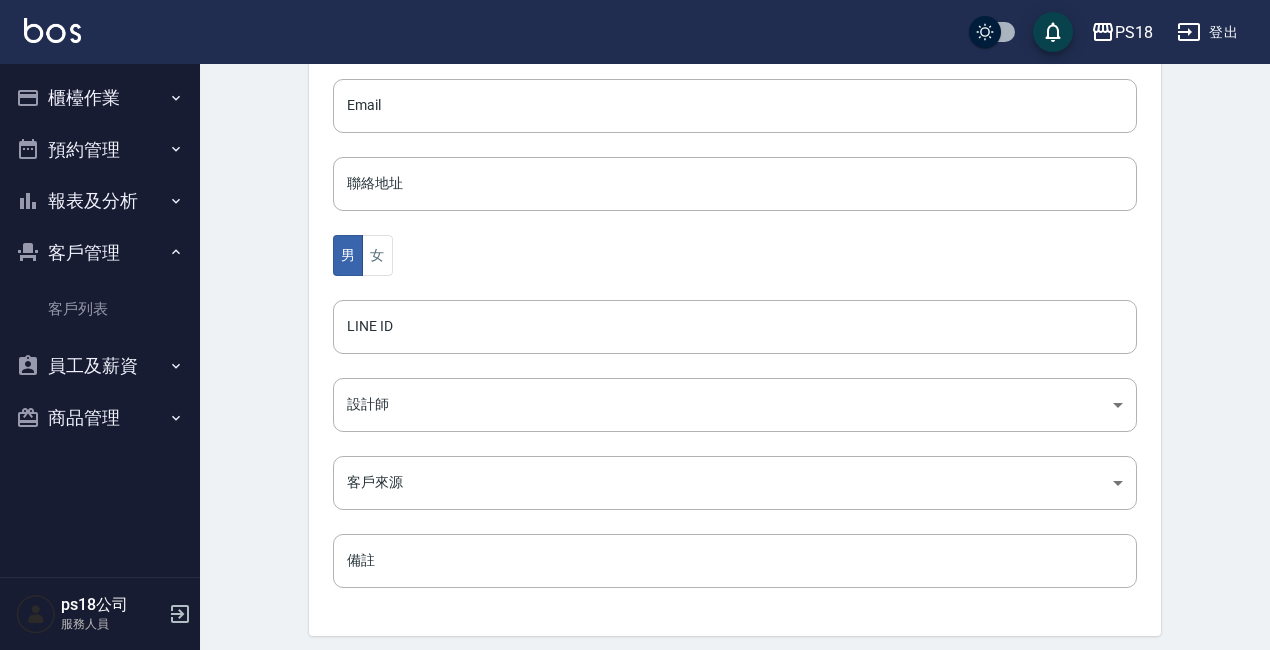 scroll, scrollTop: 600, scrollLeft: 0, axis: vertical 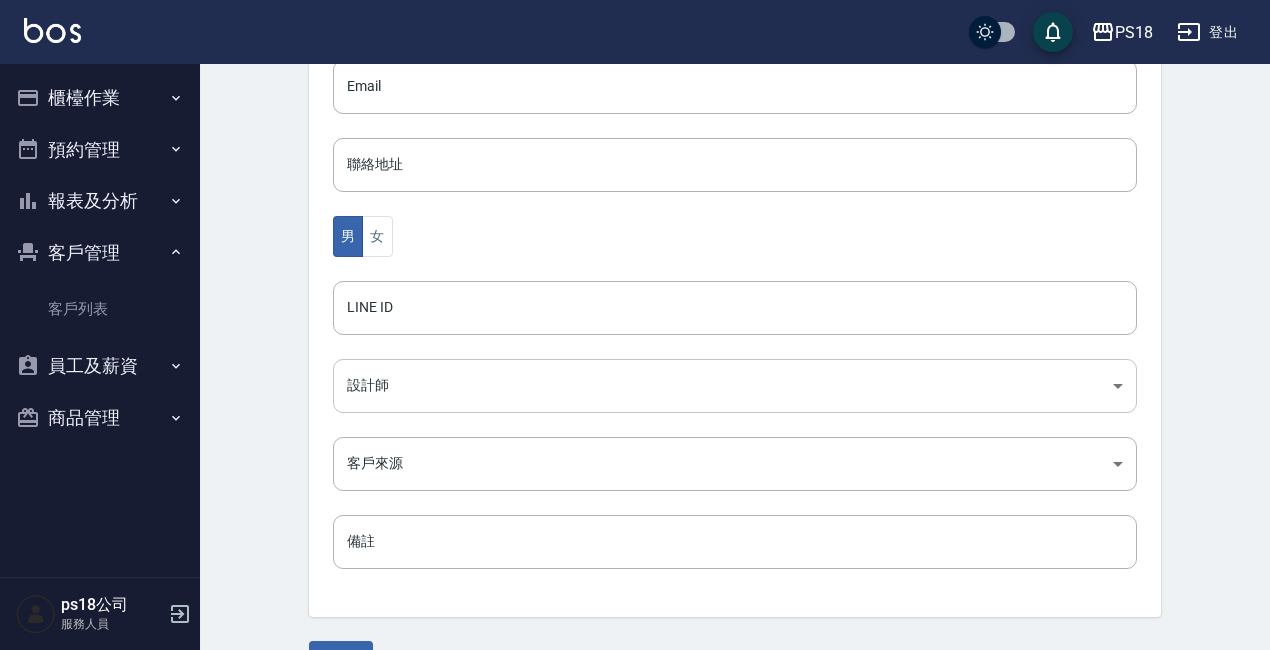 click on "PS18 登出 櫃檯作業 打帳單 帳單列表 現金收支登錄 材料自購登錄 排班表 現場電腦打卡 掃碼打卡 預約管理 預約管理 單日預約紀錄 單週預約紀錄 報表及分析 報表目錄 消費分析儀表板 店家日報表 互助日報表 互助點數明細 設計師日報表 店販抽成明細 客戶管理 客戶列表 員工及薪資 員工列表 全店打卡記錄 商品管理 商品列表 ps18公司 服務人員 Create Customer 新增客戶 一般資訊 最新顧客編號: LI050211 新增 代號 AL101511 ​ 代號 姓名 彭啟東 姓名 暱稱 暱稱 手機 [PHONE] 手機 民國年 民國年 月 10 月 日 15 日 Email Email 聯絡地址 聯絡地址 男 女 LINE ID LINE ID 設計師 ​ 設計師 客戶來源 ​ 客戶來源 備註 備註 新增" at bounding box center (635, 51) 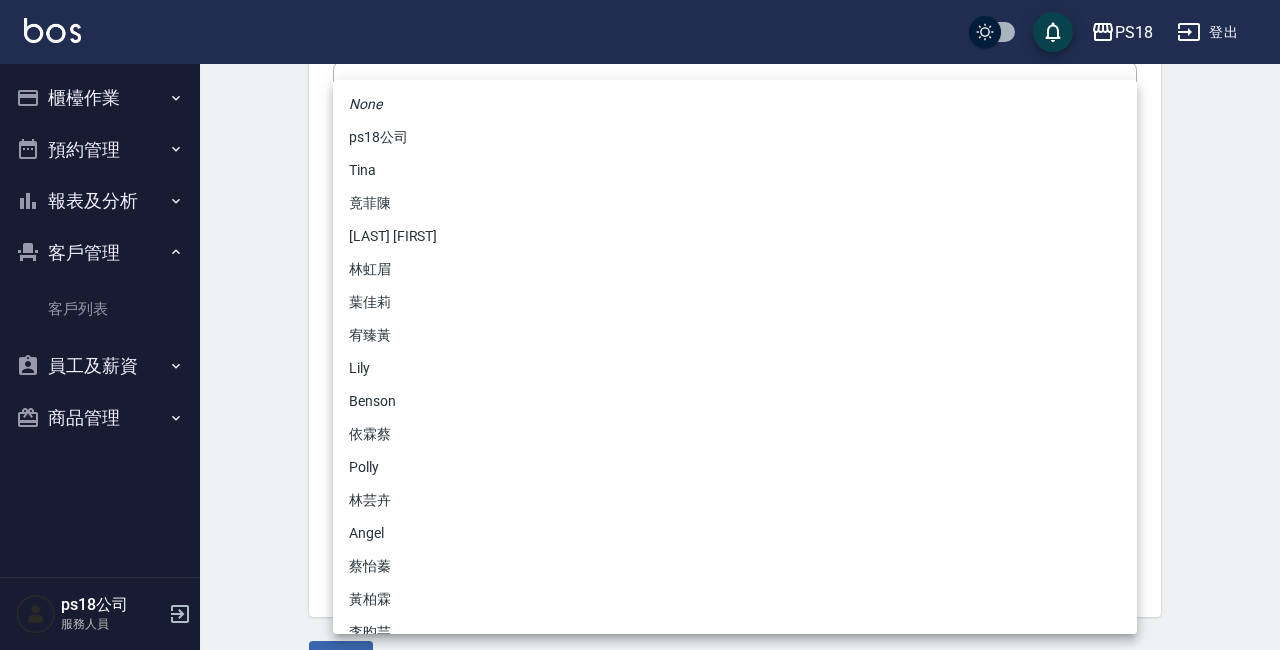 click at bounding box center [640, 325] 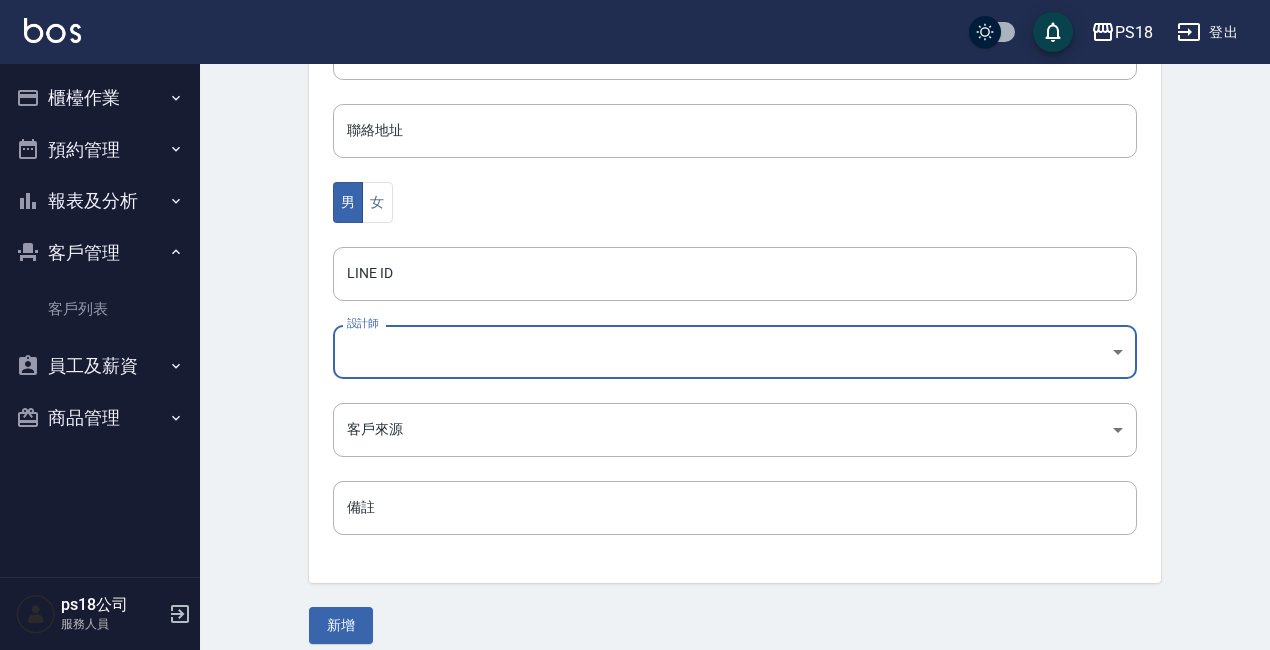 scroll, scrollTop: 652, scrollLeft: 0, axis: vertical 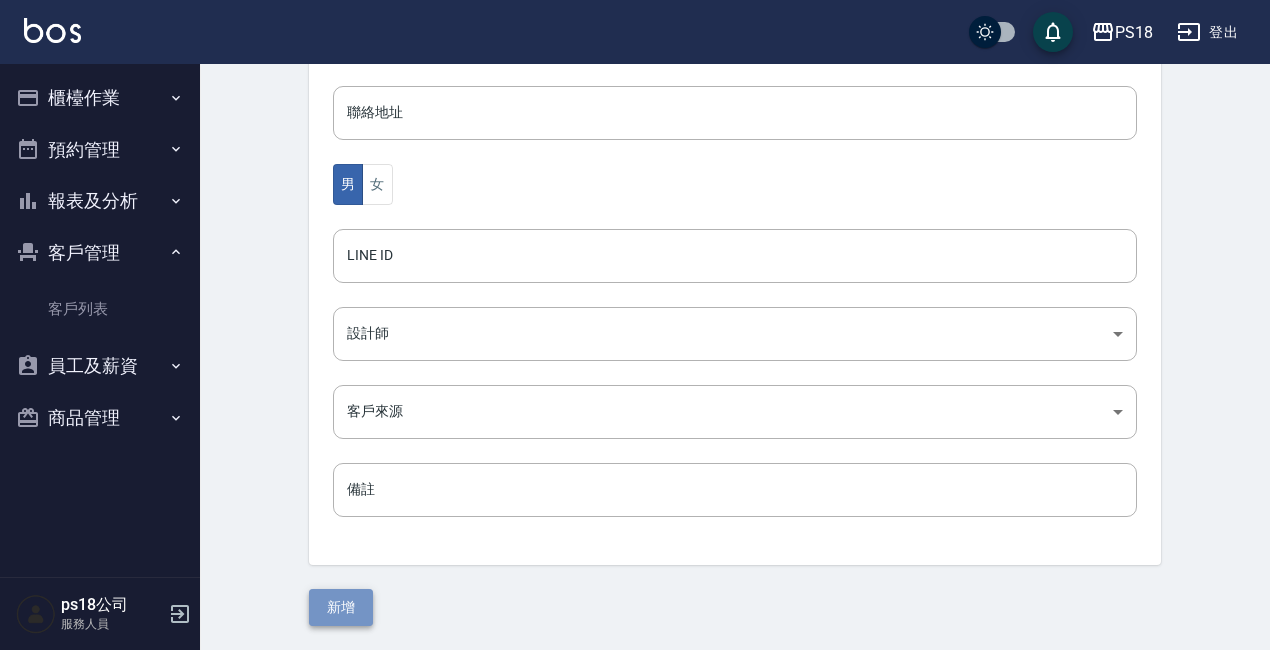 click on "新增" at bounding box center [341, 607] 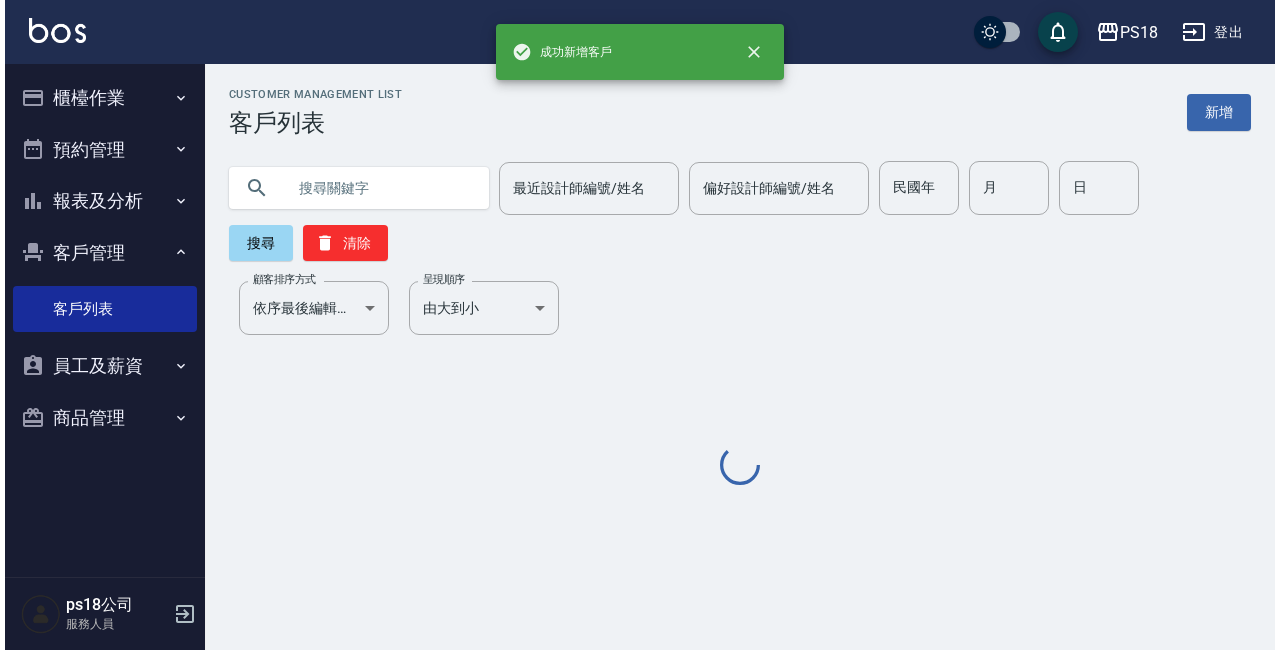 scroll, scrollTop: 0, scrollLeft: 0, axis: both 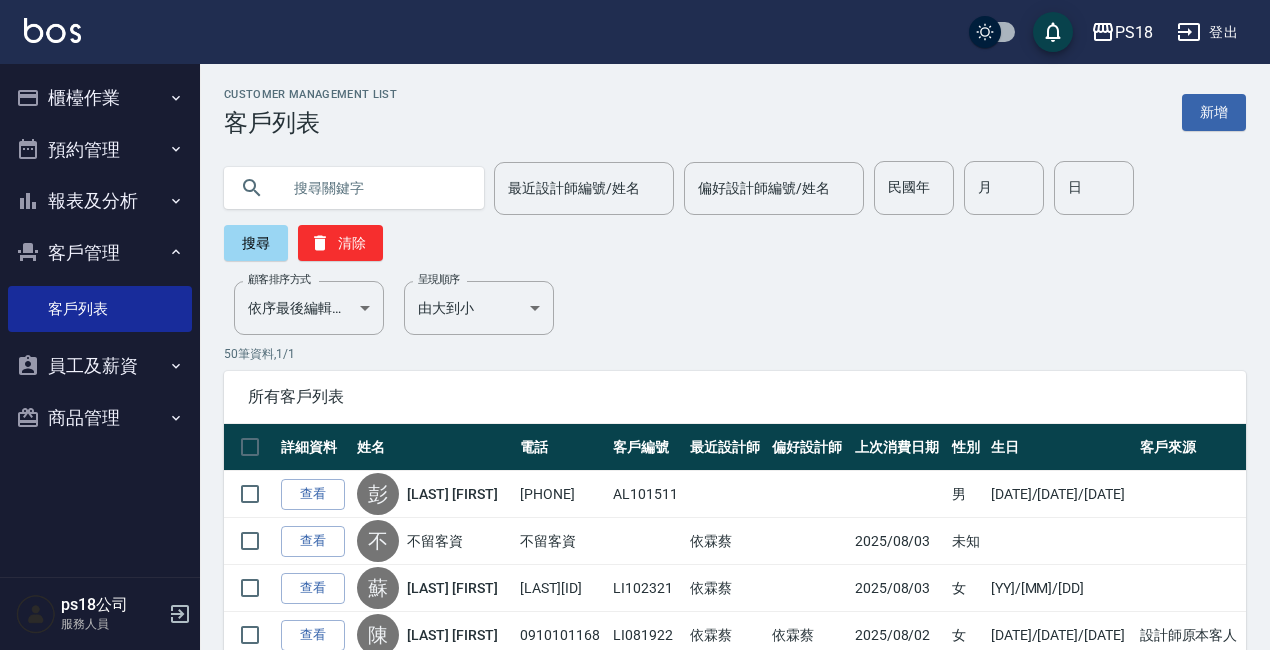 click on "櫃檯作業" at bounding box center (100, 98) 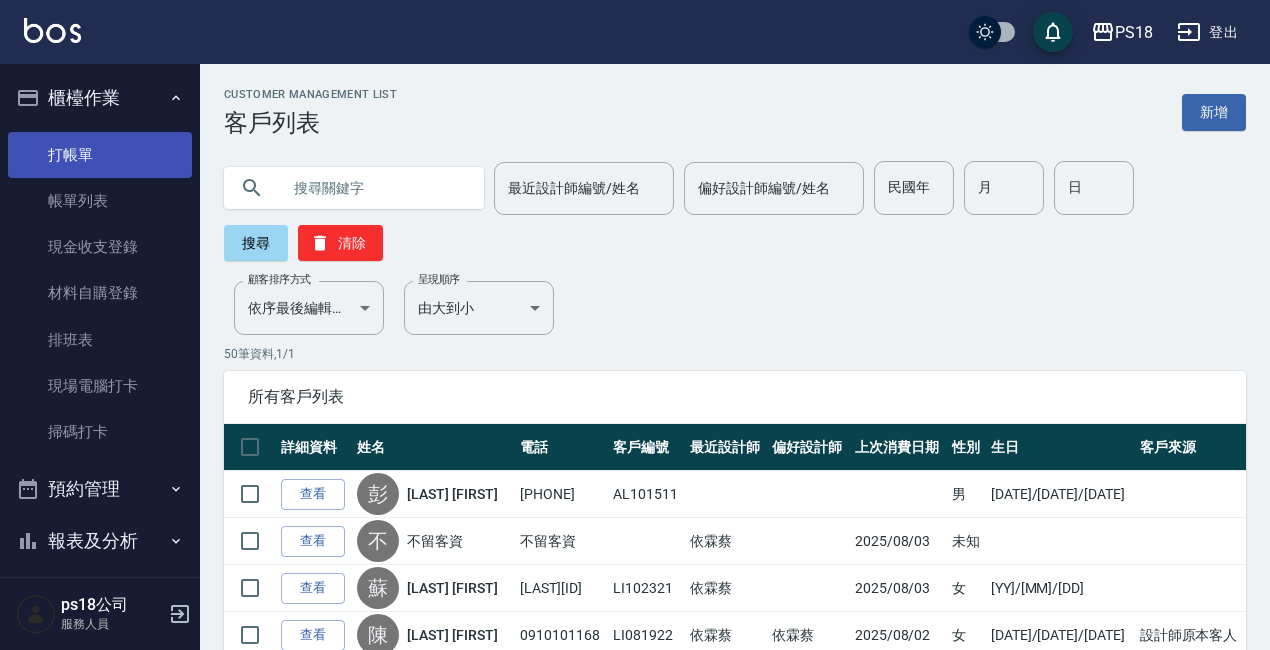drag, startPoint x: 81, startPoint y: 143, endPoint x: 42, endPoint y: 147, distance: 39.20459 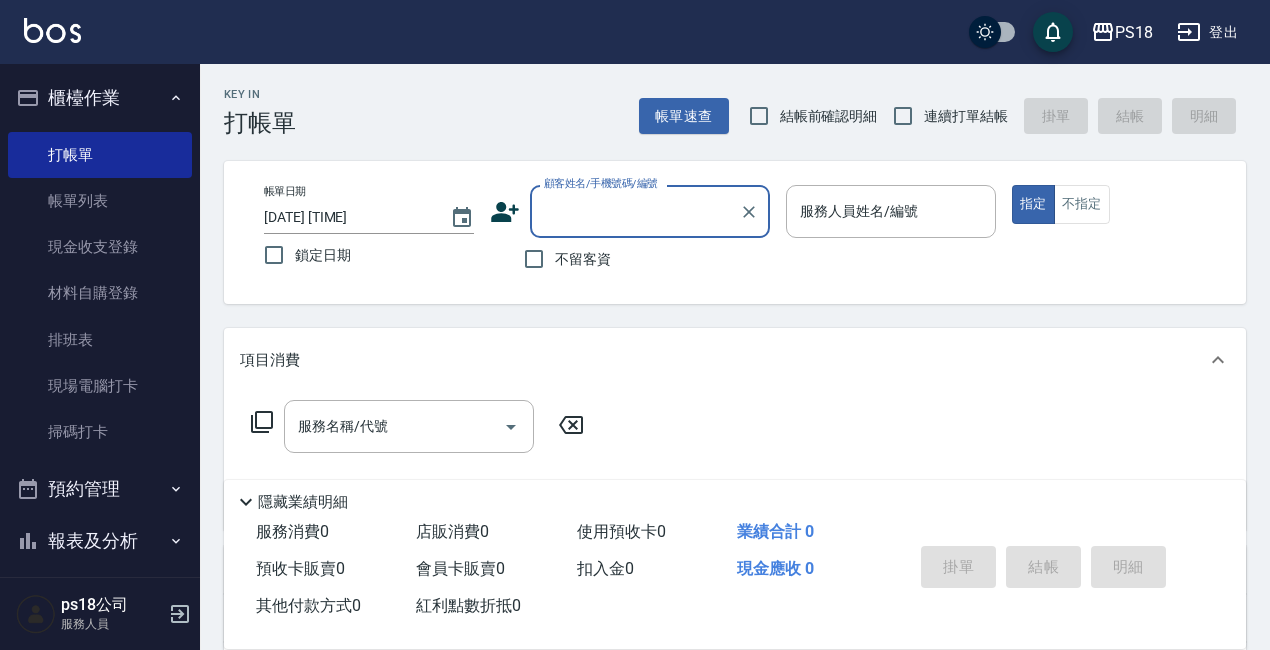 click on "顧客姓名/手機號碼/編號" at bounding box center [635, 211] 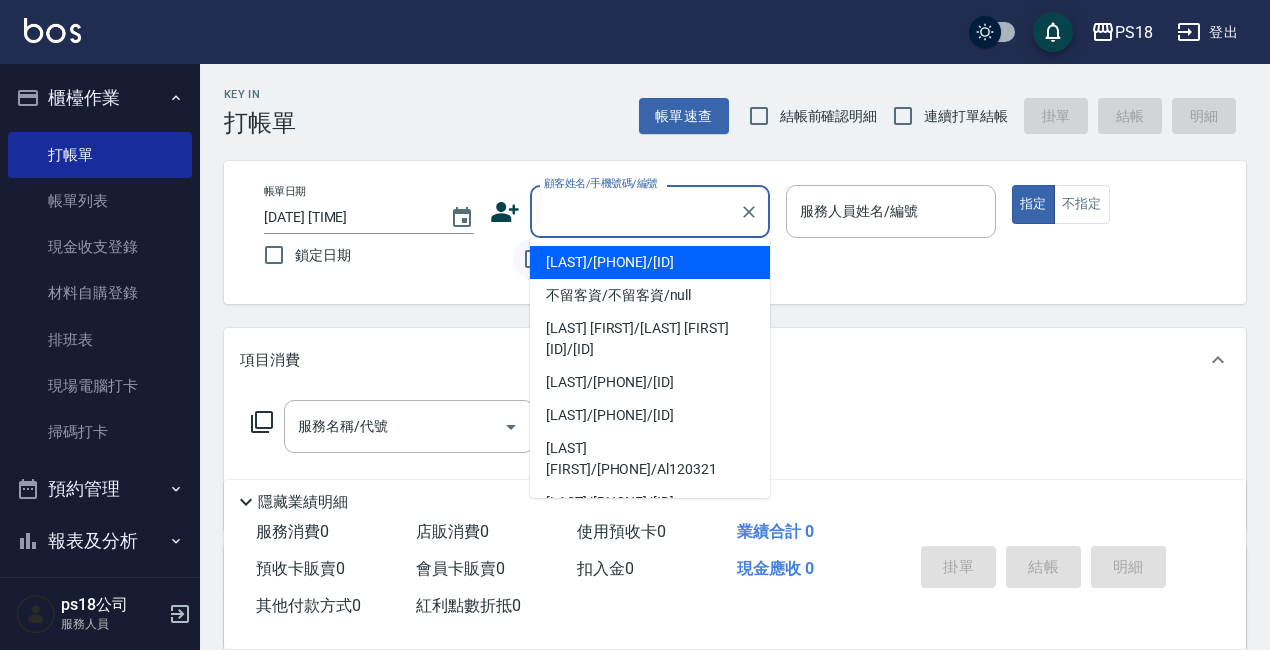 drag, startPoint x: 585, startPoint y: 266, endPoint x: 535, endPoint y: 250, distance: 52.49762 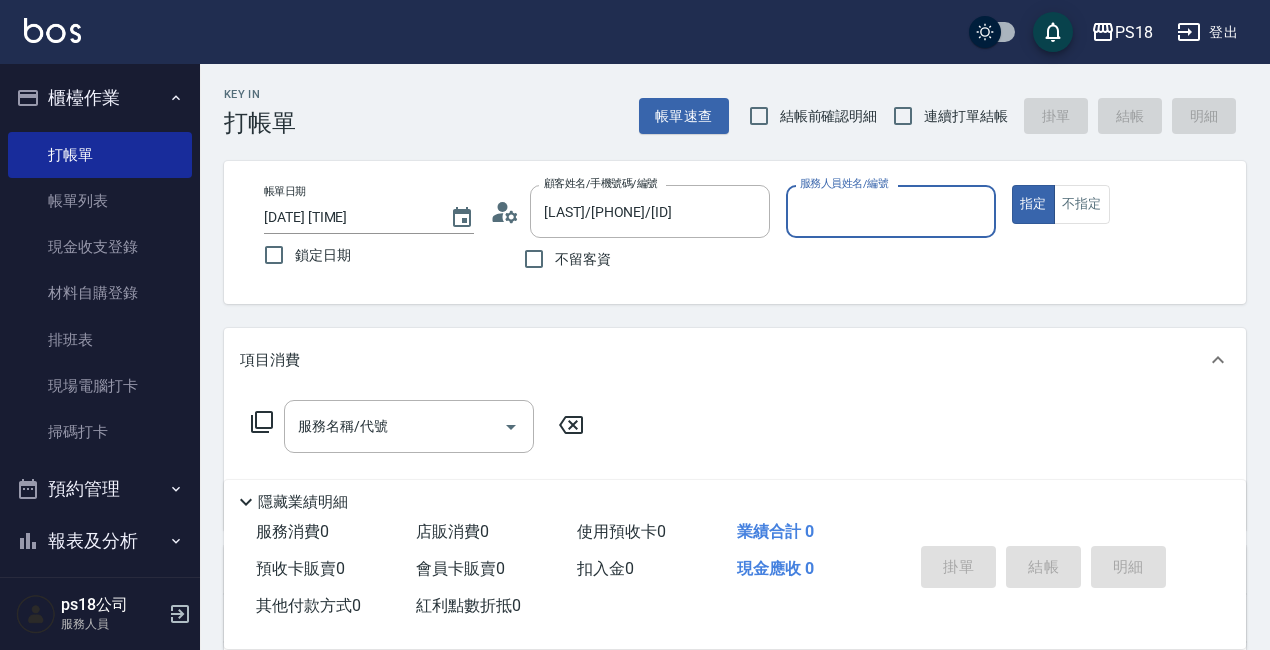 click 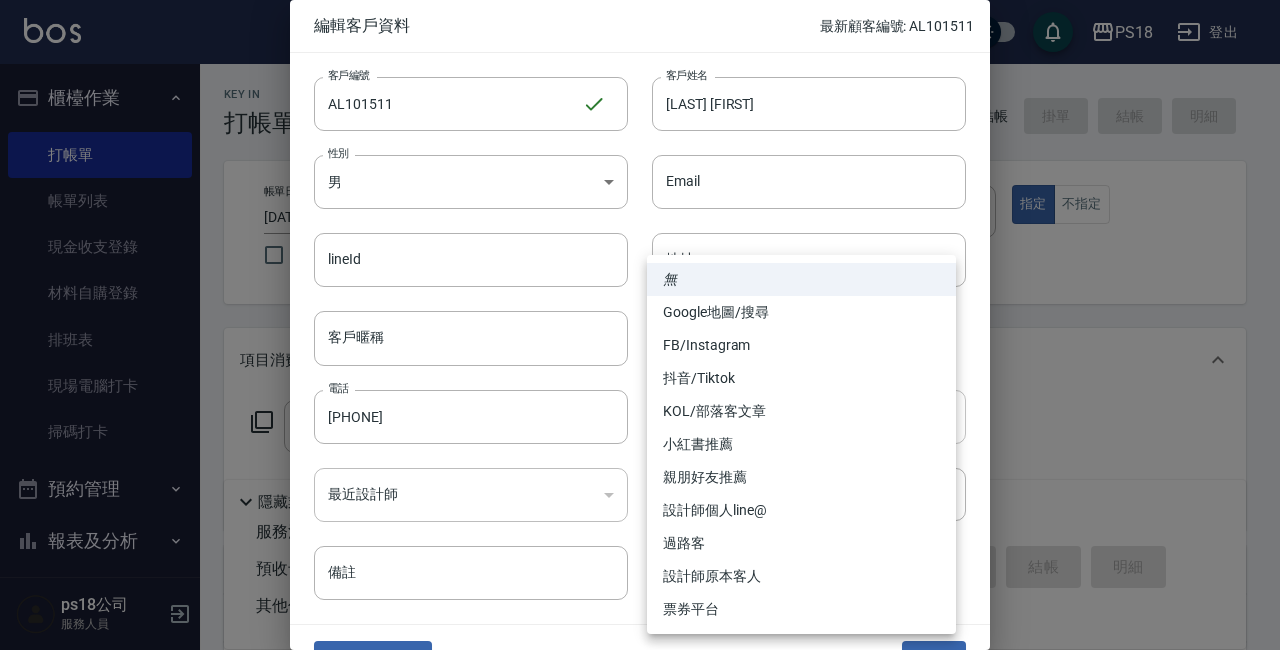 click on "PS18 登出 櫃檯作業 打帳單 帳單列表 現金收支登錄 材料自購登錄 排班表 現場電腦打卡 掃碼打卡 預約管理 預約管理 單日預約紀錄 單週預約紀錄 報表及分析 報表目錄 消費分析儀表板 店家日報表 互助日報表 互助點數明細 設計師日報表 店販抽成明細 客戶管理 客戶列表 員工及薪資 員工列表 全店打卡記錄 商品管理 商品列表 ps18公司 服務人員 Key In 打帳單 帳單速查 結帳前確認明細 連續打單結帳 掛單 結帳 明細 帳單日期 [DATE] [TIME] 鎖定日期 顧客姓名/手機號碼/編號 彭啟東/[PHONE]/AL101511 顧客姓名/手機號碼/編號 不留客資 服務人員姓名/編號 服務人員姓名/編號 指定 不指定 項目消費 服務名稱/代號 服務名稱/代號 店販銷售 服務人員姓名/編號 服務人員姓名/編號 商品代號/名稱 商品代號/名稱 預收卡販賣 卡券名稱/代號 卡券名稱/代號 使用預收卡 卡券代號/名稱 0元" at bounding box center (640, 489) 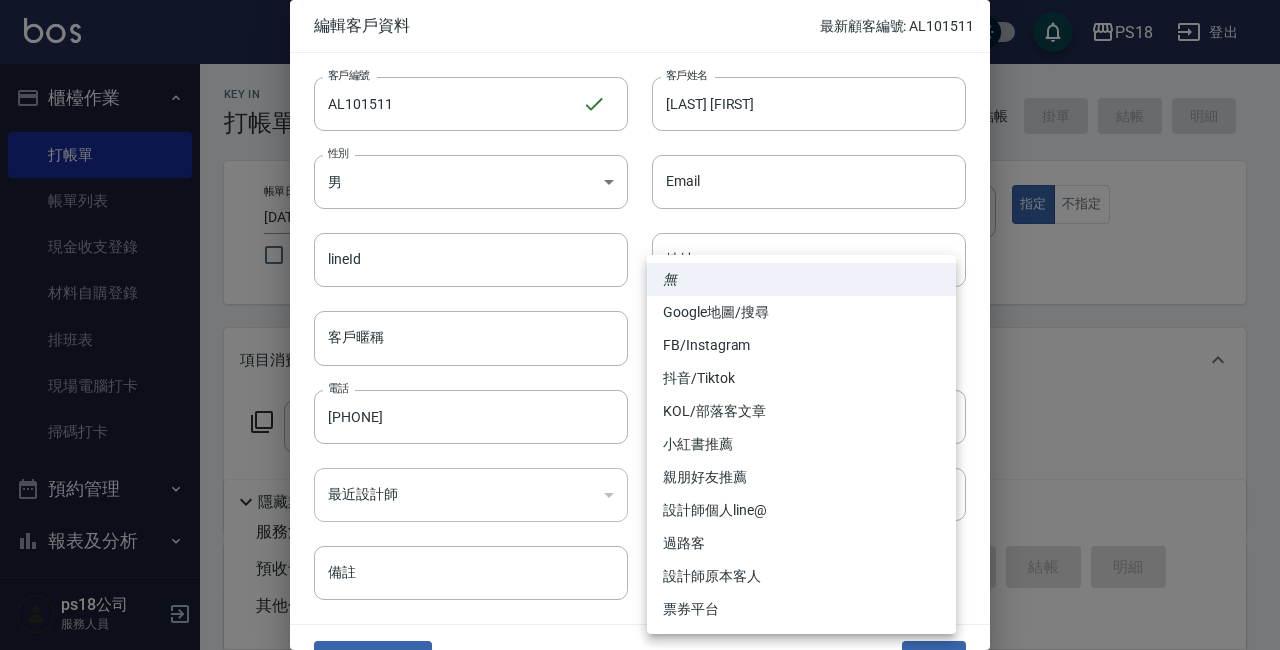 click on "設計師原本客人" at bounding box center (801, 576) 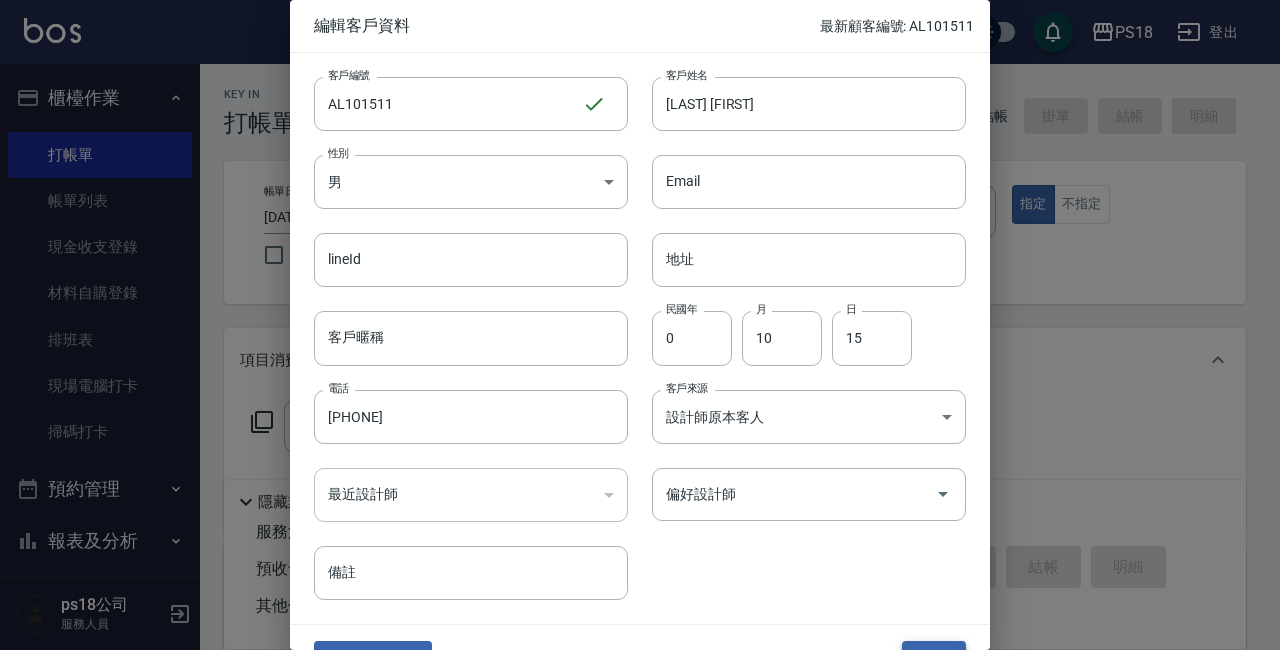 click on "儲存" at bounding box center (934, 659) 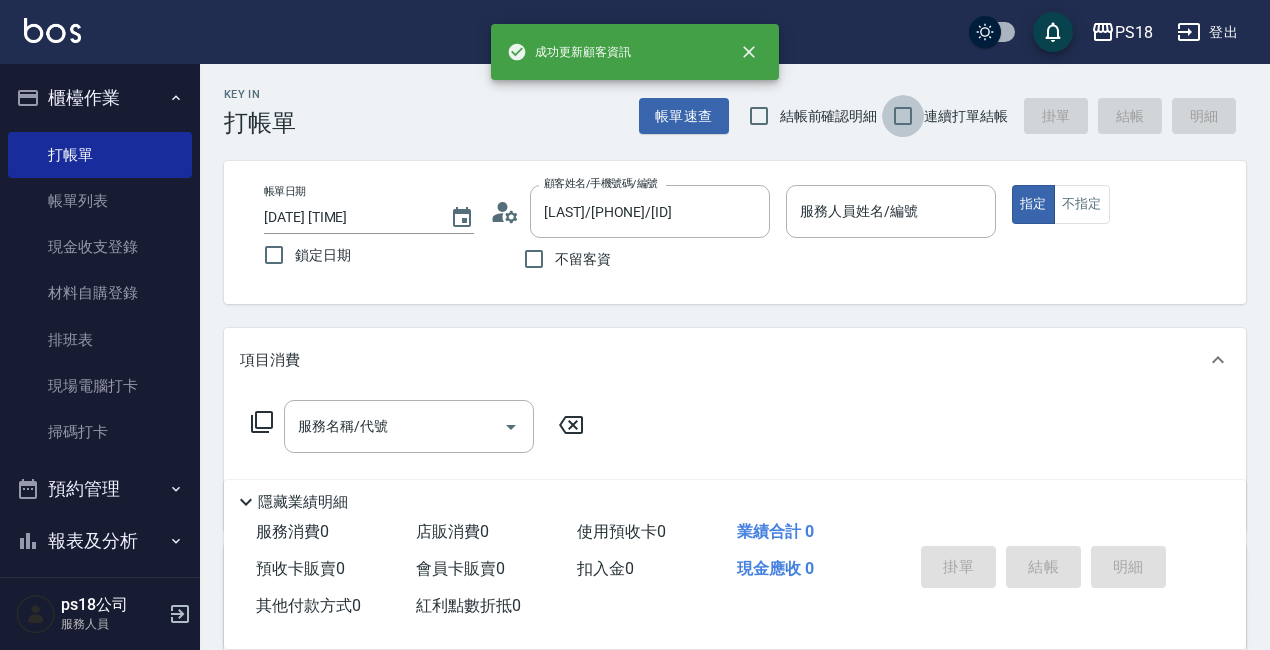 click on "連續打單結帳" at bounding box center [903, 116] 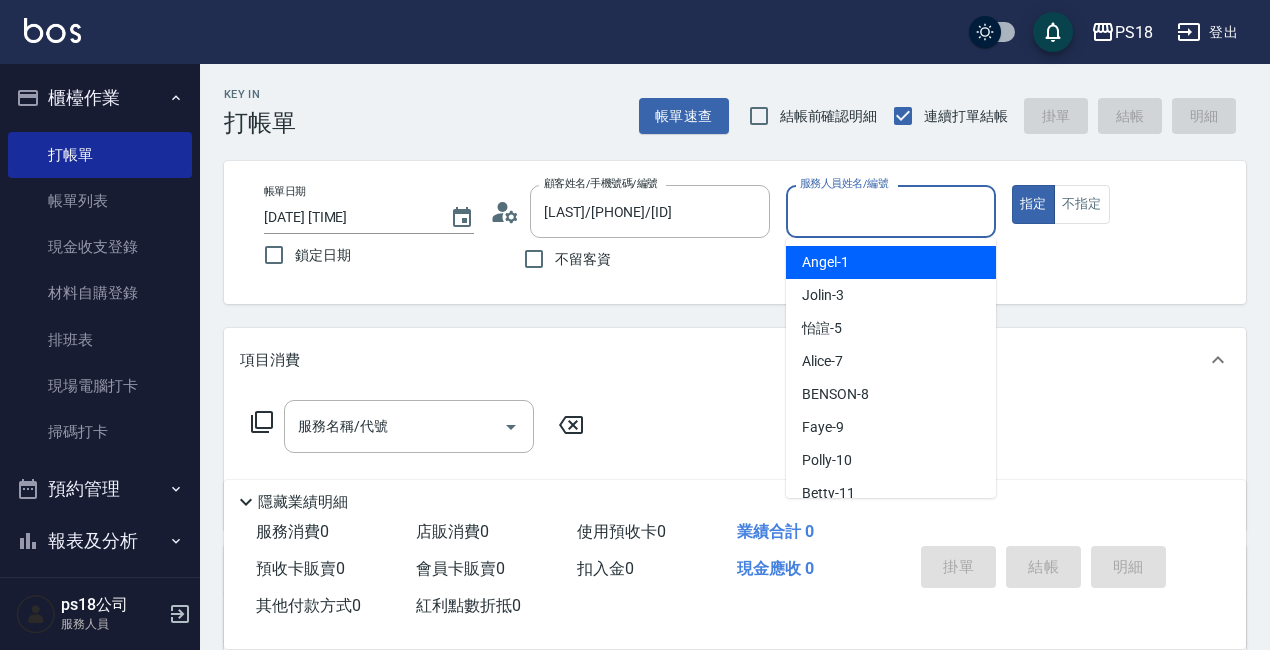 click on "服務人員姓名/編號" at bounding box center [891, 211] 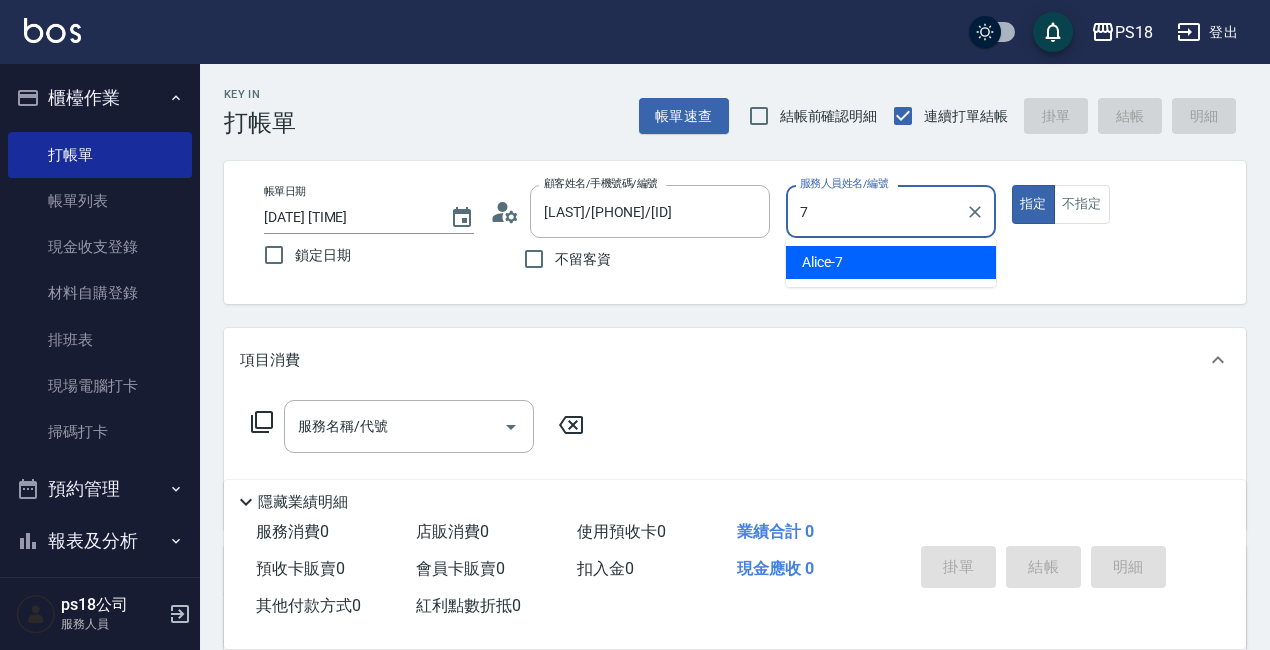 type on "7" 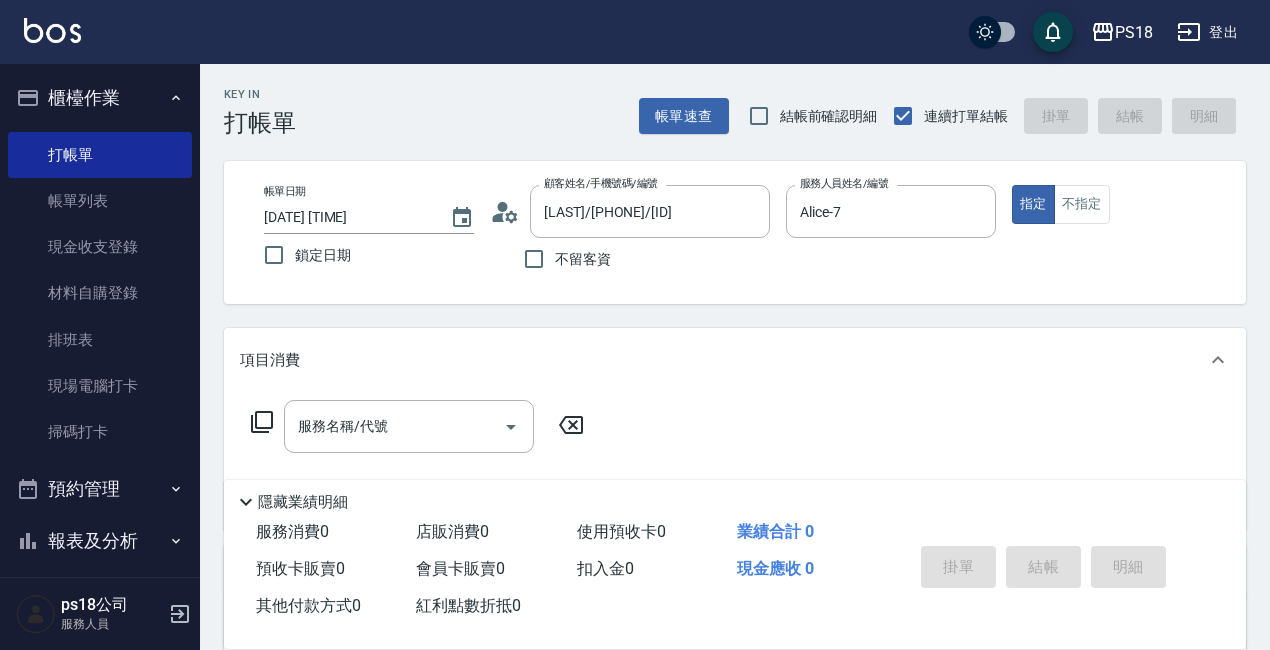 click 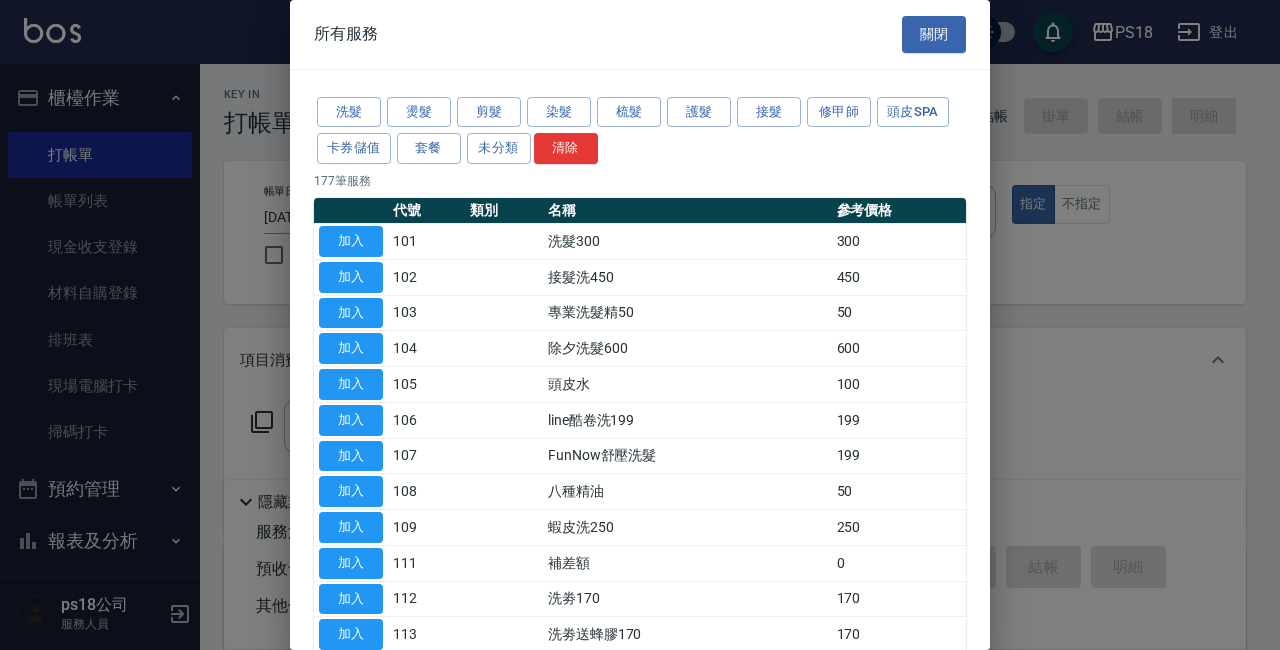 click on "洗髮 燙髮 剪髮 染髮 梳髮 護髮 接髮 修甲師 頭皮SPA 卡券儲值 套餐 未分類 清除" at bounding box center [640, 131] 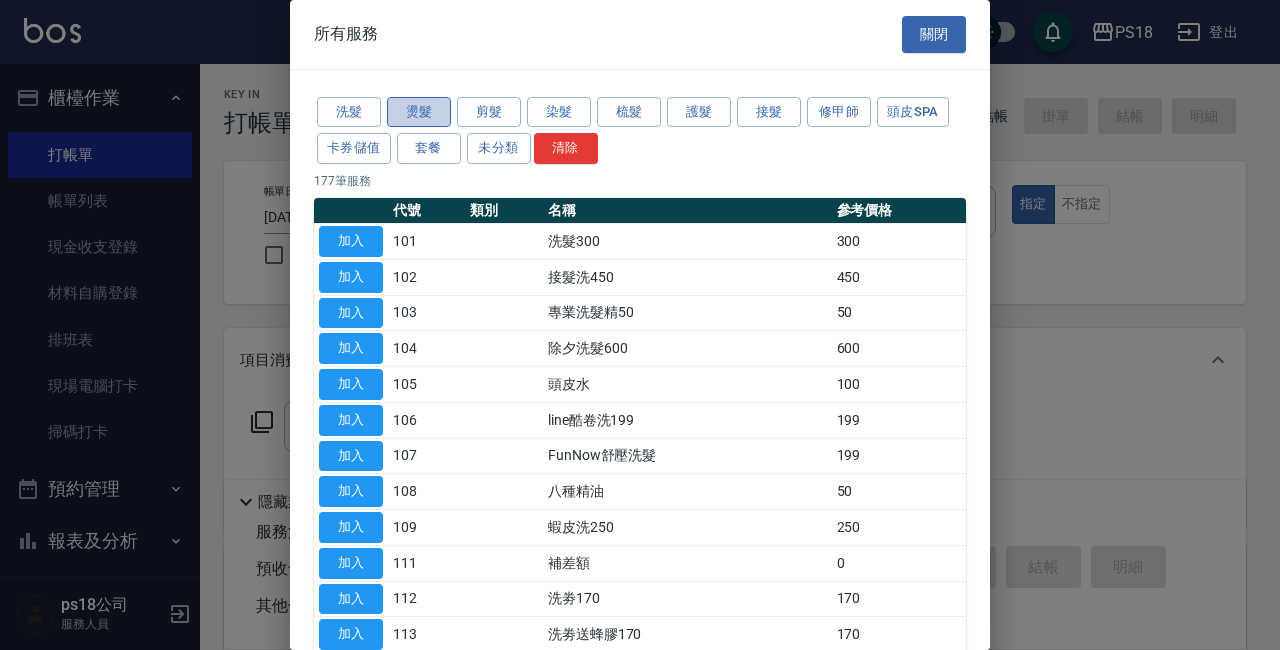 click on "燙髮" at bounding box center [419, 112] 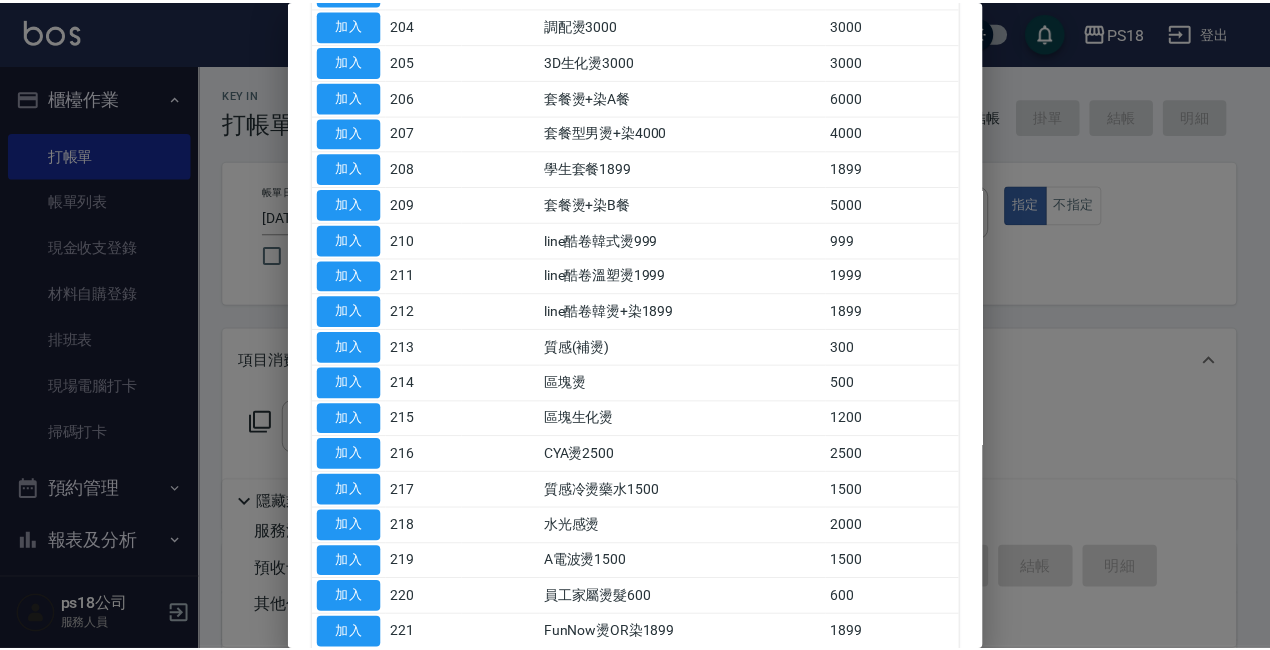 scroll, scrollTop: 400, scrollLeft: 0, axis: vertical 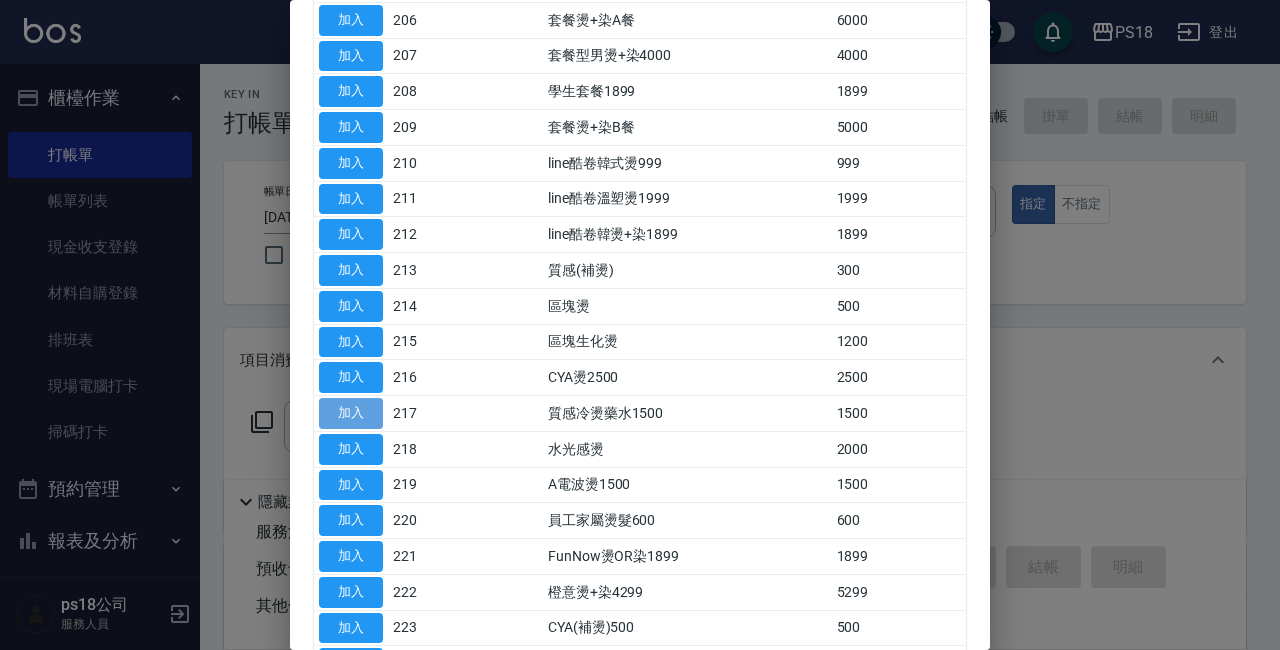 click on "加入" at bounding box center (351, 413) 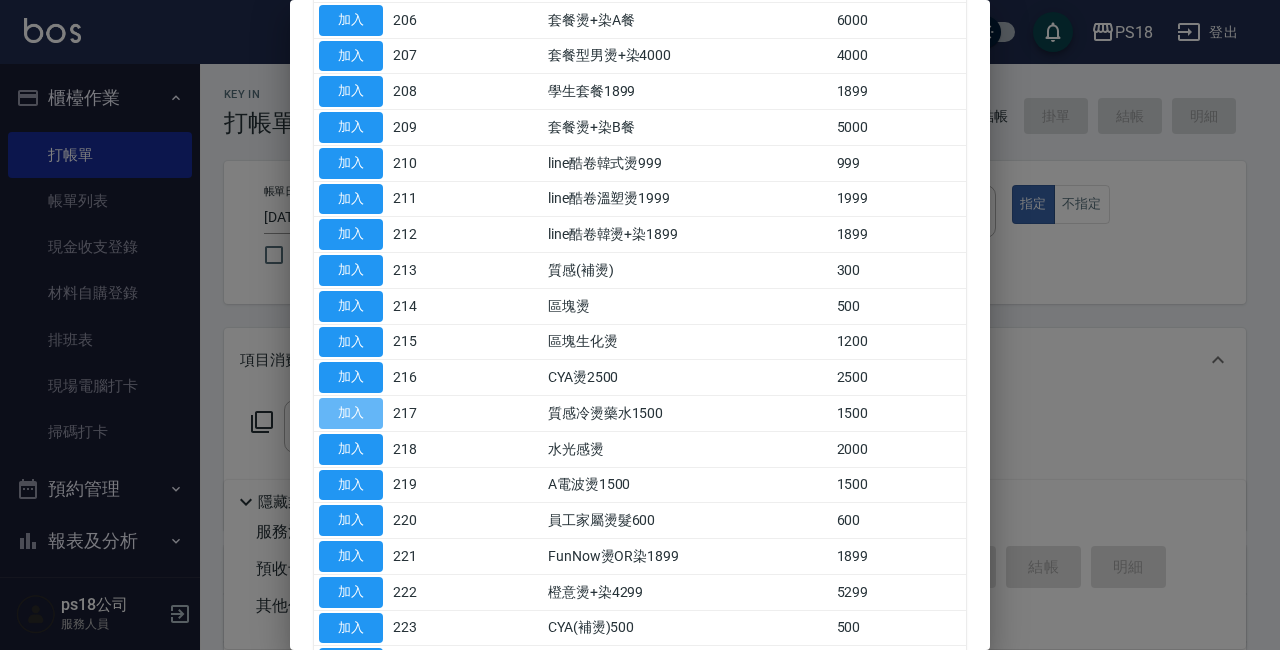 type on "質感冷燙藥水1500(217)" 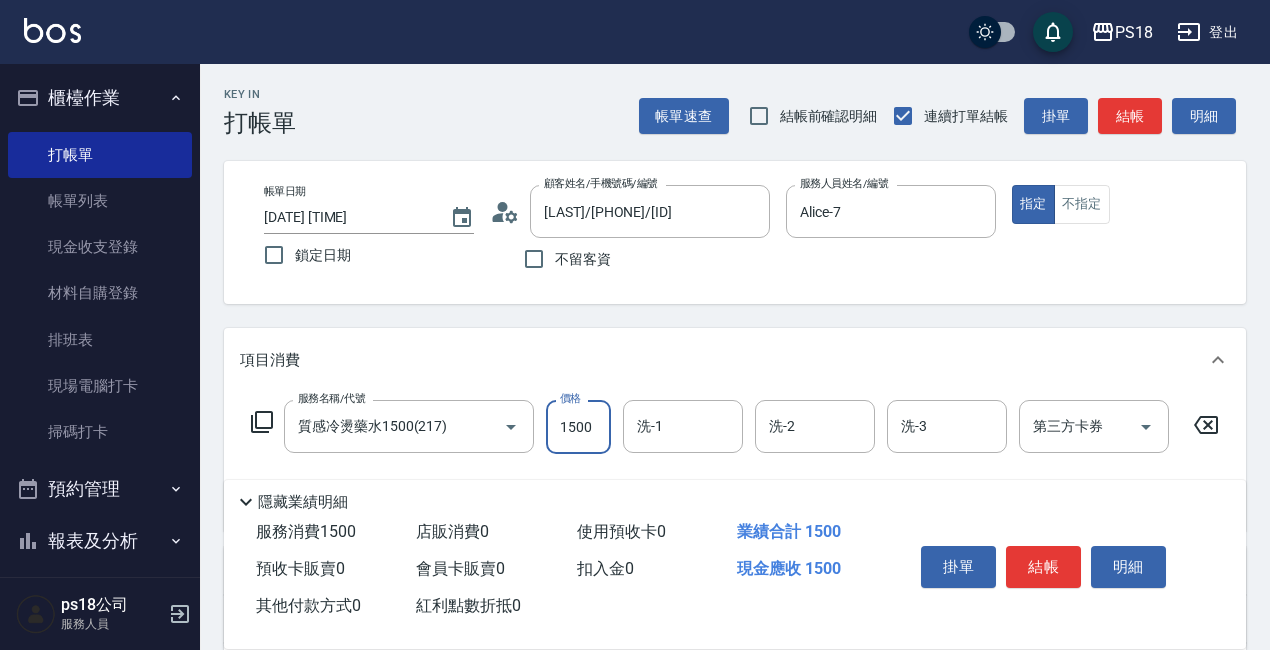 click on "1500" at bounding box center [578, 427] 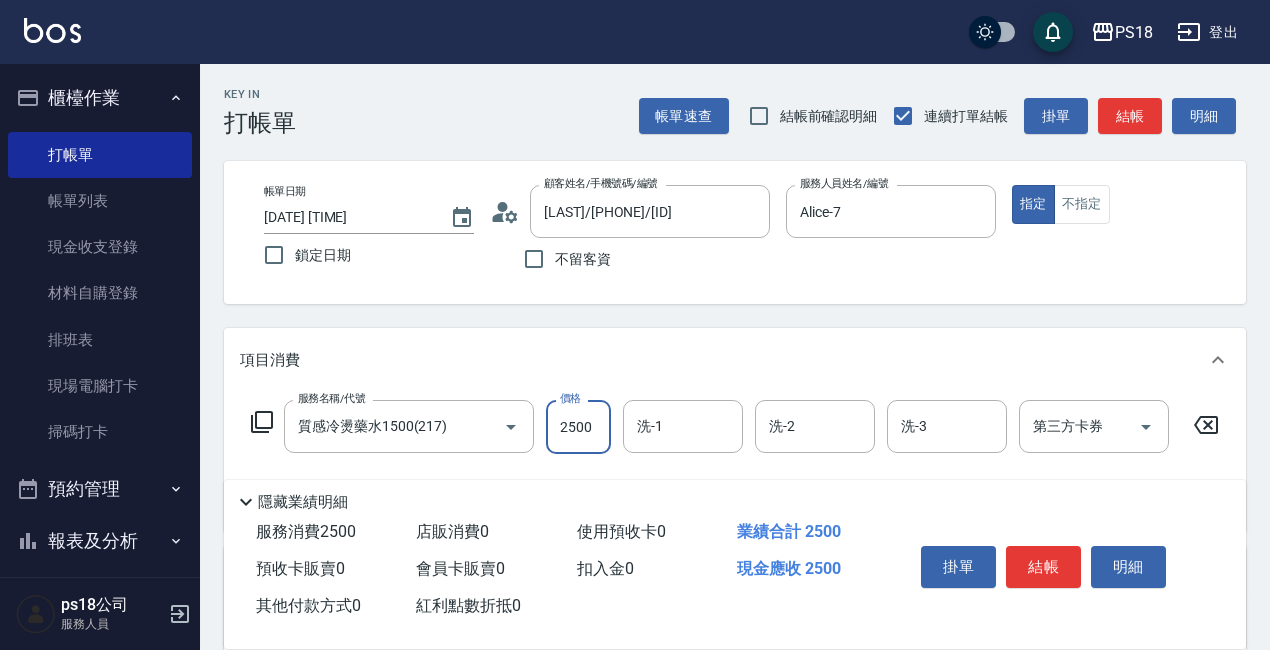 type on "2500" 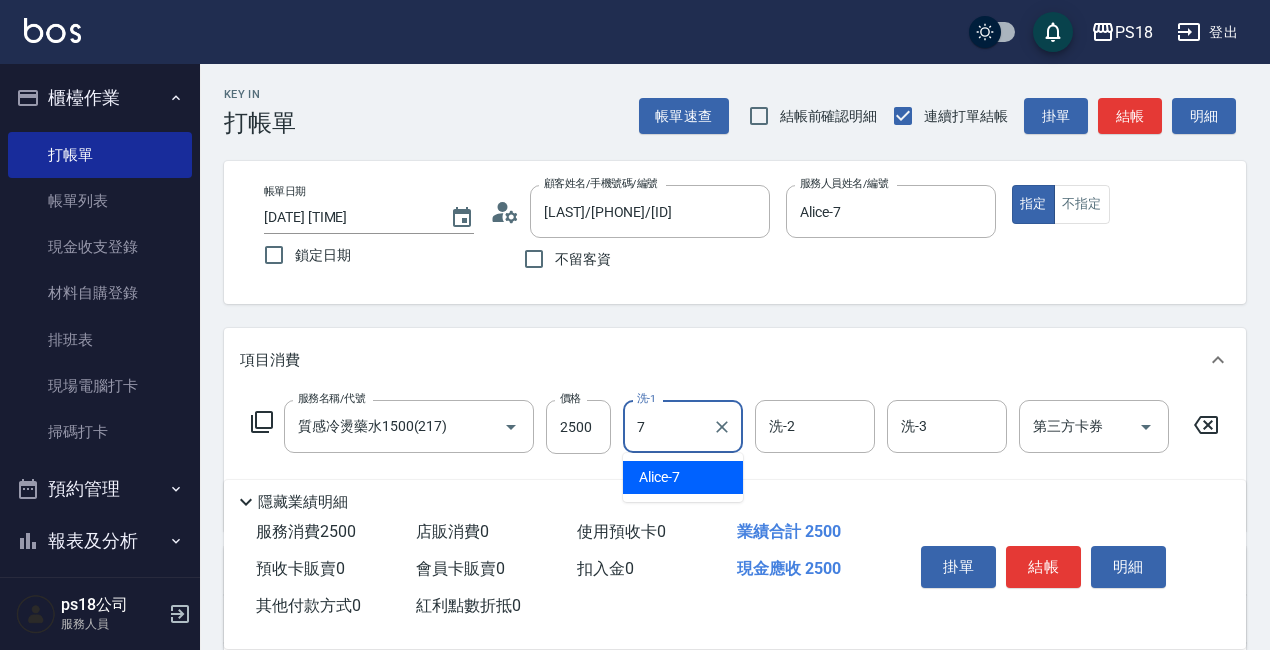 type on "Alice-7" 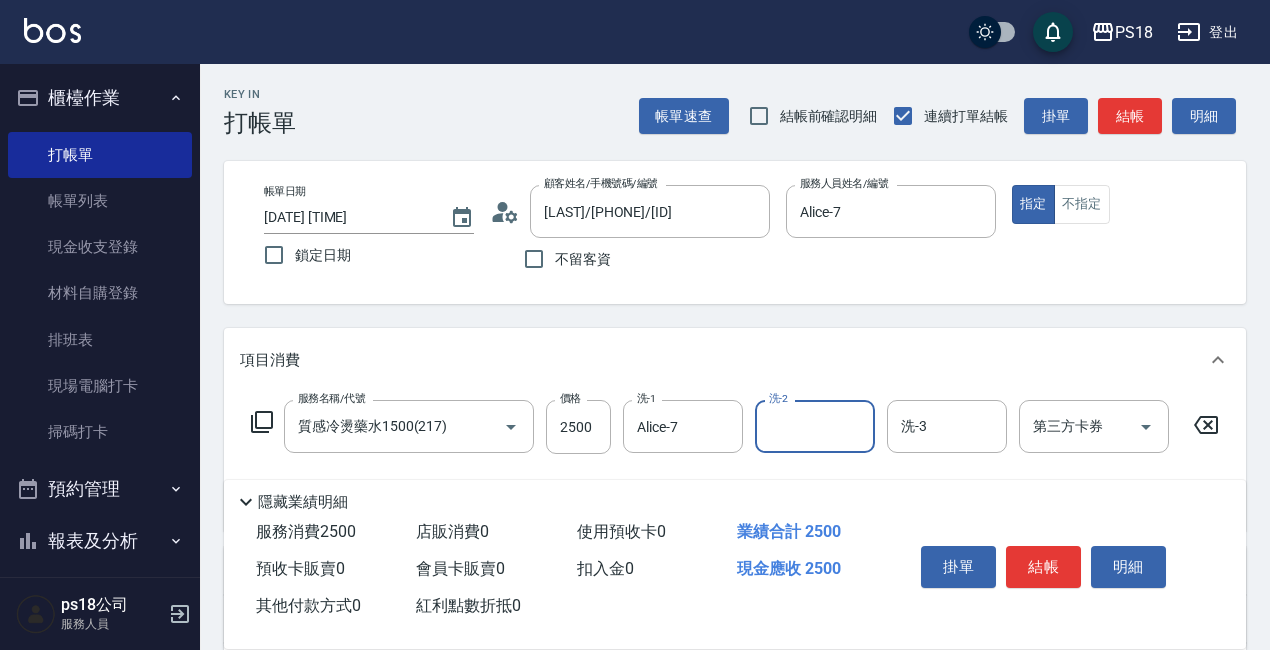 click 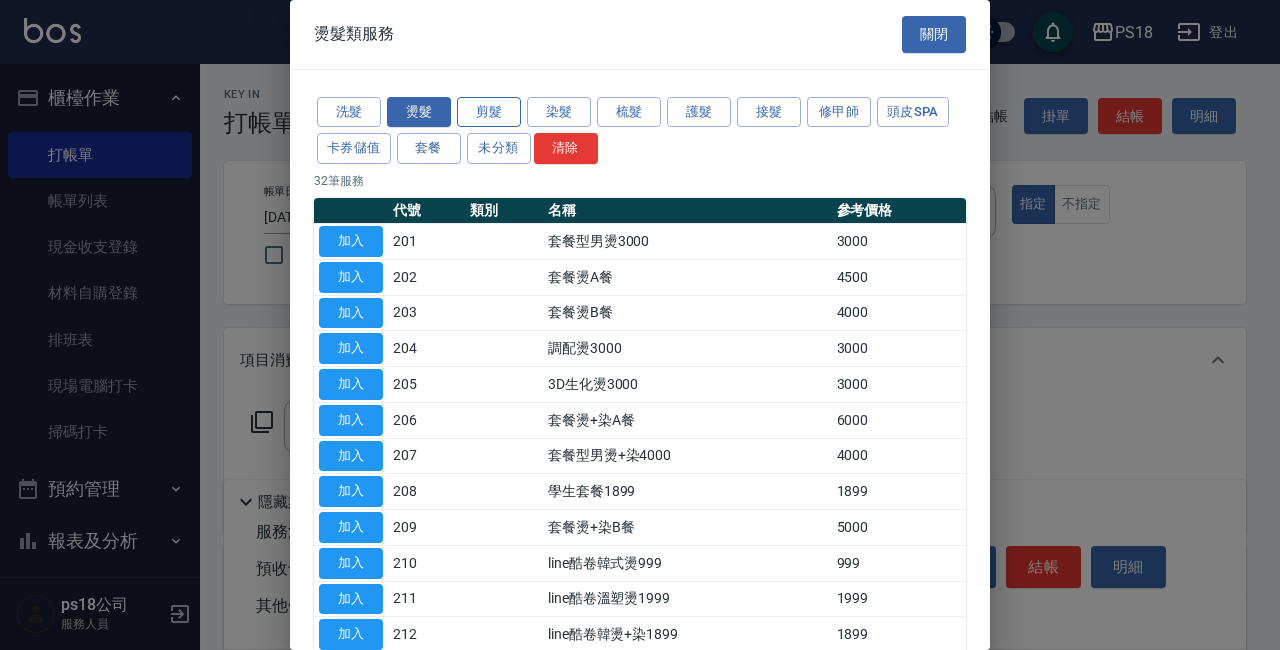 click on "剪髮" at bounding box center (489, 112) 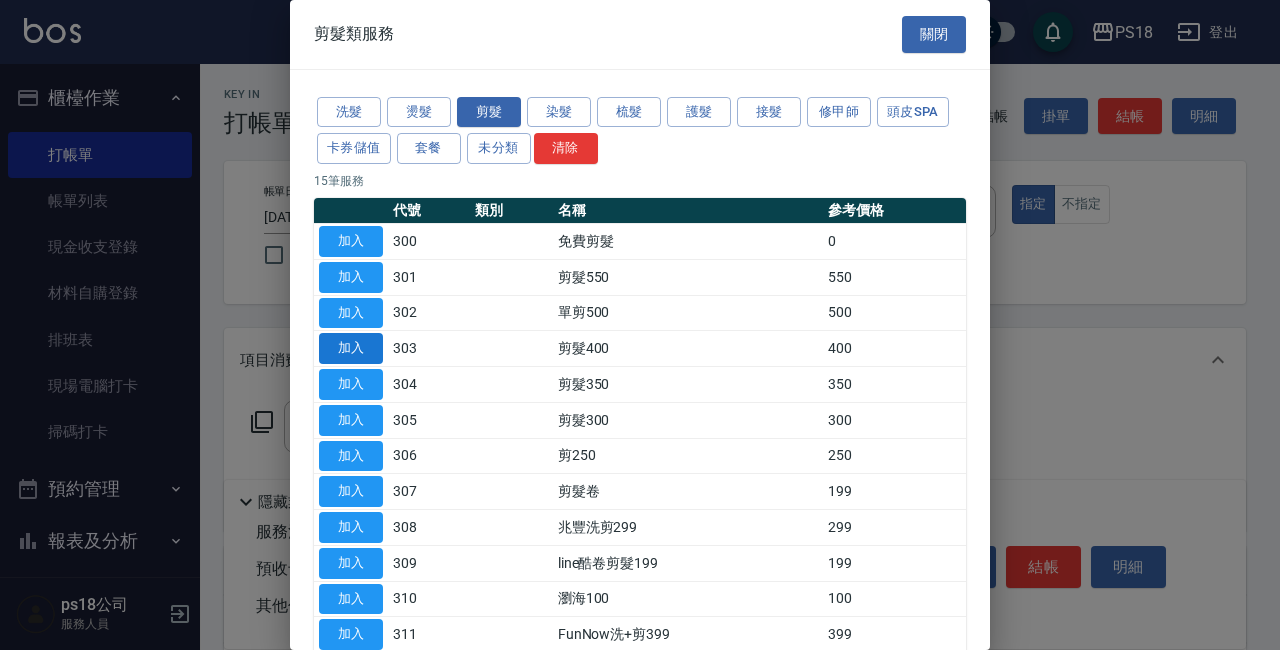 drag, startPoint x: 347, startPoint y: 351, endPoint x: 338, endPoint y: 357, distance: 10.816654 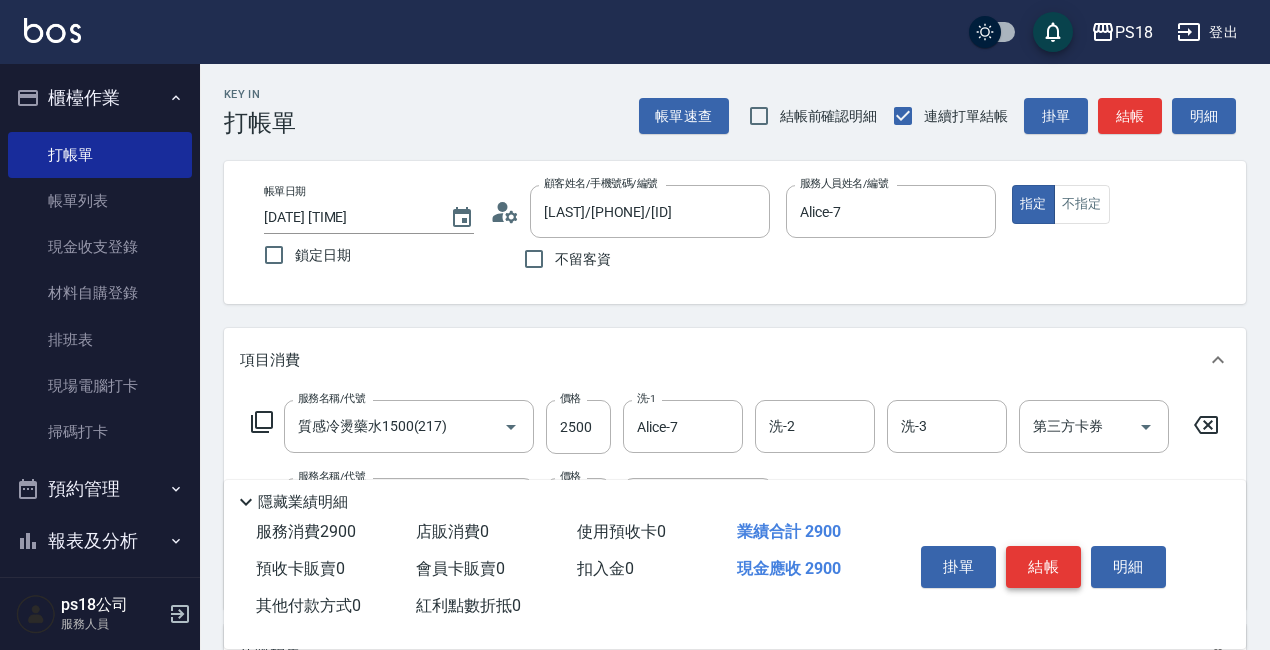 click on "結帳" at bounding box center (1043, 567) 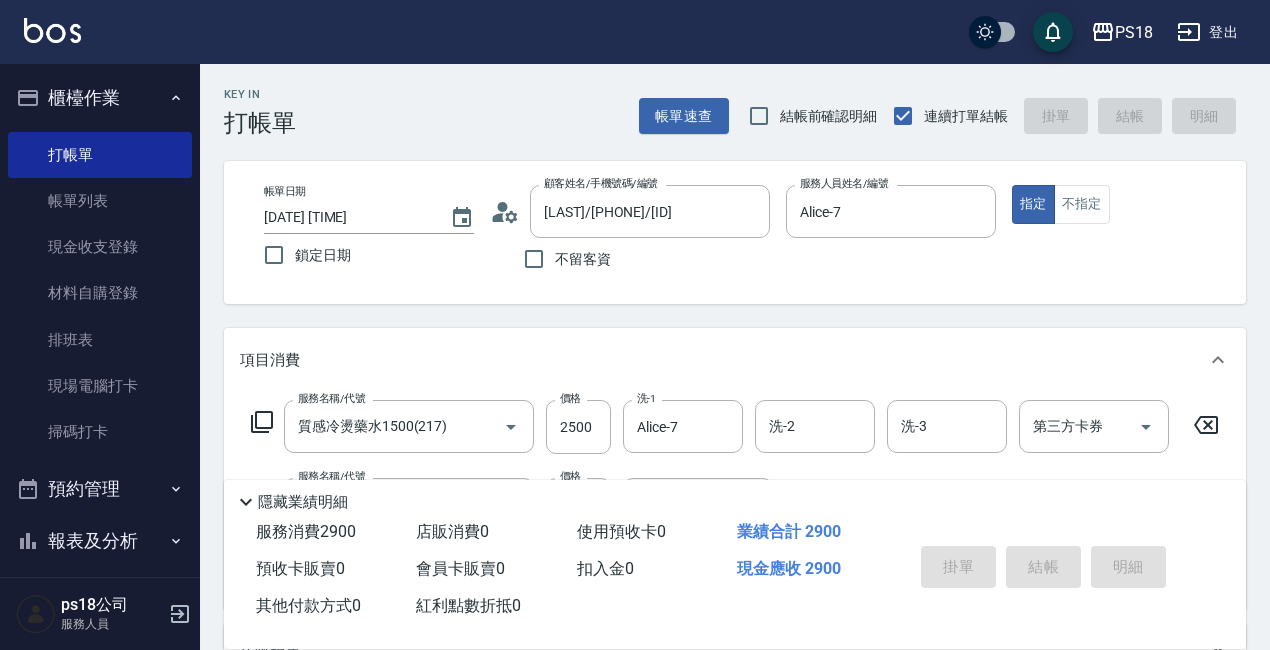 type on "2025/08/04 19:24" 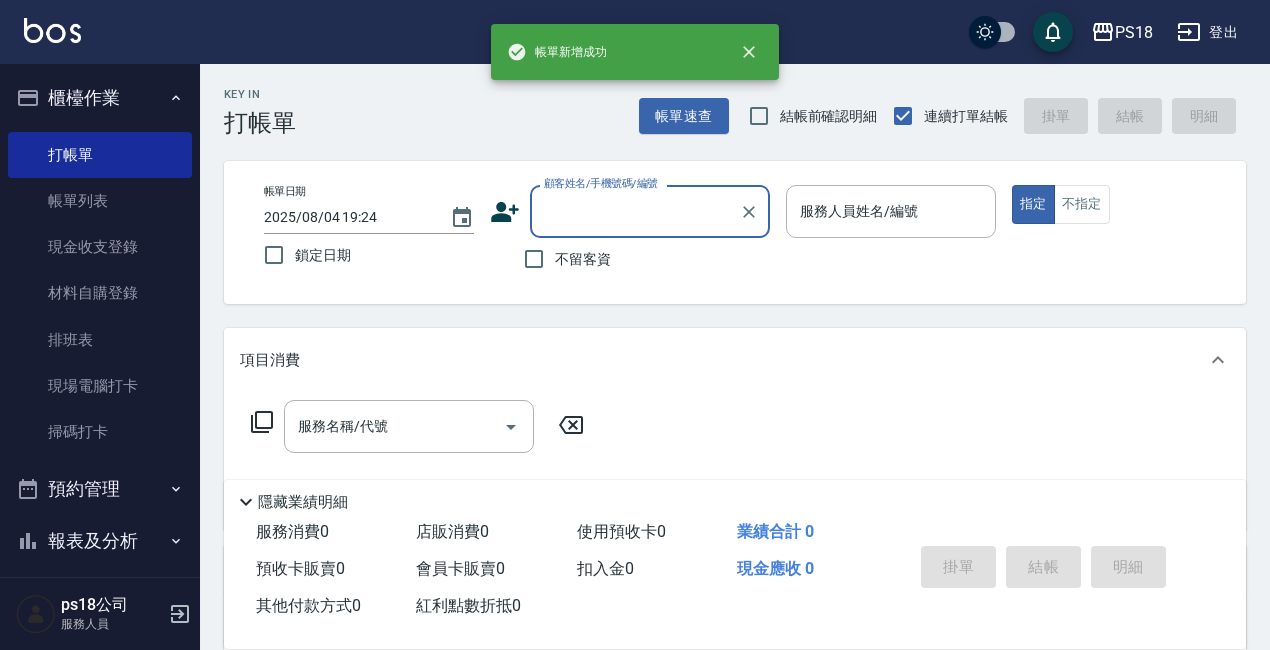 scroll, scrollTop: 0, scrollLeft: 0, axis: both 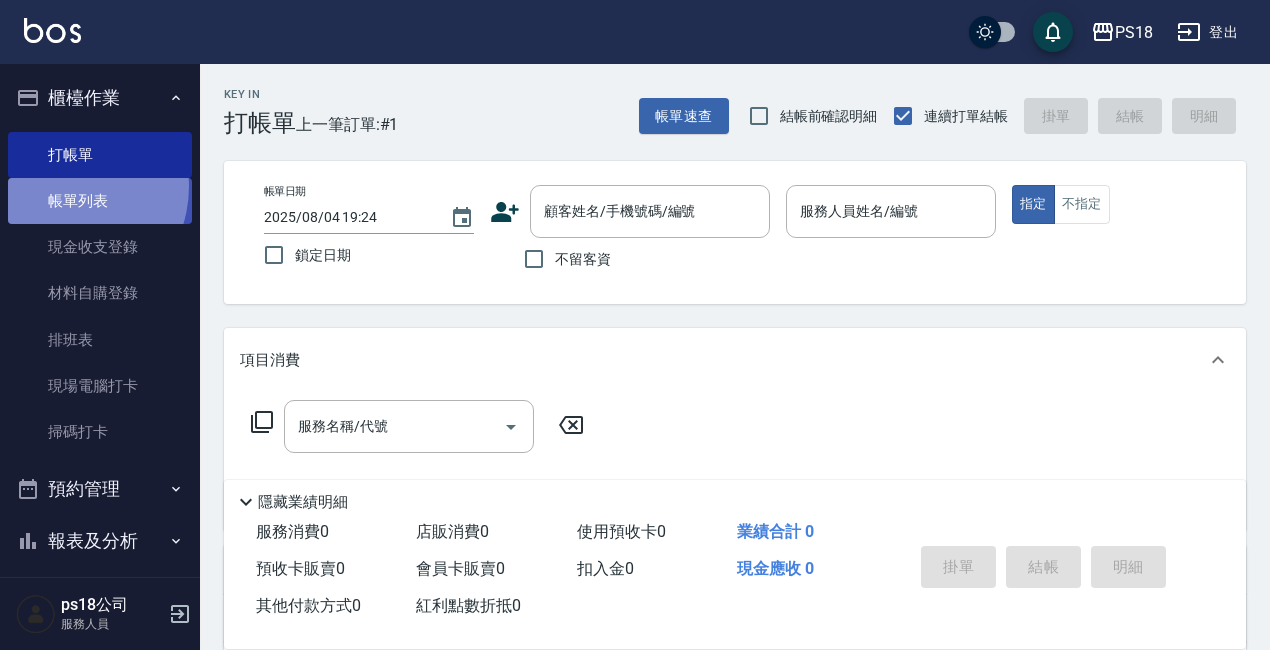 click on "帳單列表" at bounding box center (100, 201) 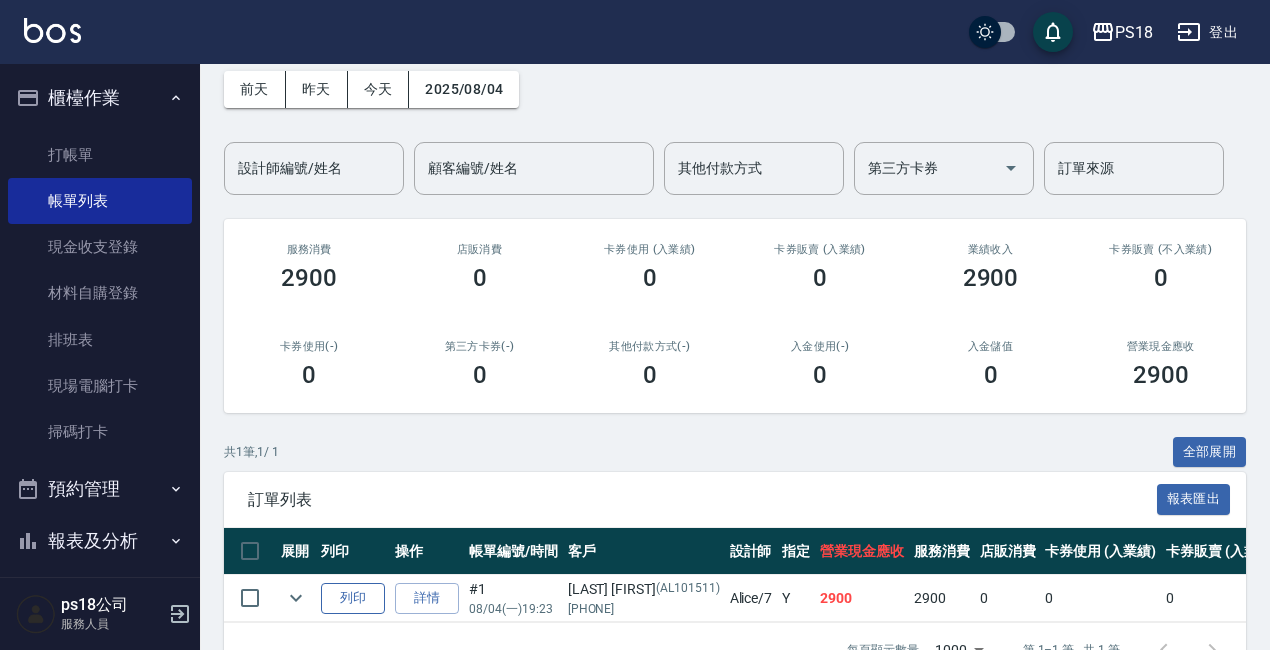 scroll, scrollTop: 158, scrollLeft: 0, axis: vertical 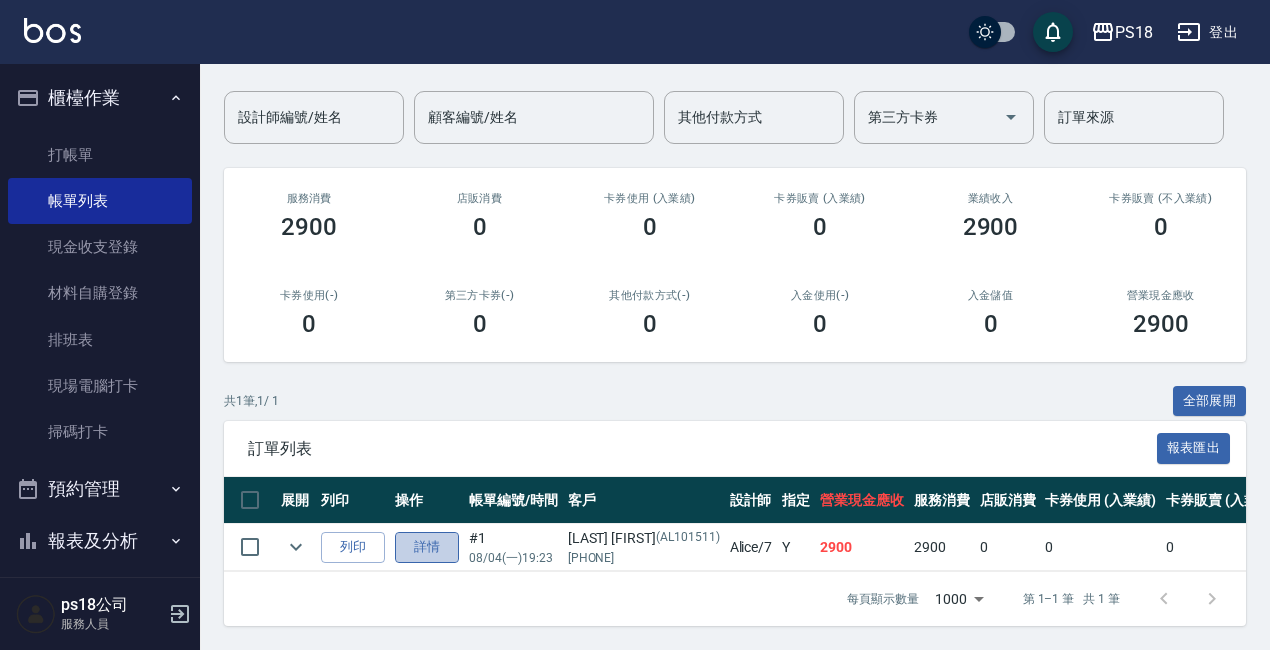 click on "詳情" at bounding box center (427, 547) 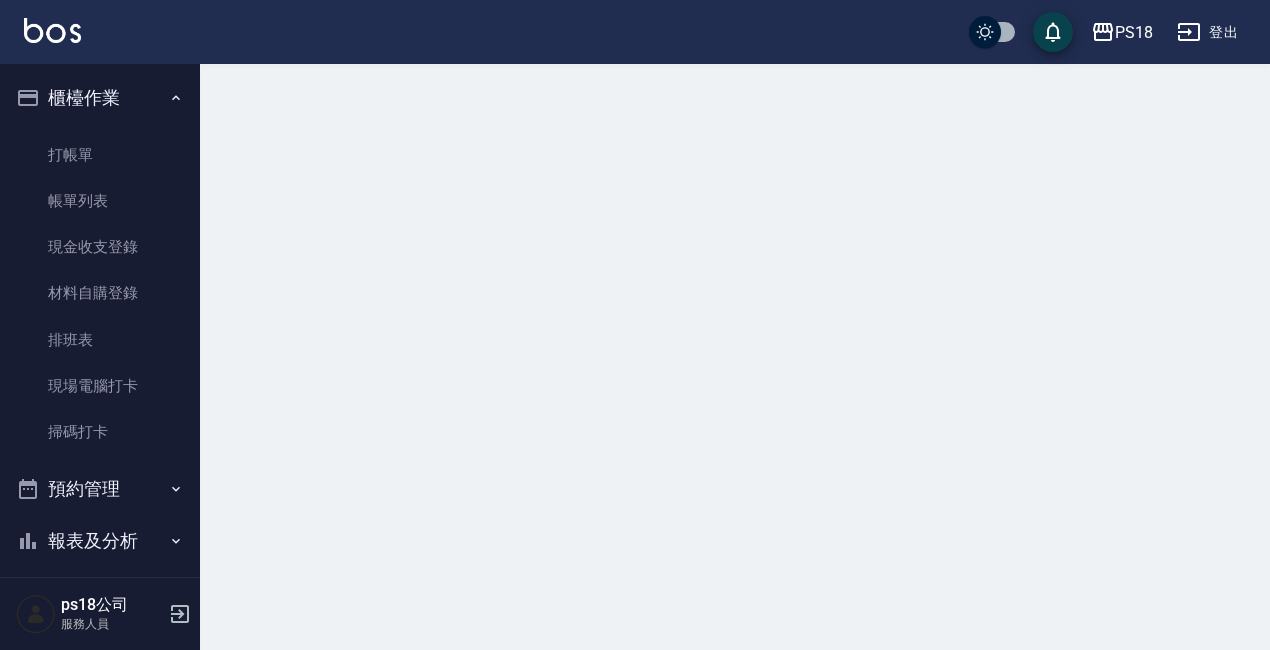 scroll, scrollTop: 0, scrollLeft: 0, axis: both 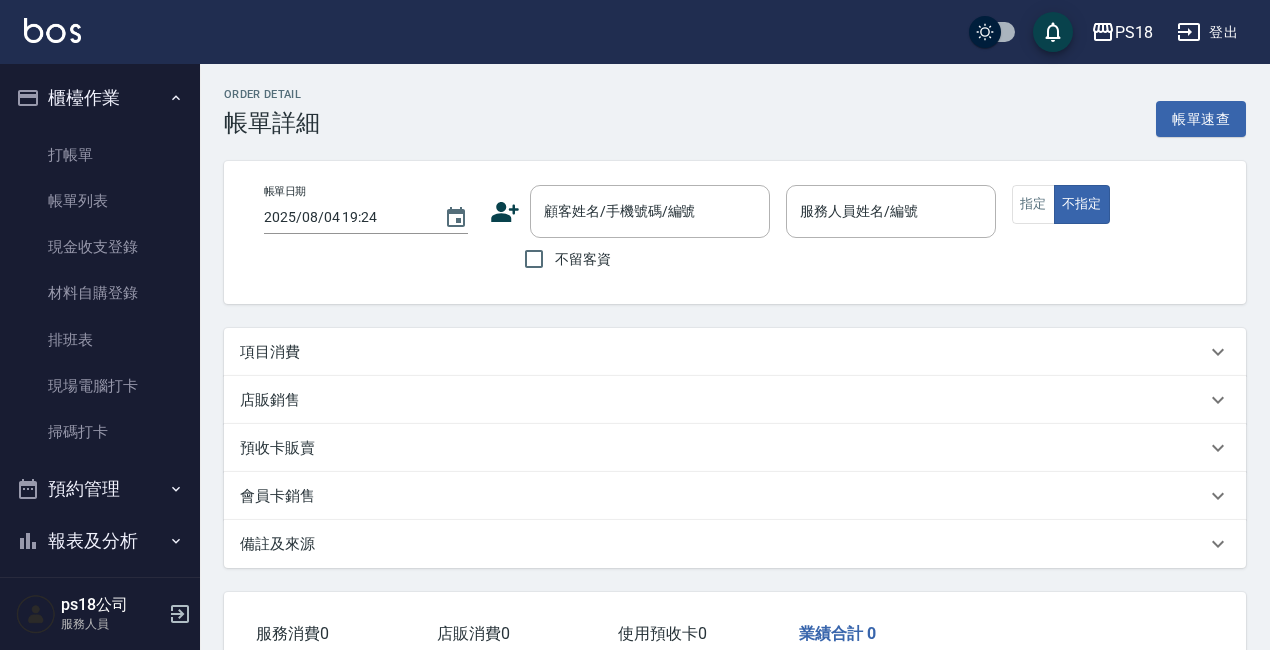 type on "[DATE] [TIME]" 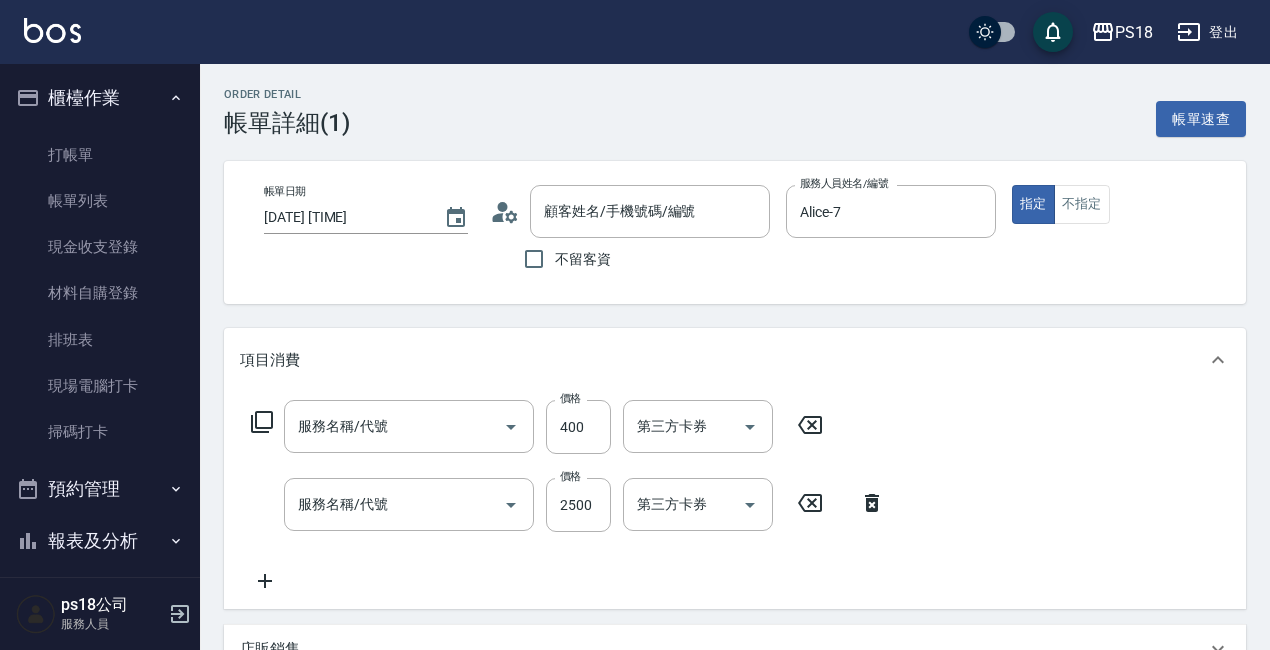 type on "剪髮400(303)" 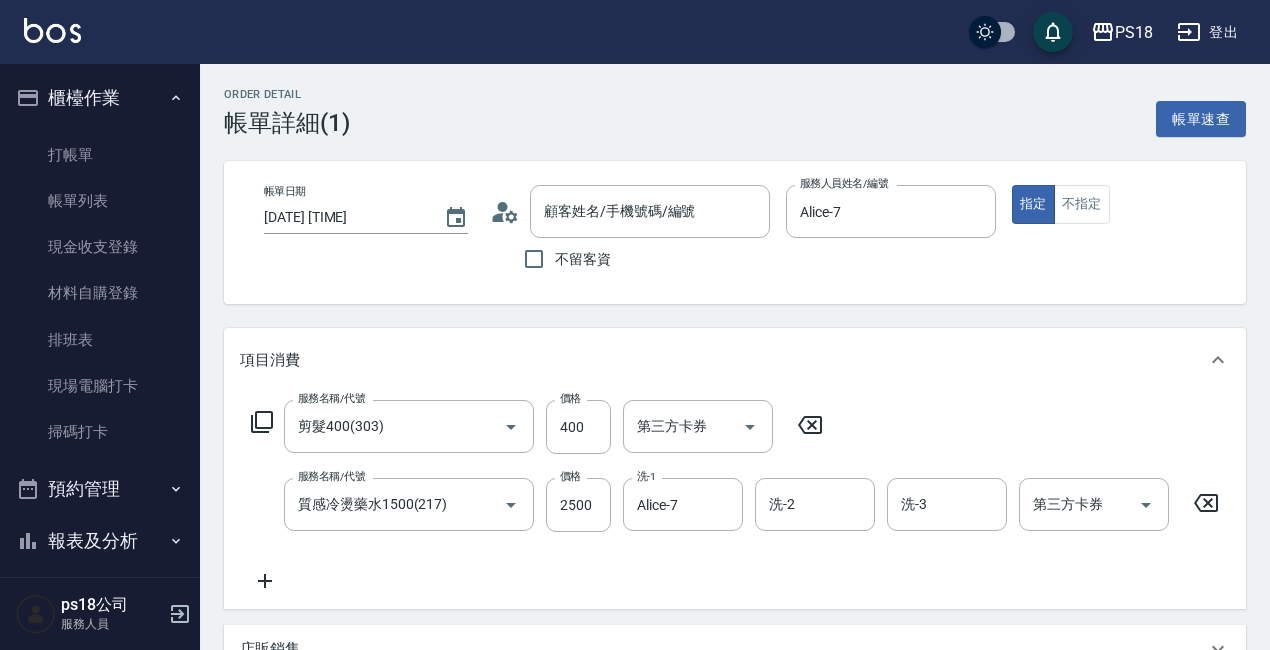 type on "[LAST]/[PHONE]/[ID]" 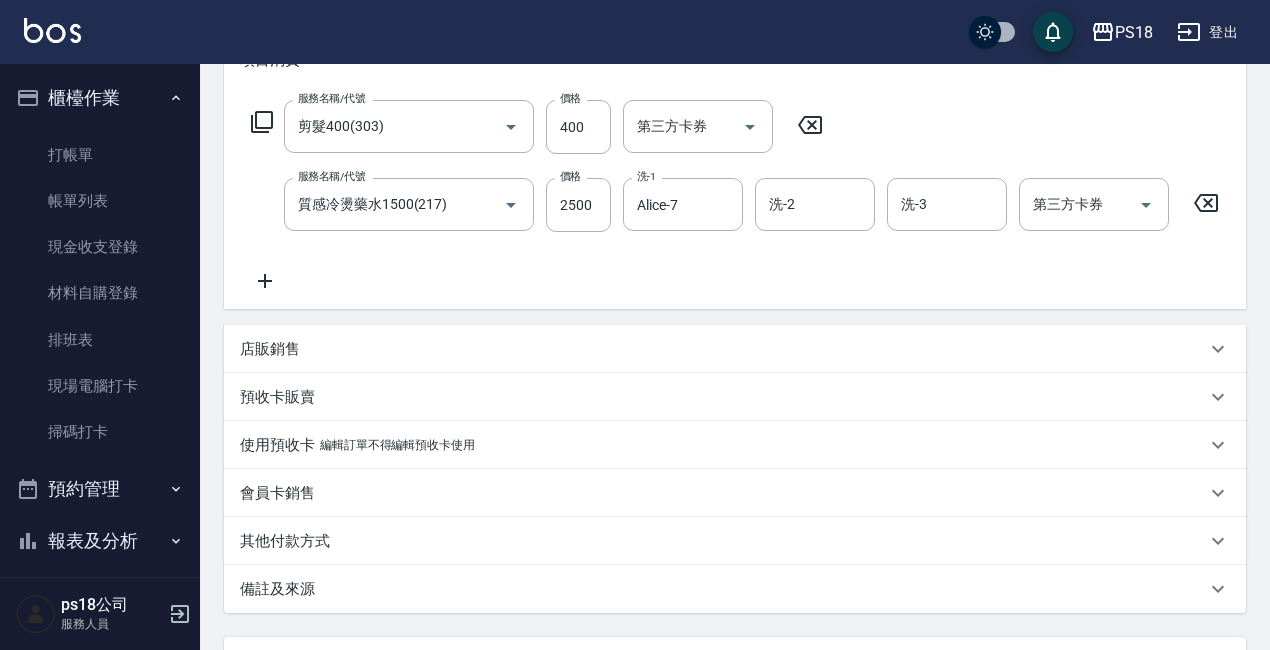 scroll, scrollTop: 496, scrollLeft: 0, axis: vertical 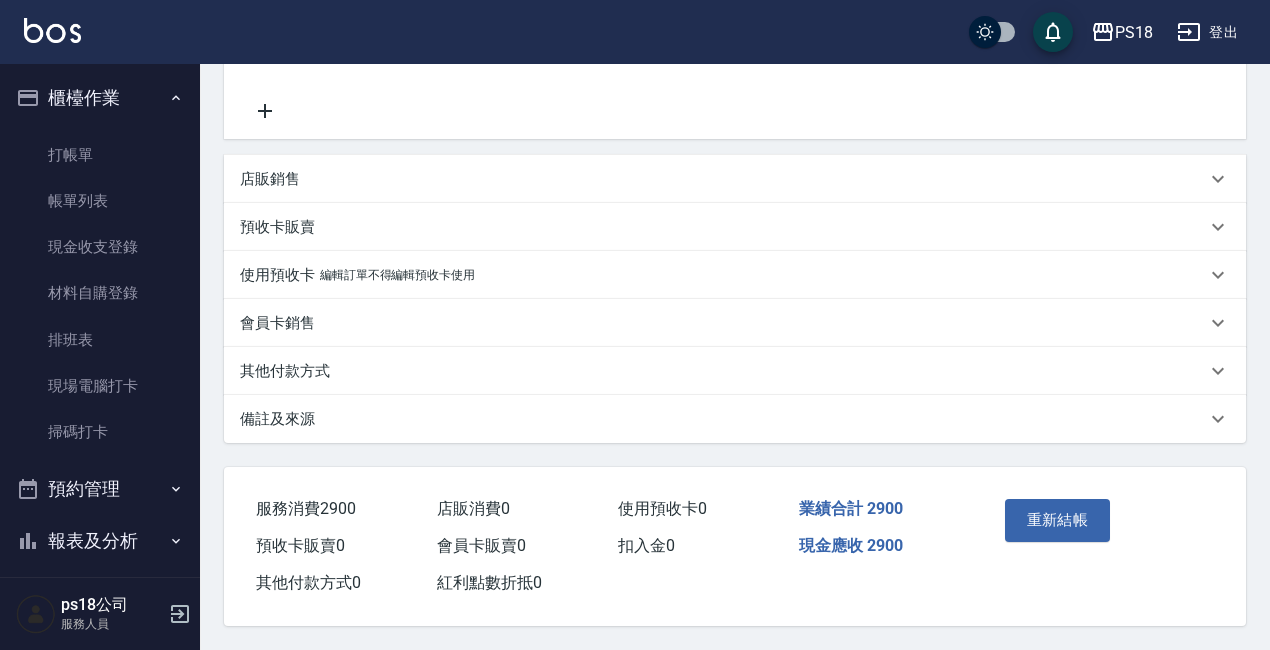 click on "備註及來源" at bounding box center (277, 419) 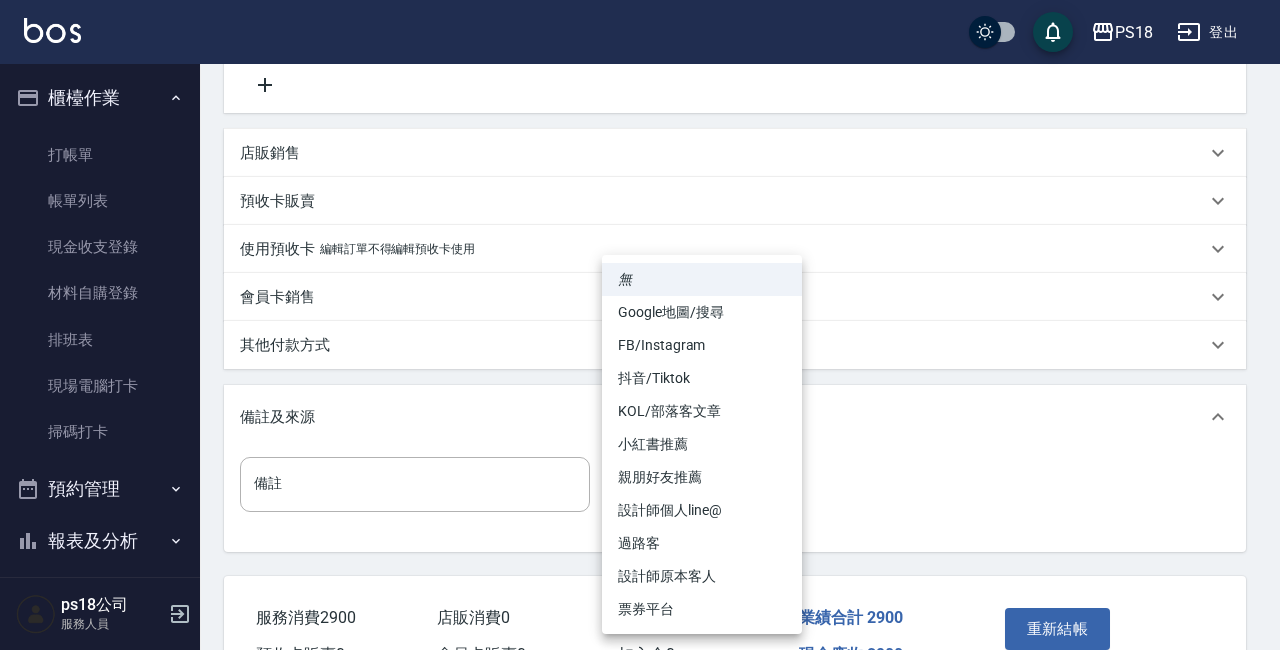 click on "帳單日期 [DATE] [TIME] 顧客姓名/手機號碼/編號 [LAST]/[PHONE]/[ID] 顧客姓名/手機號碼/編號 不留客資 服務人員姓名/編號 [LAST]-[NUMBER] 服務人員姓名/編號 指定 不指定 項目消費 服務名稱/代號 剪髮[PRICE]([NUMBER]) 服務名稱/代號 價格 [PRICE] 價格 第三方卡券 第三方卡券 服務名稱/代號 質感冷燙藥水[PRICE]([NUMBER]) 服務名稱/代號 價格 [PRICE] 價格 洗-1 [LAST]-[NUMBER] 洗-1 洗-2 洗-2 洗-3 洗-3 第三方卡券 第三方卡券 店販銷售 服務人員姓名/編號 ​" at bounding box center [640, 131] 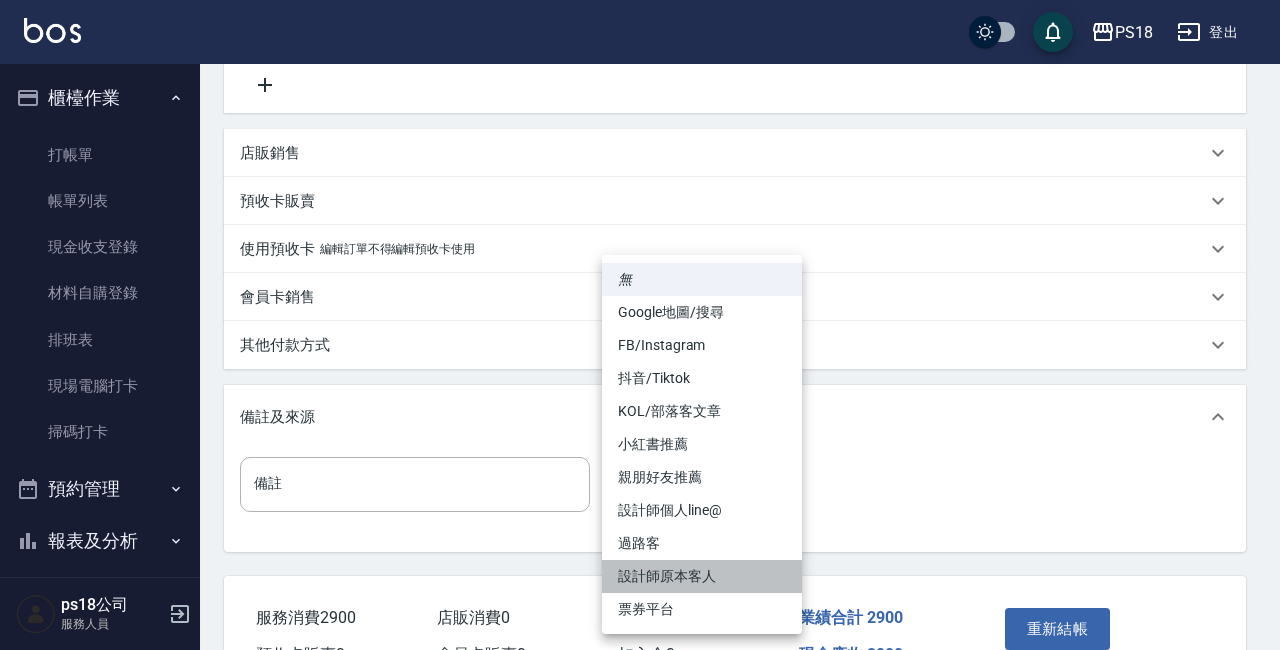 click on "設計師原本客人" at bounding box center [702, 576] 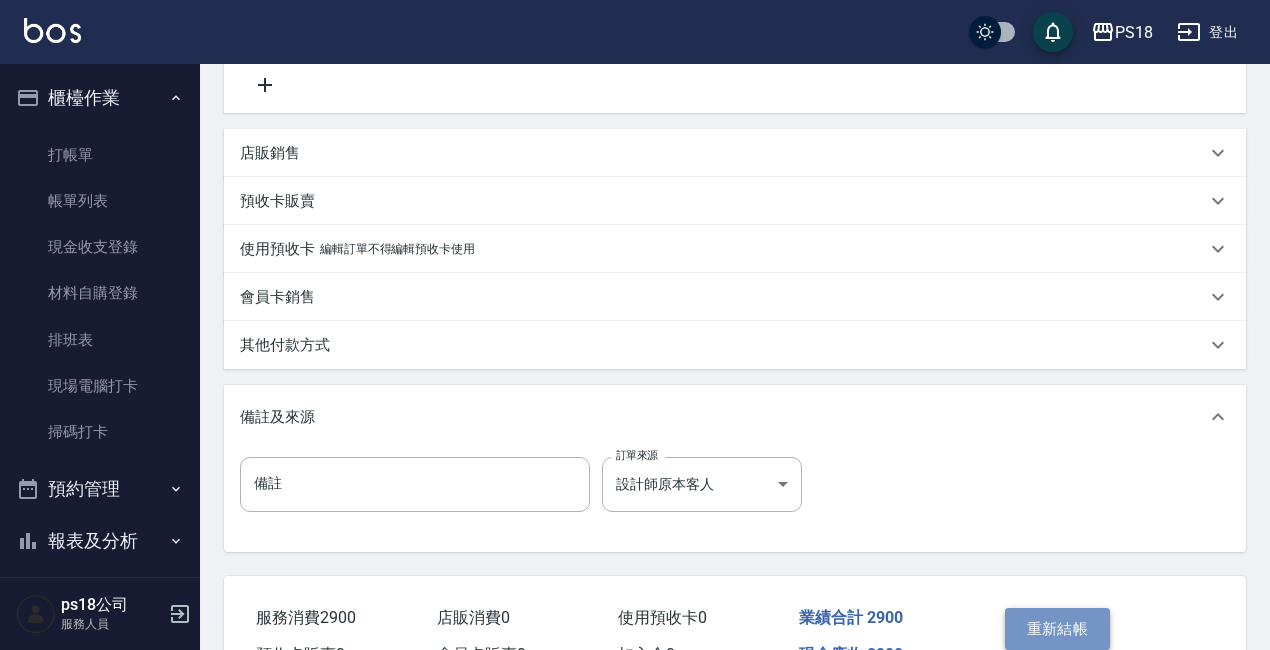 click on "重新結帳" at bounding box center (1058, 629) 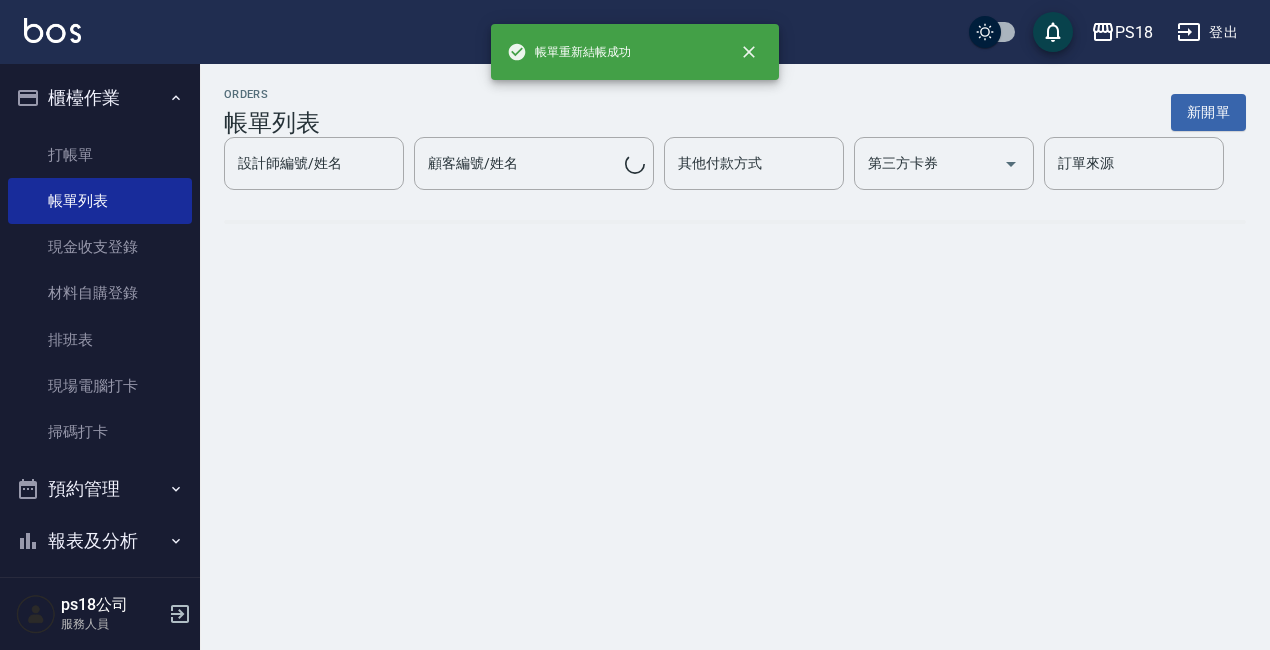 scroll, scrollTop: 0, scrollLeft: 0, axis: both 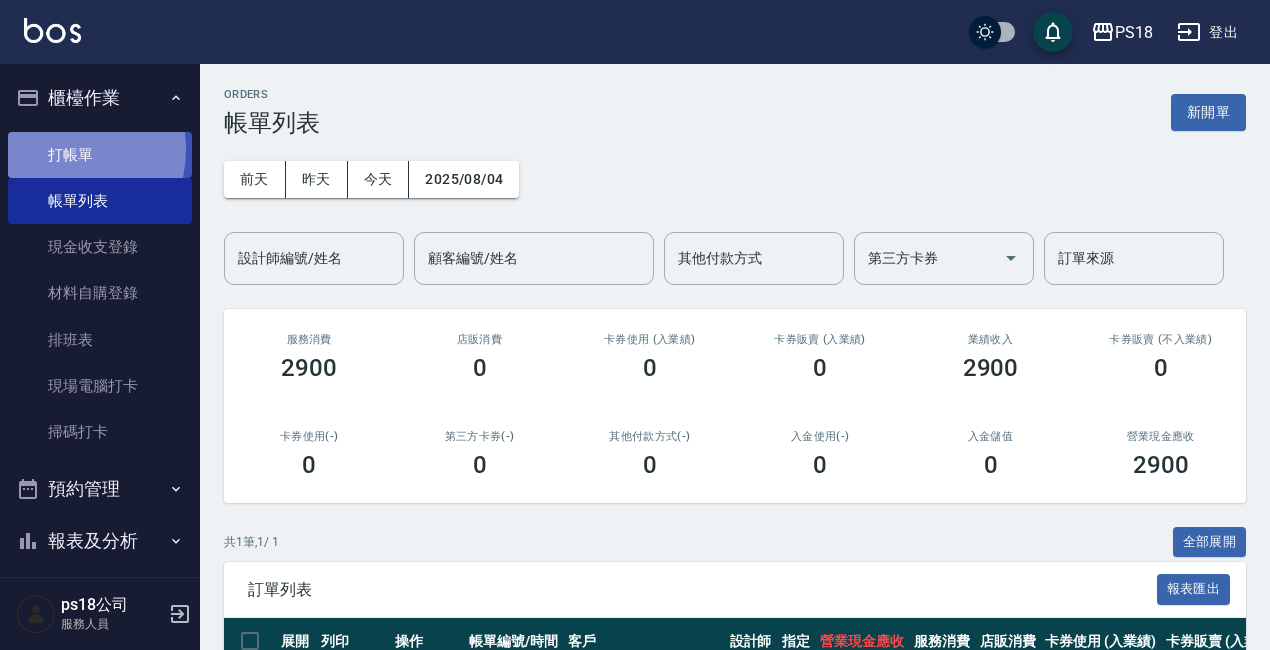 drag, startPoint x: 60, startPoint y: 149, endPoint x: 57, endPoint y: 159, distance: 10.440307 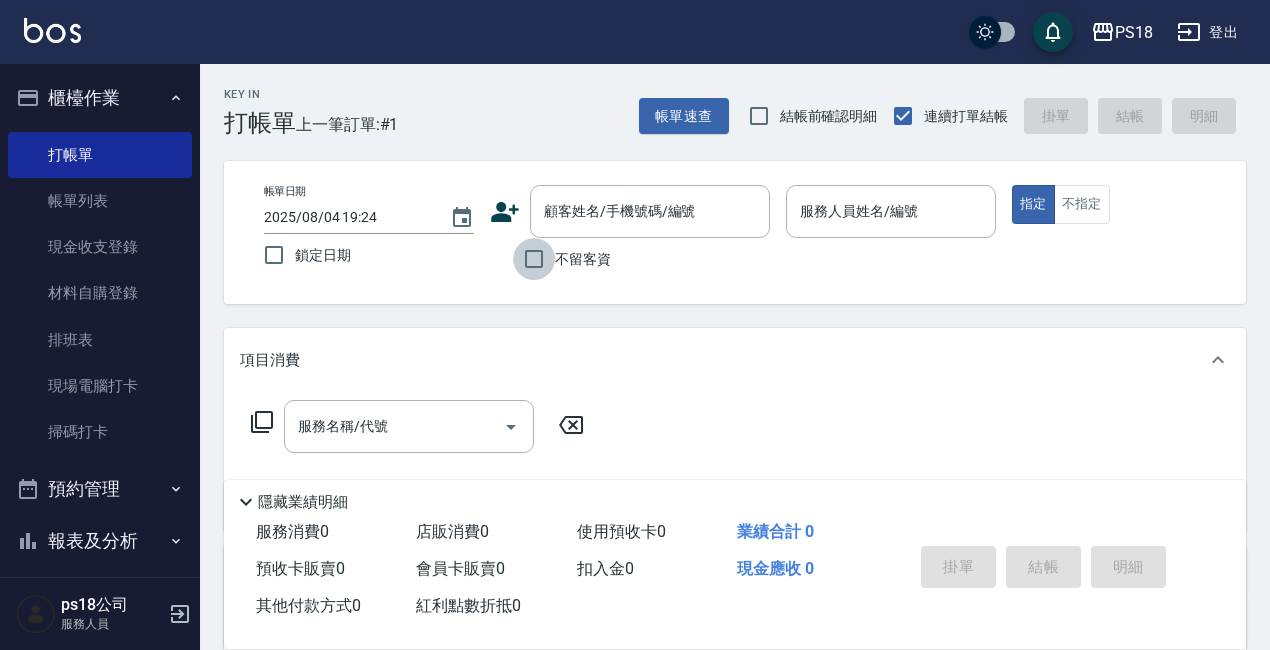 click on "不留客資" at bounding box center [534, 259] 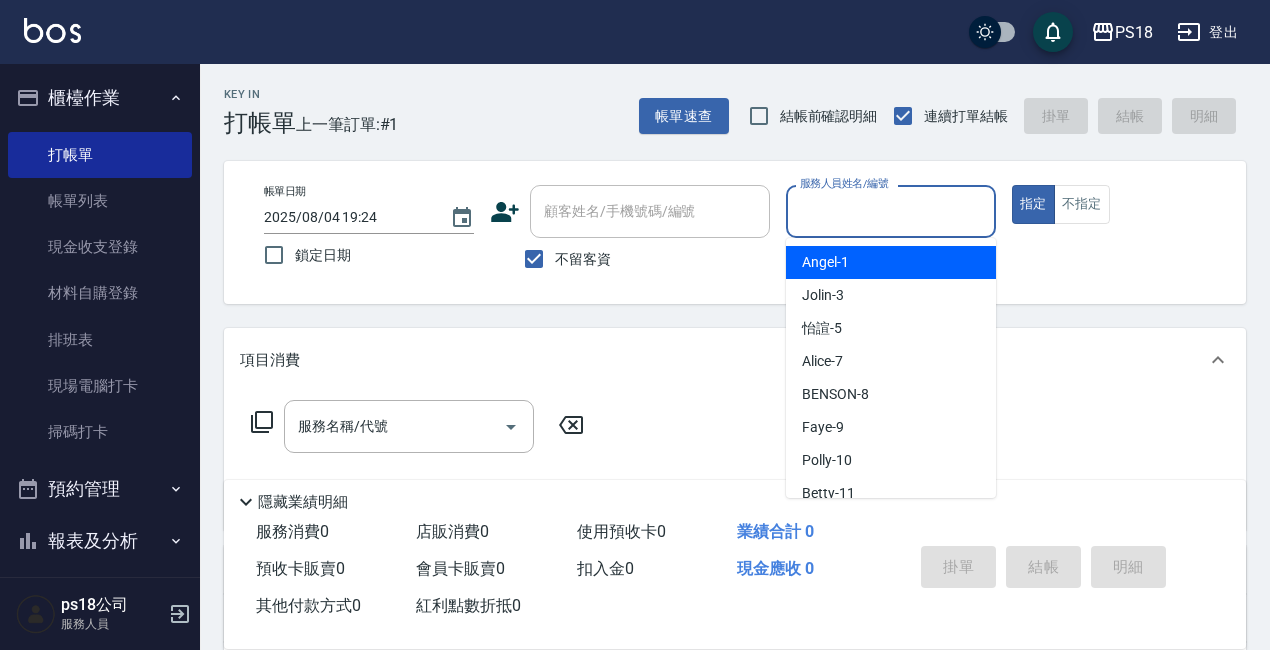 click on "服務人員姓名/編號" at bounding box center (891, 211) 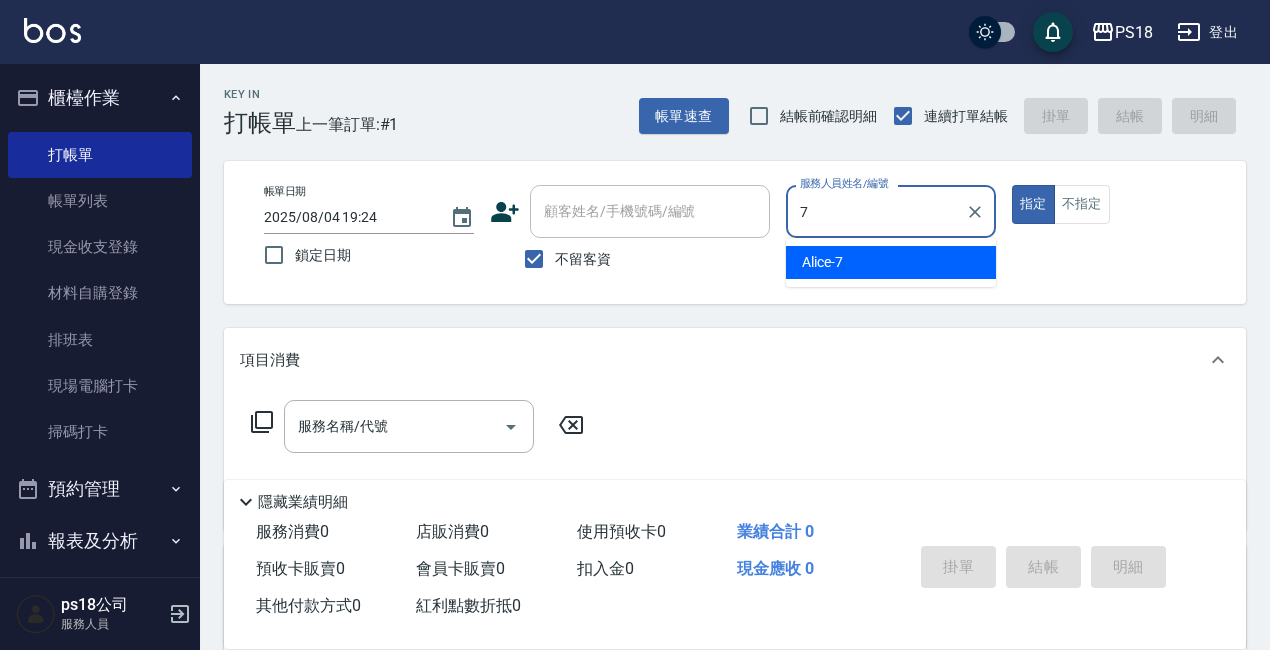 type on "7" 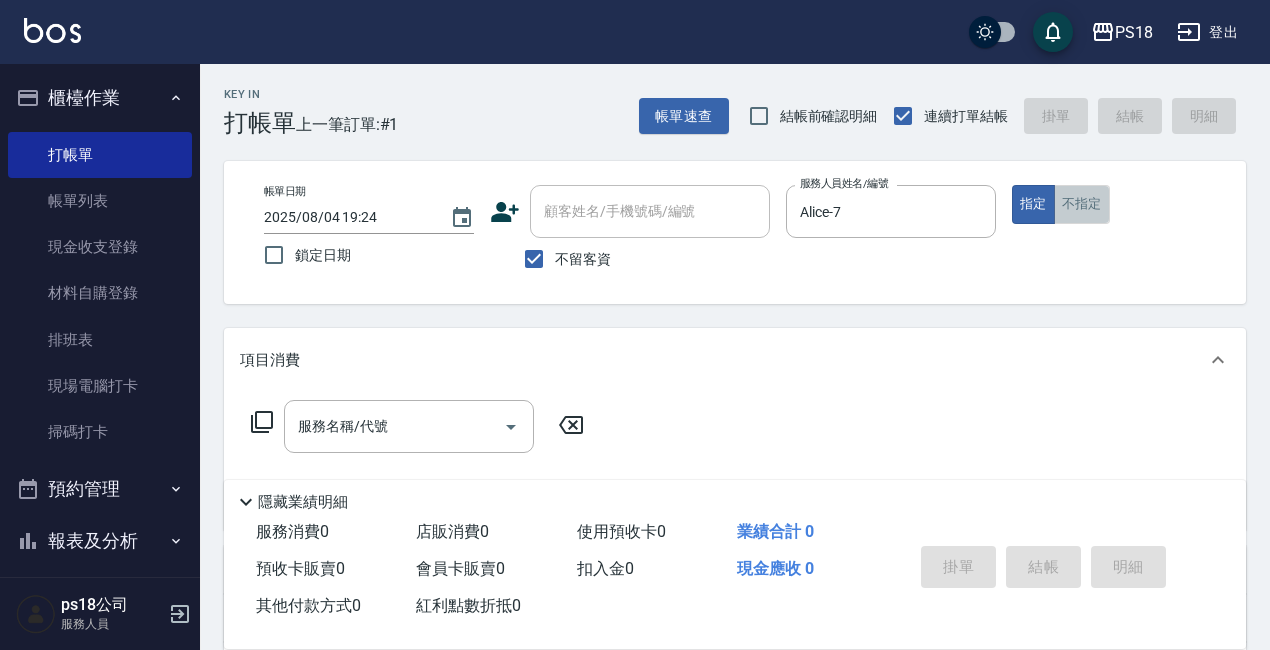 click on "不指定" at bounding box center [1082, 204] 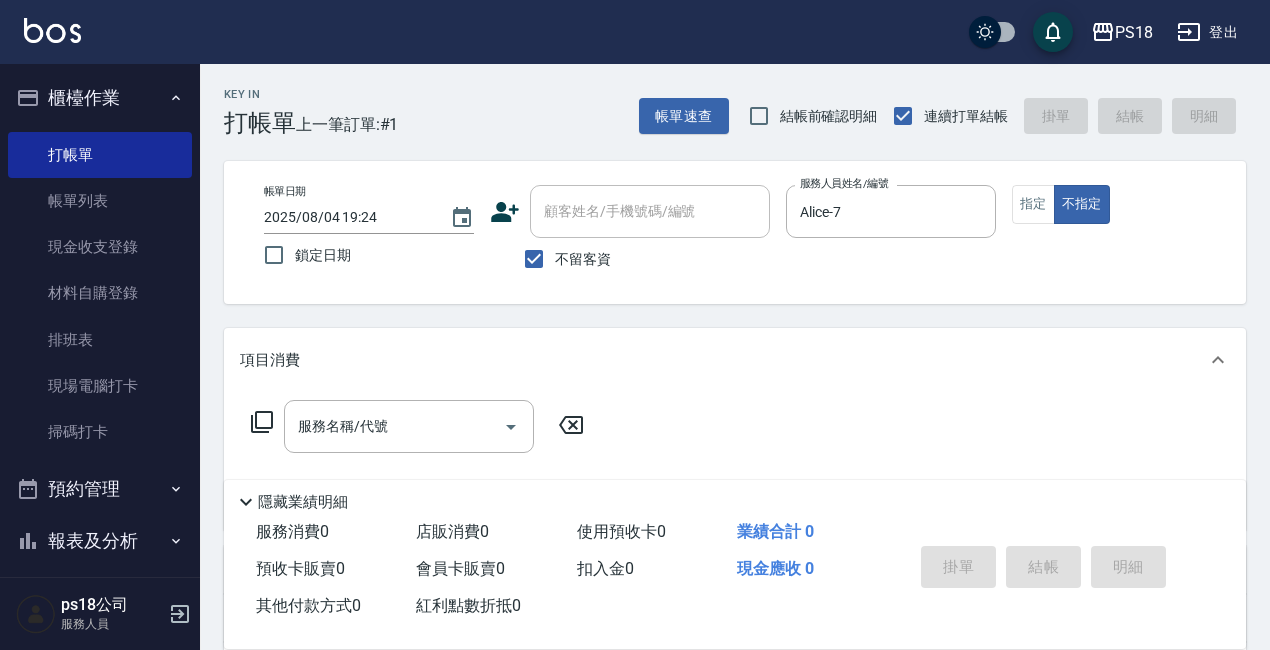 click 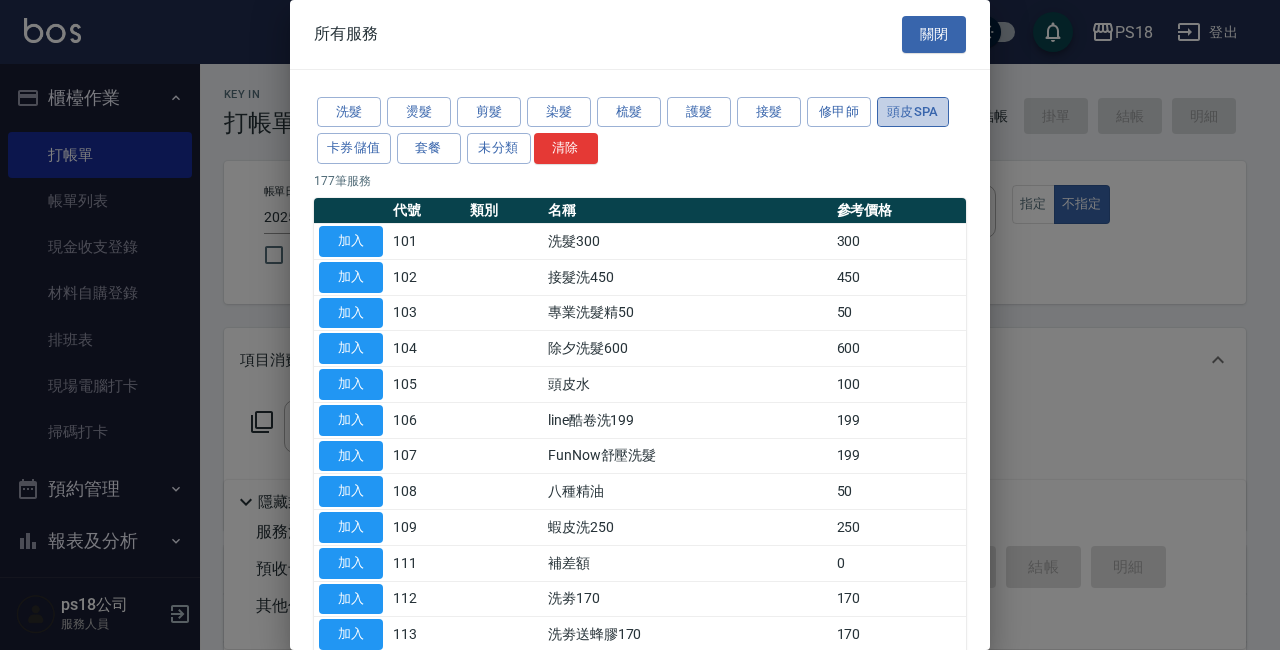 click on "頭皮SPA" at bounding box center (913, 112) 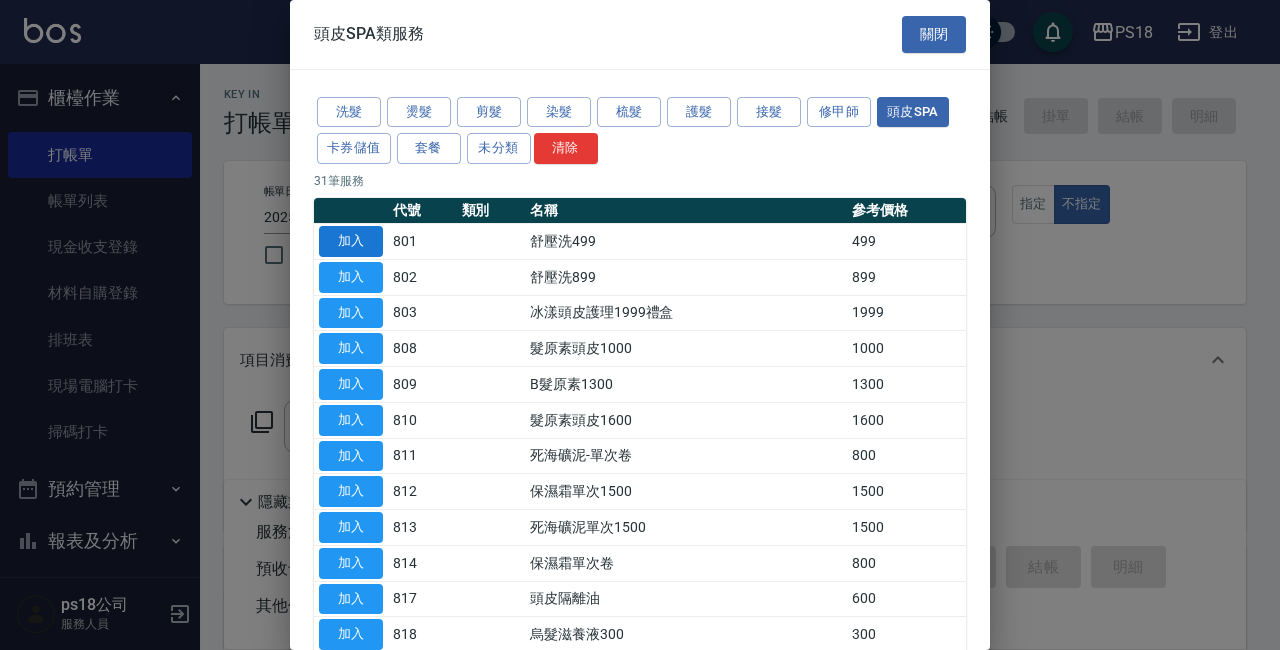 click on "加入" at bounding box center (351, 241) 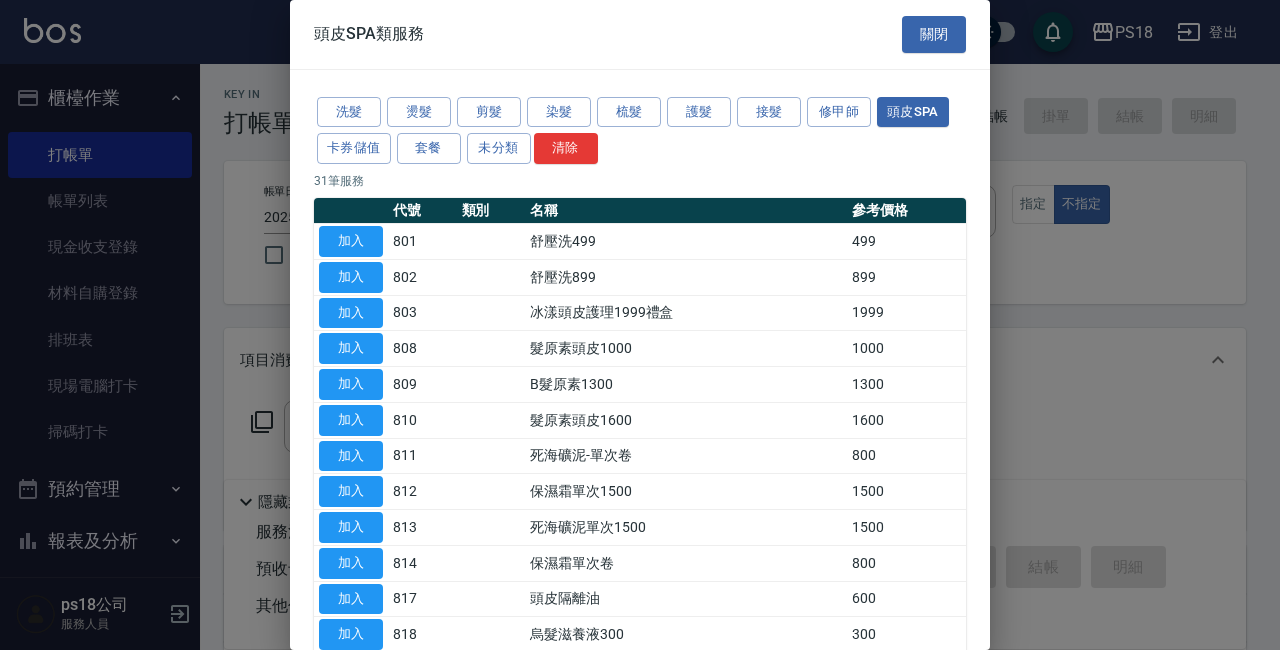 type on "舒壓洗499(801)" 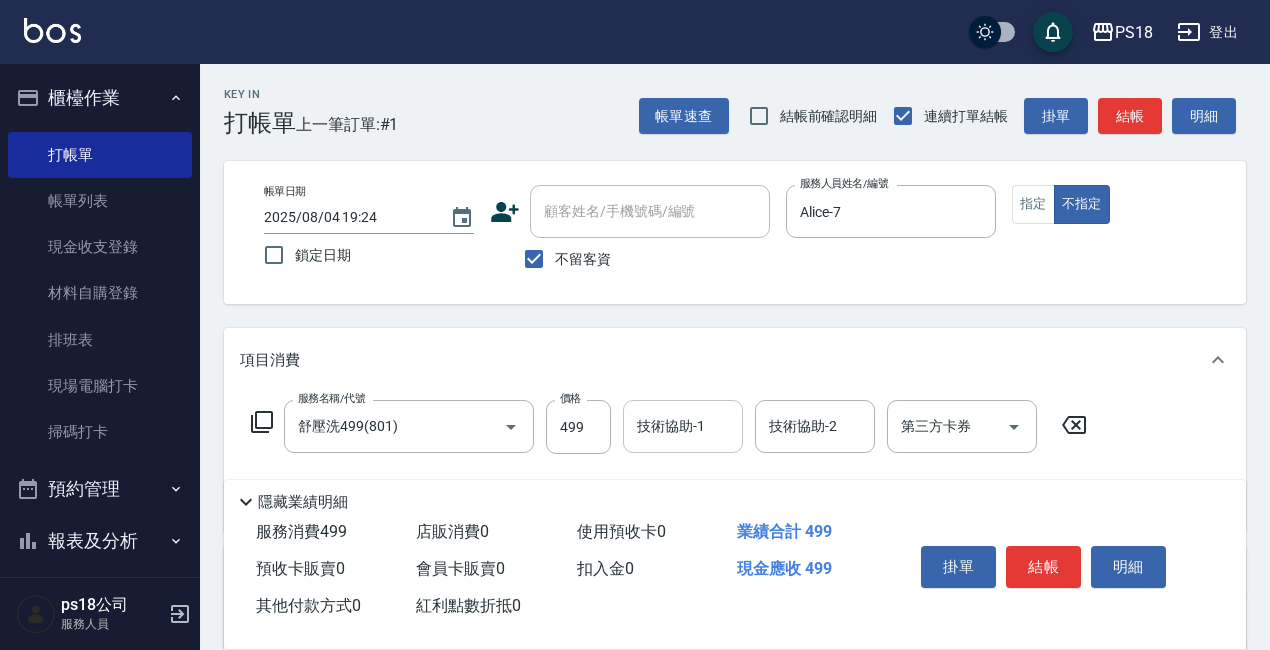 click on "技術協助-1" at bounding box center [683, 426] 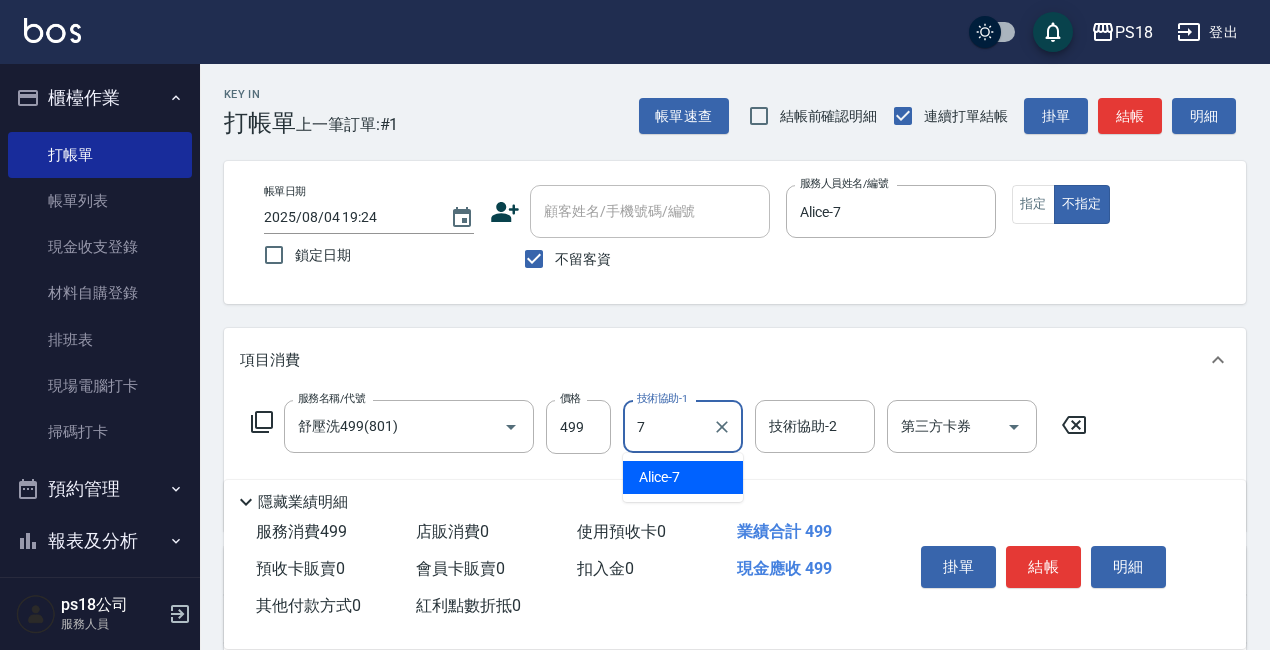 type on "Alice-7" 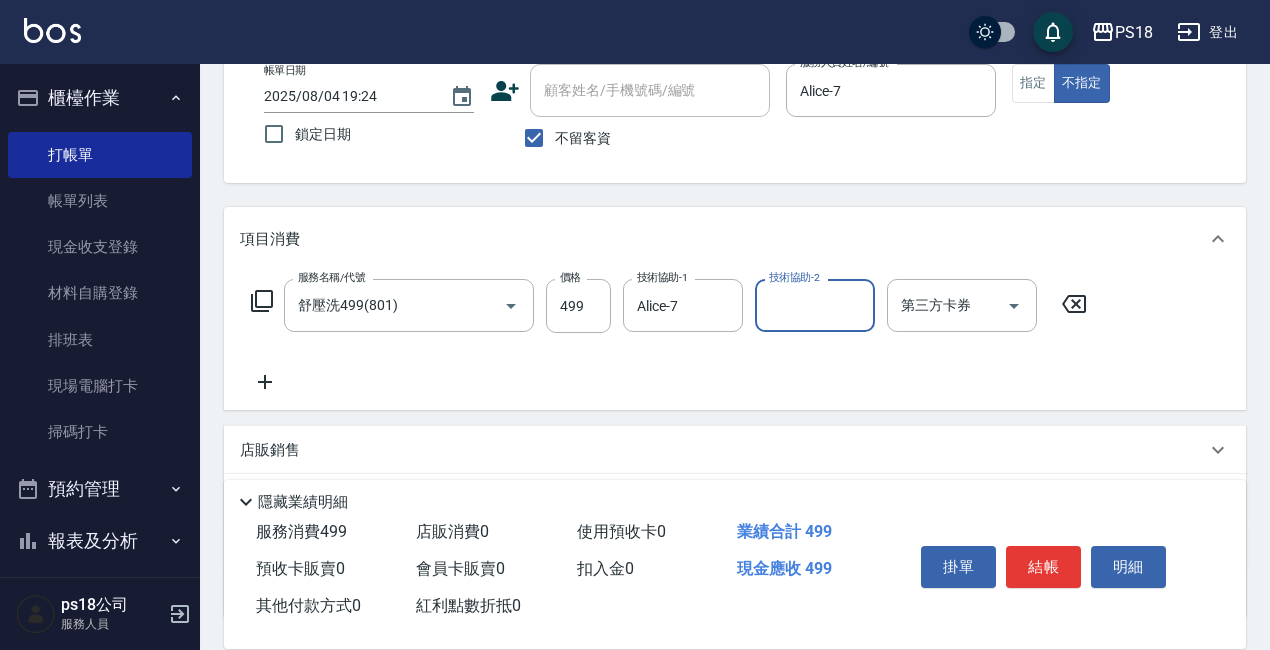 scroll, scrollTop: 281, scrollLeft: 0, axis: vertical 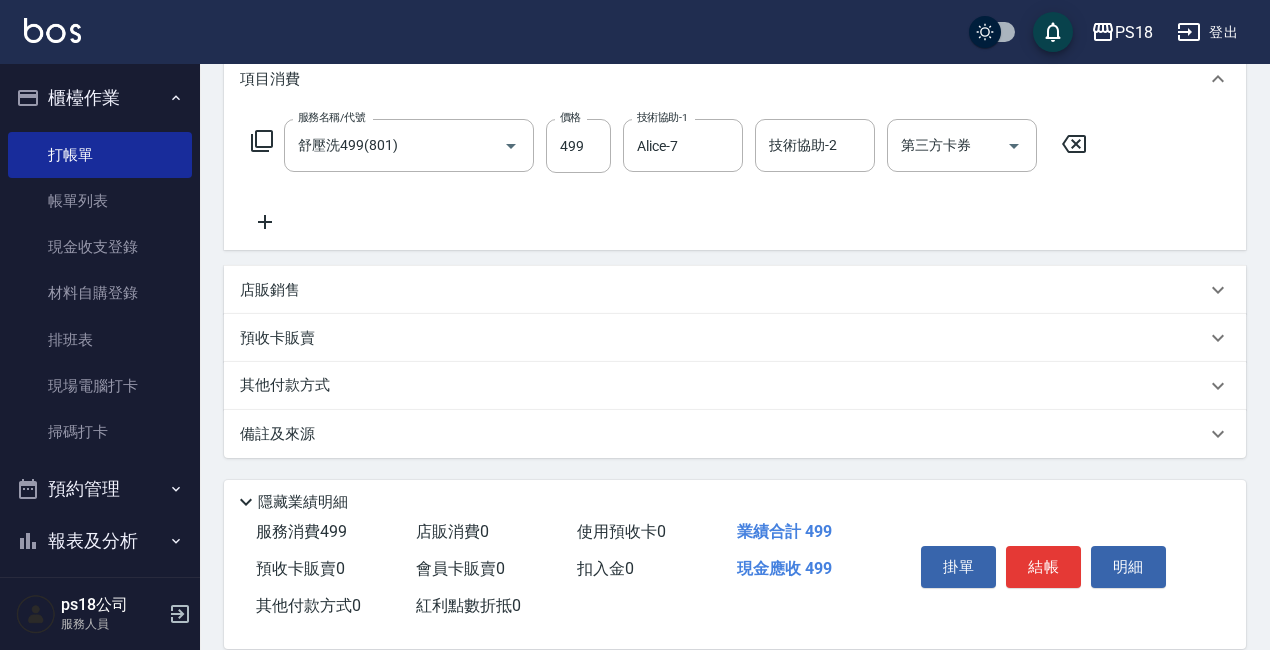 click on "備註及來源" at bounding box center (277, 434) 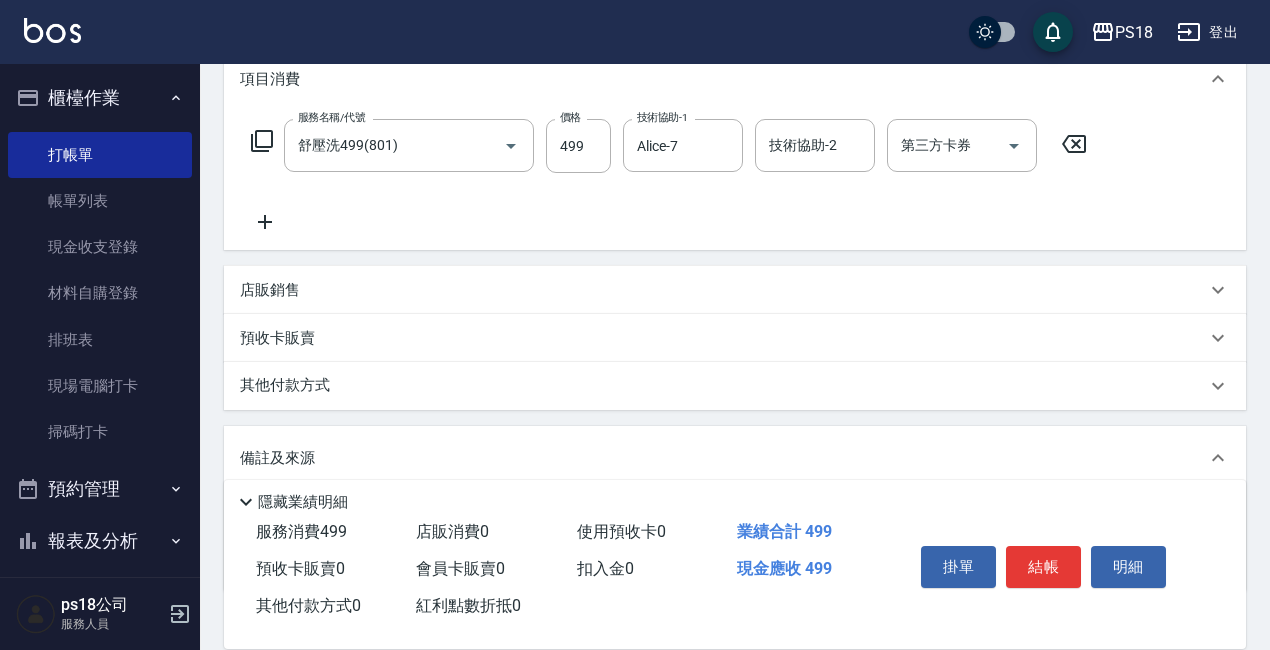 click on "備註及來源" at bounding box center (277, 458) 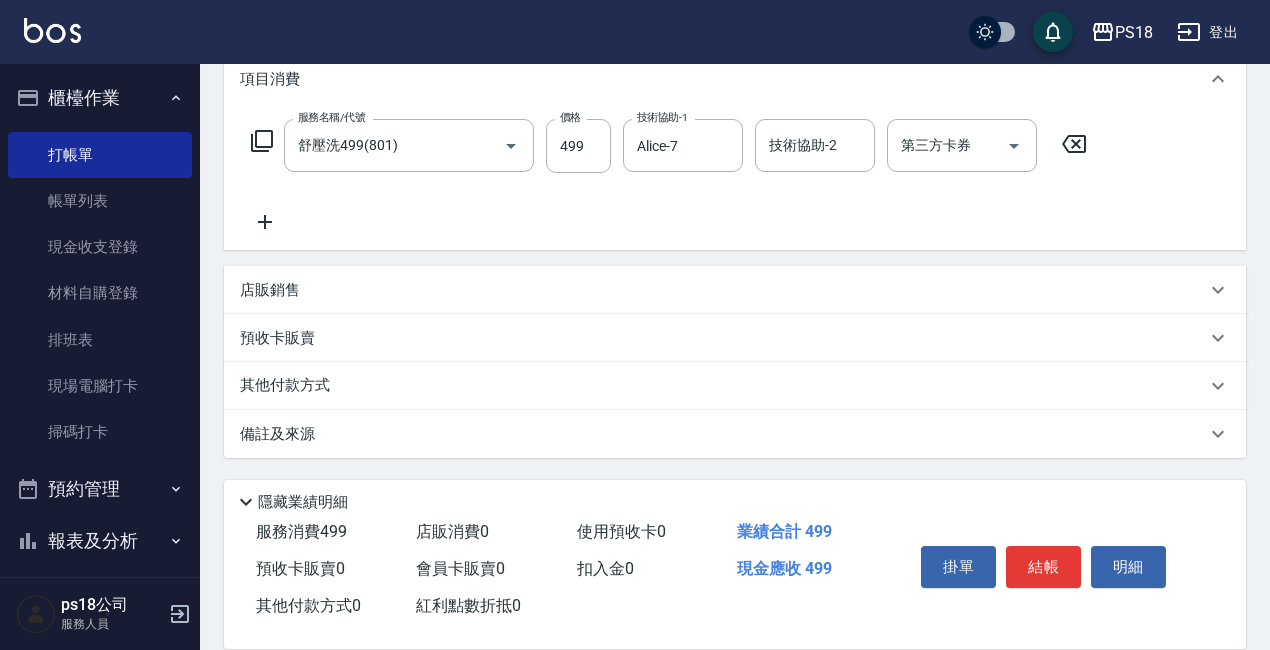 click on "備註及來源" at bounding box center (277, 434) 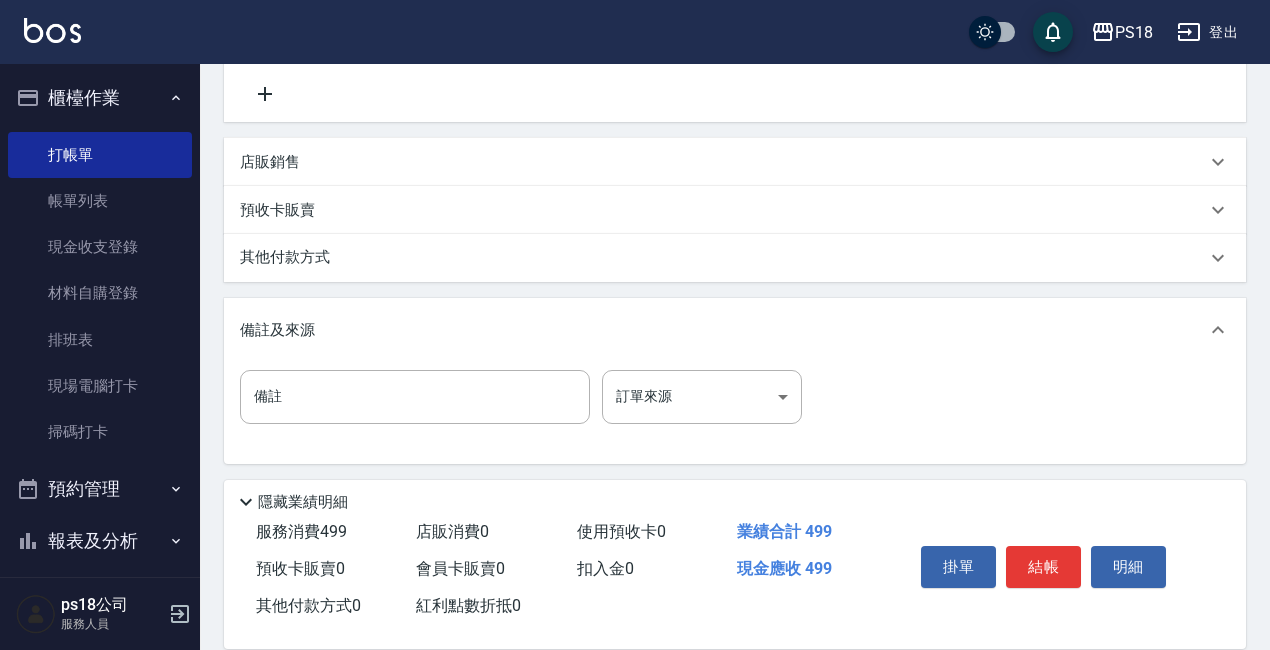 scroll, scrollTop: 415, scrollLeft: 0, axis: vertical 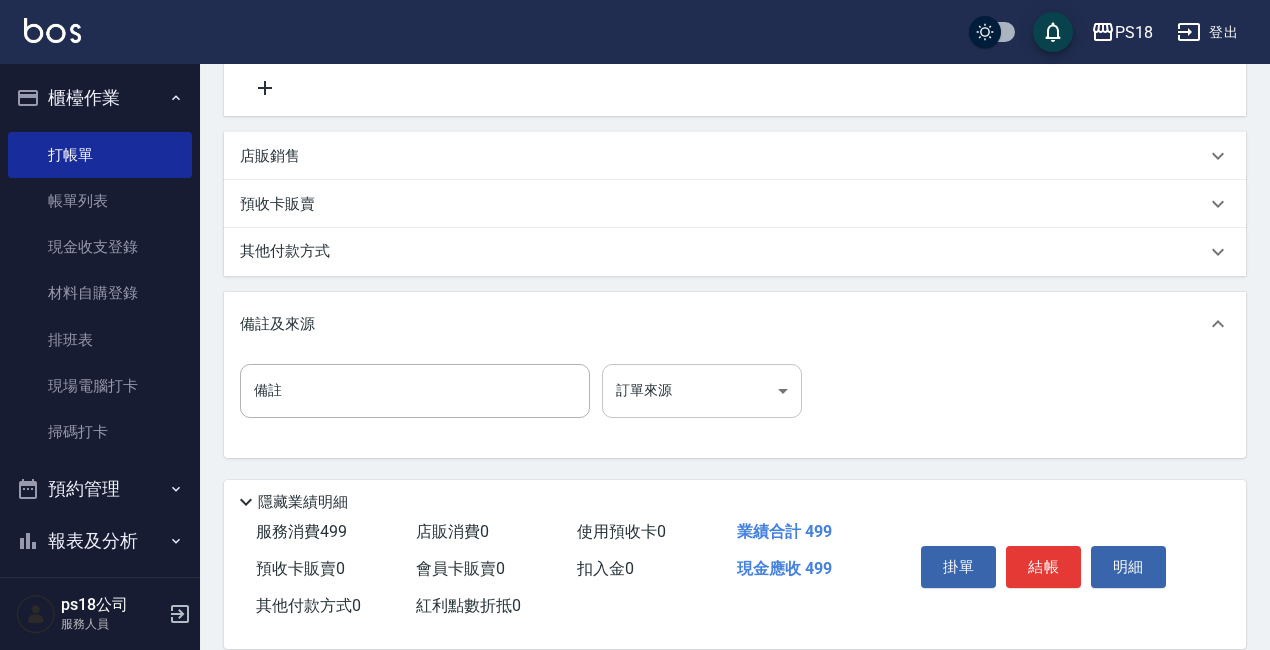click on "PS18 登出 櫃檯作業 打帳單 帳單列表 現金收支登錄 材料自購登錄 排班表 現場電腦打卡 掃碼打卡 預約管理 預約管理 單日預約紀錄 單週預約紀錄 報表及分析 報表目錄 消費分析儀表板 店家日報表 互助日報表 互助點數明細 設計師日報表 店販抽成明細 客戶管理 客戶列表 員工及薪資 員工列表 全店打卡記錄 商品管理 商品列表 ps18公司 服務人員 Key In 打帳單 上一筆訂單:#1 帳單速查 結帳前確認明細 連續打單結帳 掛單 結帳 明細 帳單日期 [DATE] [TIME] 鎖定日期 顧客姓名/手機號碼/編號 顧客姓名/手機號碼/編號 不留客資 服務人員姓名/編號 Alice-7 服務人員姓名/編號 指定 不指定 項目消費 服務名稱/代號 舒壓洗499(801) 服務名稱/代號 價格 499 價格 技術協助-1 Alice-7 技術協助-1 技術協助-2 技術協助-2 第三方卡券 第三方卡券 店販銷售 服務人員姓名/編號 服務人員姓名/編號 ​" at bounding box center [635, 117] 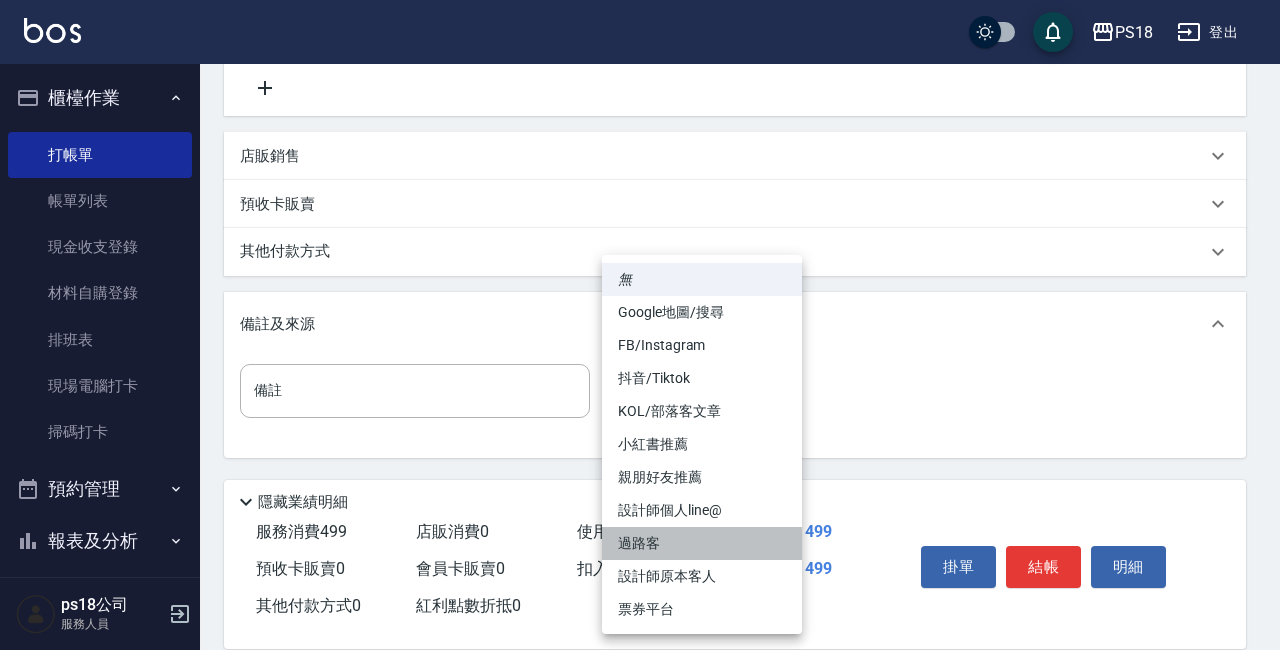 click on "過路客" at bounding box center [702, 543] 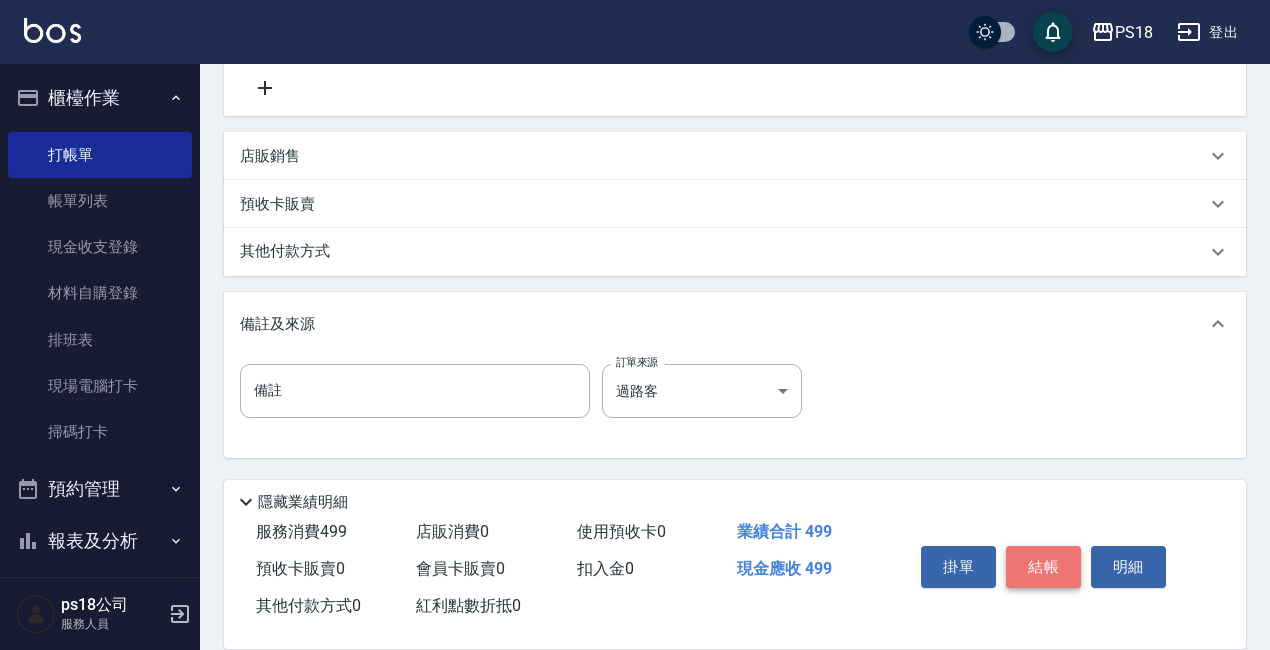 click on "結帳" at bounding box center (1043, 567) 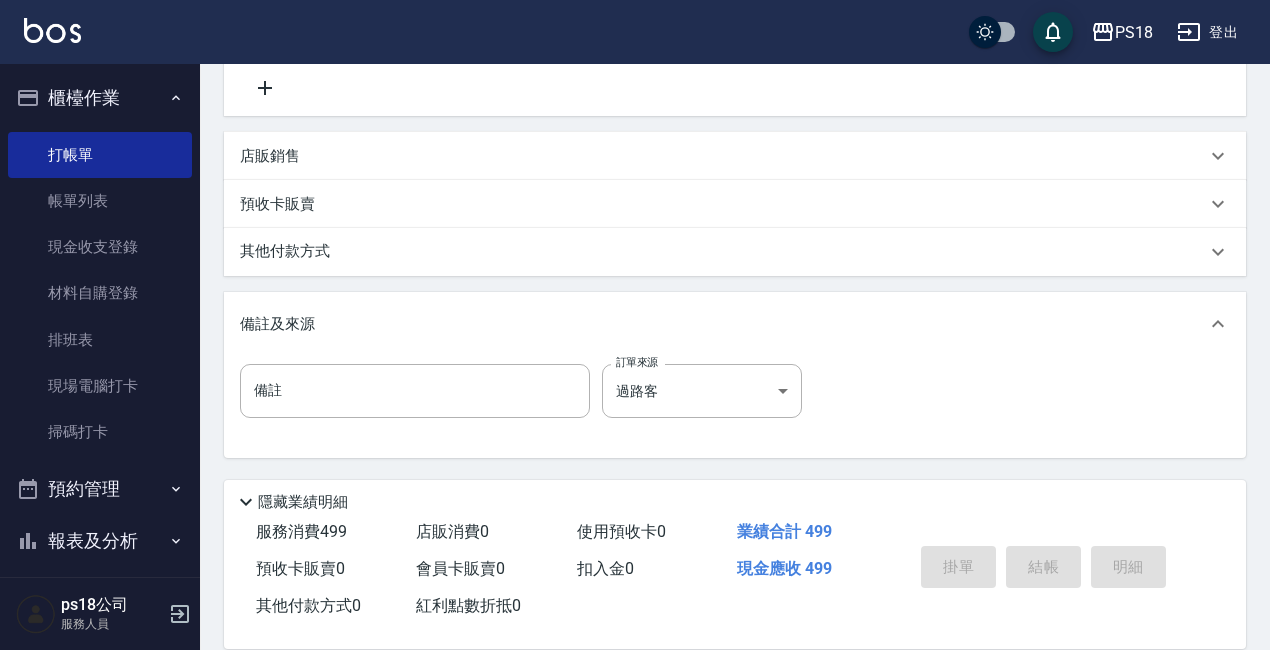 type on "[DATE] [TIME]" 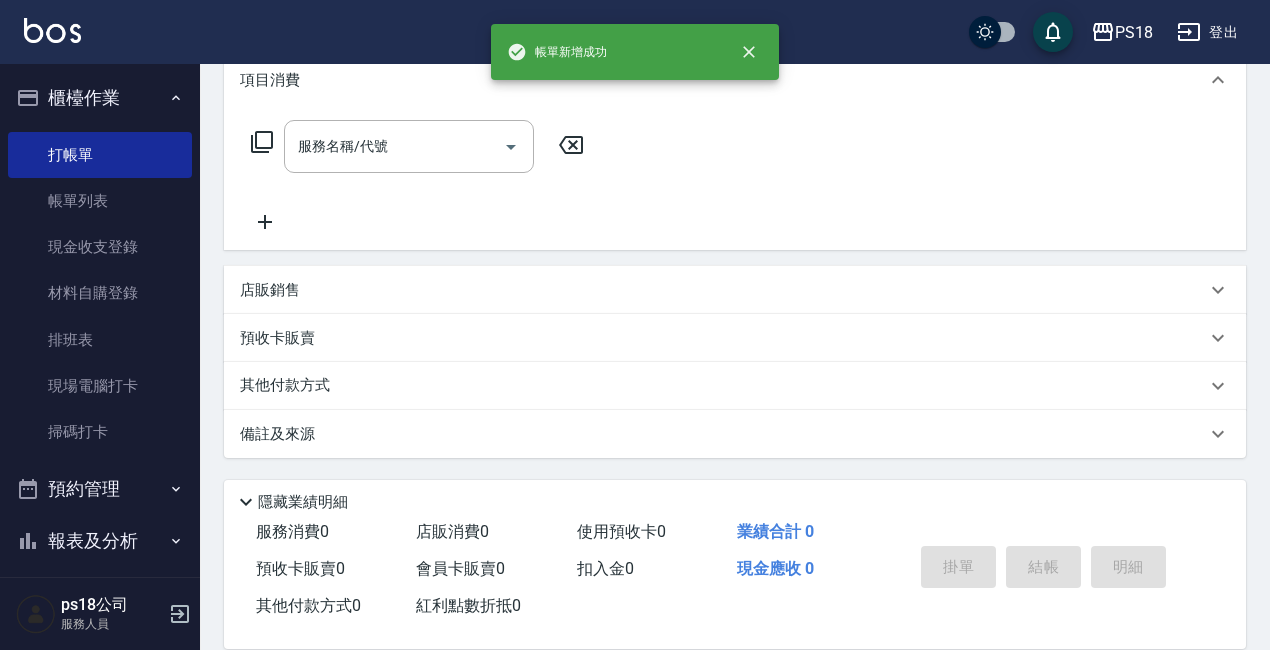 scroll, scrollTop: 0, scrollLeft: 0, axis: both 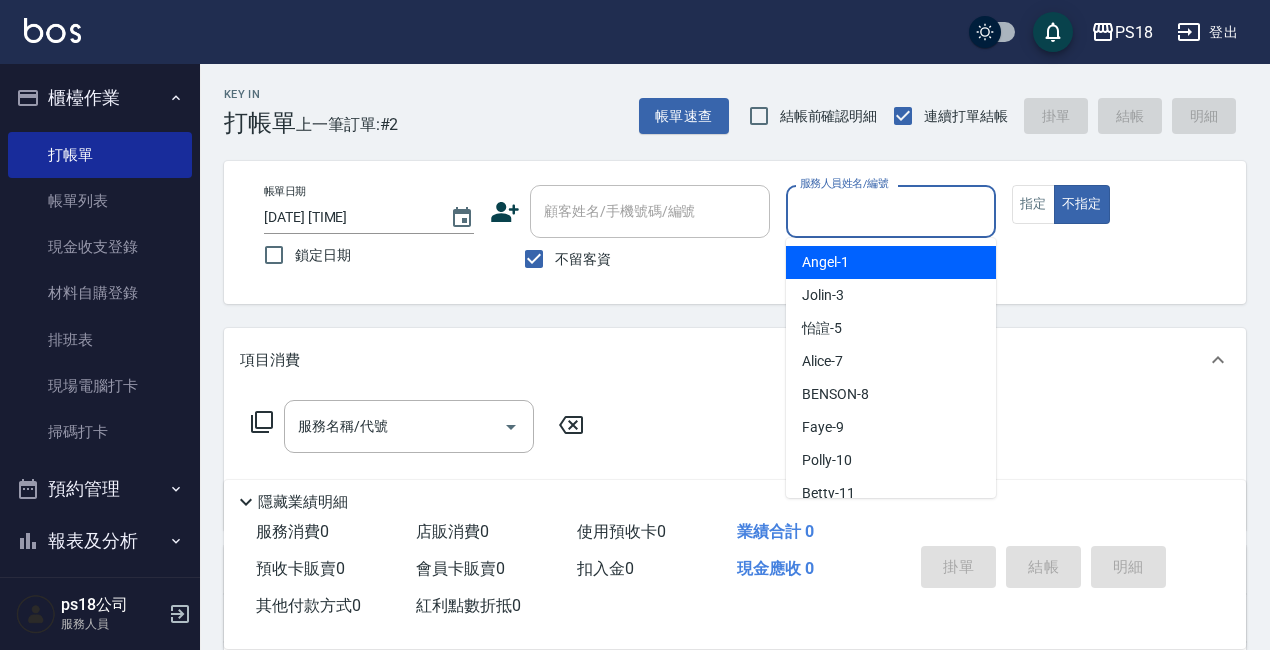 click on "服務人員姓名/編號" at bounding box center [891, 211] 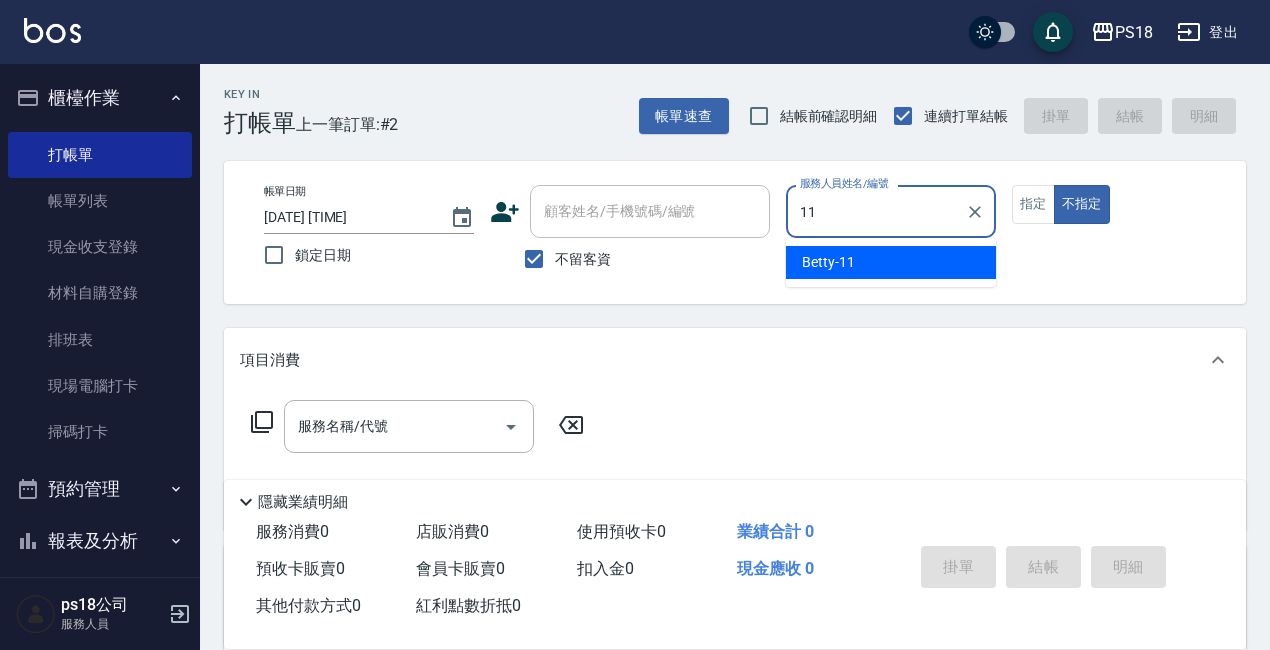 type on "11" 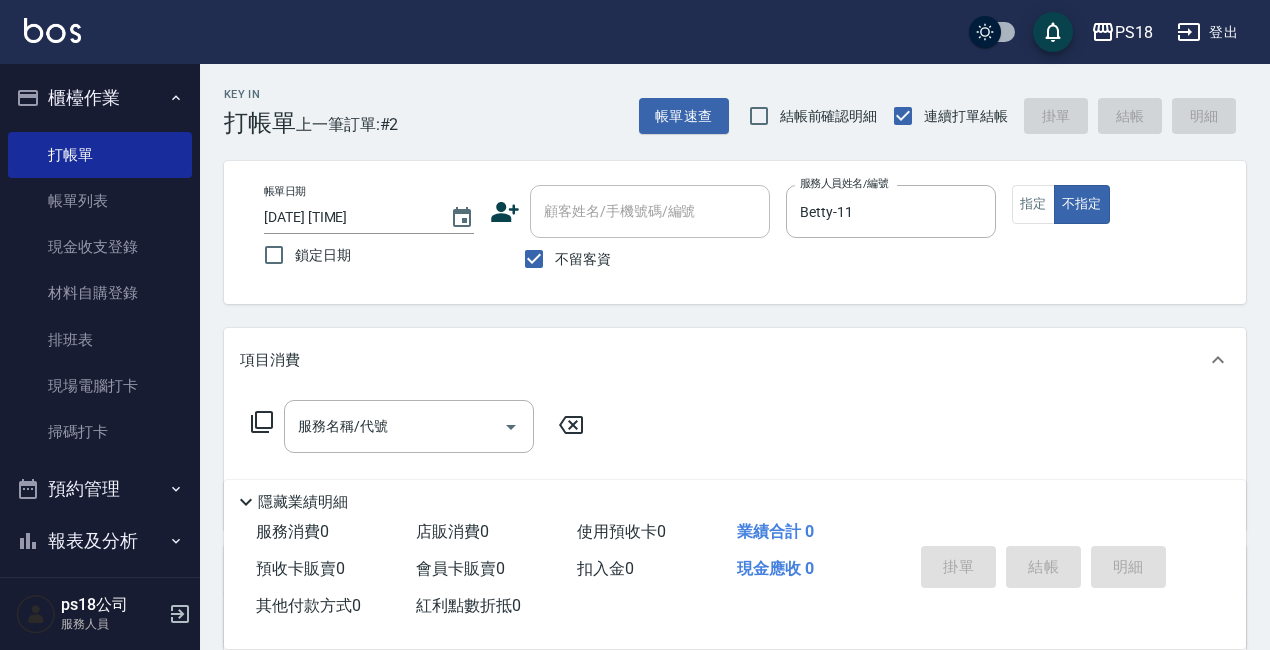 click 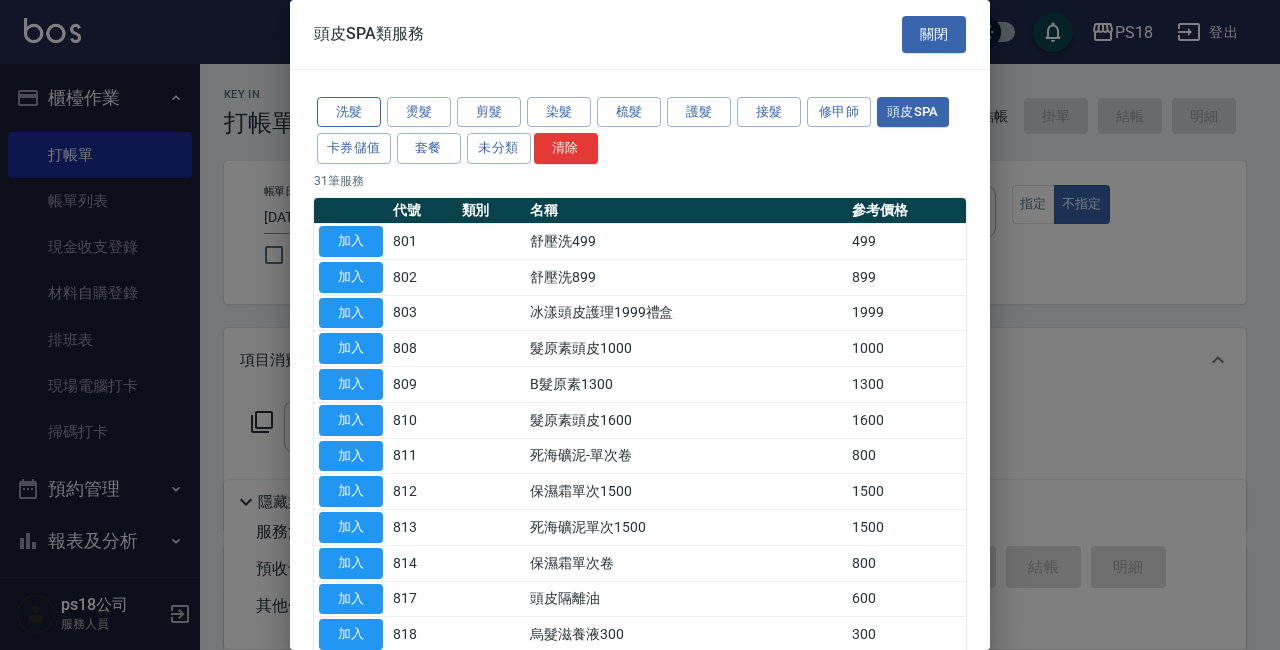 click on "洗髮" at bounding box center (349, 112) 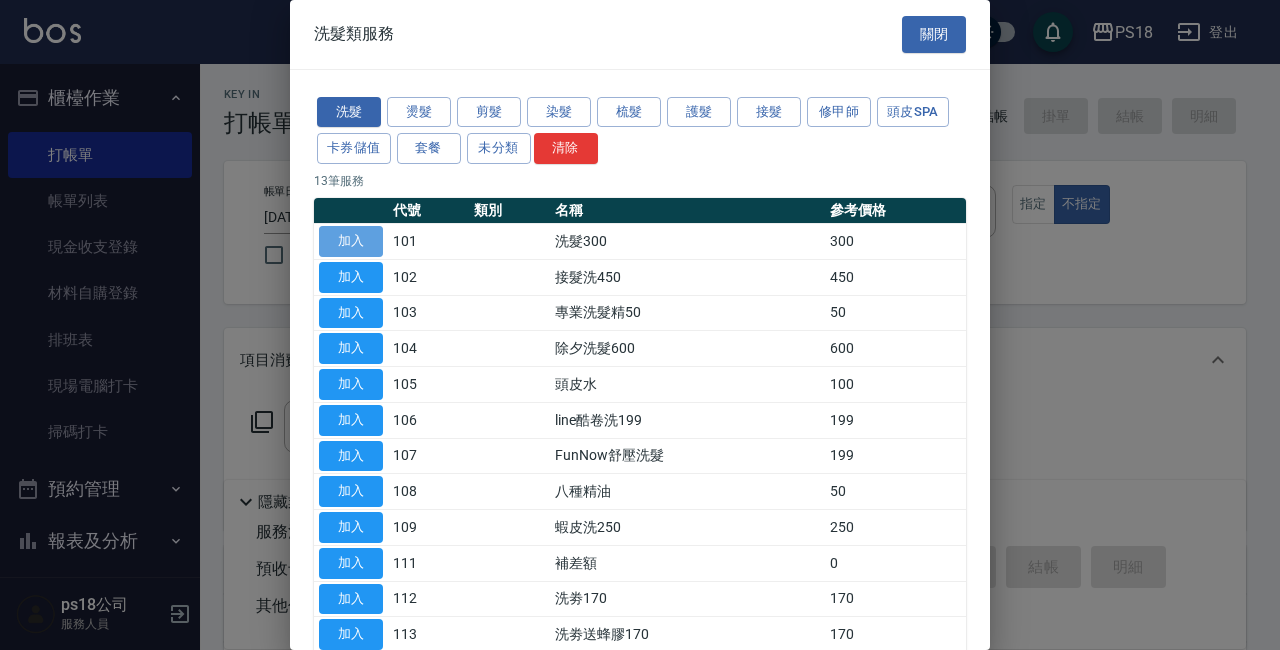 click on "加入" at bounding box center (351, 241) 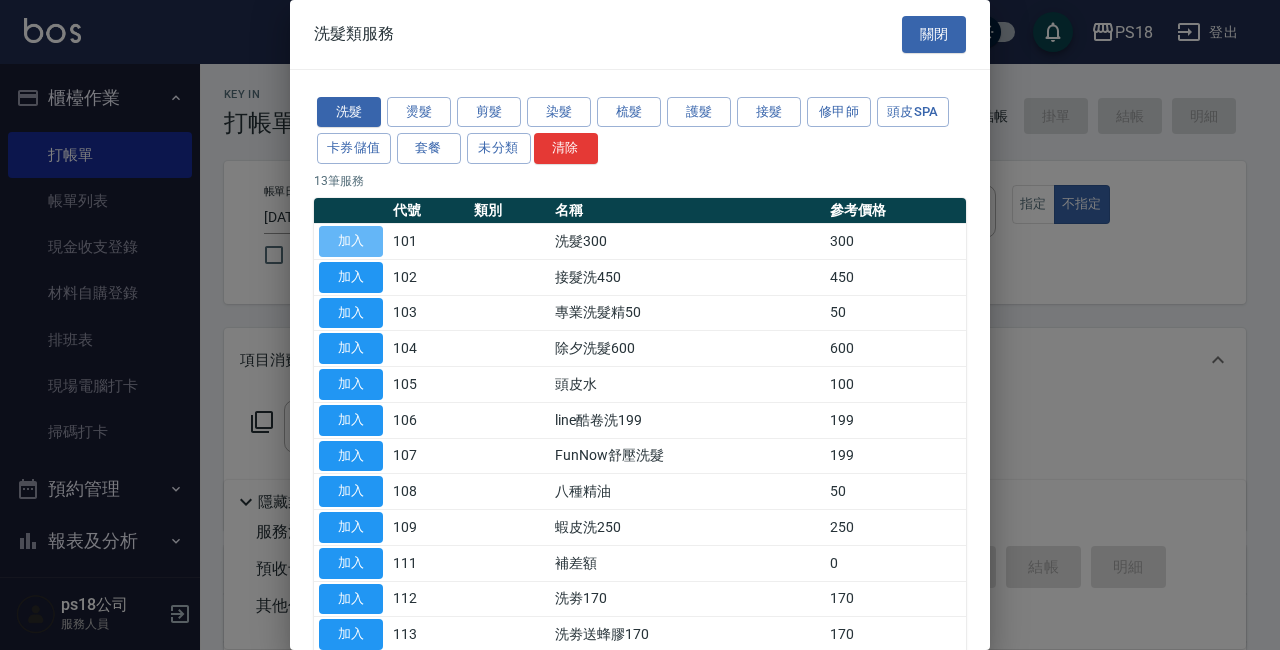 type on "洗髮300(101)" 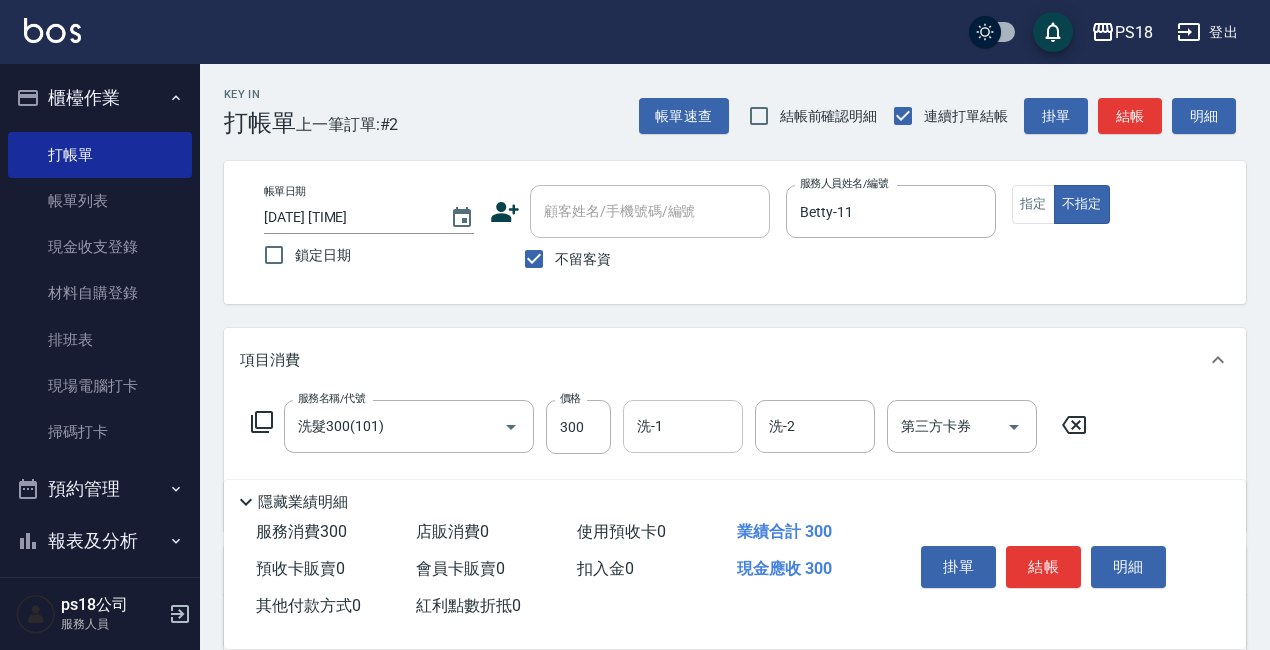 click on "洗-1" at bounding box center [683, 426] 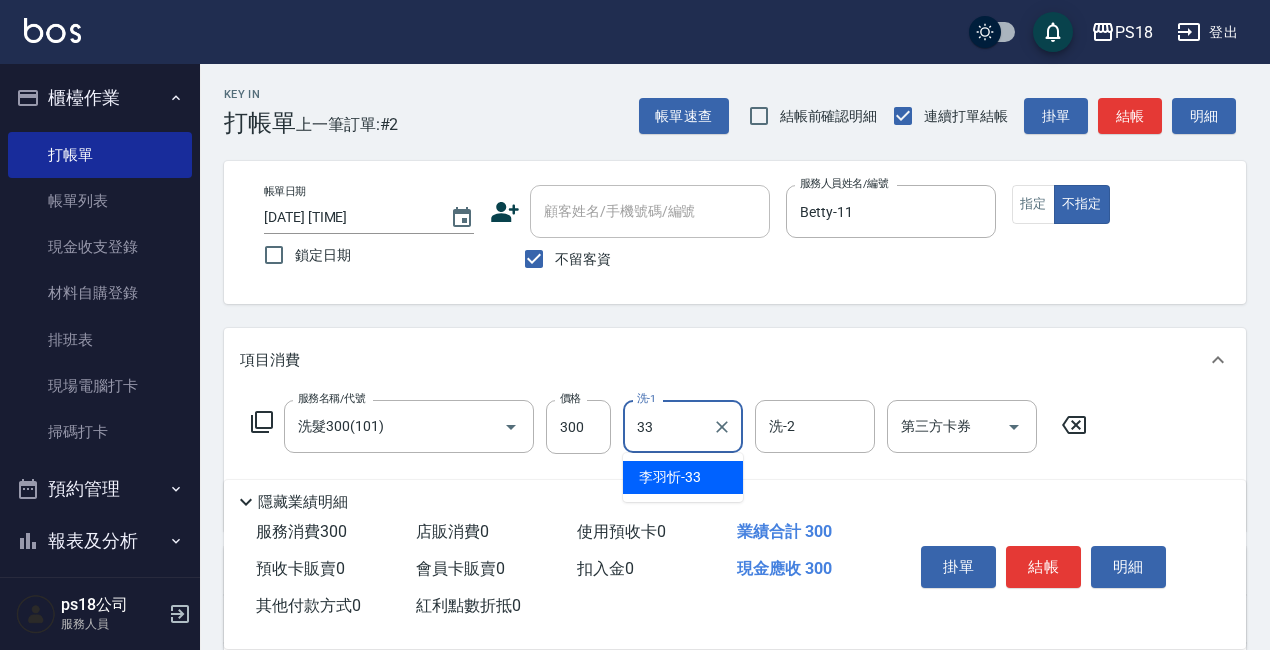 type on "李羽忻-33" 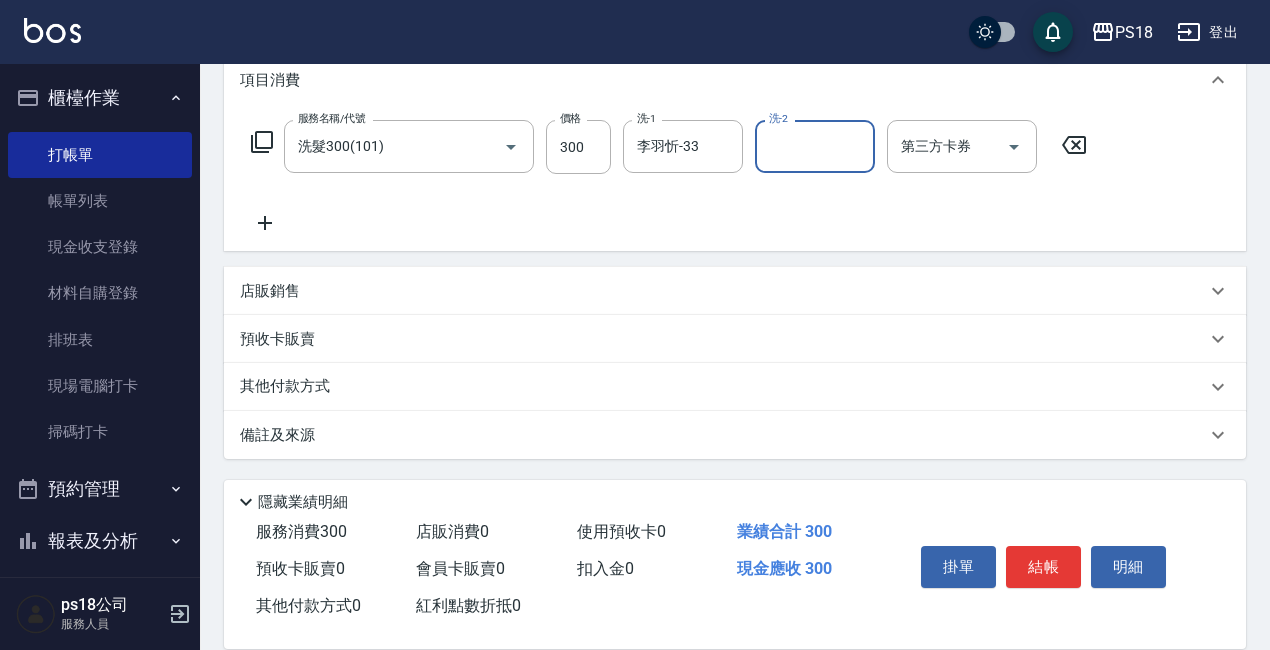 scroll, scrollTop: 281, scrollLeft: 0, axis: vertical 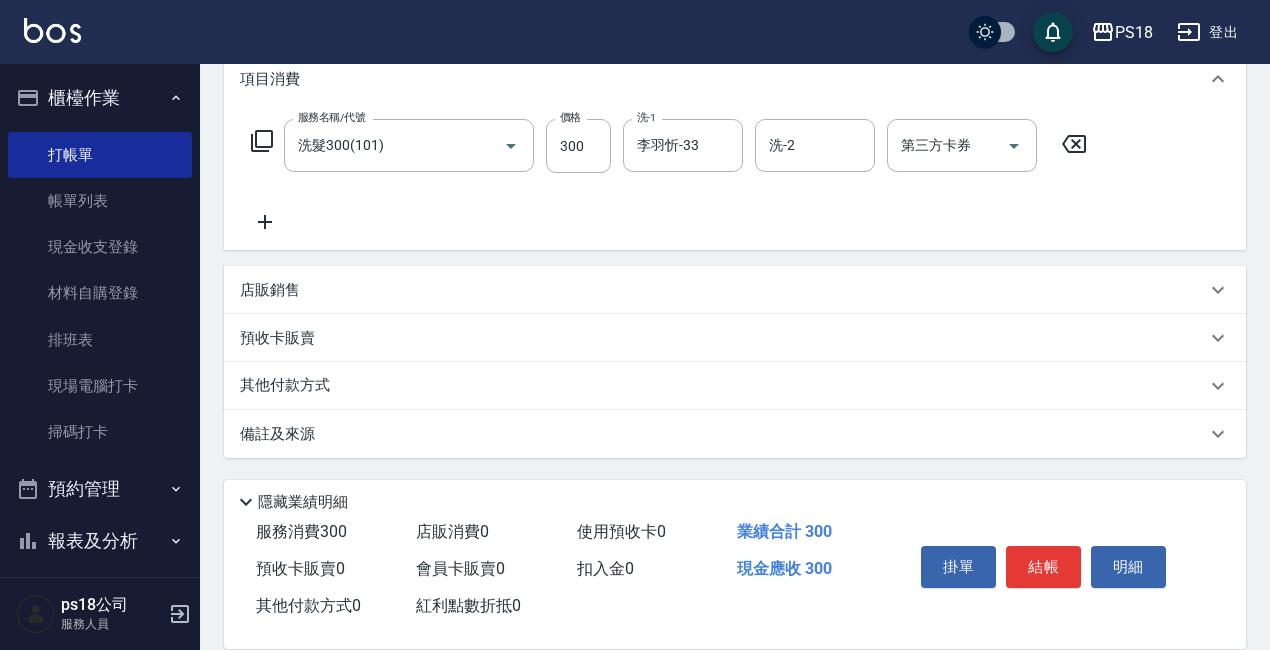click on "店販銷售" at bounding box center [270, 290] 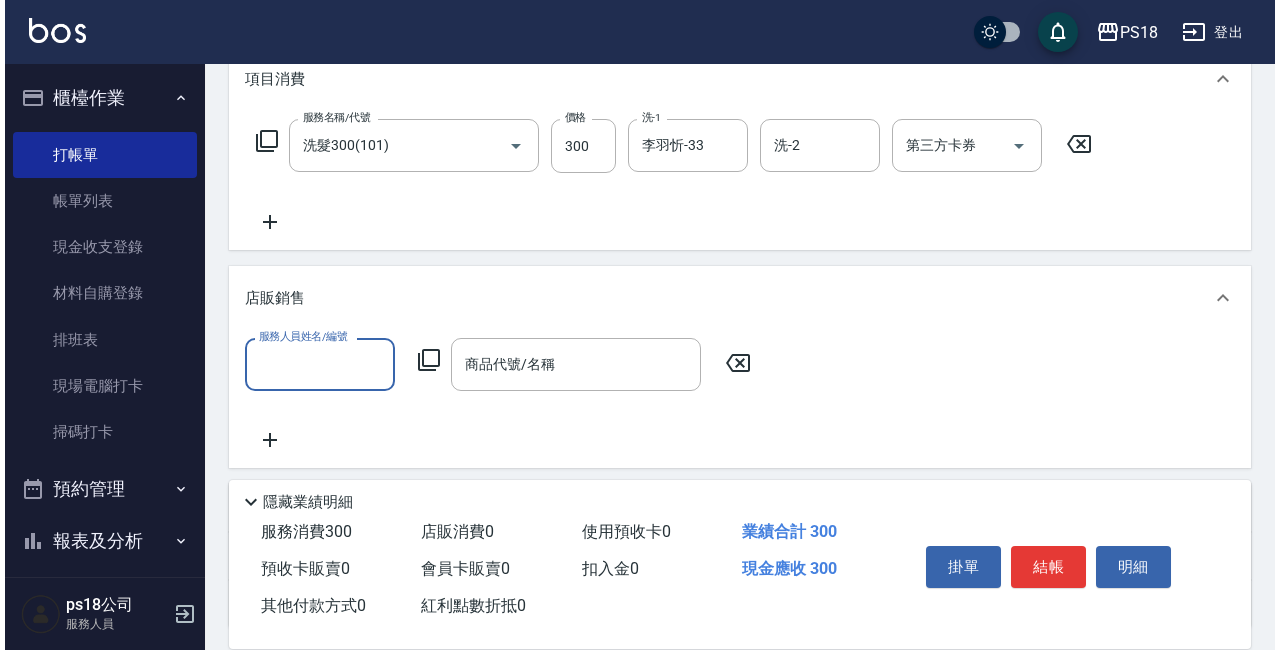 scroll, scrollTop: 1, scrollLeft: 0, axis: vertical 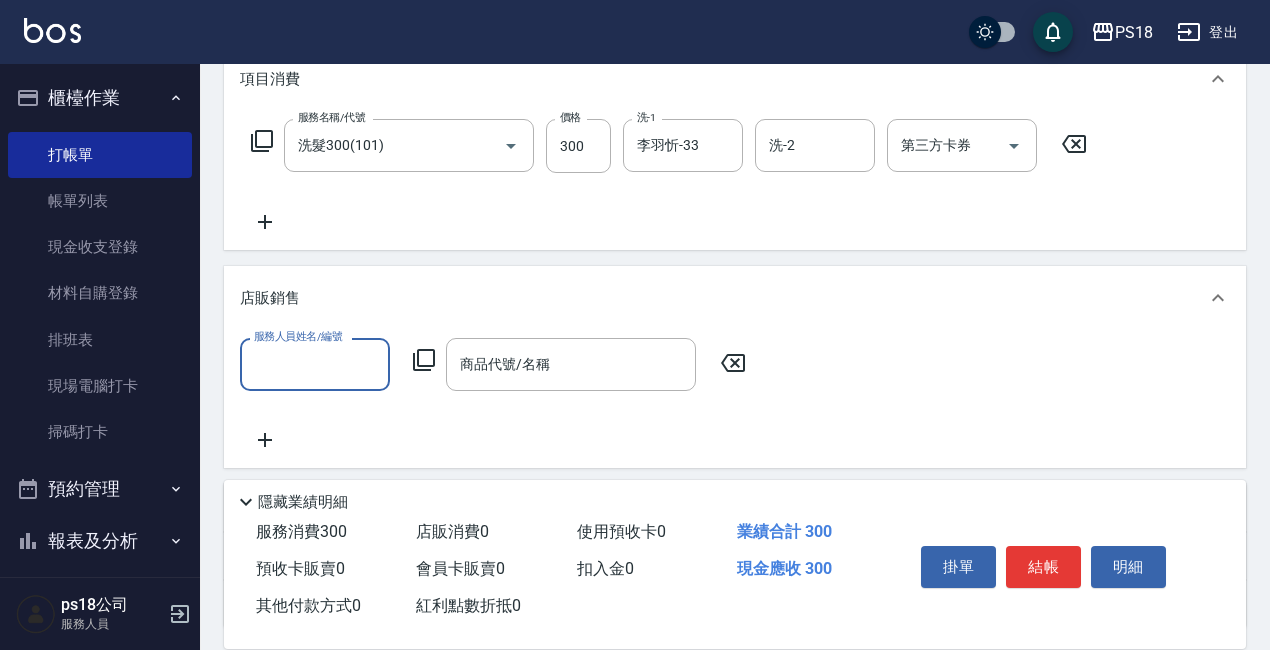 click on "服務人員姓名/編號 服務人員姓名/編號 商品代號/名稱 商品代號/名稱" at bounding box center (499, 364) 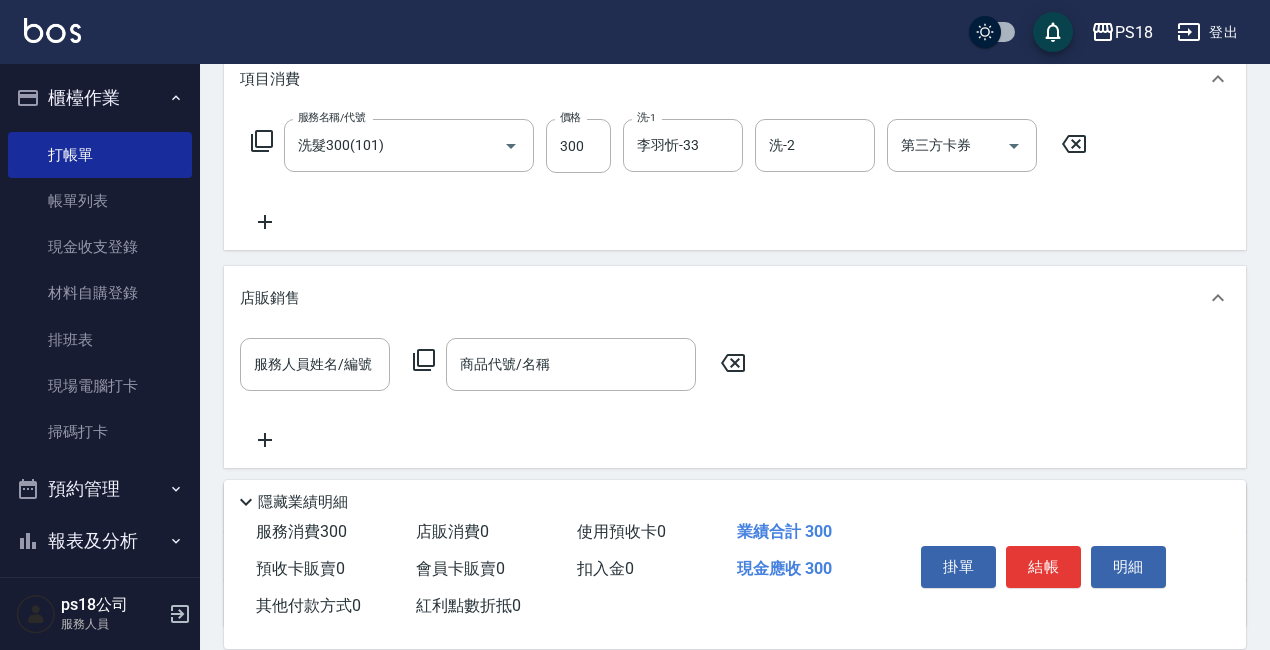 click 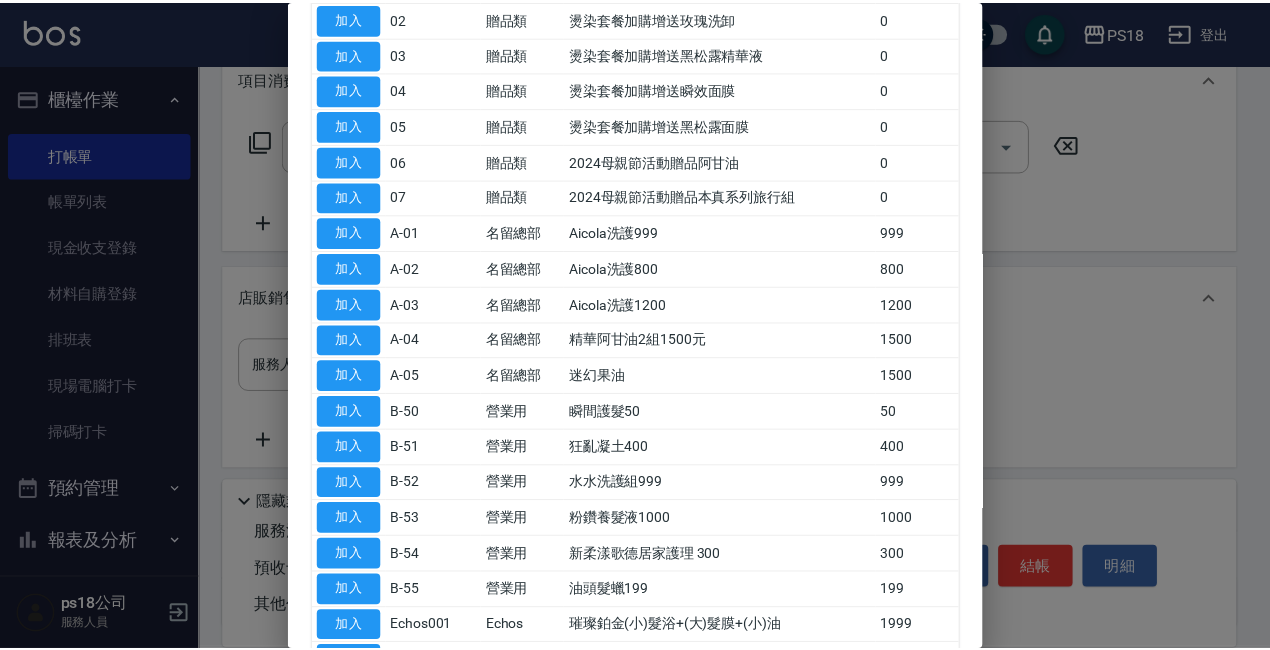 scroll, scrollTop: 300, scrollLeft: 0, axis: vertical 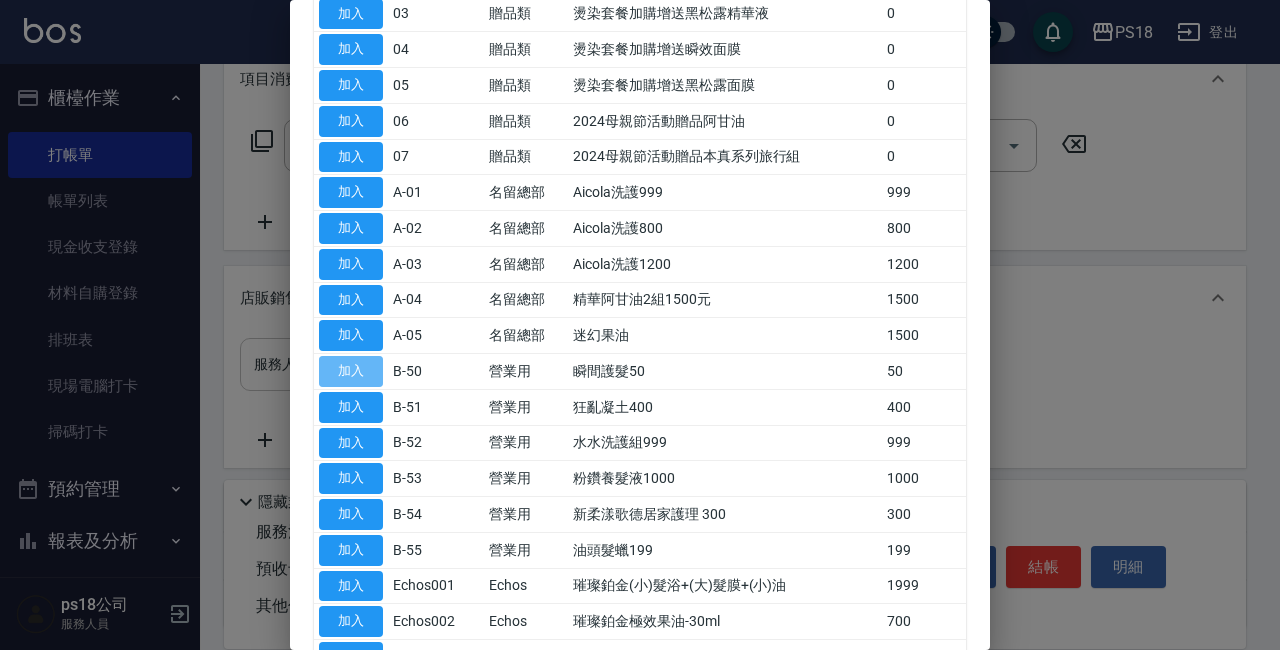 drag, startPoint x: 374, startPoint y: 372, endPoint x: 346, endPoint y: 372, distance: 28 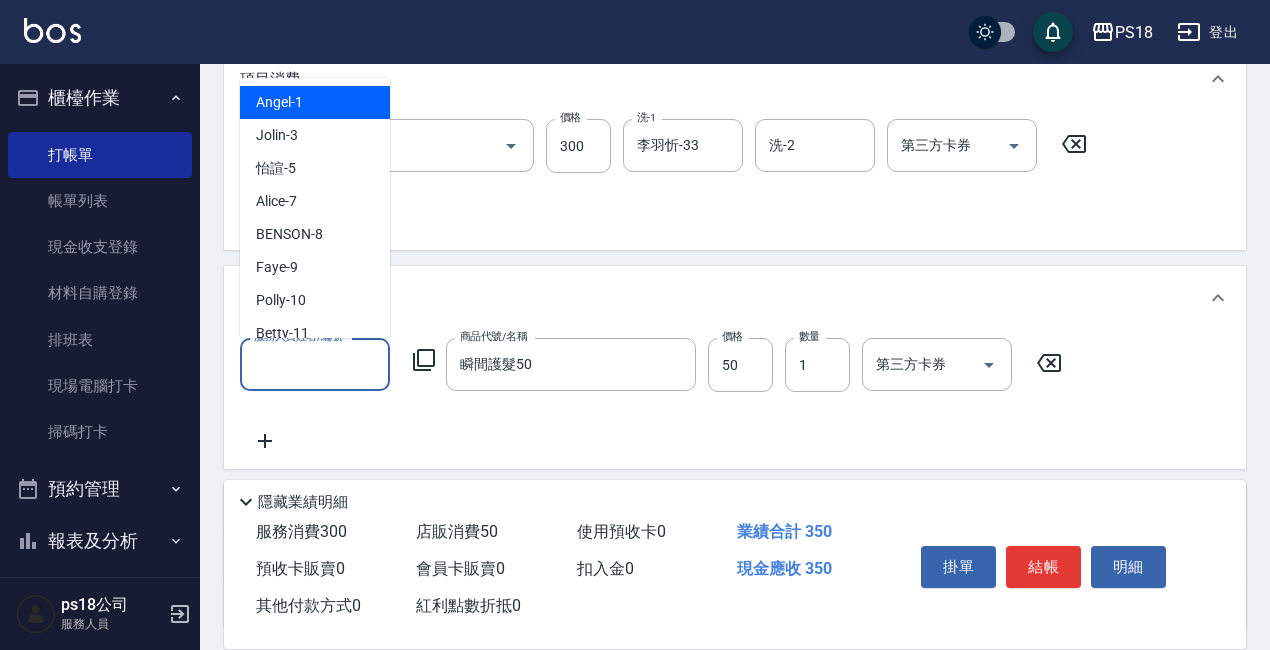 click on "服務人員姓名/編號" at bounding box center (315, 364) 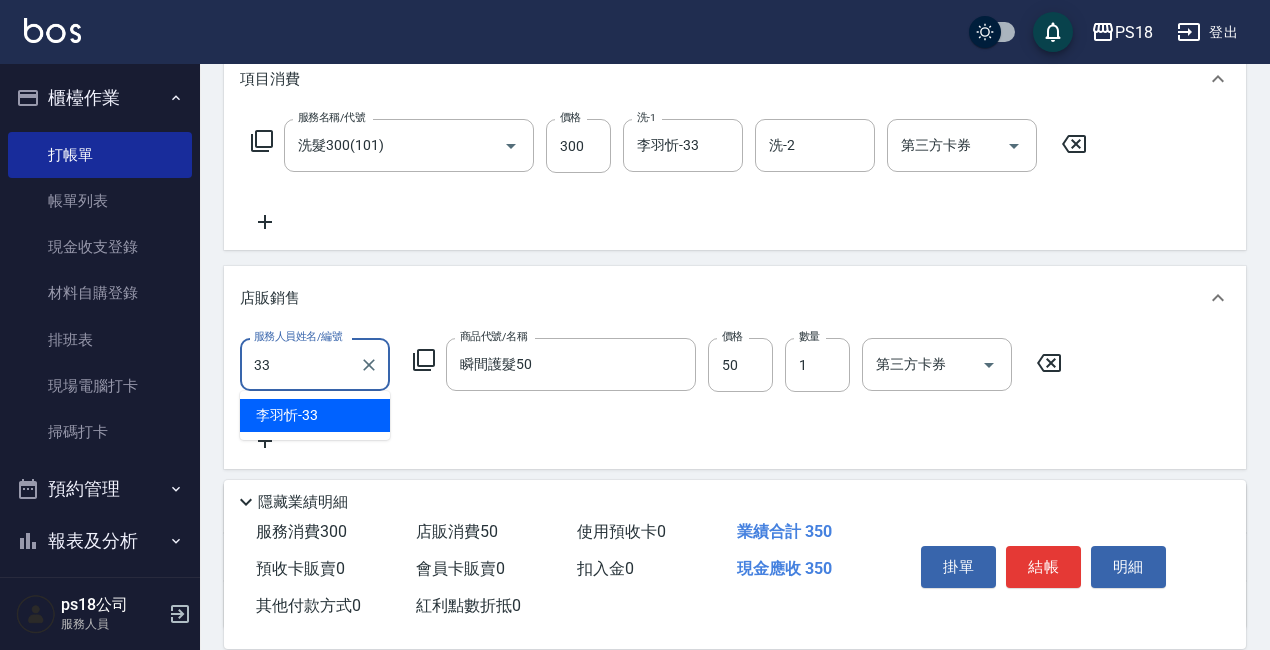type on "李羽忻-33" 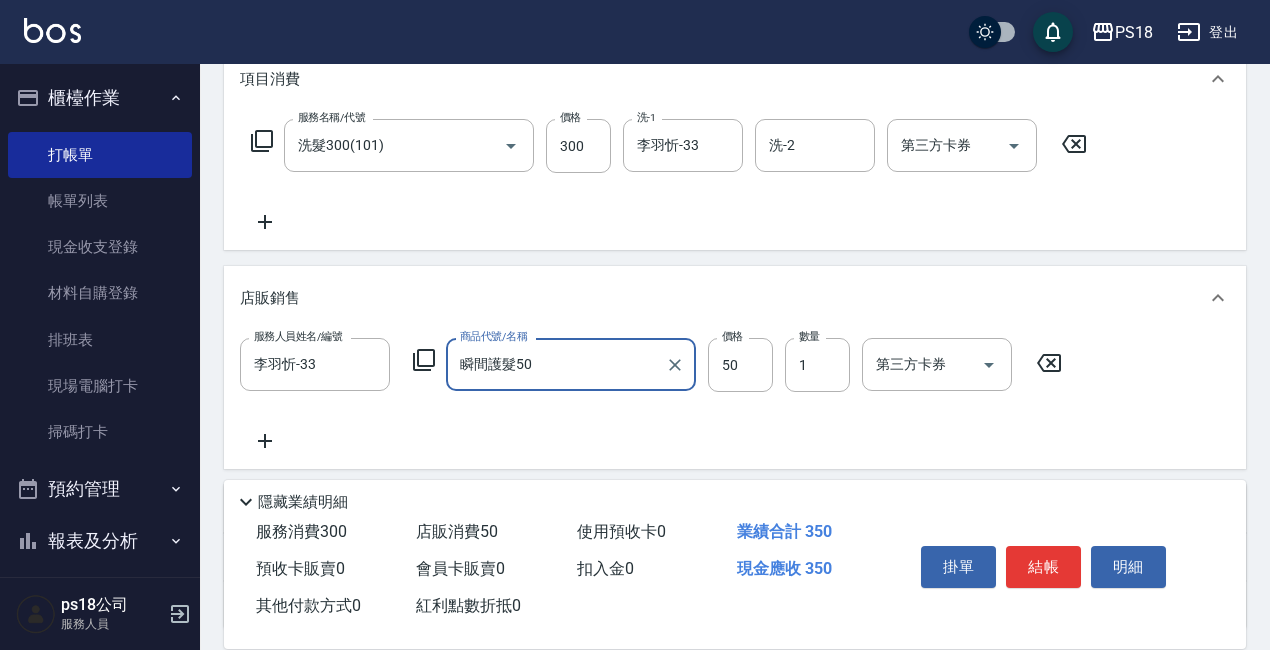 scroll, scrollTop: 452, scrollLeft: 0, axis: vertical 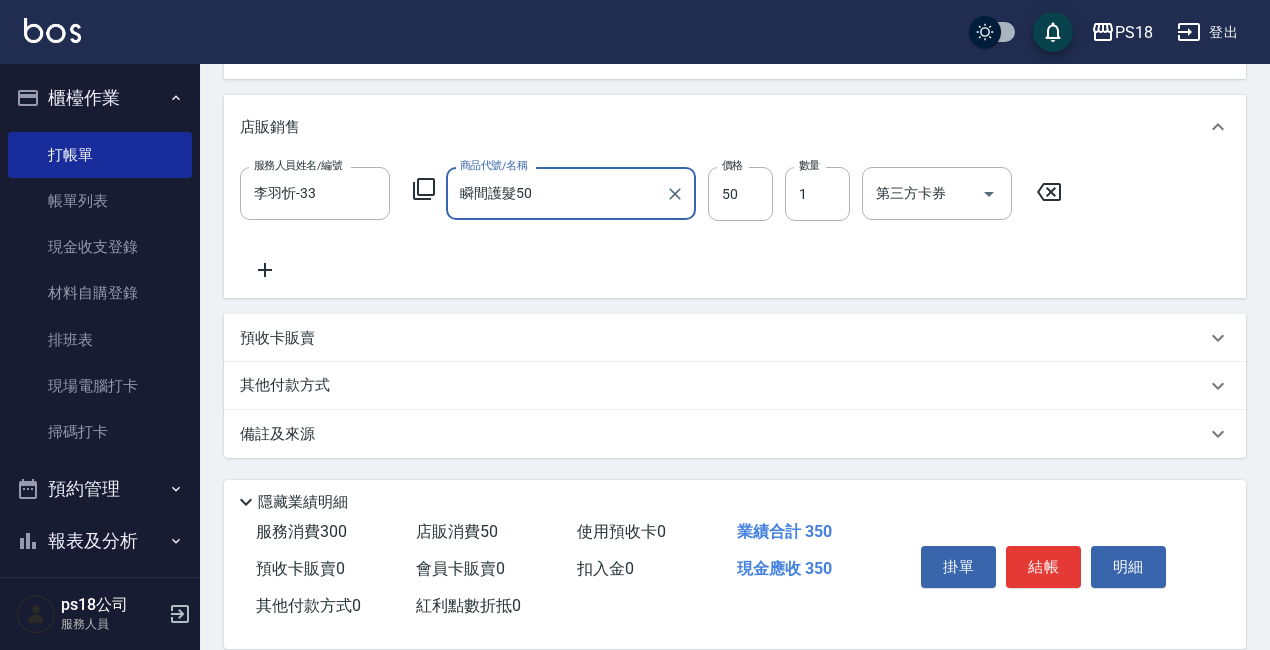 click on "備註及來源" at bounding box center [277, 434] 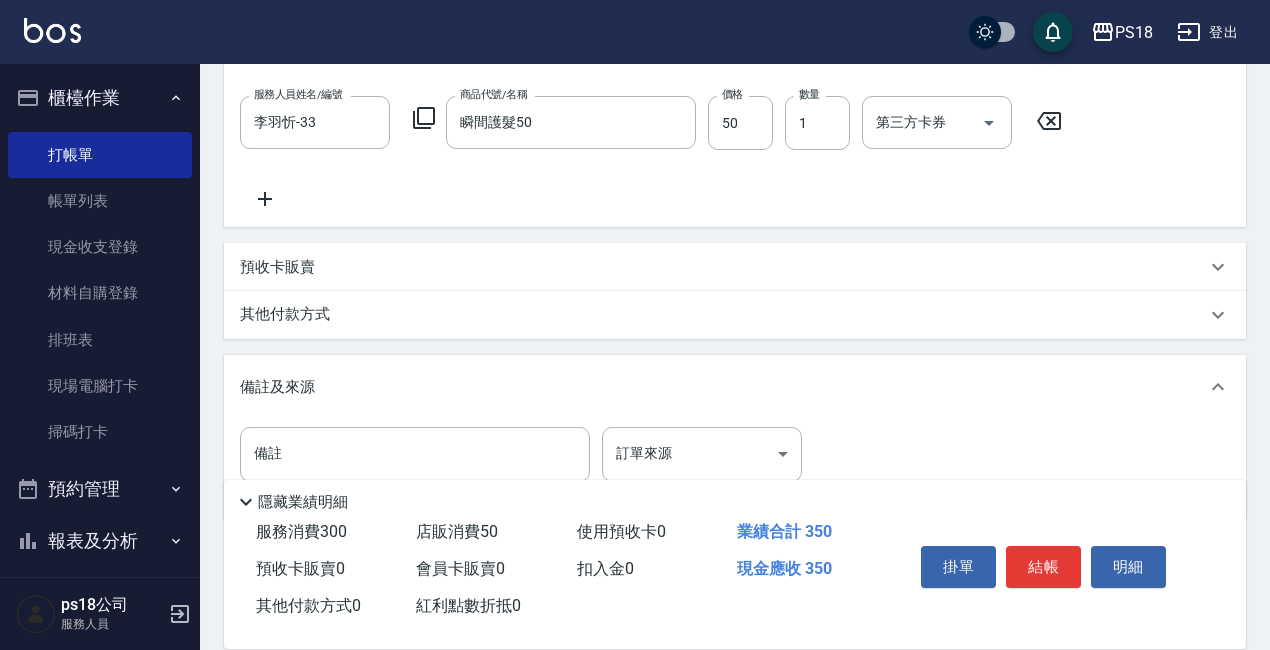 scroll, scrollTop: 587, scrollLeft: 0, axis: vertical 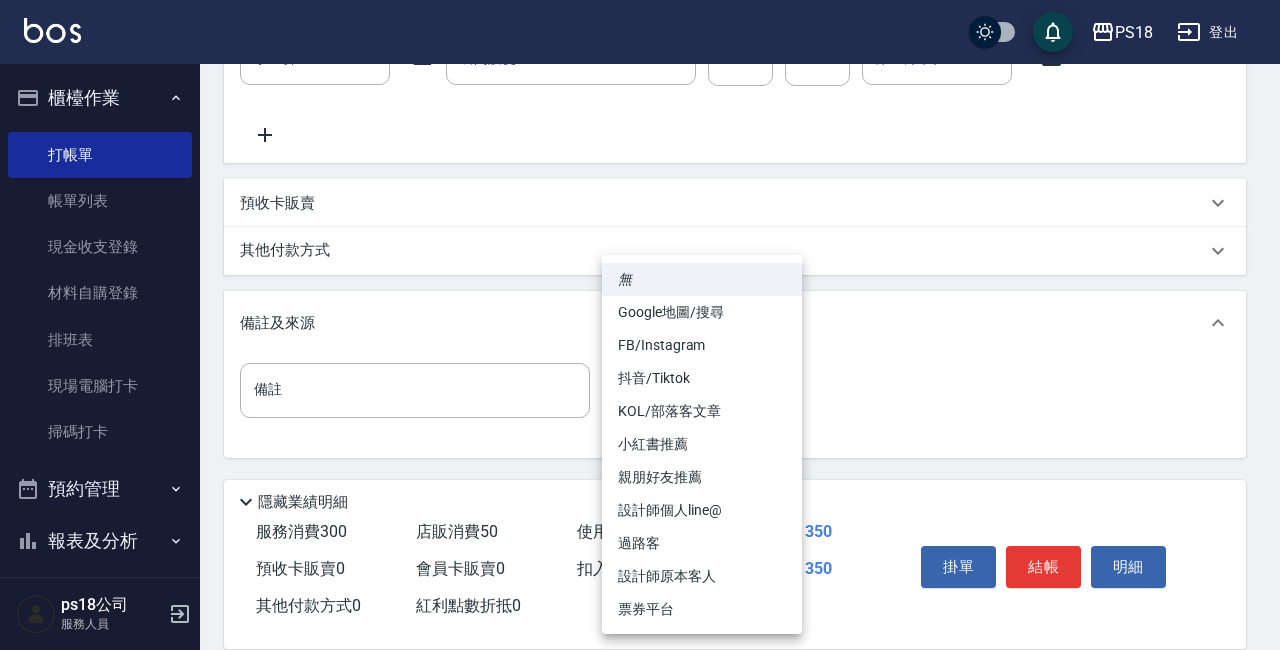 click on "PS18 登出 櫃檯作業 打帳單 帳單列表 現金收支登錄 材料自購登錄 排班表 現場電腦打卡 掃碼打卡 預約管理 預約管理 單日預約紀錄 單週預約紀錄 報表及分析 報表目錄 消費分析儀表板 店家日報表 互助日報表 互助點數明細 設計師日報表 店販抽成明細 客戶管理 客戶列表 員工及薪資 員工列表 全店打卡記錄 商品管理 商品列表 ps18公司 服務人員 Key In 打帳單 上一筆訂單:#2 帳單速查 結帳前確認明細 連續打單結帳 掛單 結帳 明細 帳單日期 [DATE] [TIME] 鎖定日期 顧客姓名/手機號碼/編號 顧客姓名/手機號碼/編號 不留客資 服務人員姓名/編號 Betty-11 服務人員姓名/編號 指定 不指定 項目消費 服務名稱/代號 洗髮300(101) 服務名稱/代號 價格 300 價格 洗-1 李羽忻-33 洗-1 洗-2 洗-2 第三方卡券 第三方卡券 店販銷售 服務人員姓名/編號 李羽忻-33 服務人員姓名/編號 商品代號/名稱 50 1" at bounding box center (640, 31) 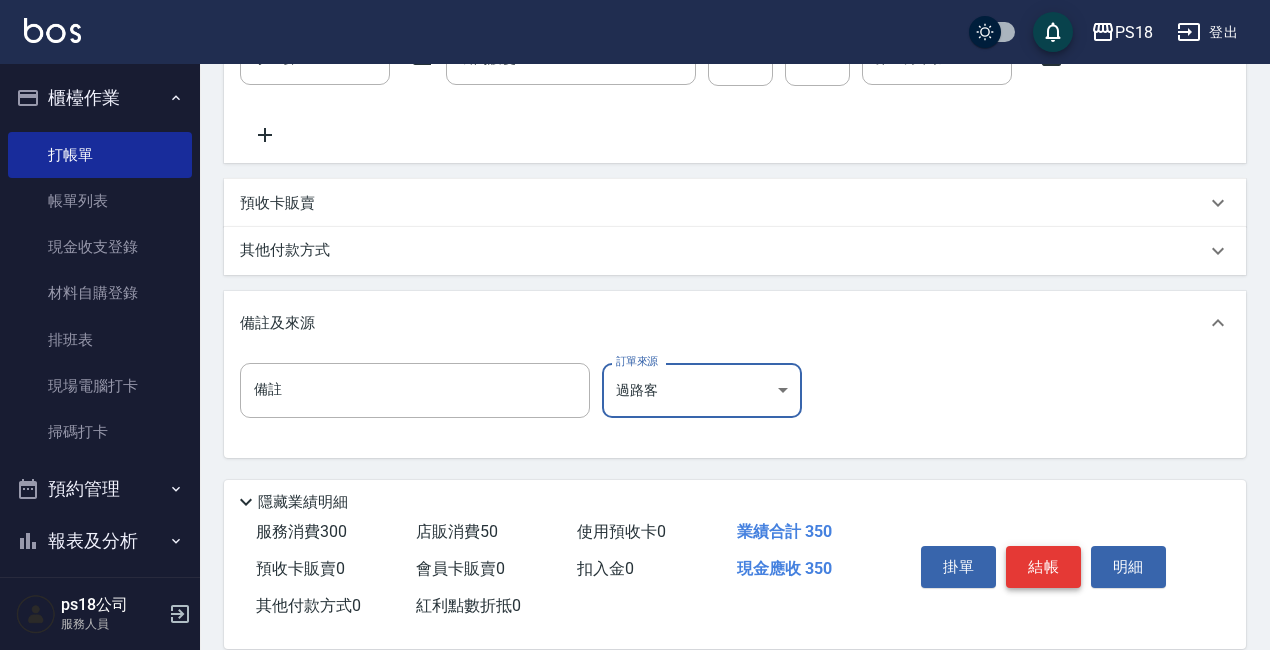click on "結帳" at bounding box center [1043, 567] 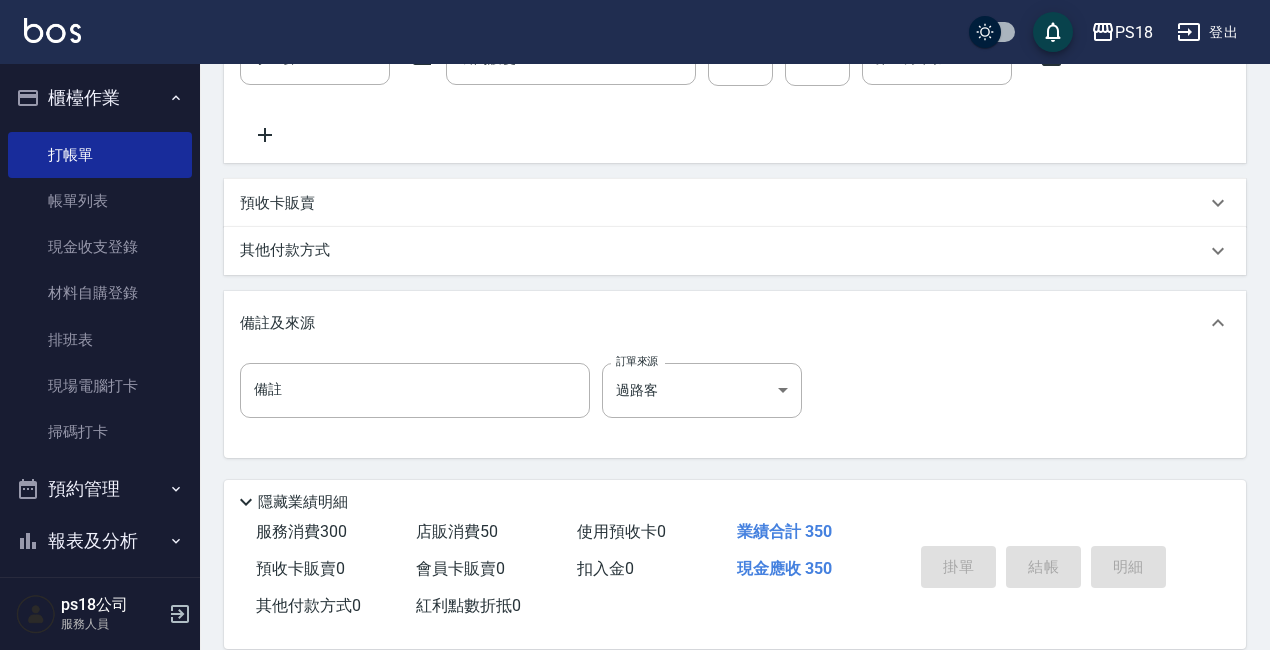 type 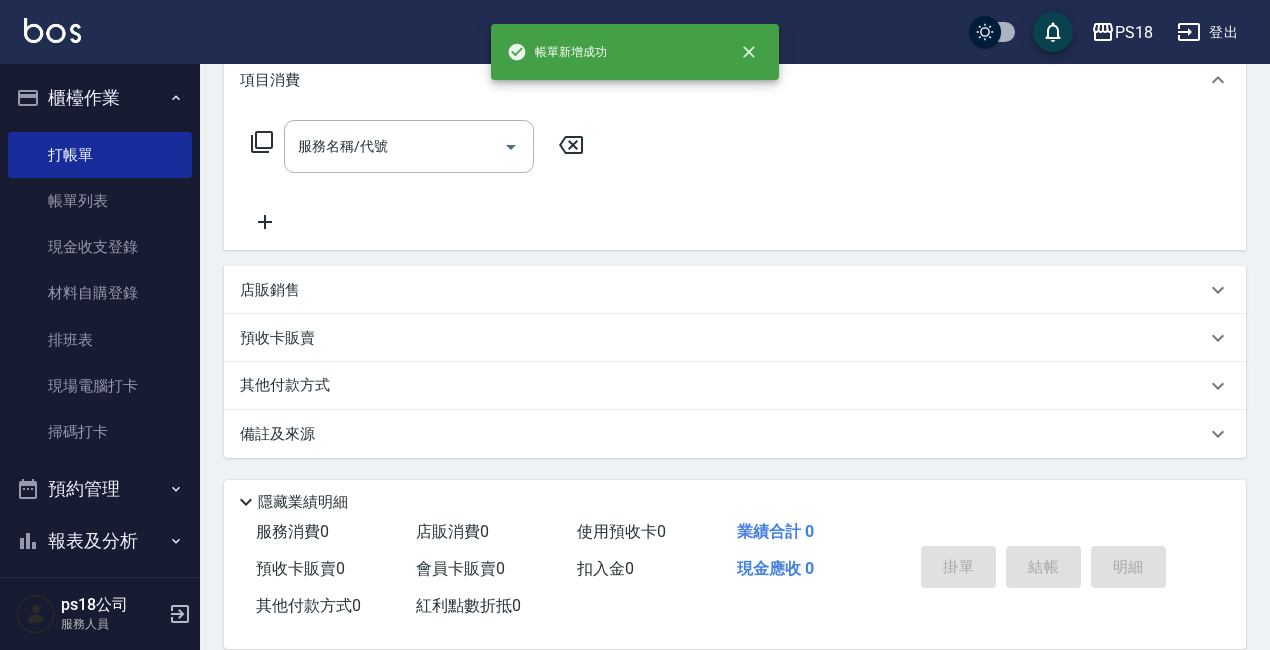 scroll, scrollTop: 0, scrollLeft: 0, axis: both 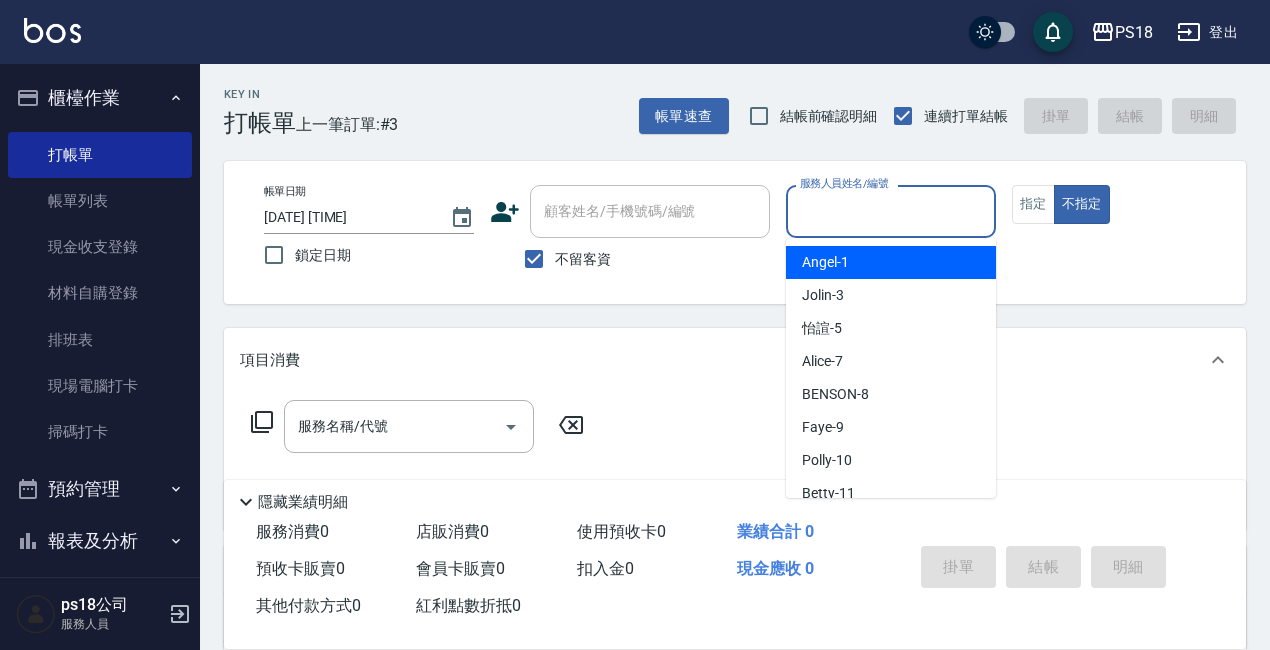 click on "服務人員姓名/編號" at bounding box center (891, 211) 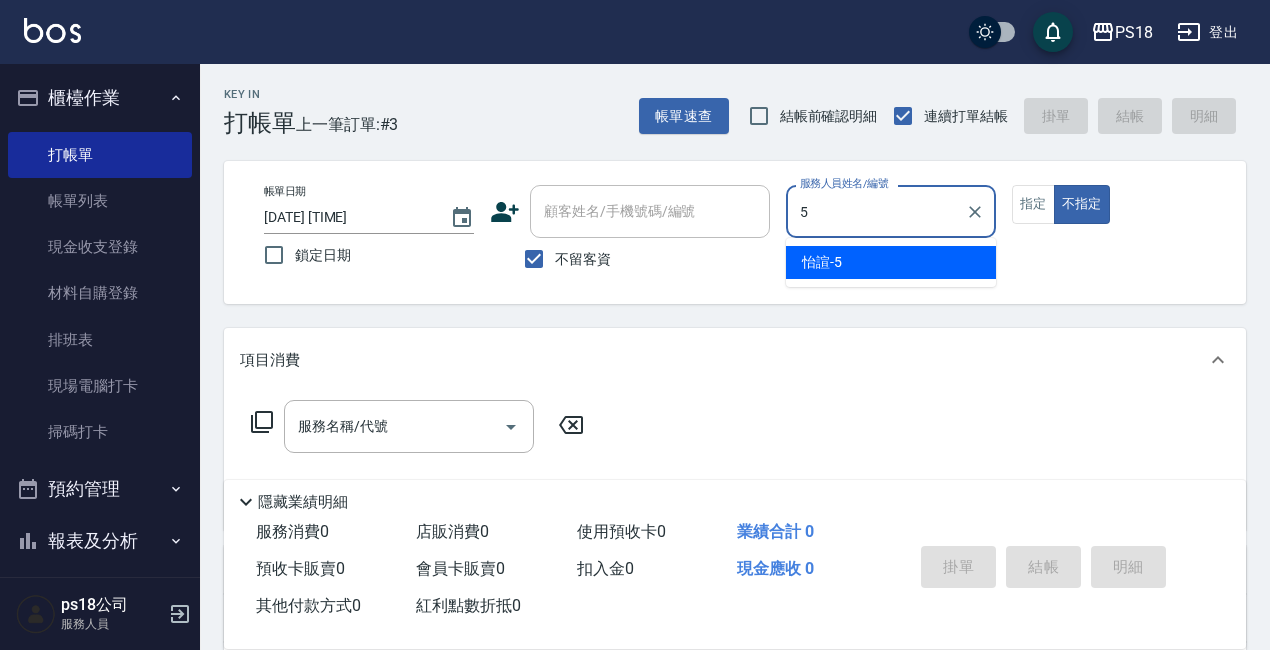 type on "[LAST]-[NUMBER]" 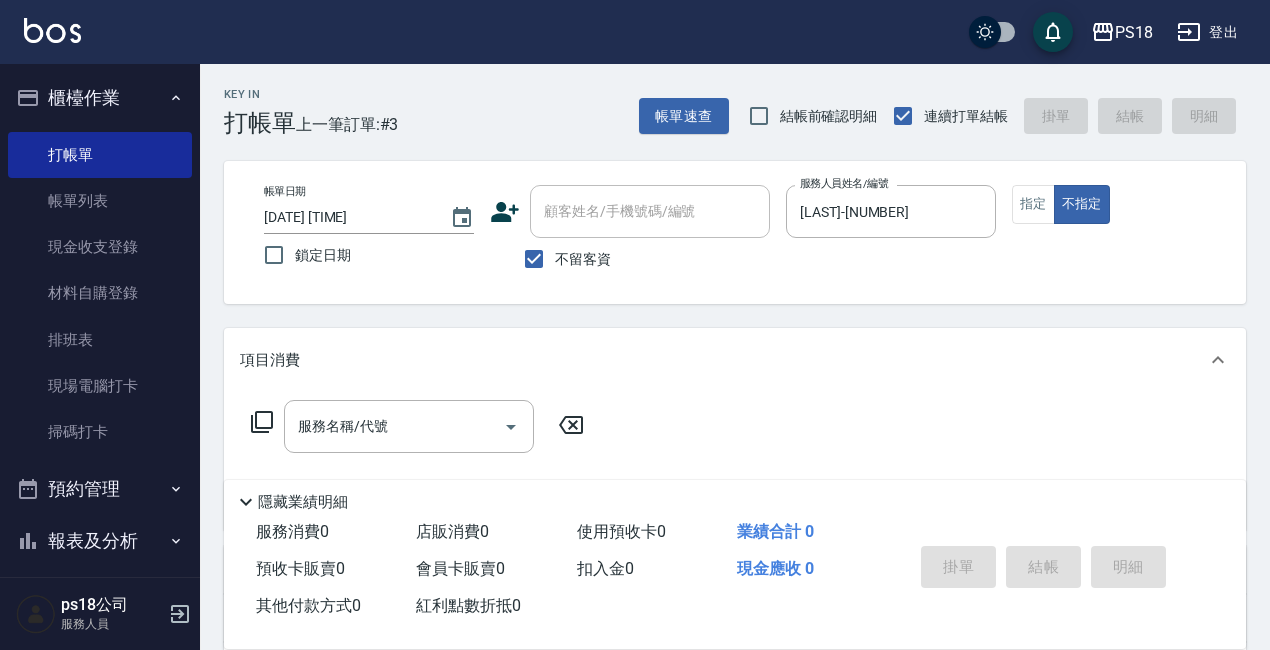 click 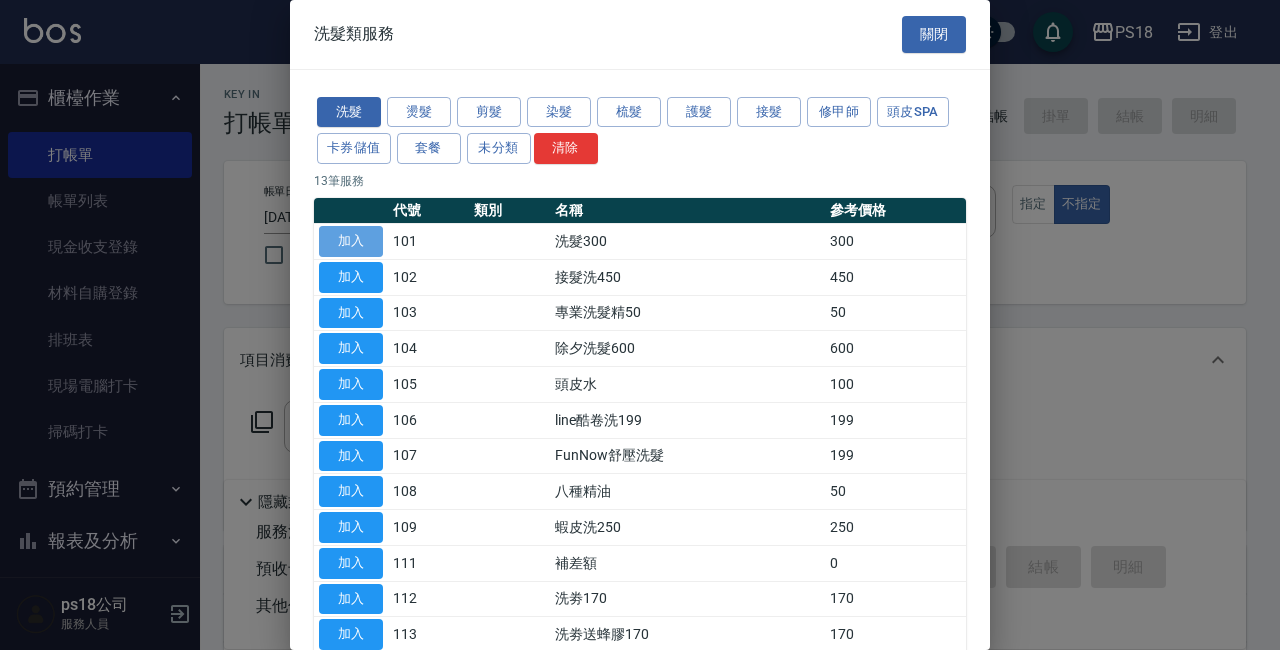 click on "加入" at bounding box center [351, 241] 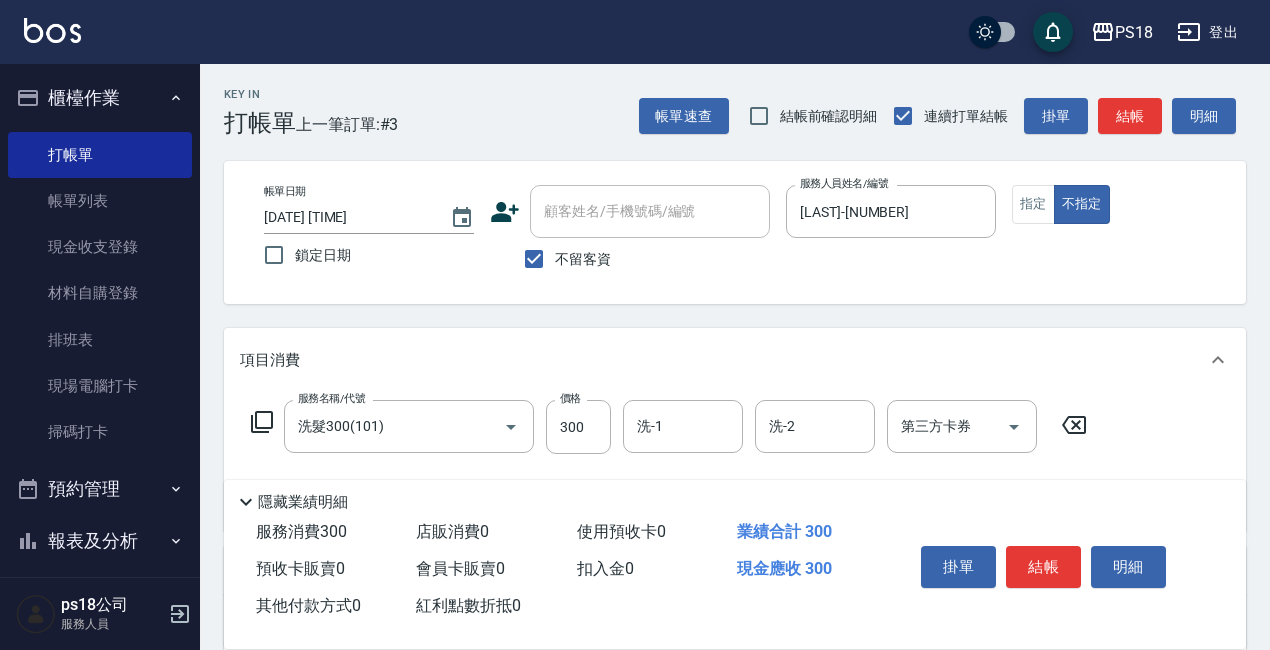 click 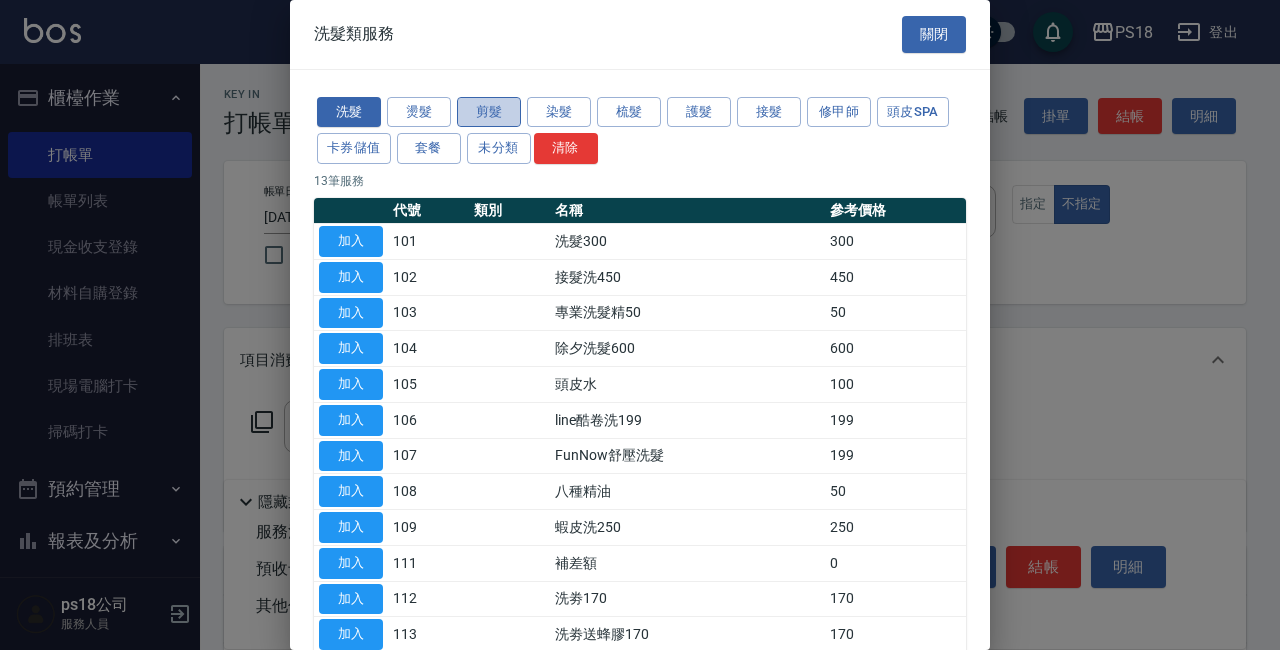 click on "剪髮" at bounding box center (489, 112) 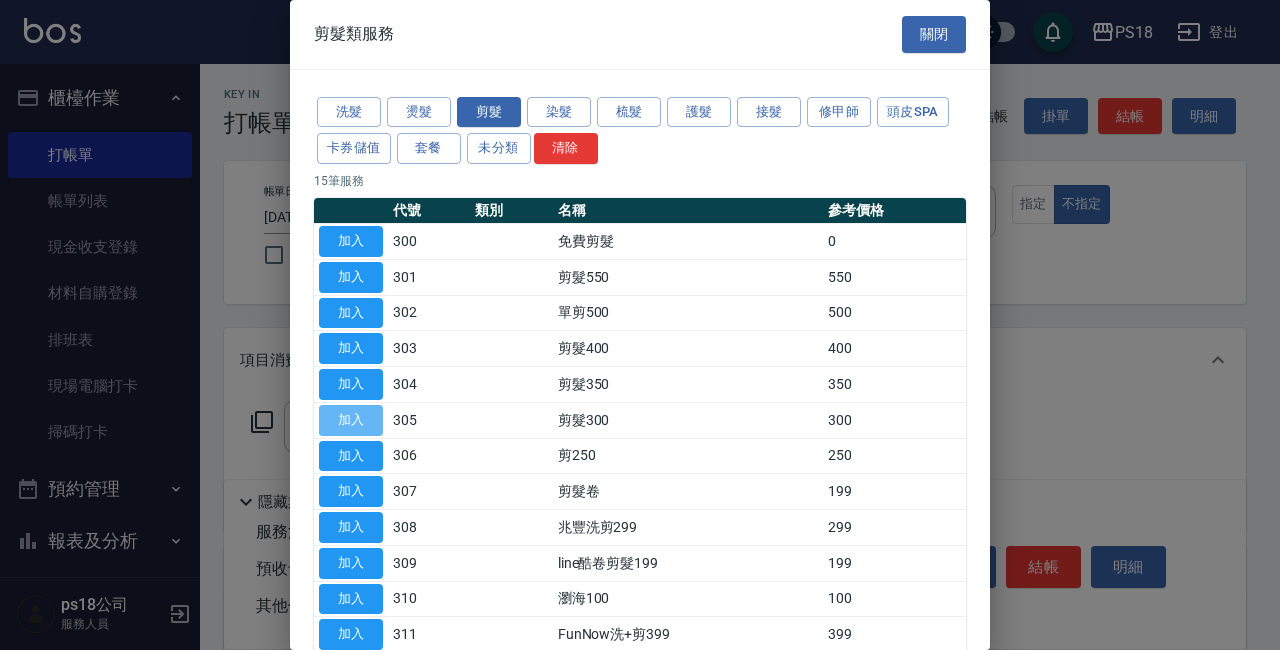 drag, startPoint x: 367, startPoint y: 410, endPoint x: 369, endPoint y: 400, distance: 10.198039 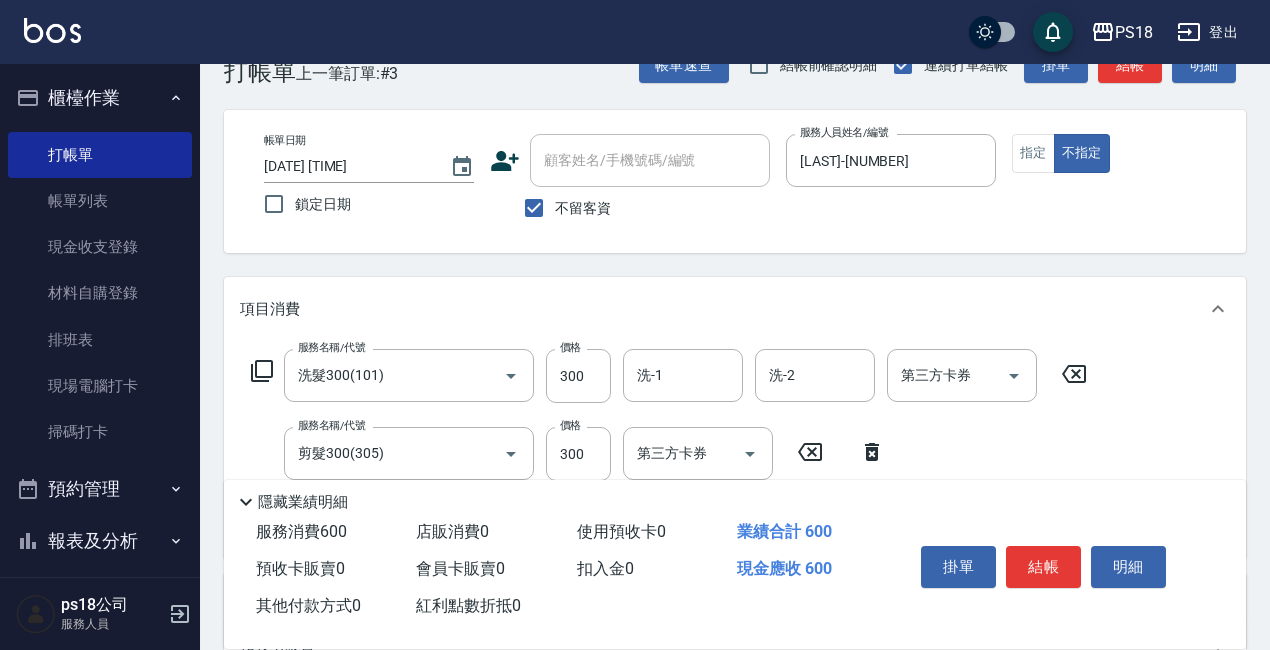 scroll, scrollTop: 100, scrollLeft: 0, axis: vertical 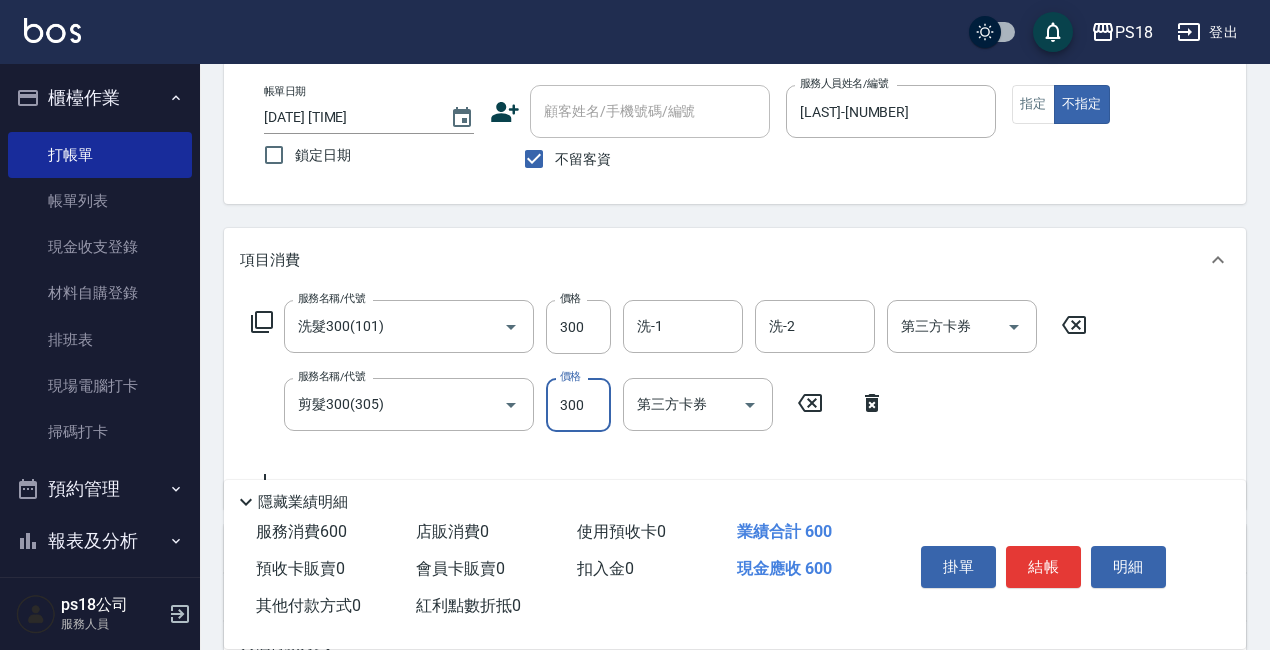 click on "300" at bounding box center (578, 405) 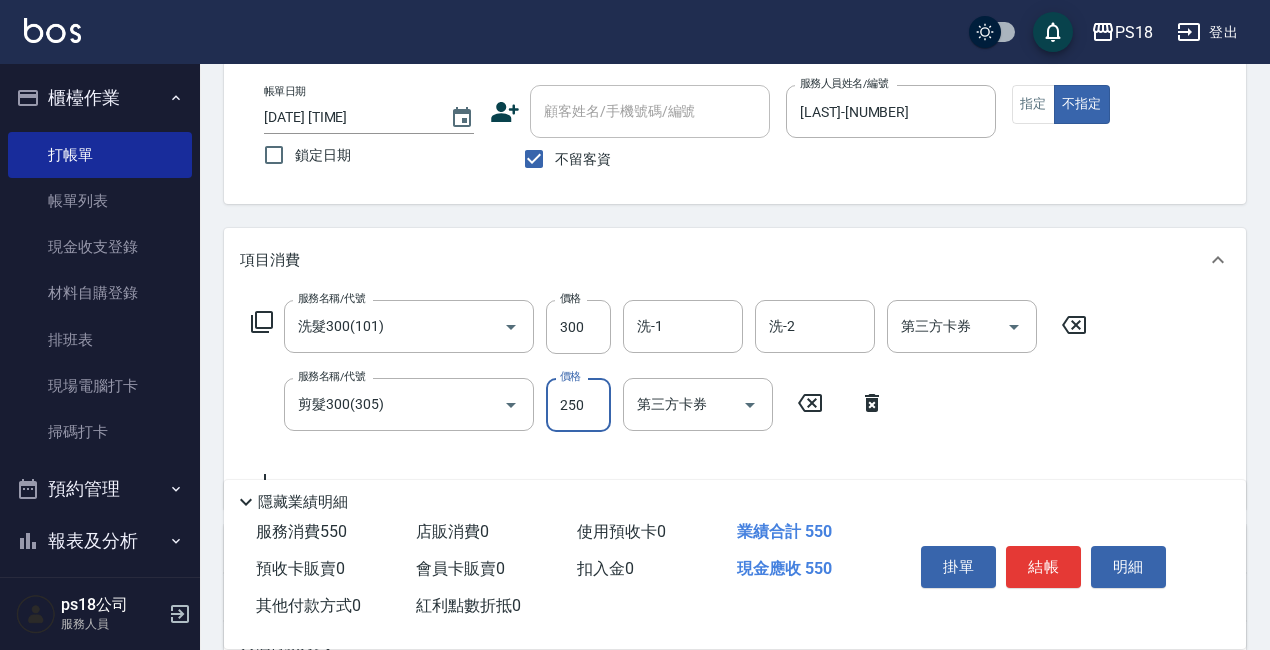 type on "250" 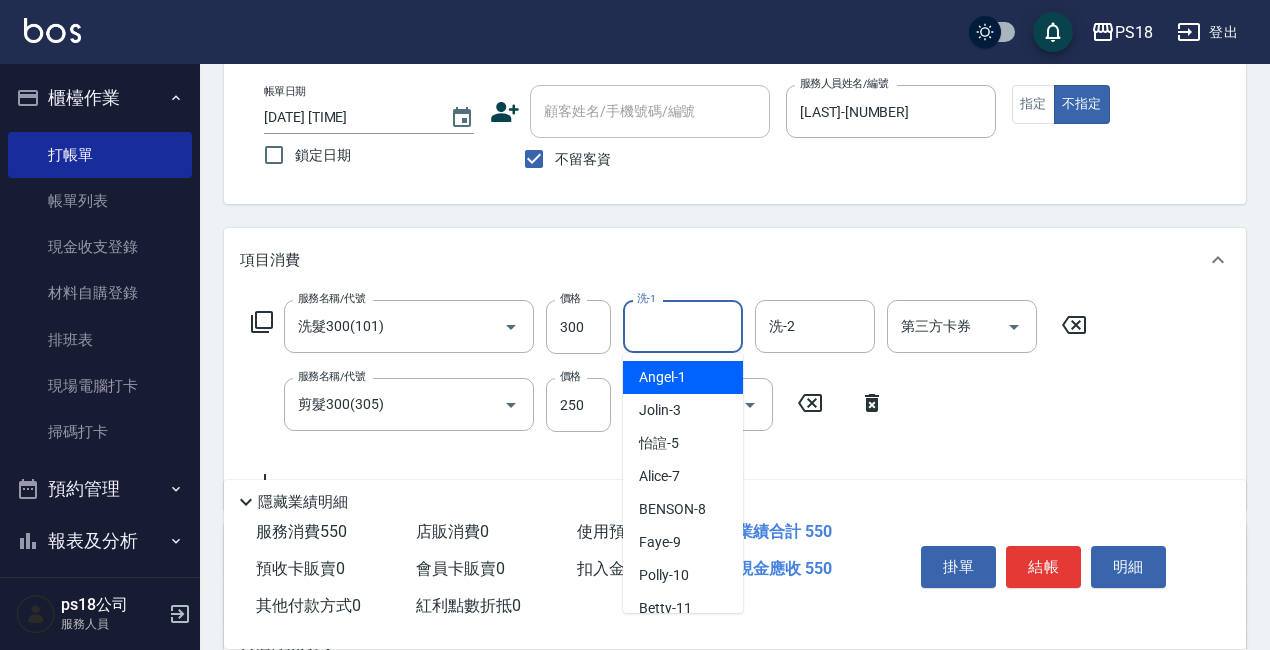 click on "洗-1" at bounding box center [683, 326] 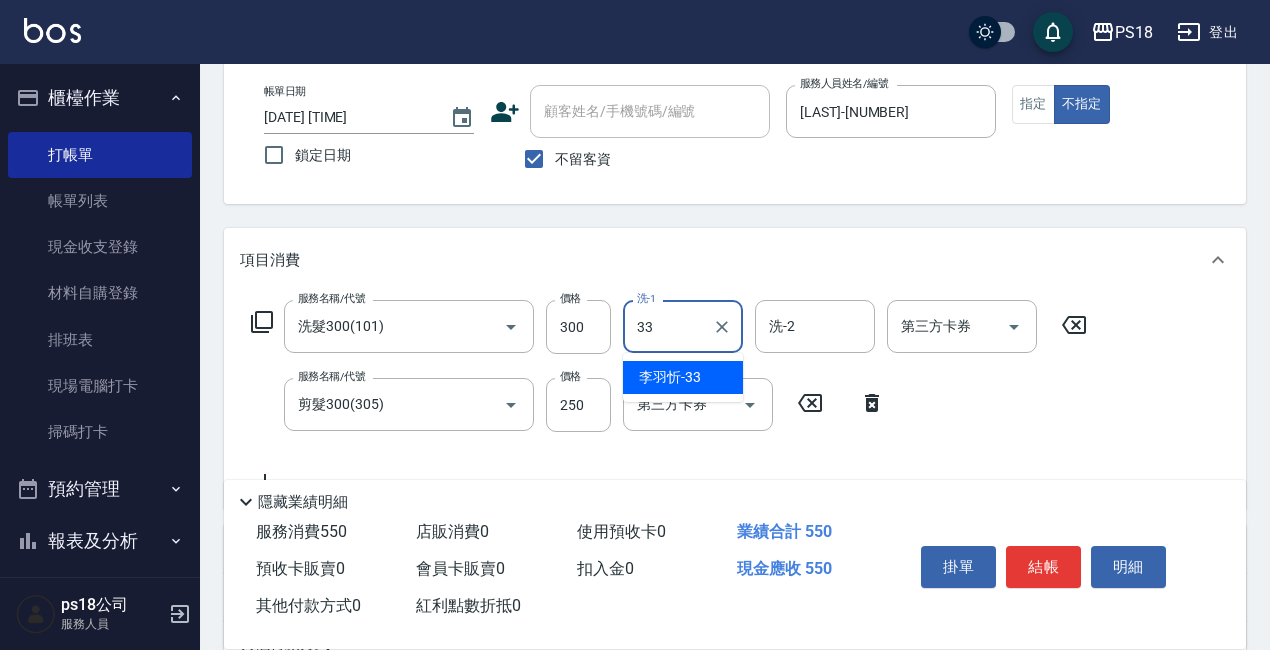 type on "李羽忻-33" 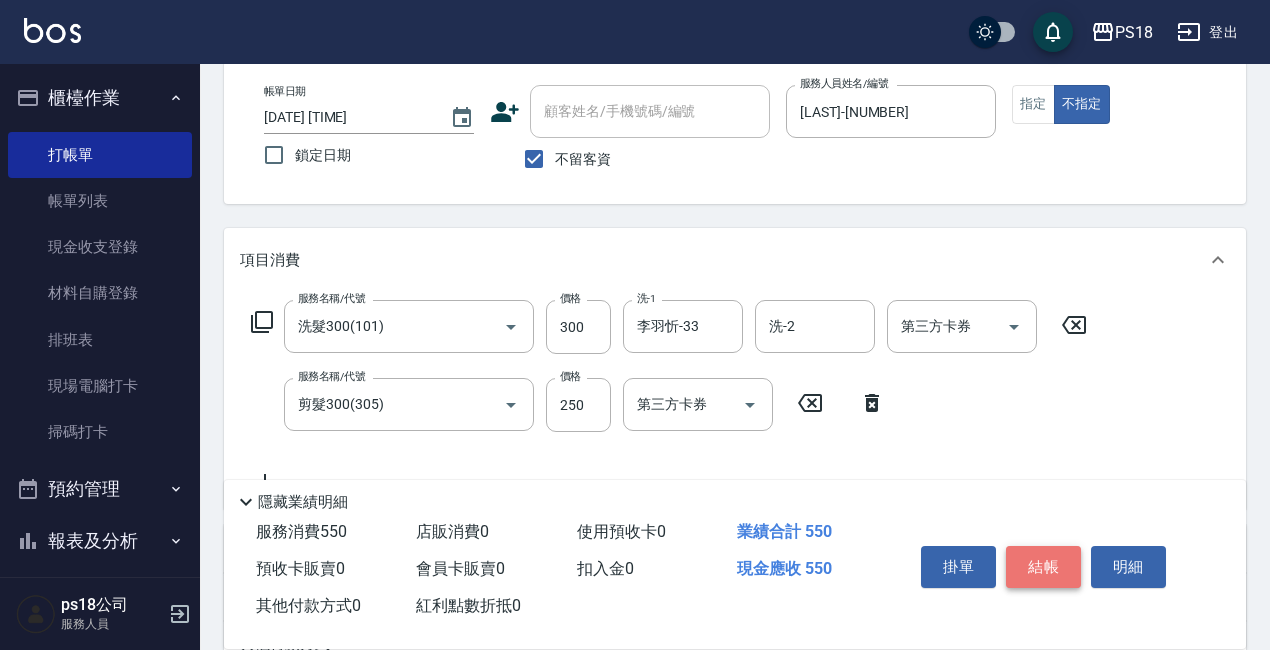 click on "結帳" at bounding box center (1043, 567) 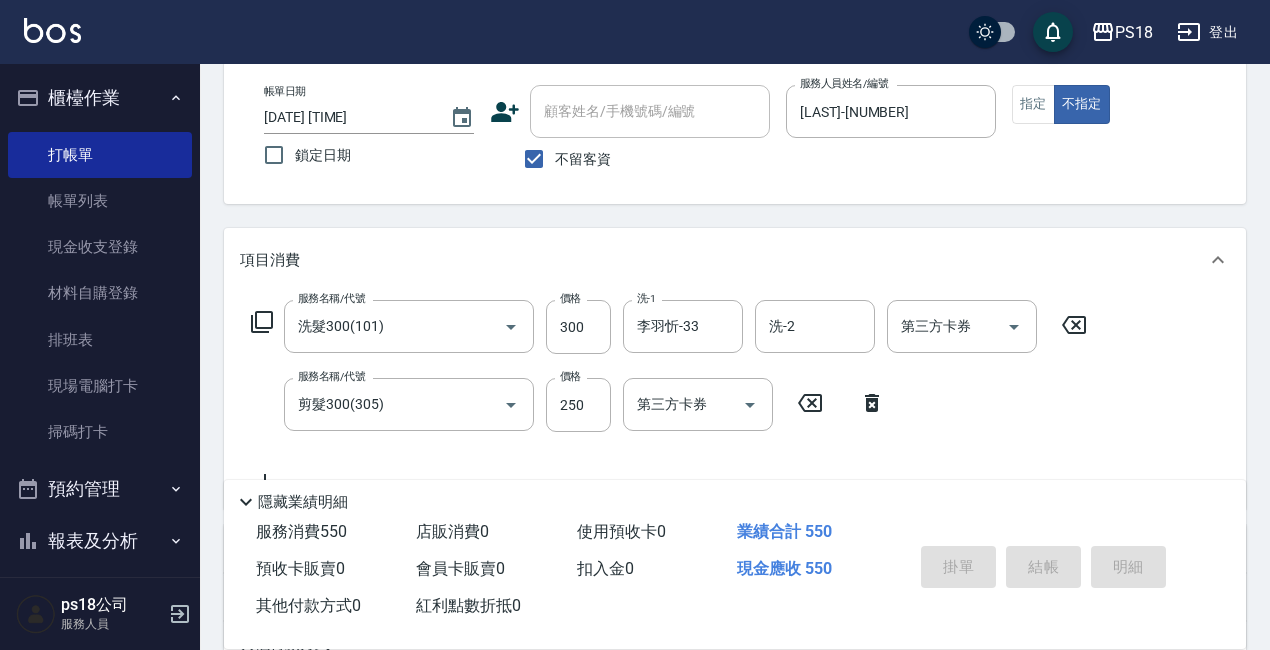 type on "[DATE] [TIME]" 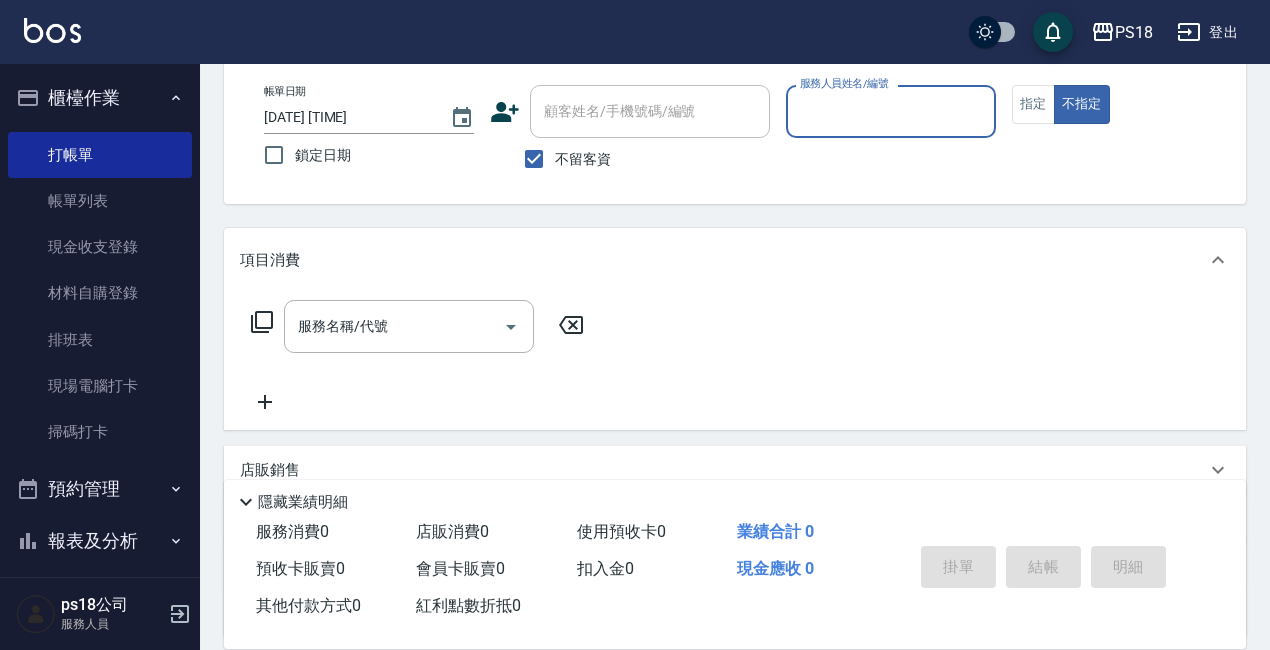 click on "服務人員姓名/編號" at bounding box center [891, 111] 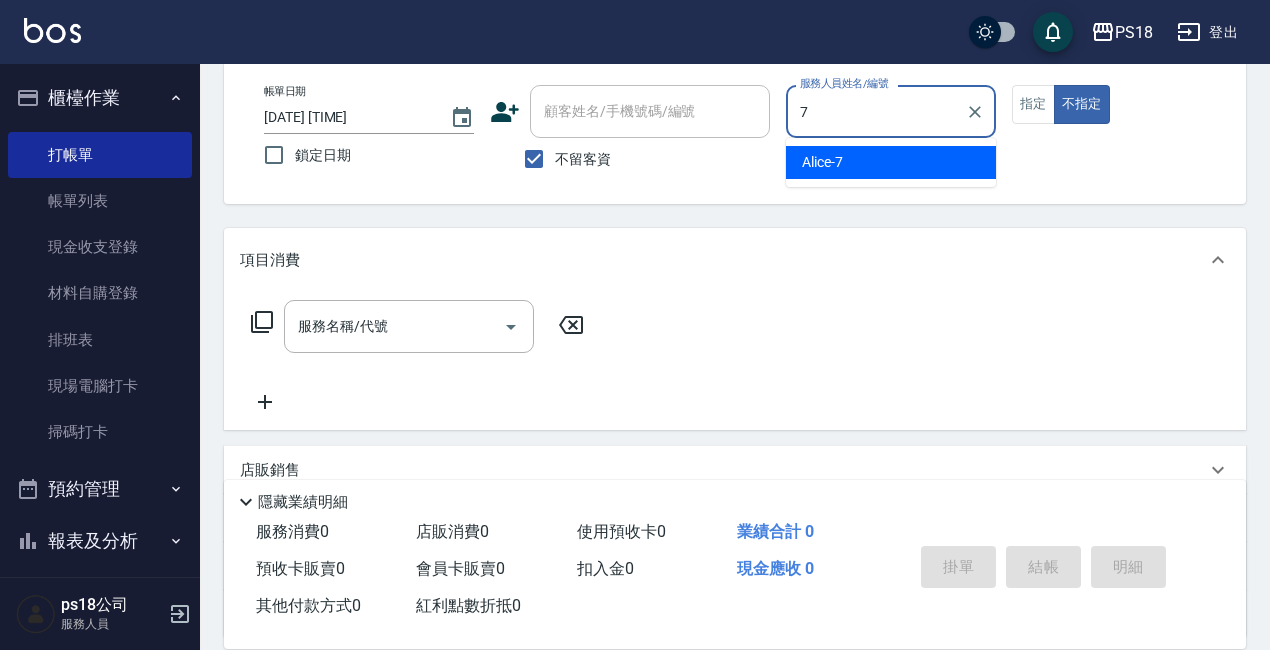 type on "Alice-7" 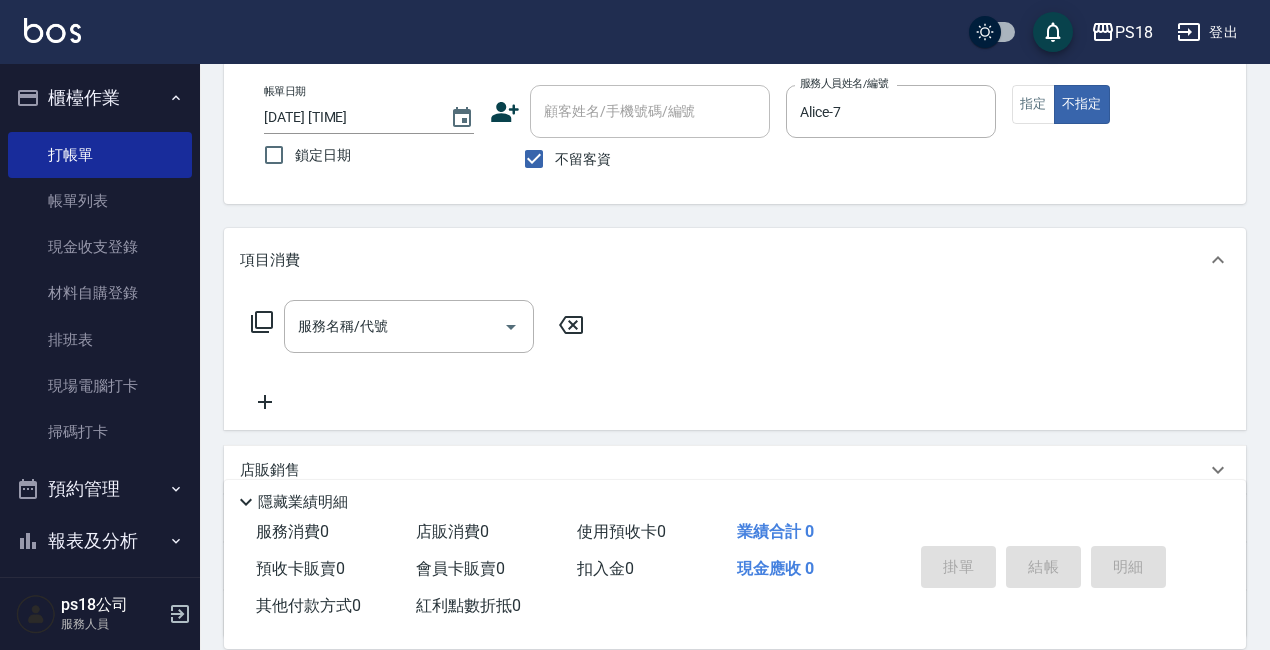 click 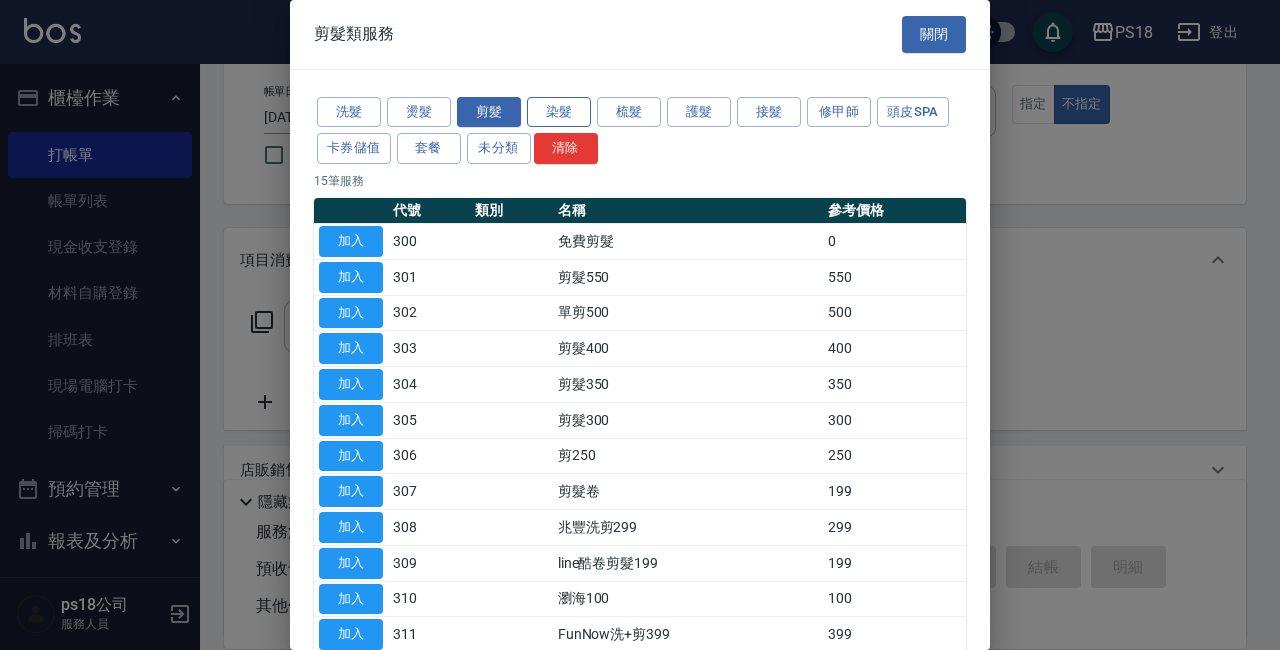 click on "染髮" at bounding box center [559, 112] 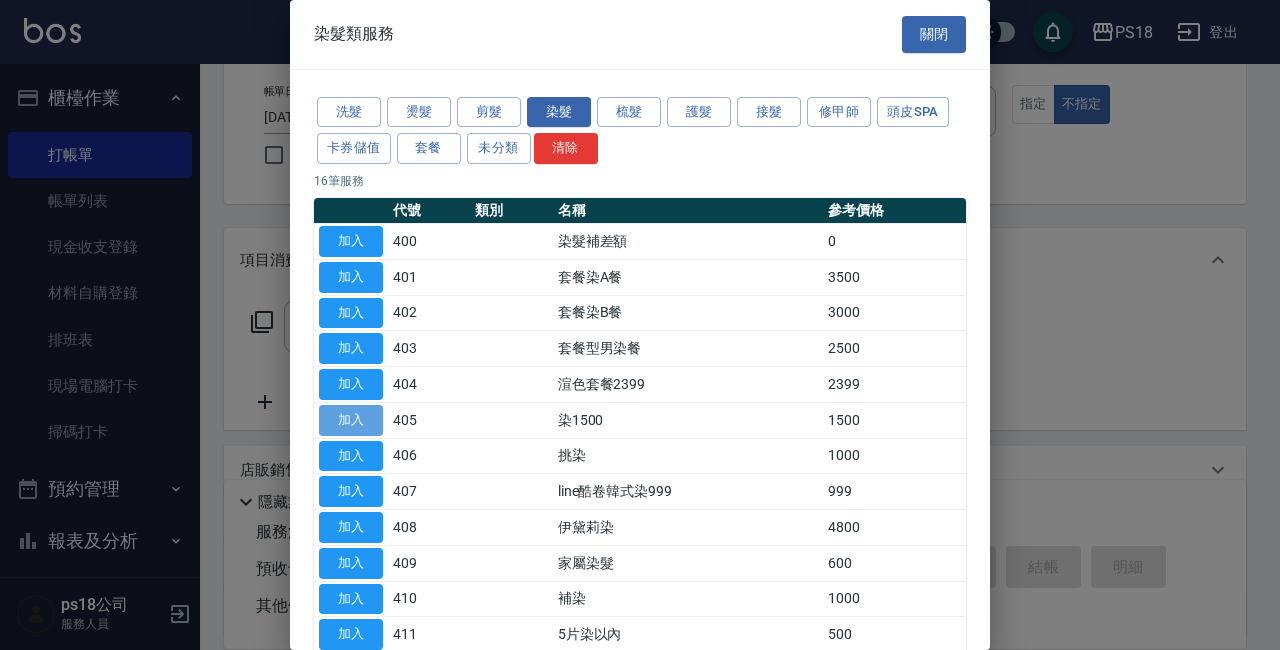 click on "加入" at bounding box center [351, 420] 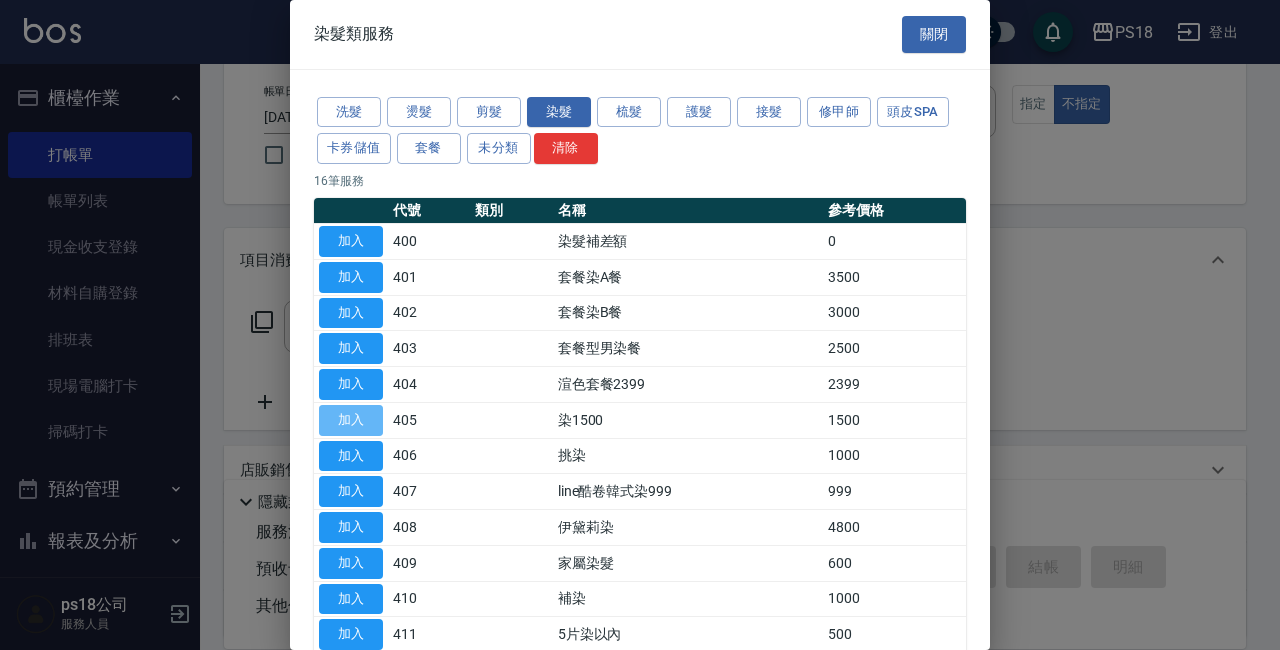 type on "染1500(405)" 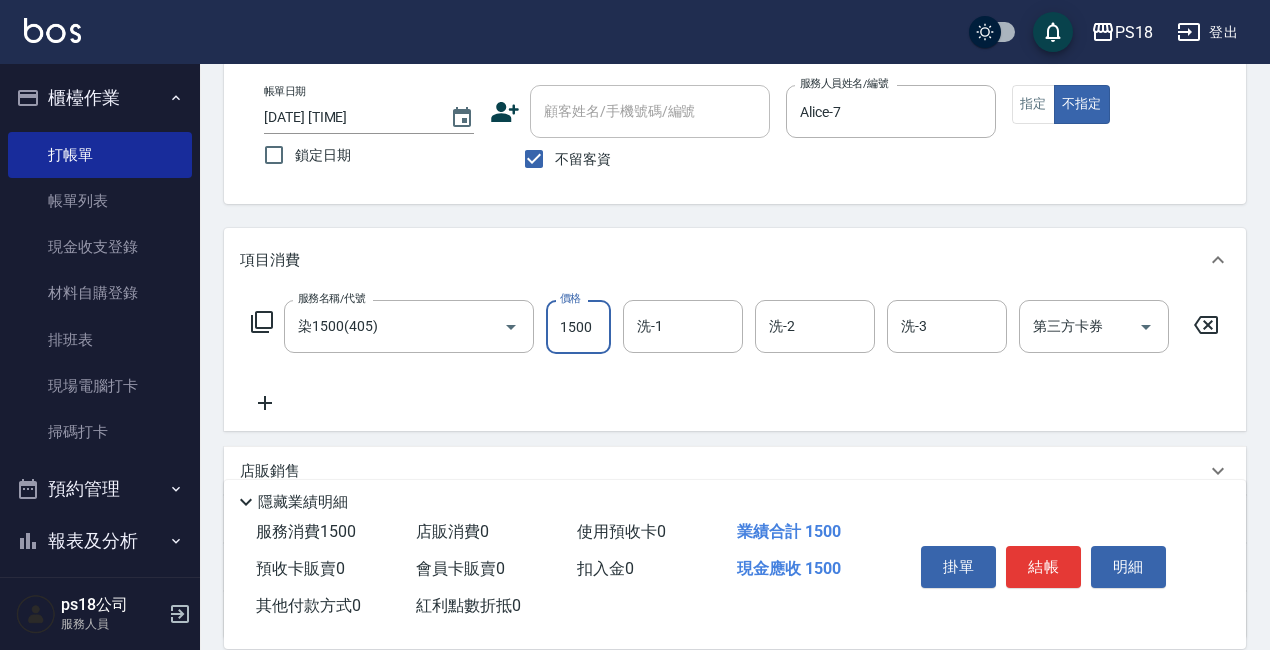 click on "1500" at bounding box center [578, 327] 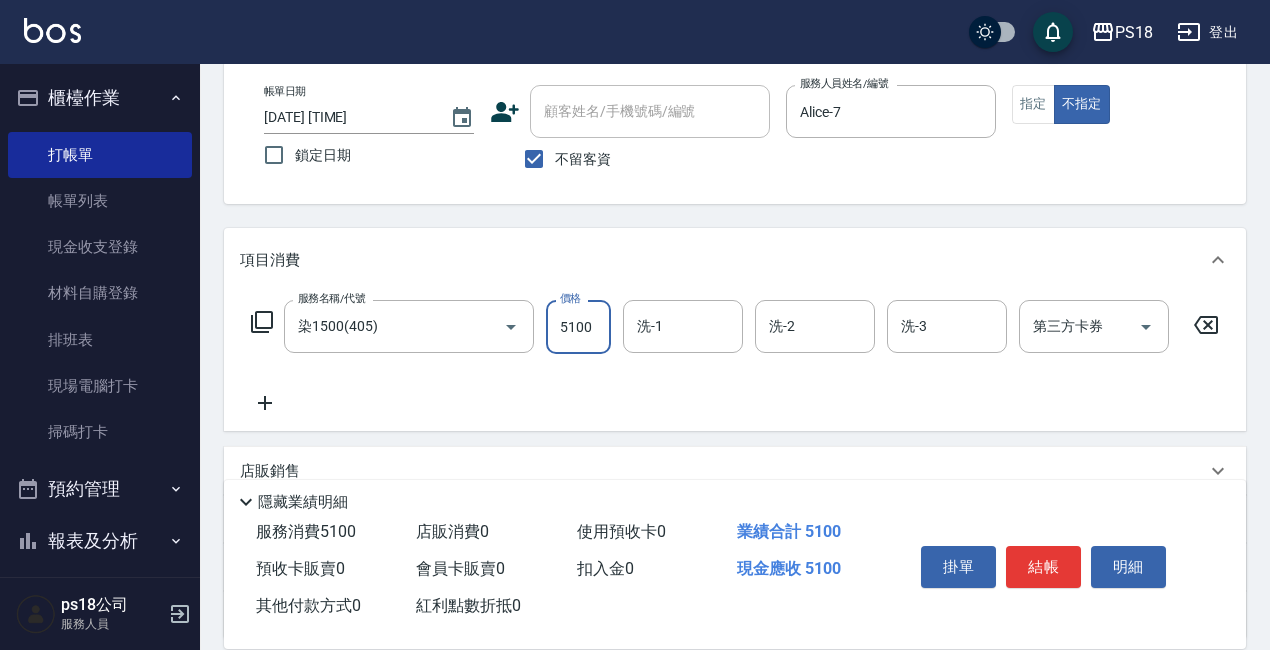 type on "5100" 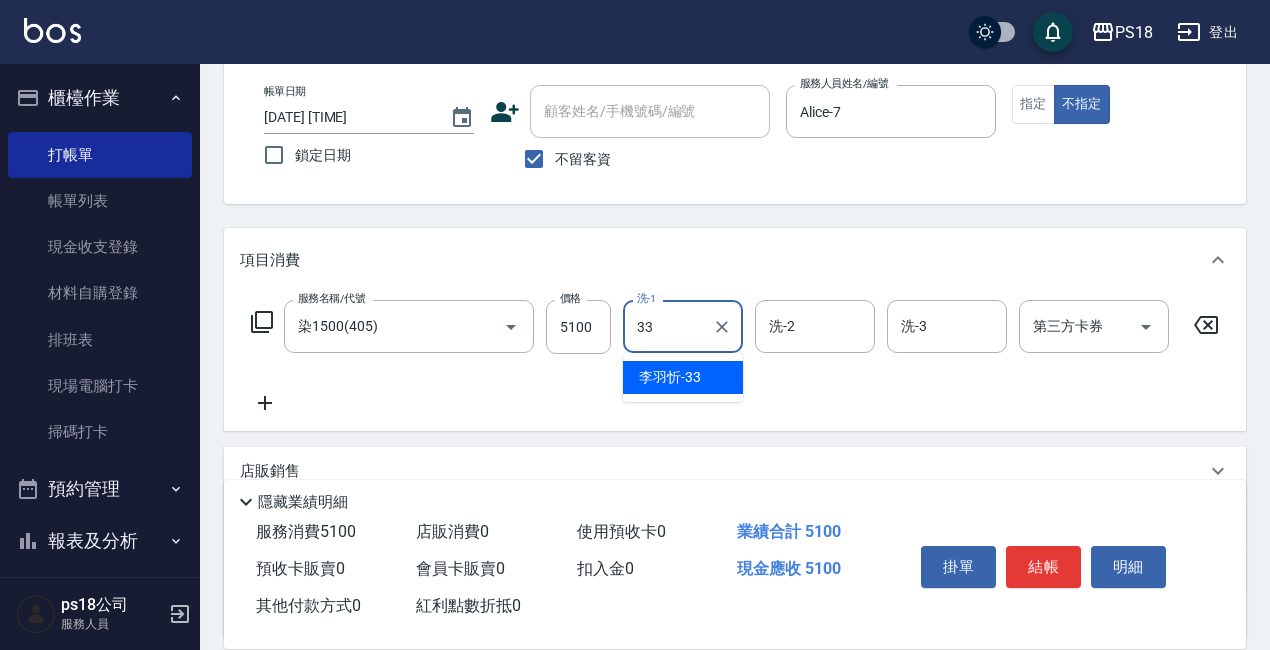 type on "李羽忻-33" 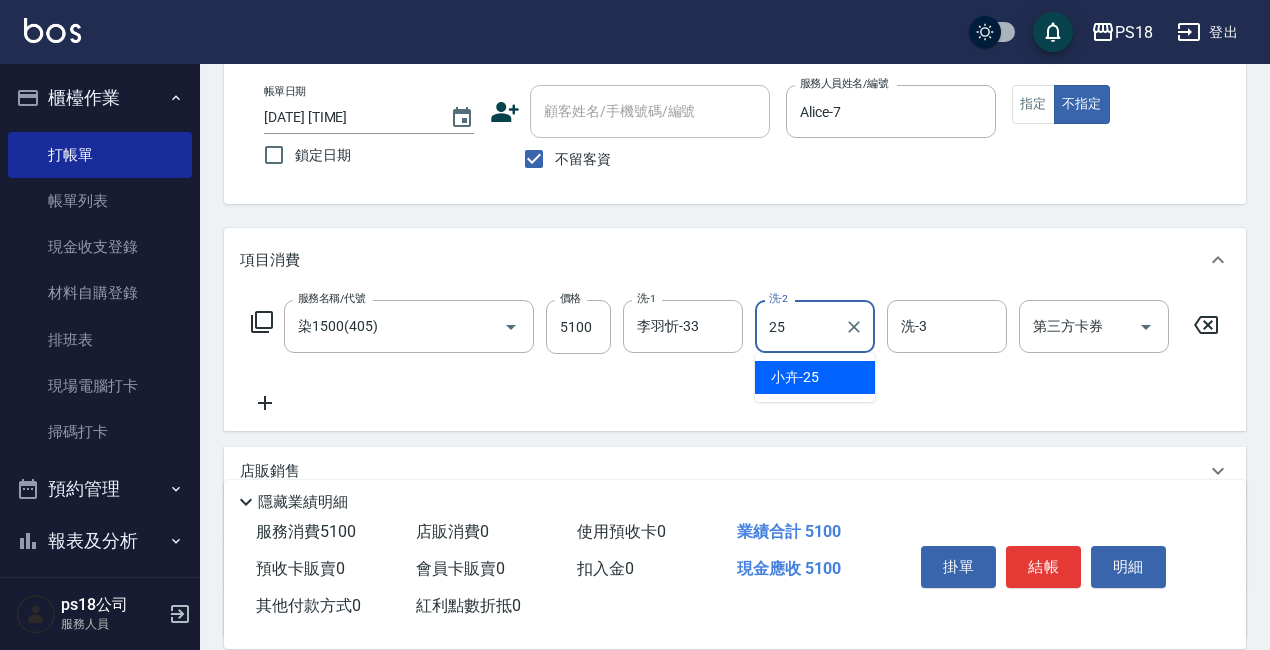 type on "小卉-25" 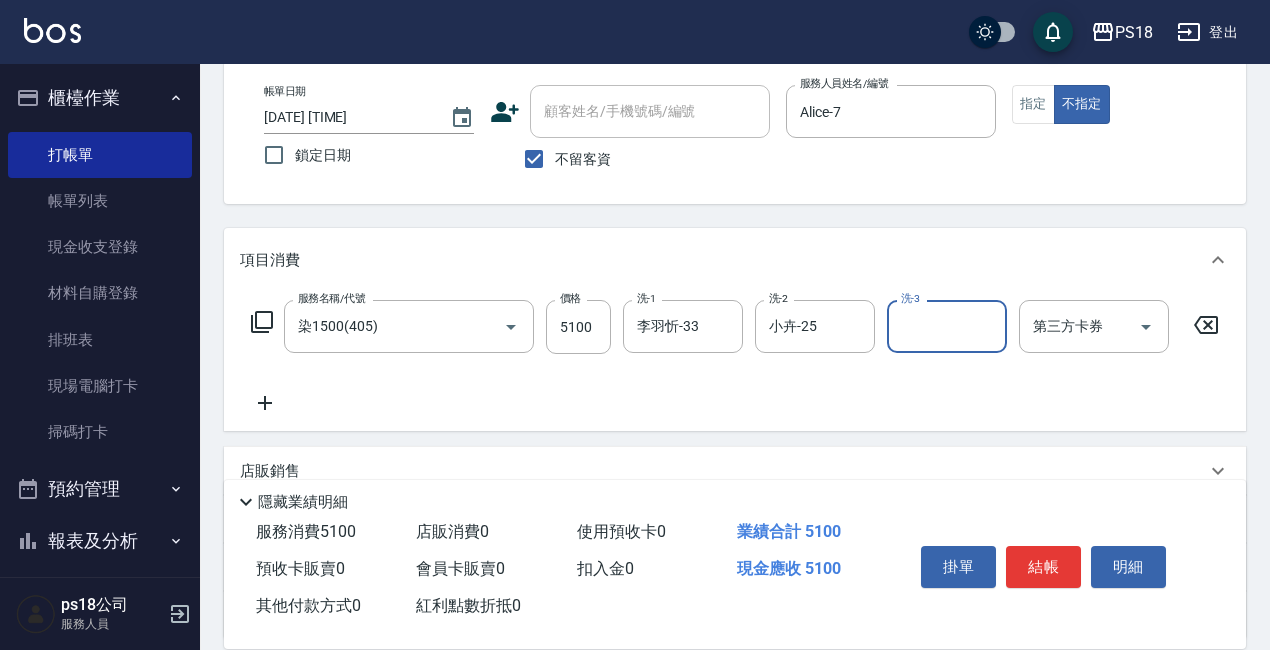 click 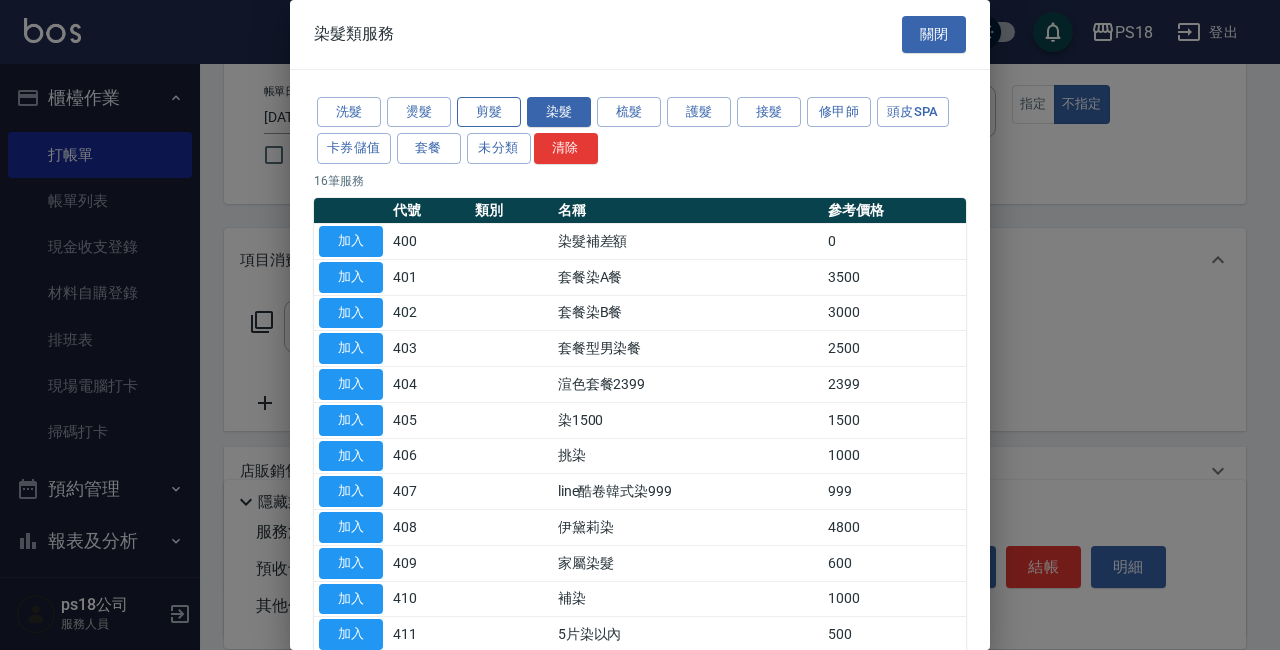 click on "剪髮" at bounding box center (489, 112) 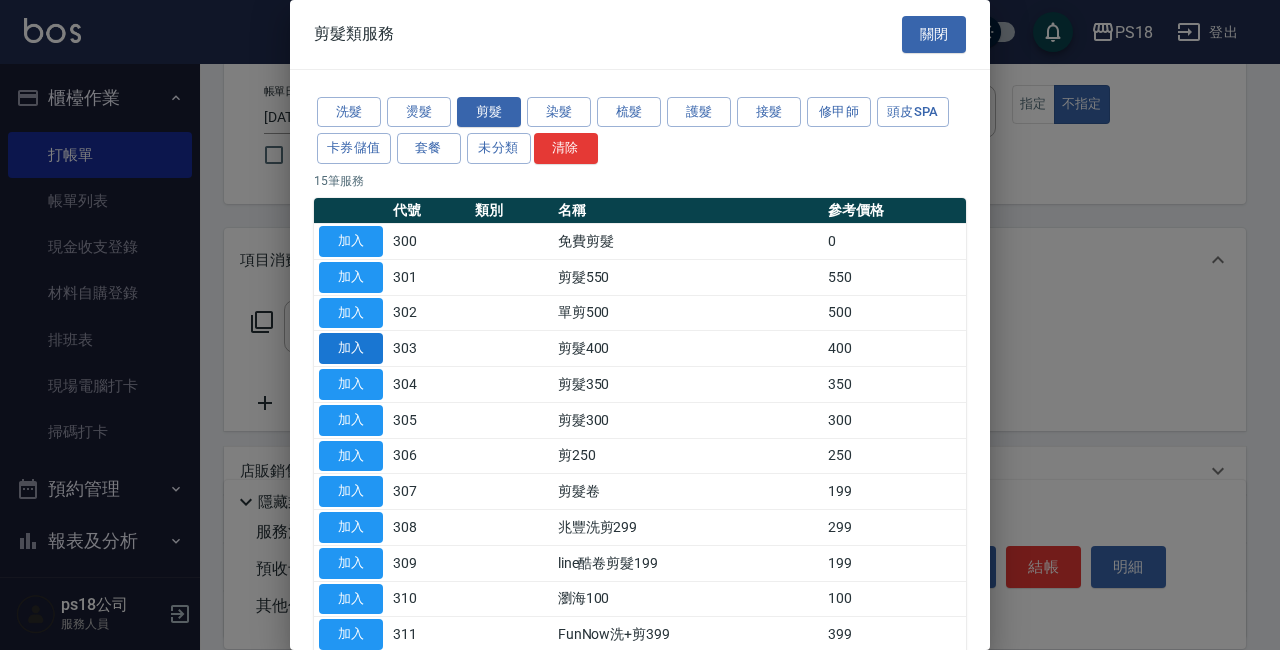 click on "加入" at bounding box center [351, 348] 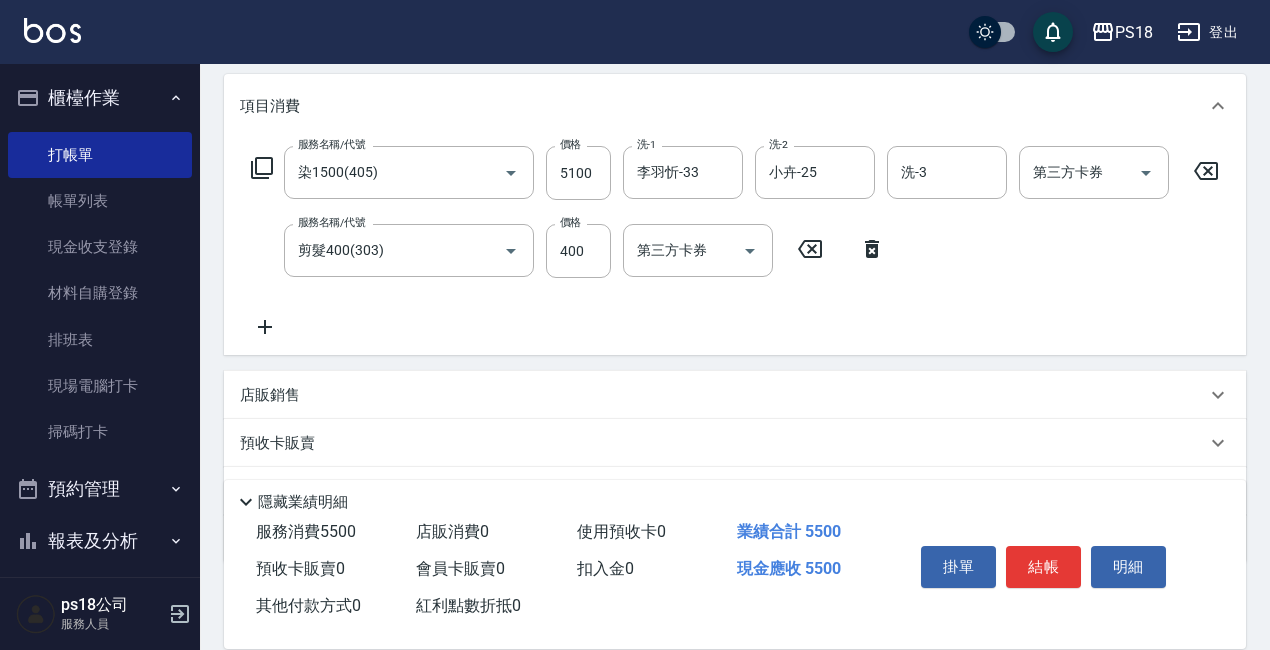 scroll, scrollTop: 376, scrollLeft: 0, axis: vertical 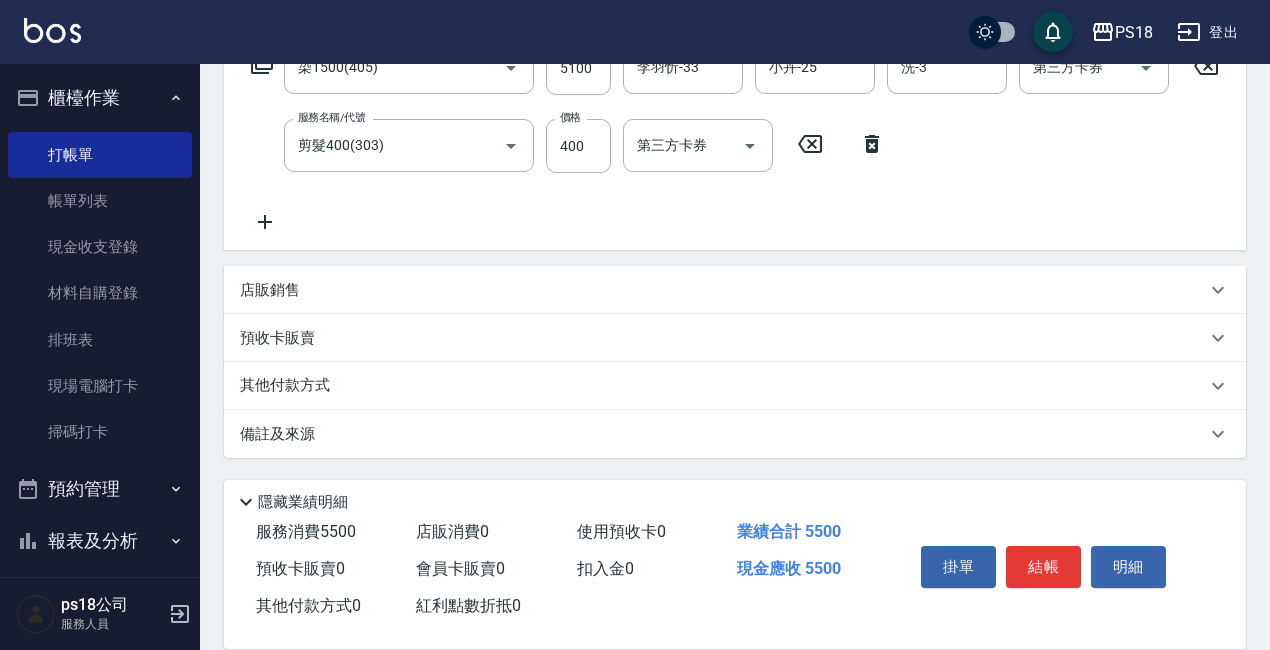 click on "店販銷售" at bounding box center [270, 290] 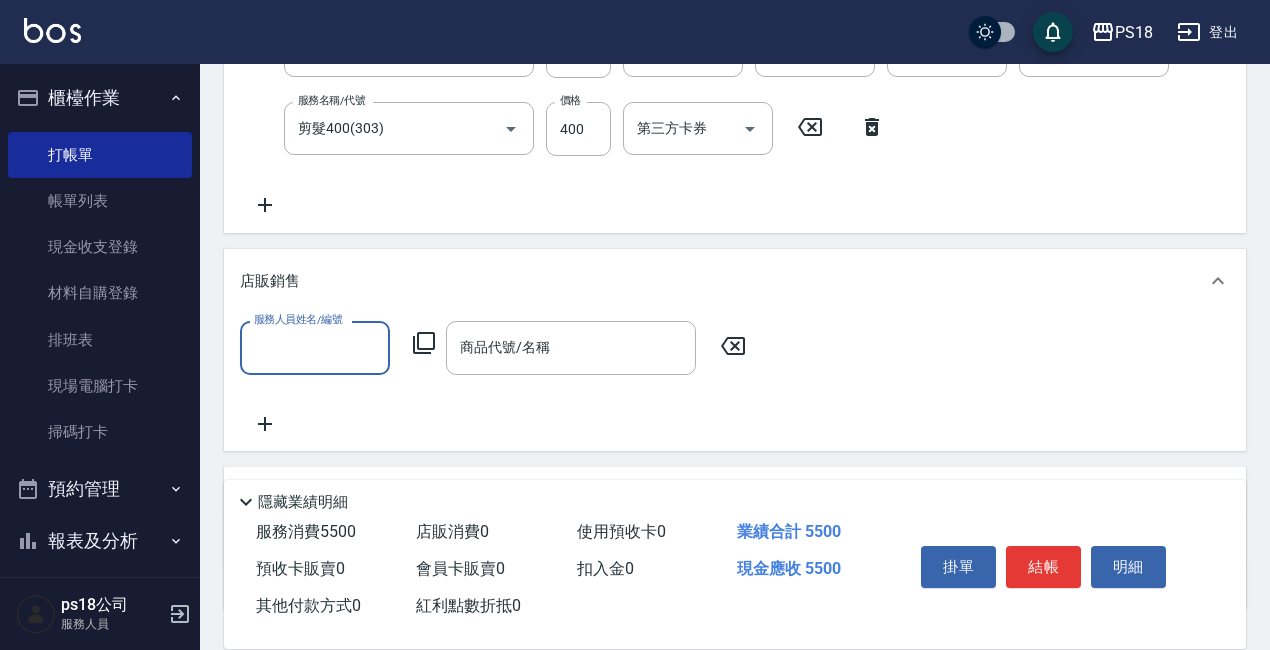 scroll, scrollTop: 0, scrollLeft: 0, axis: both 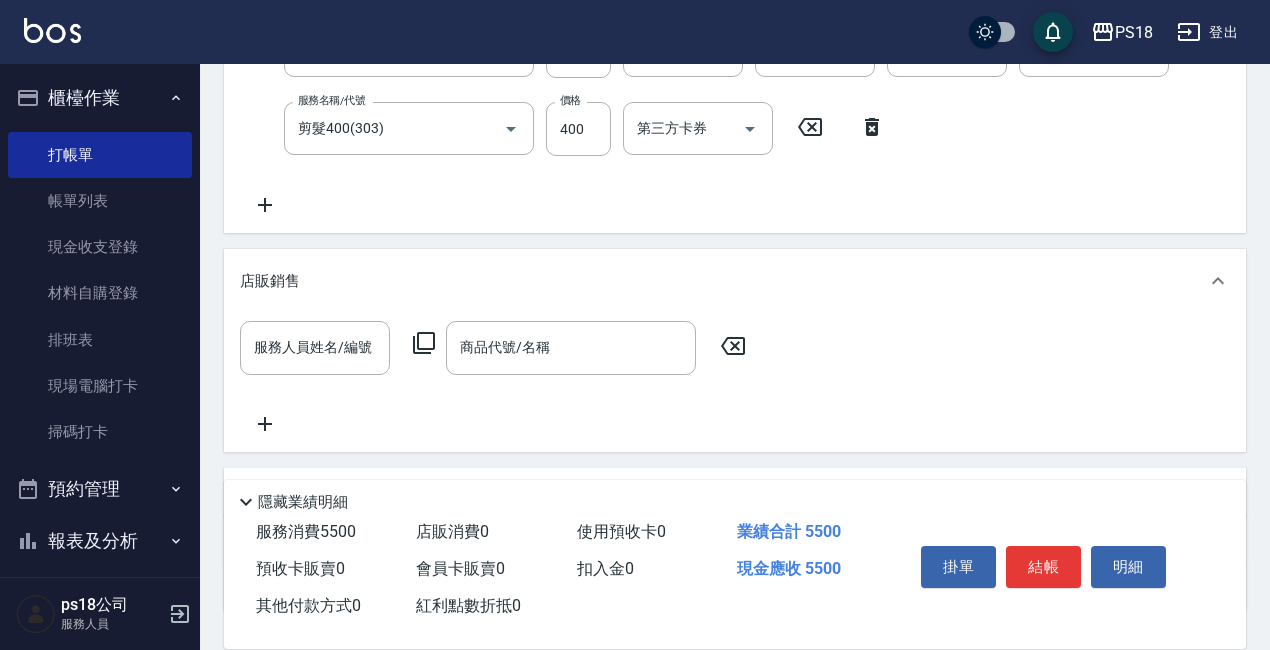 click 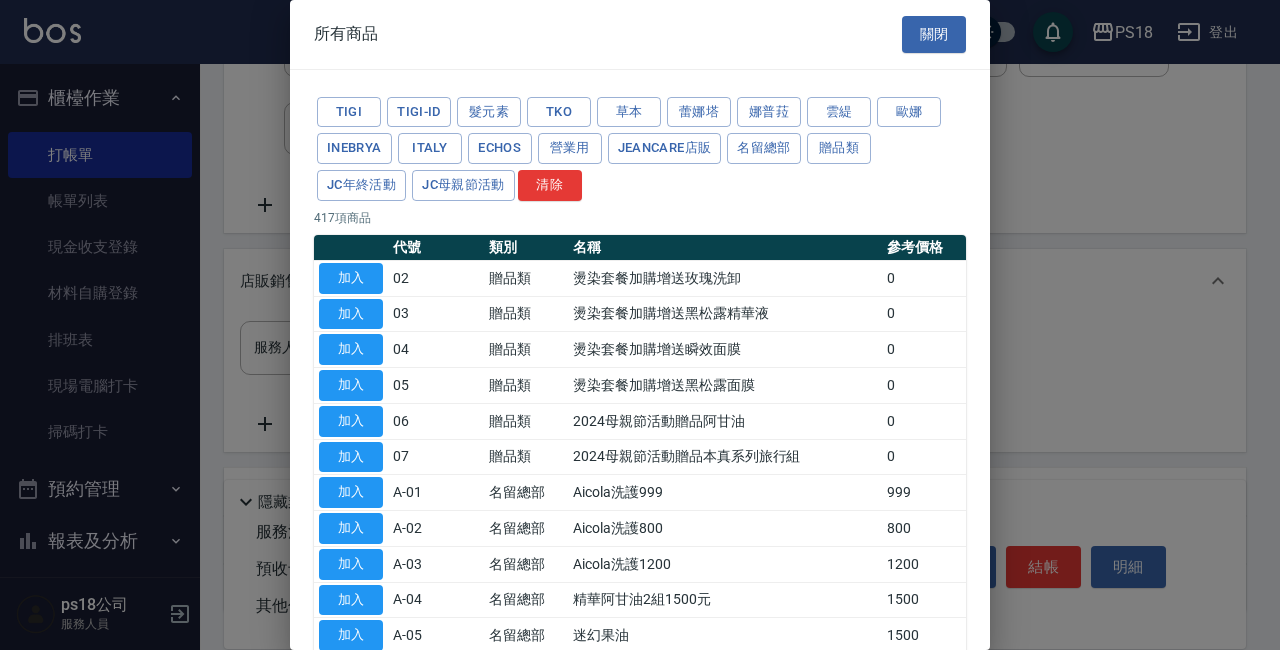drag, startPoint x: 428, startPoint y: 574, endPoint x: 387, endPoint y: 541, distance: 52.63079 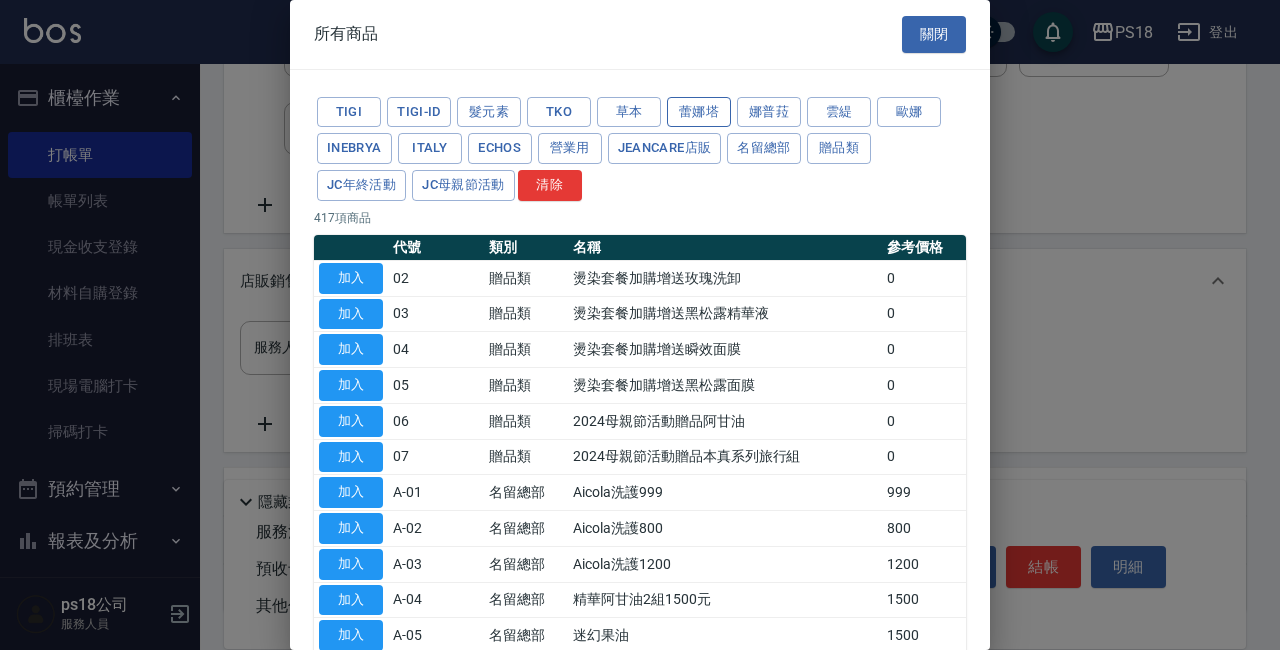 click on "蕾娜塔" at bounding box center (699, 112) 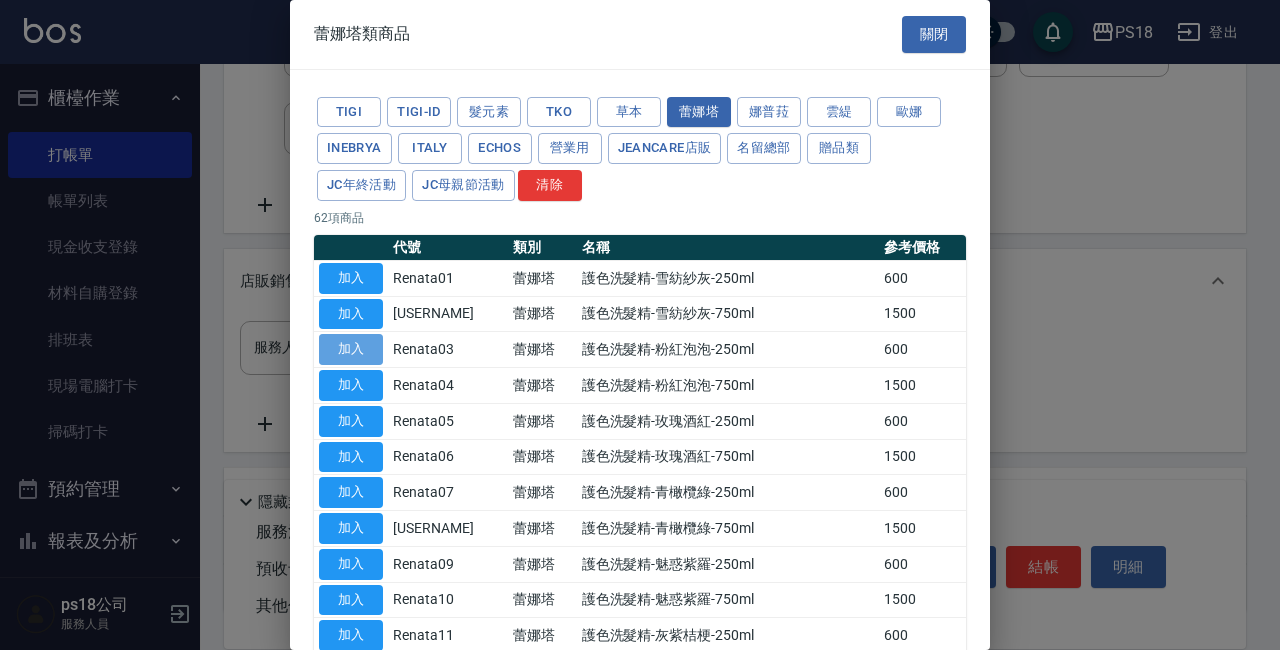 click on "加入" at bounding box center (351, 349) 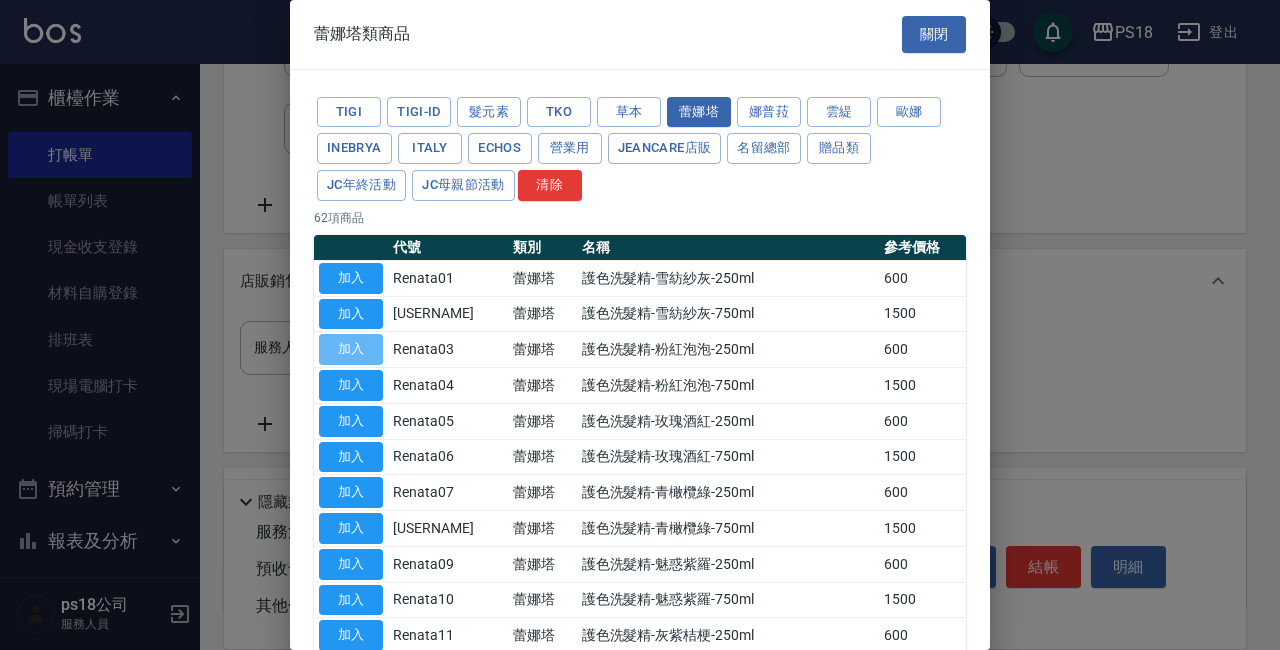 type on "護色洗髮精-粉紅泡泡-250ml" 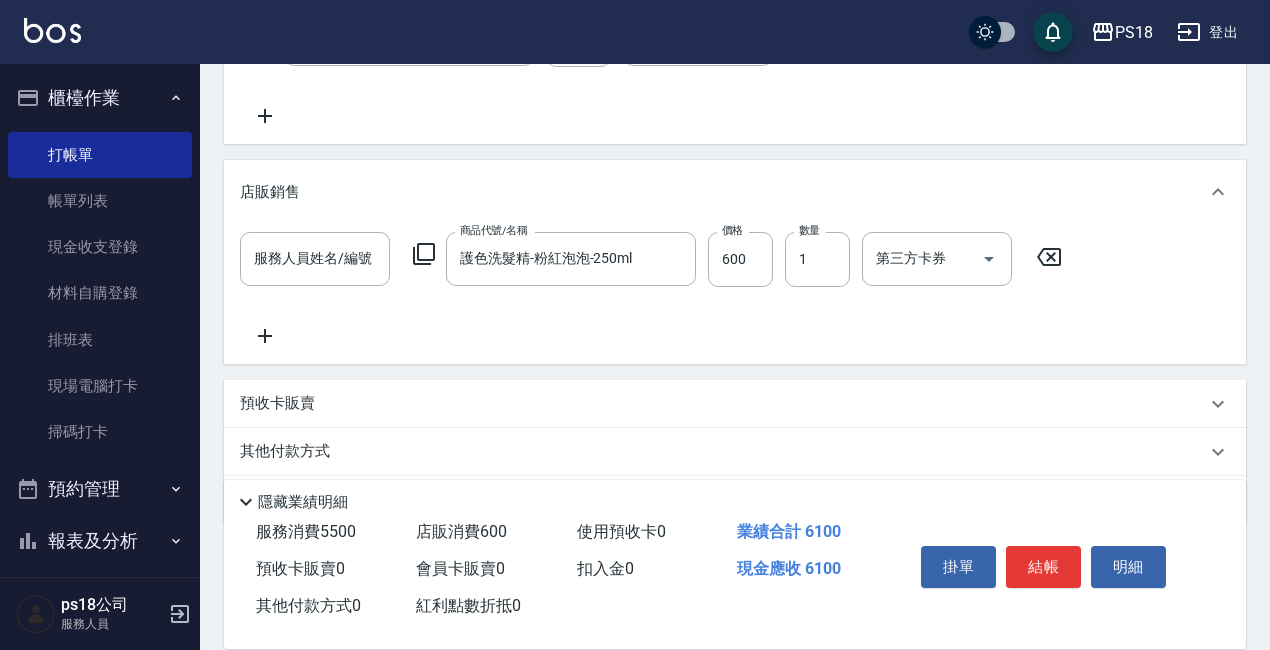 scroll, scrollTop: 531, scrollLeft: 0, axis: vertical 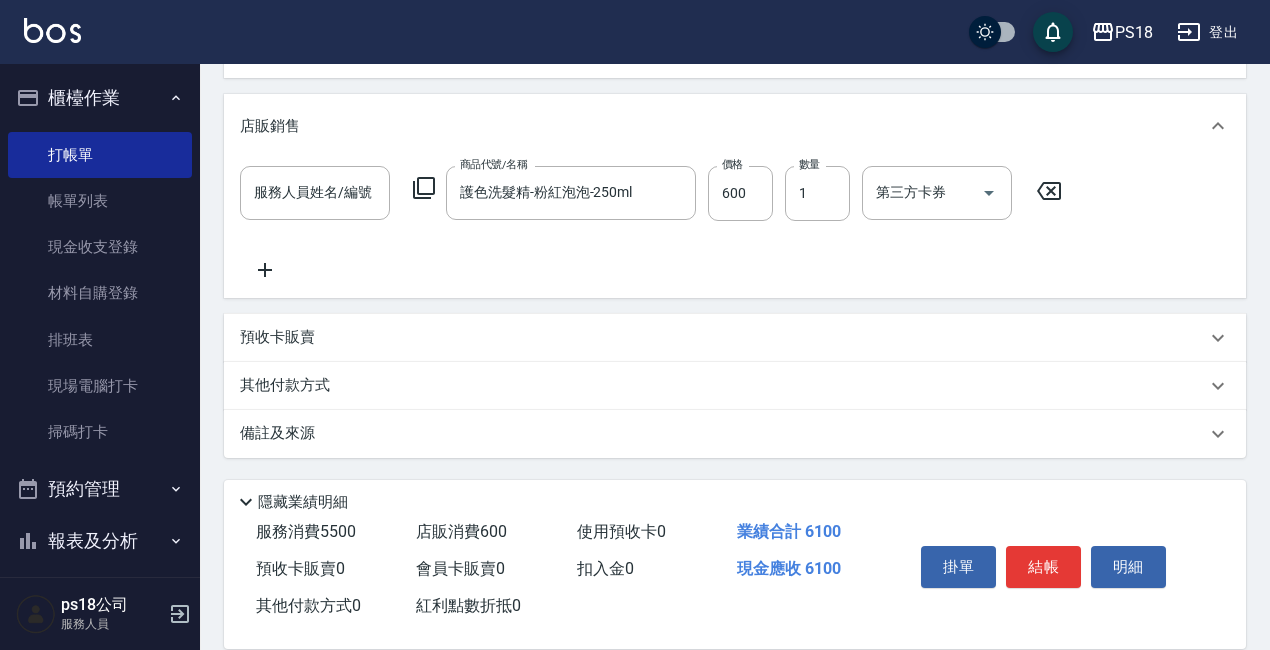 click on "備註及來源" at bounding box center [277, 433] 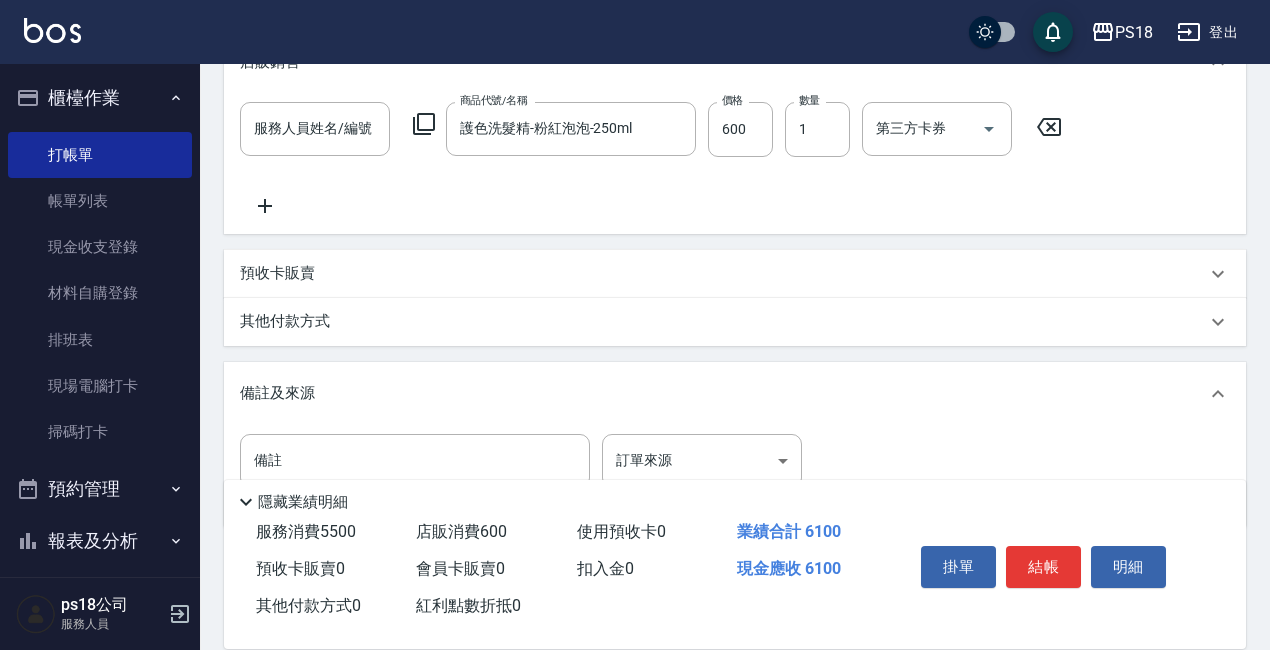scroll, scrollTop: 665, scrollLeft: 0, axis: vertical 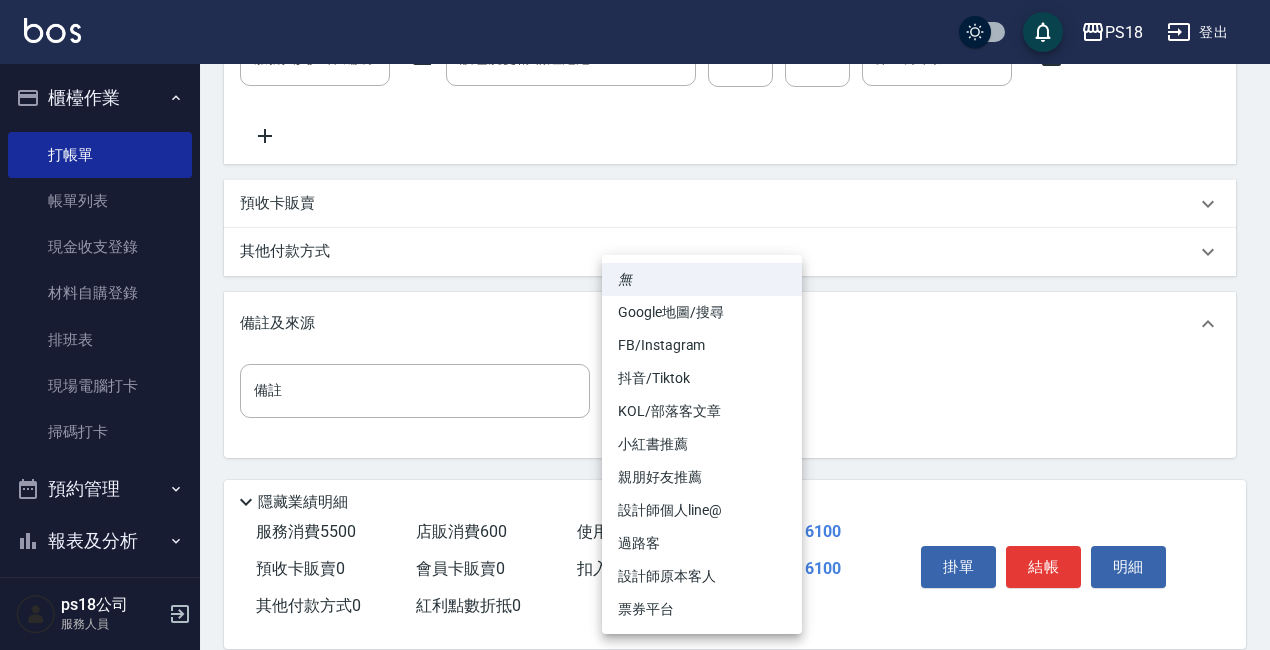 click on "PS18 登出 櫃檯作業 打帳單 帳單列表 現金收支登錄 材料自購登錄 排班表 現場電腦打卡 掃碼打卡 預約管理 預約管理 單日預約紀錄 單週預約紀錄 報表及分析 報表目錄 消費分析儀表板 店家日報表 互助日報表 互助點數明細 設計師日報表 店販抽成明細 客戶管理 客戶列表 員工及薪資 員工列表 全店打卡記錄 商品管理 商品列表 ps18公司 服務人員 Key In 打帳單 上一筆訂單:#4 帳單速查 結帳前確認明細 連續打單結帳 掛單 結帳 明細 帳單日期 [DATE] [TIME] 鎖定日期 顧客姓名/手機號碼/編號 顧客姓名/手機號碼/編號 不留客資 服務人員姓名/編號 Alice-7 服務人員姓名/編號 指定 不指定 項目消費 服務名稱/代號 染1500(405) 服務名稱/代號 價格 5100 價格 洗-1 李羽忻-33 洗-1 洗-2 小卉-25 洗-2 洗-3 洗-3 第三方卡券 第三方卡券 服務名稱/代號 剪髮400(303) 服務名稱/代號 價格 400 價格 價格 1" at bounding box center [635, -8] 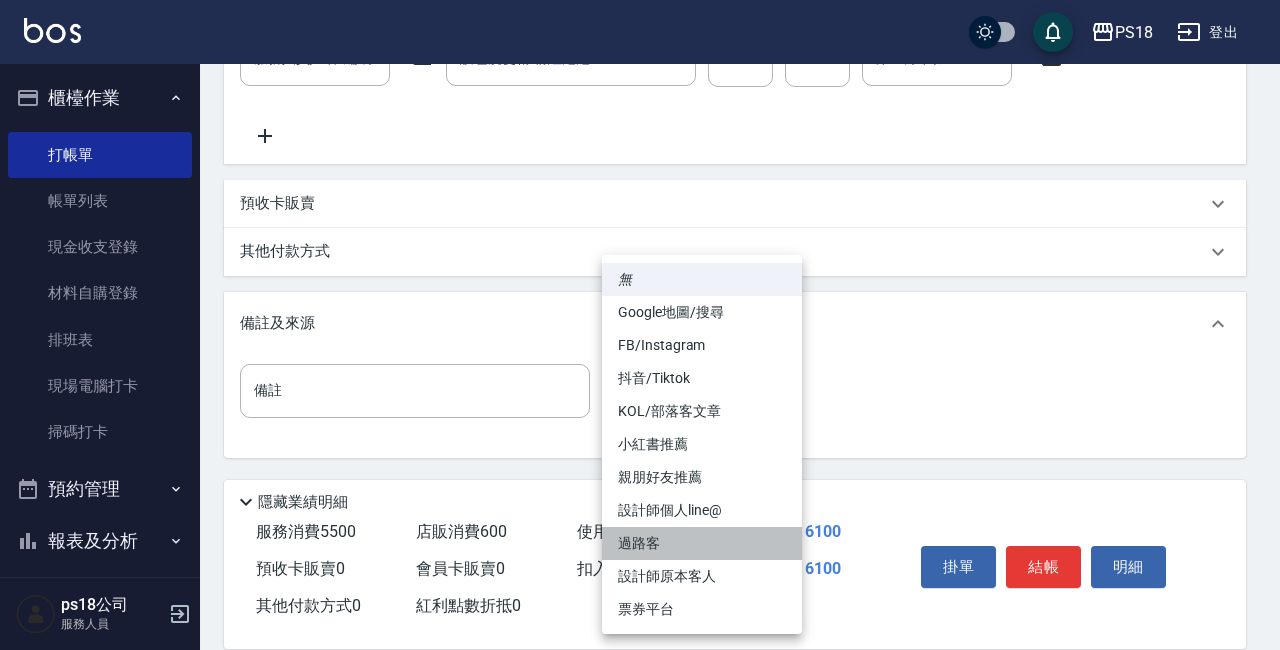 click on "過路客" at bounding box center [702, 543] 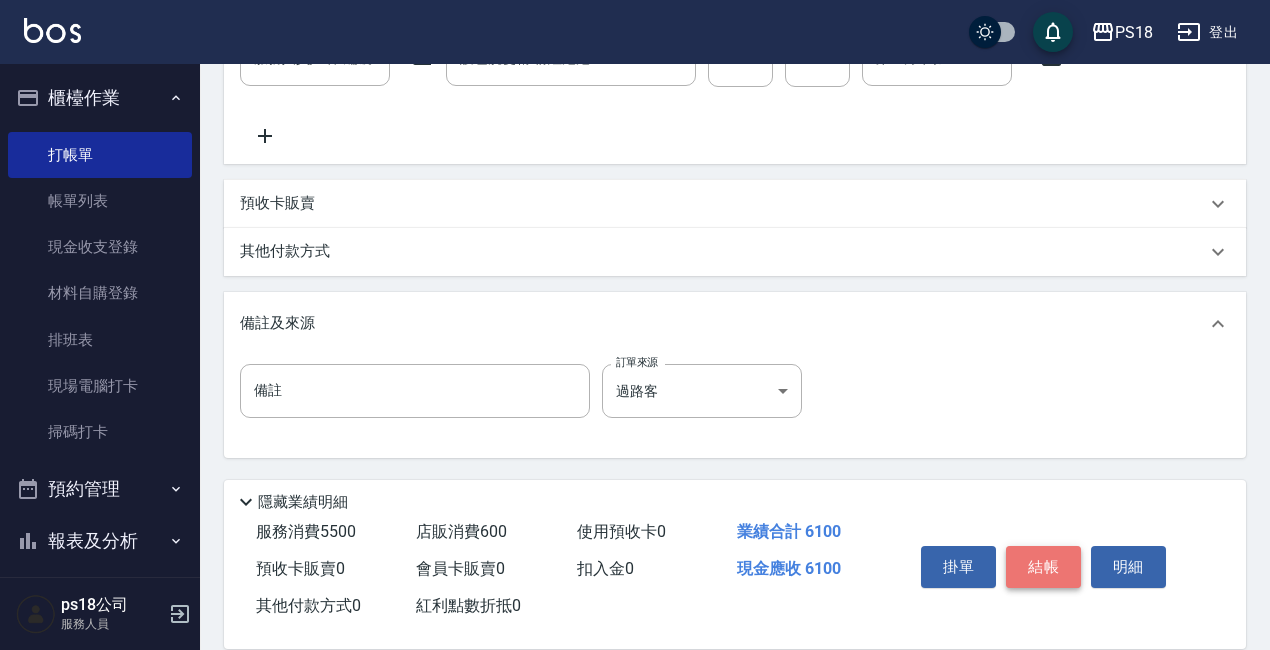 click on "結帳" at bounding box center [1043, 567] 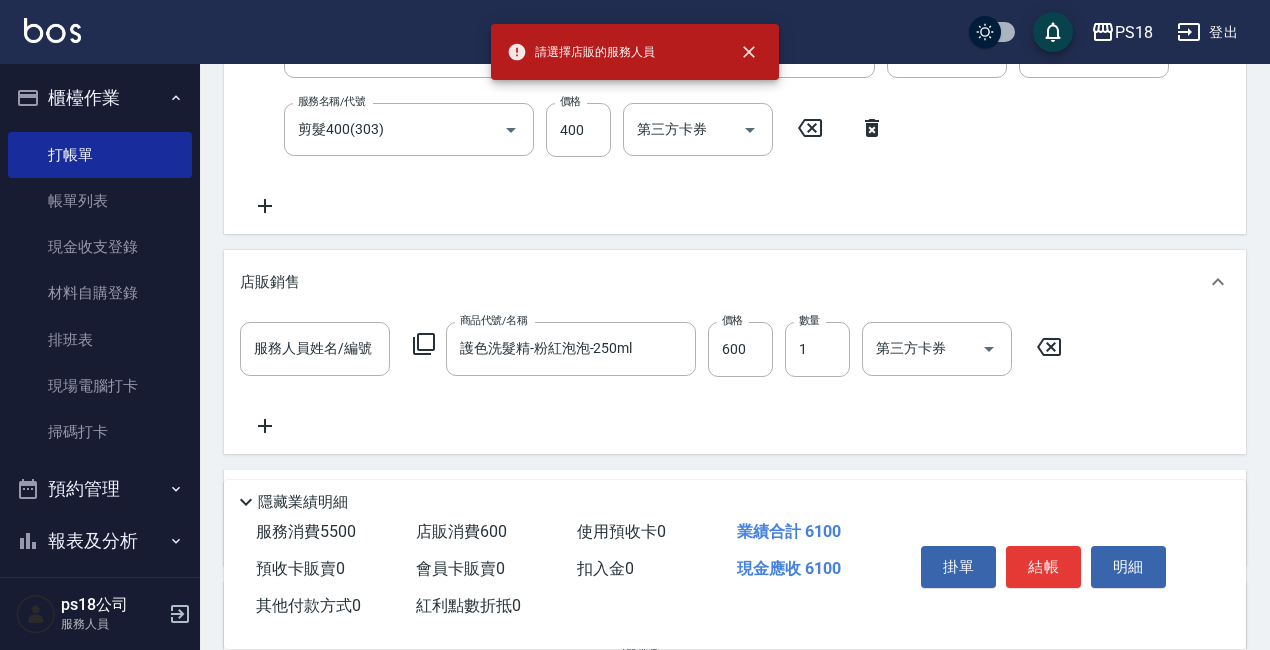scroll, scrollTop: 365, scrollLeft: 0, axis: vertical 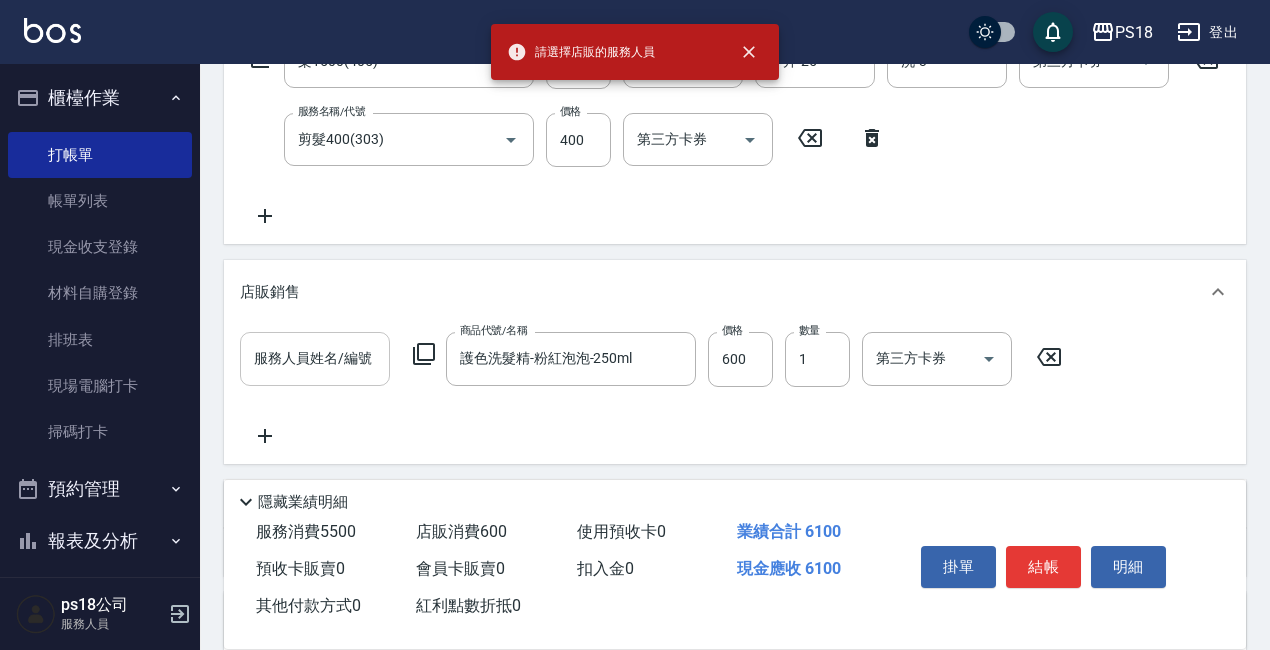 click on "服務人員姓名/編號" at bounding box center (315, 358) 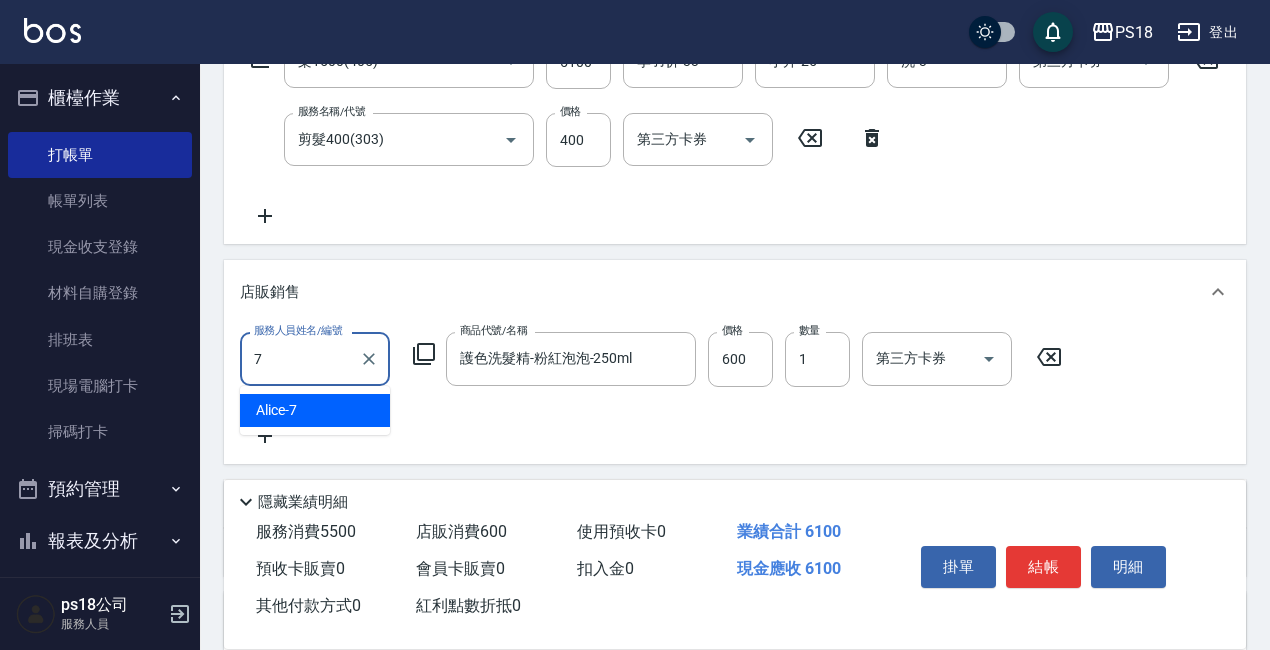 type on "Alice-7" 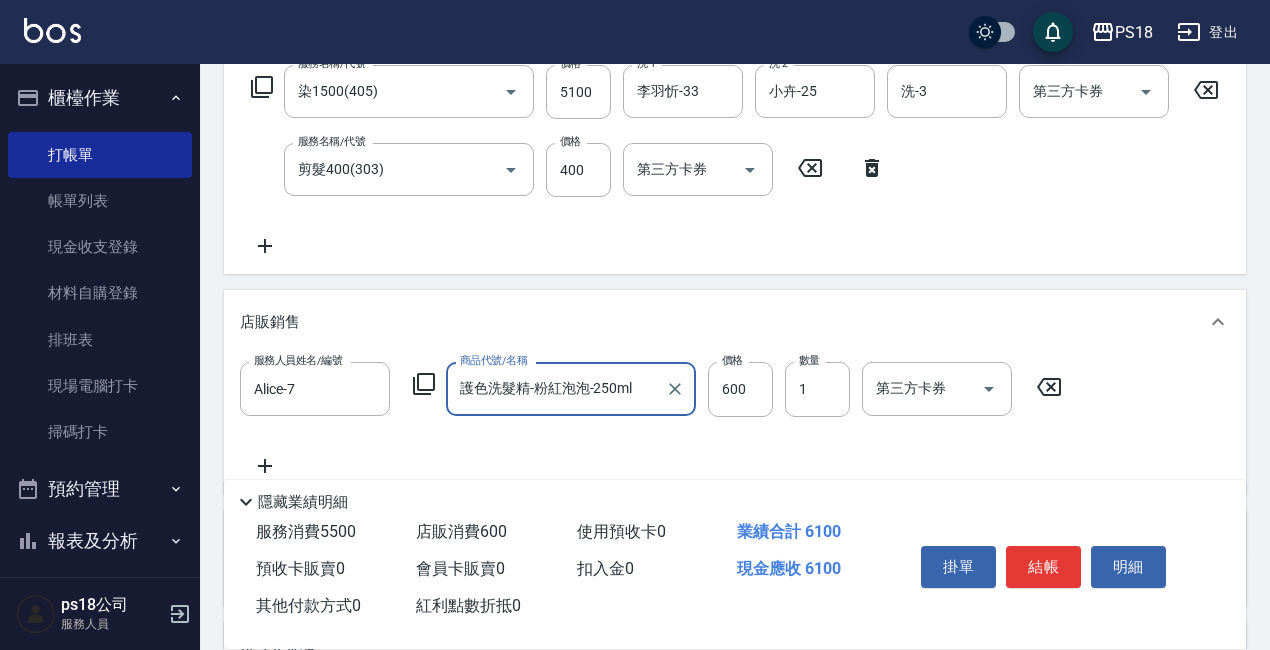 scroll, scrollTop: 0, scrollLeft: 0, axis: both 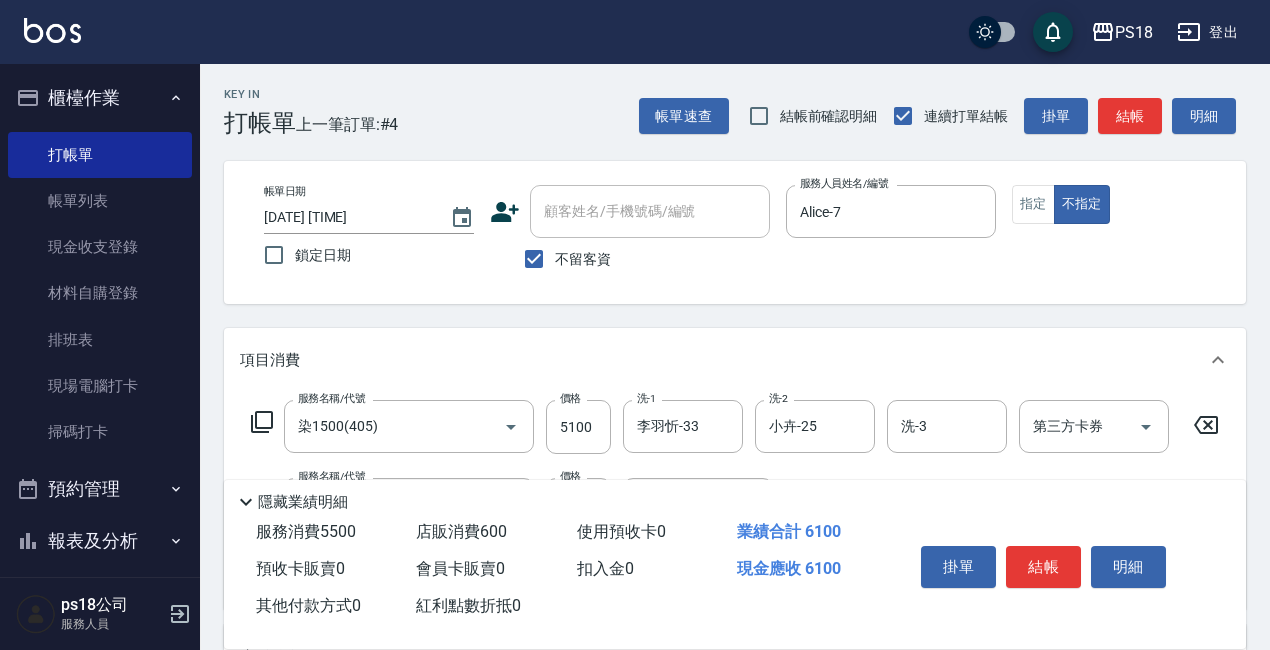 click on "結帳" at bounding box center (1043, 567) 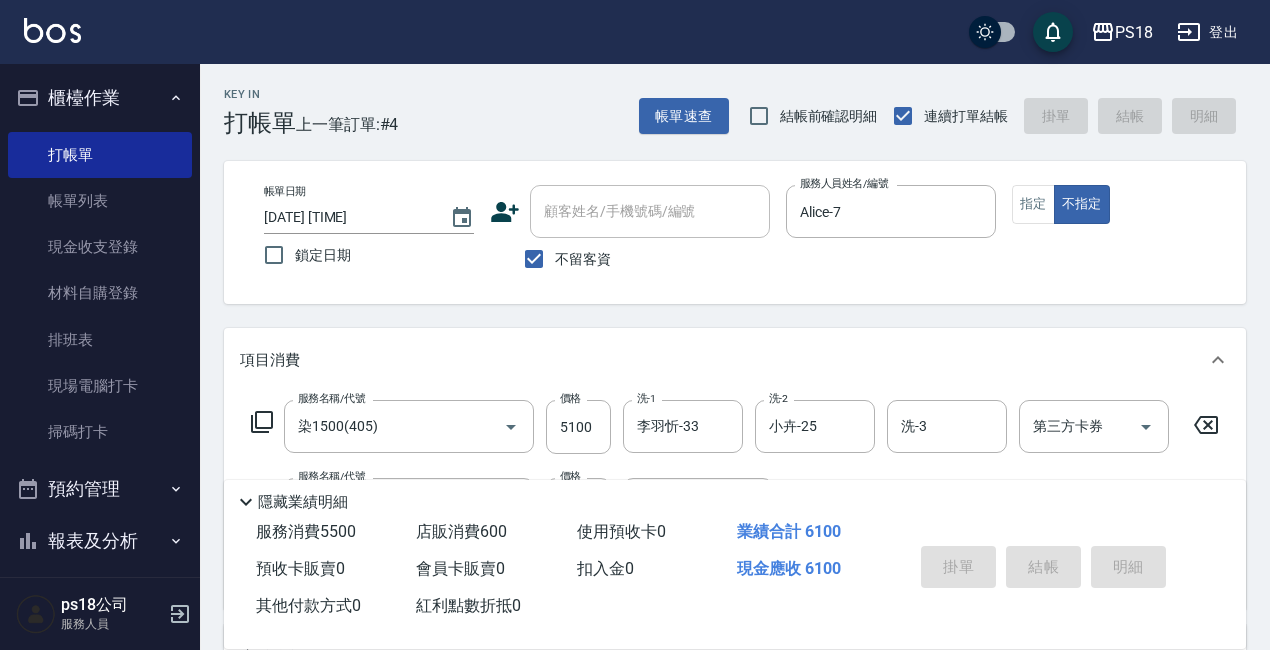type on "[DATE] [TIME]" 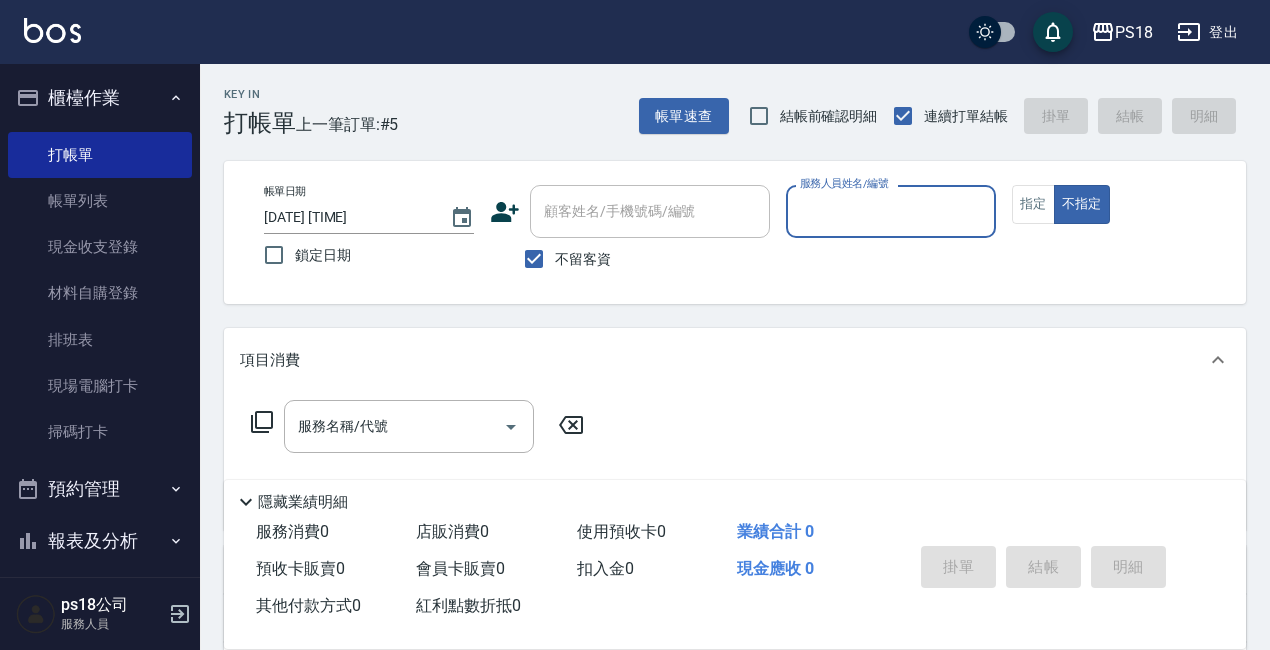 click on "服務人員姓名/編號" at bounding box center [891, 211] 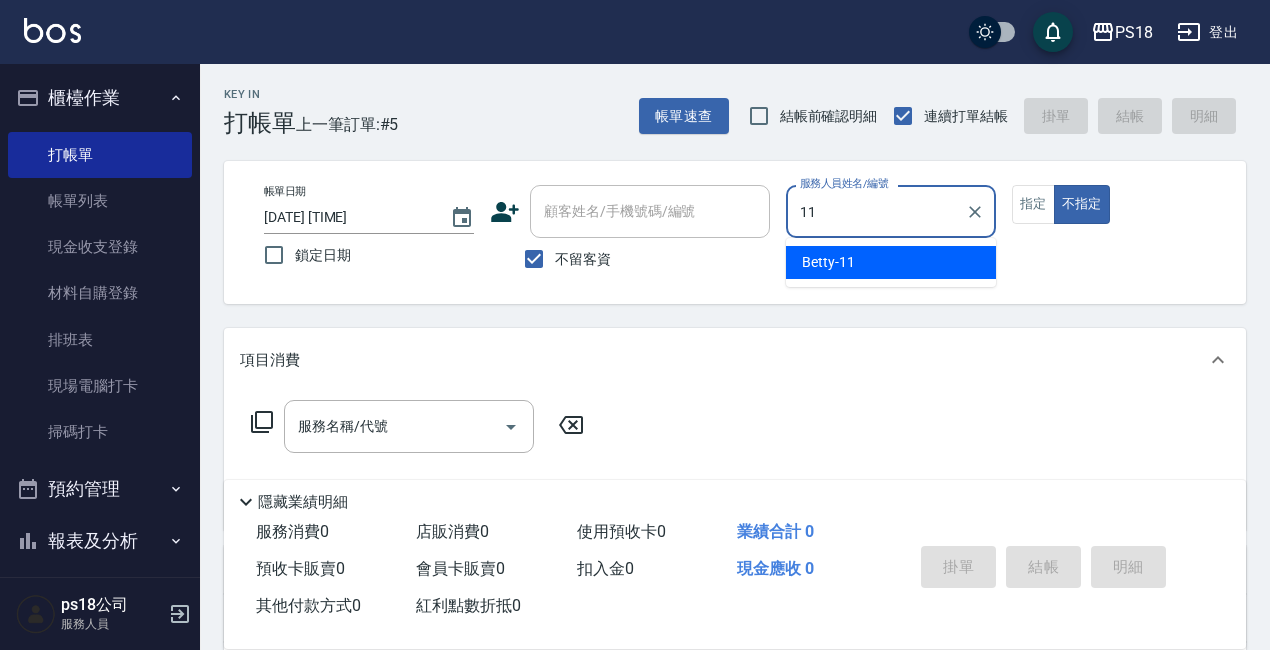type on "Betty-11" 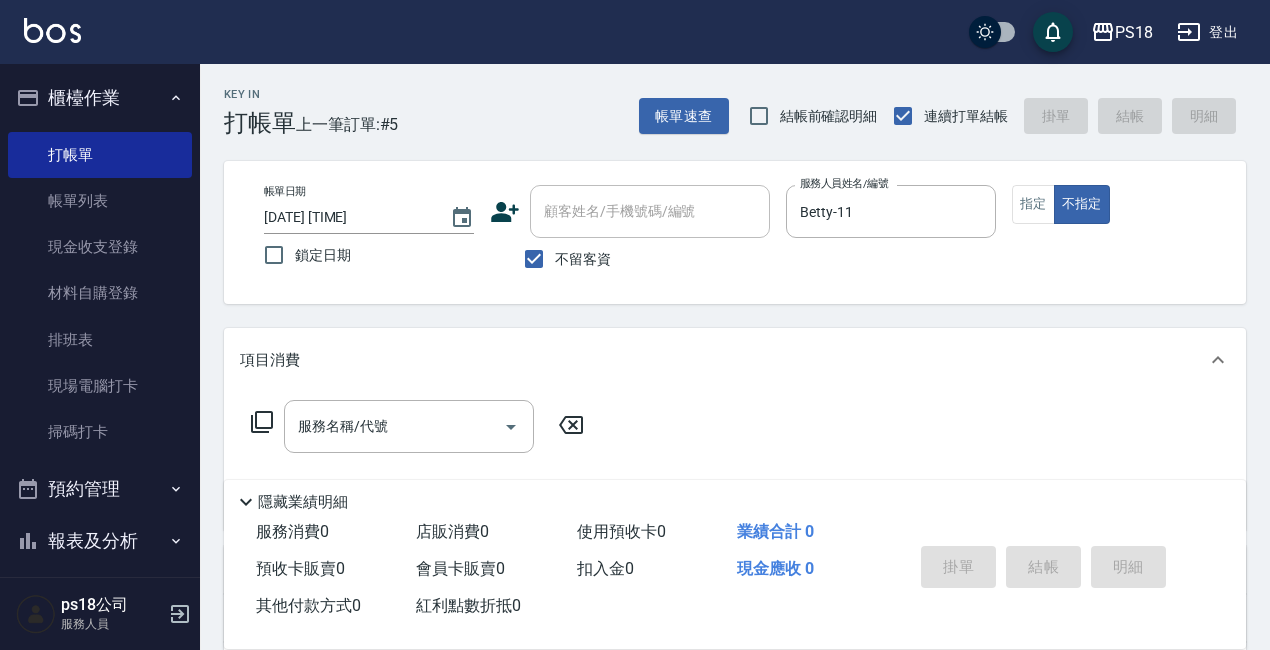 click 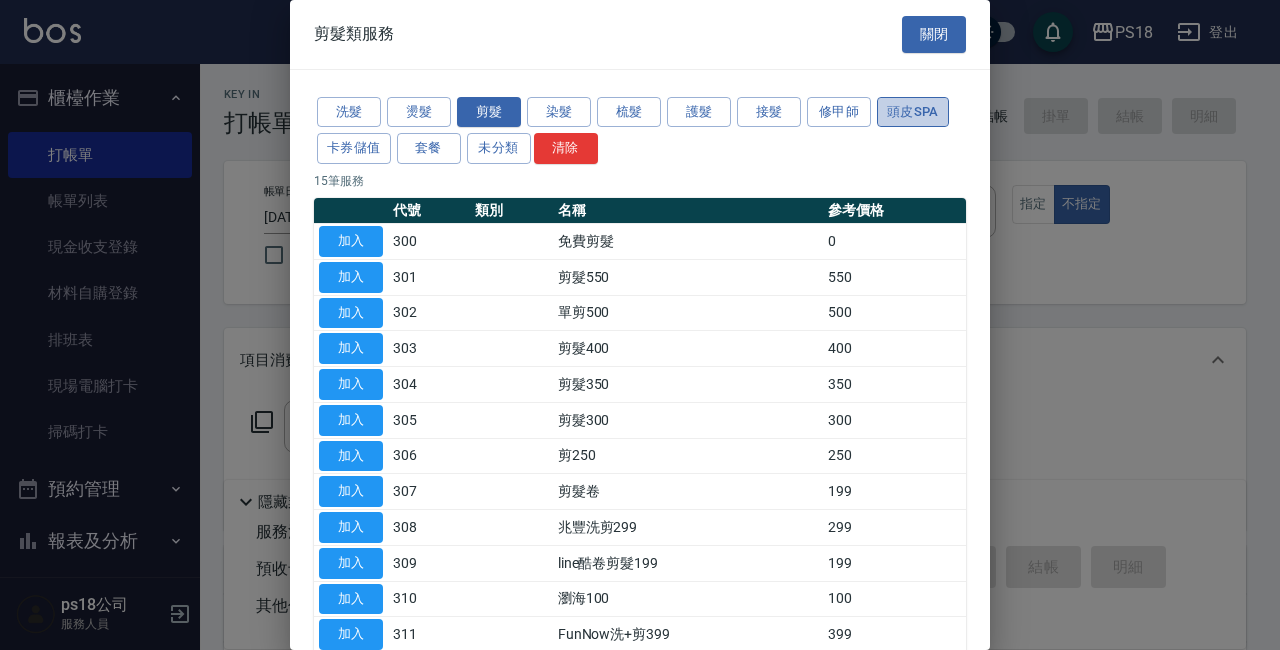 click on "頭皮SPA" at bounding box center (913, 112) 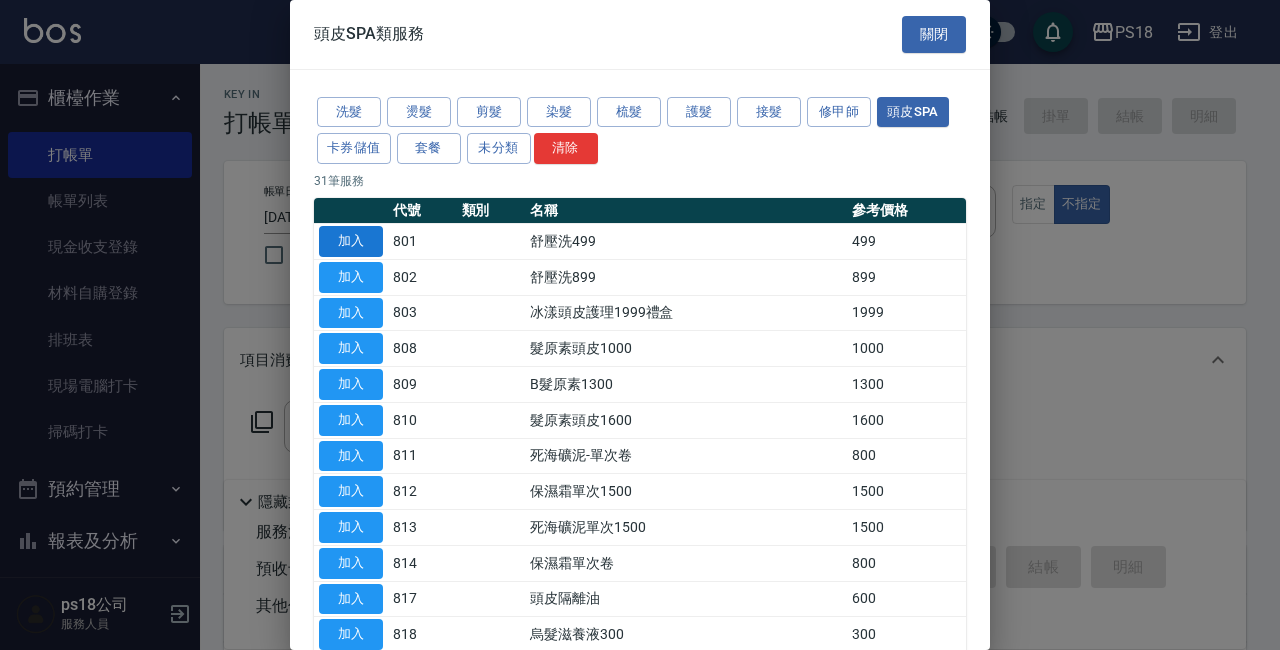 click on "加入" at bounding box center [351, 241] 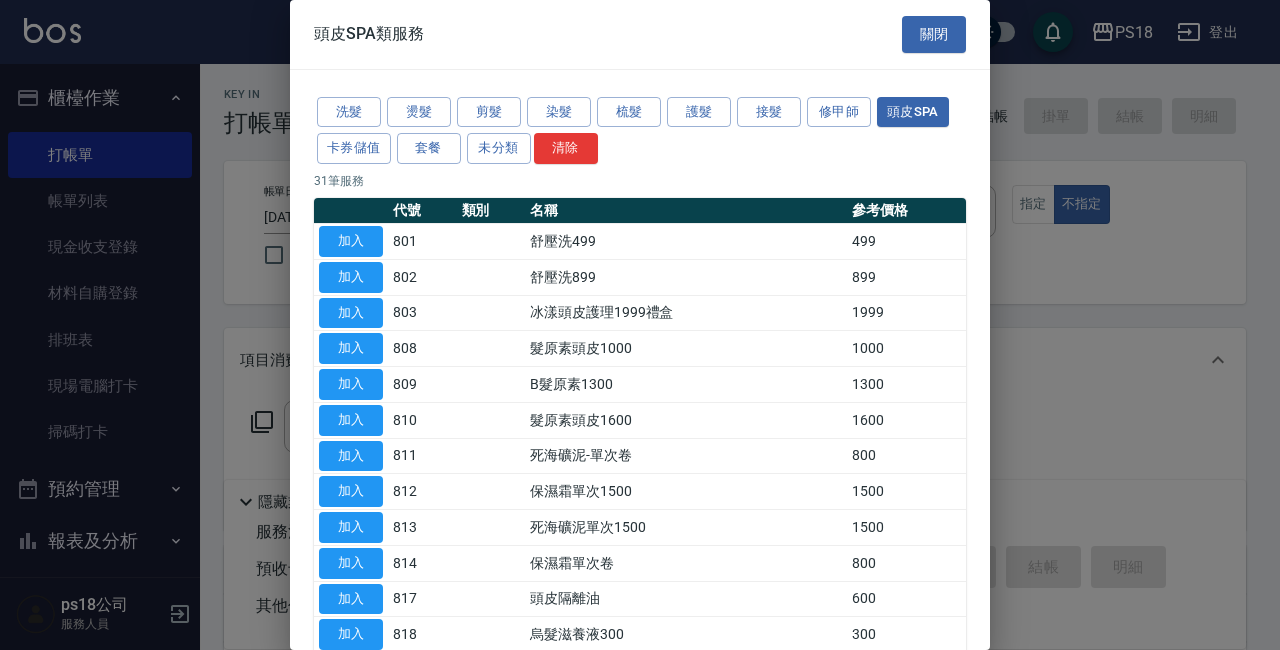 type on "舒壓洗499(801)" 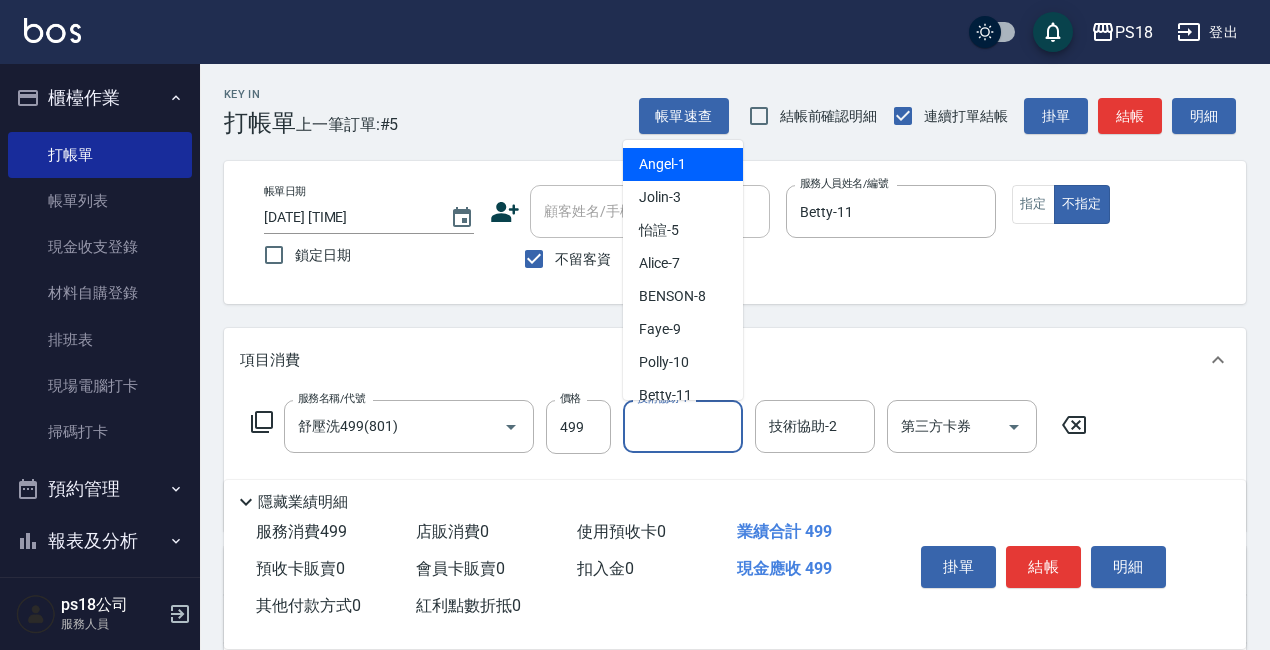 click on "技術協助-1" at bounding box center [683, 426] 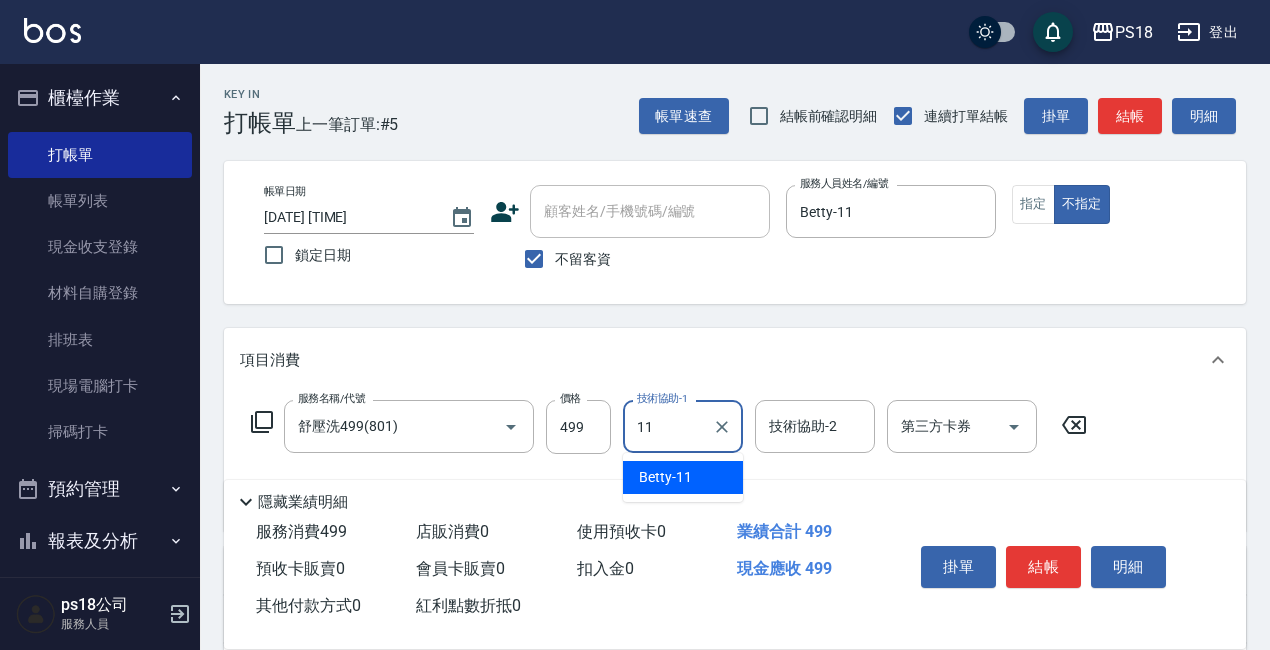 type on "Betty-11" 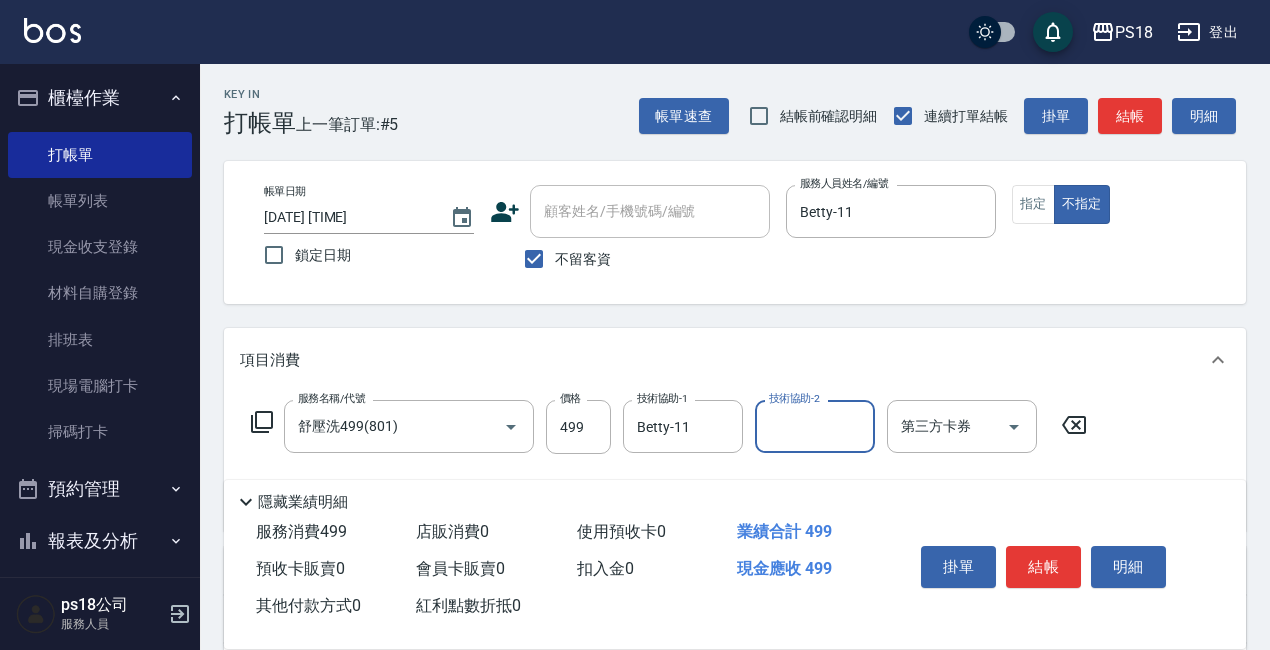click 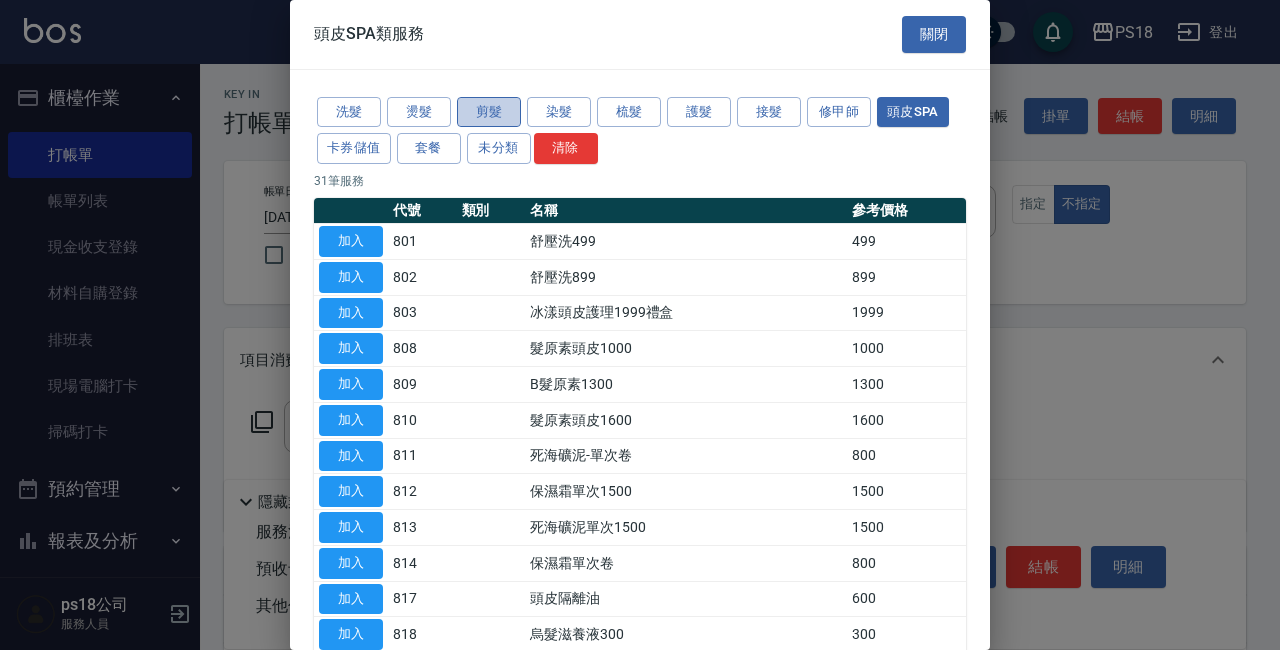 click on "剪髮" at bounding box center [489, 112] 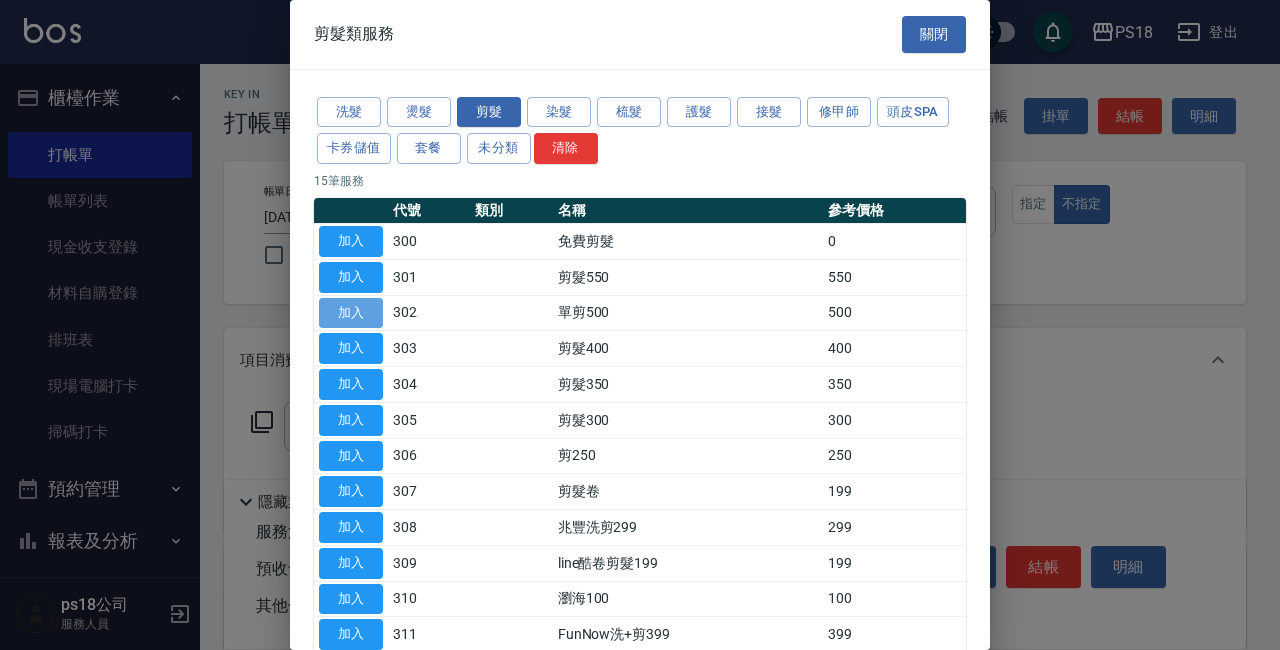 click on "加入" at bounding box center [351, 313] 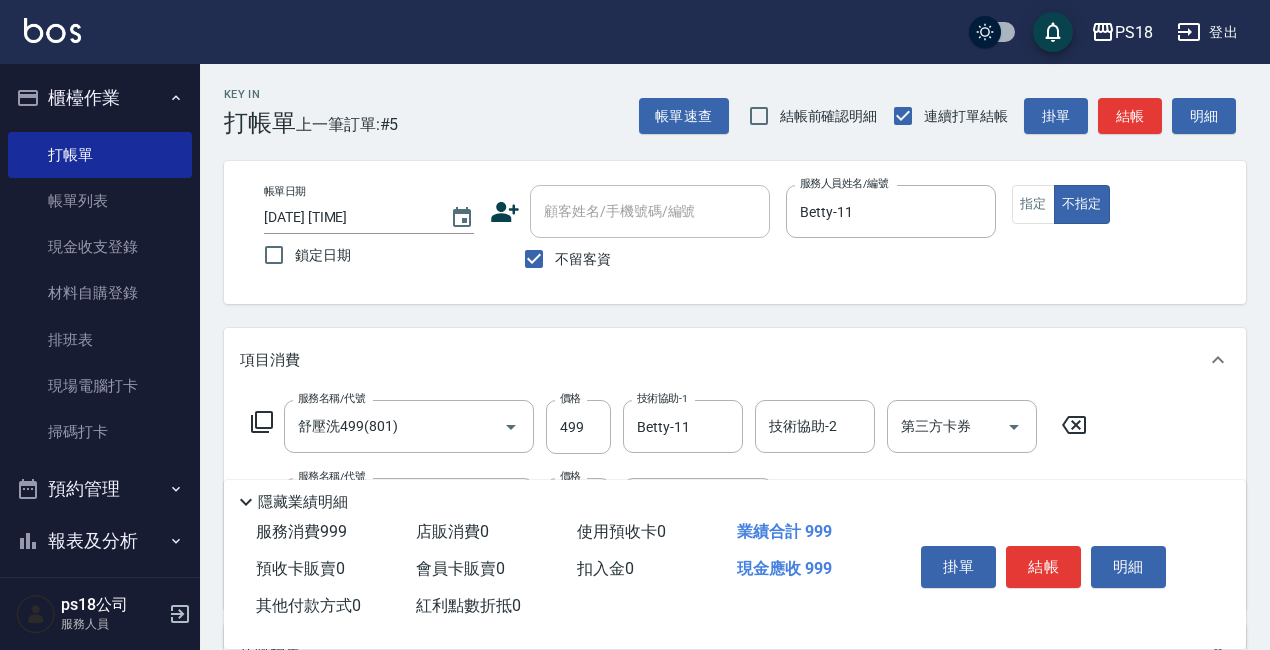click on "結帳" at bounding box center [1043, 567] 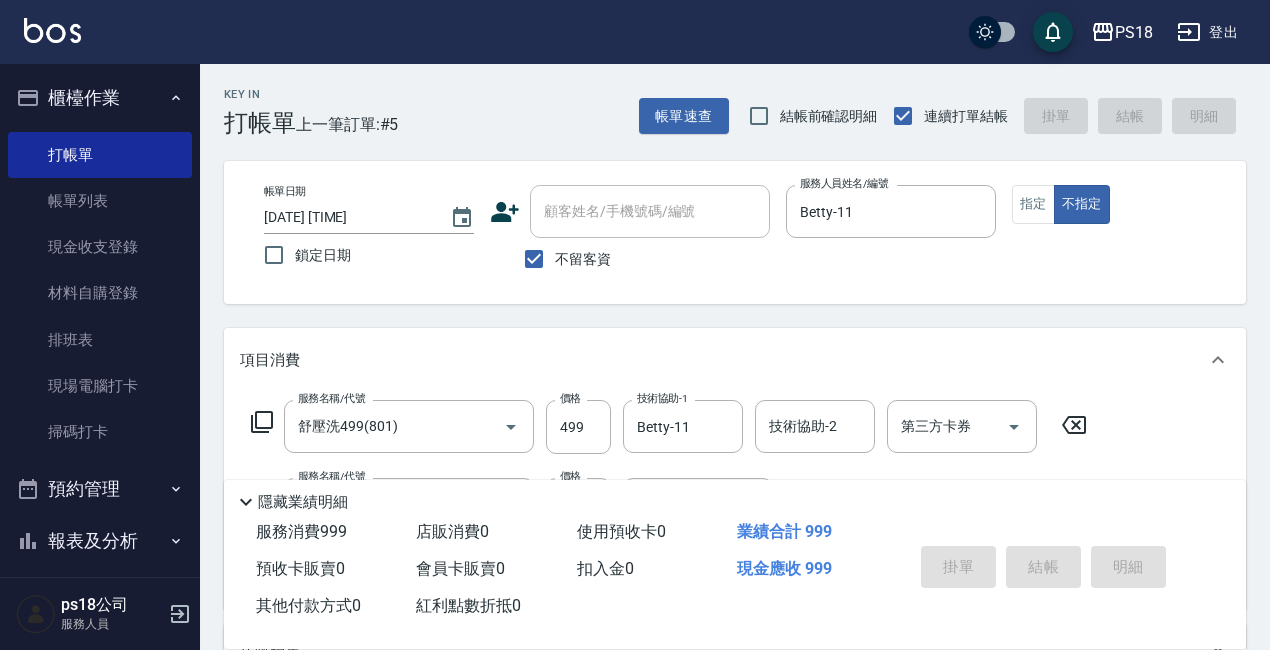 type on "[DATE] [TIME]" 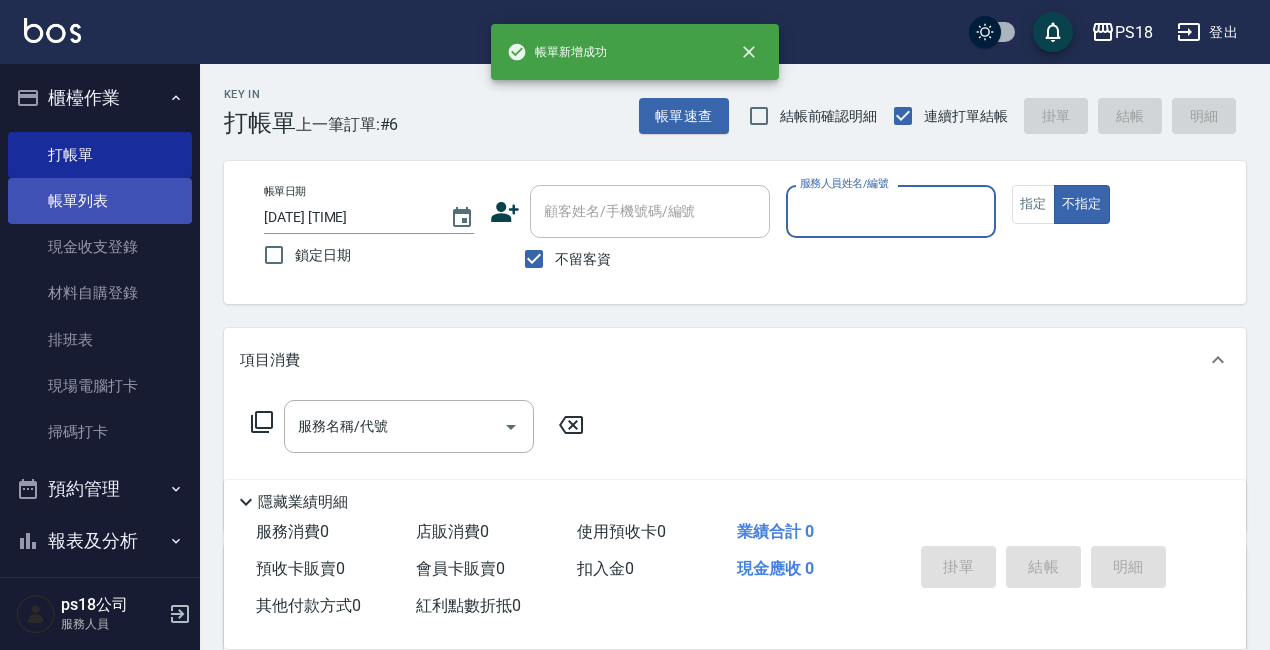 click on "帳單列表" at bounding box center (100, 201) 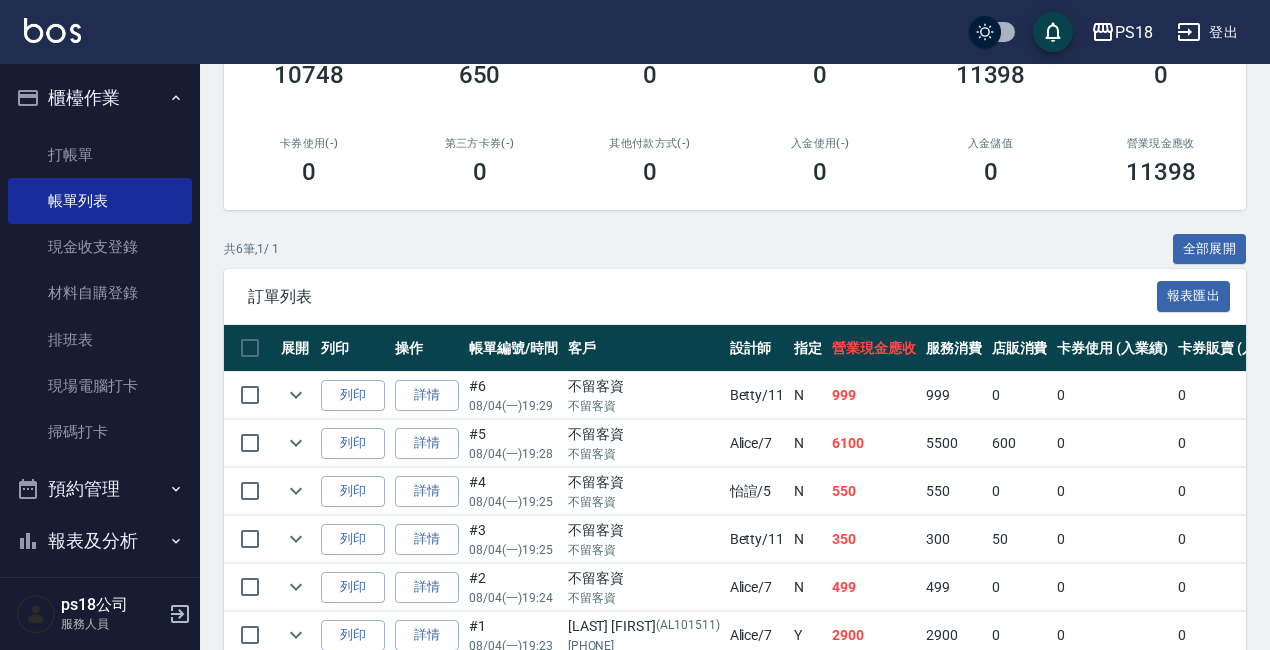 scroll, scrollTop: 300, scrollLeft: 0, axis: vertical 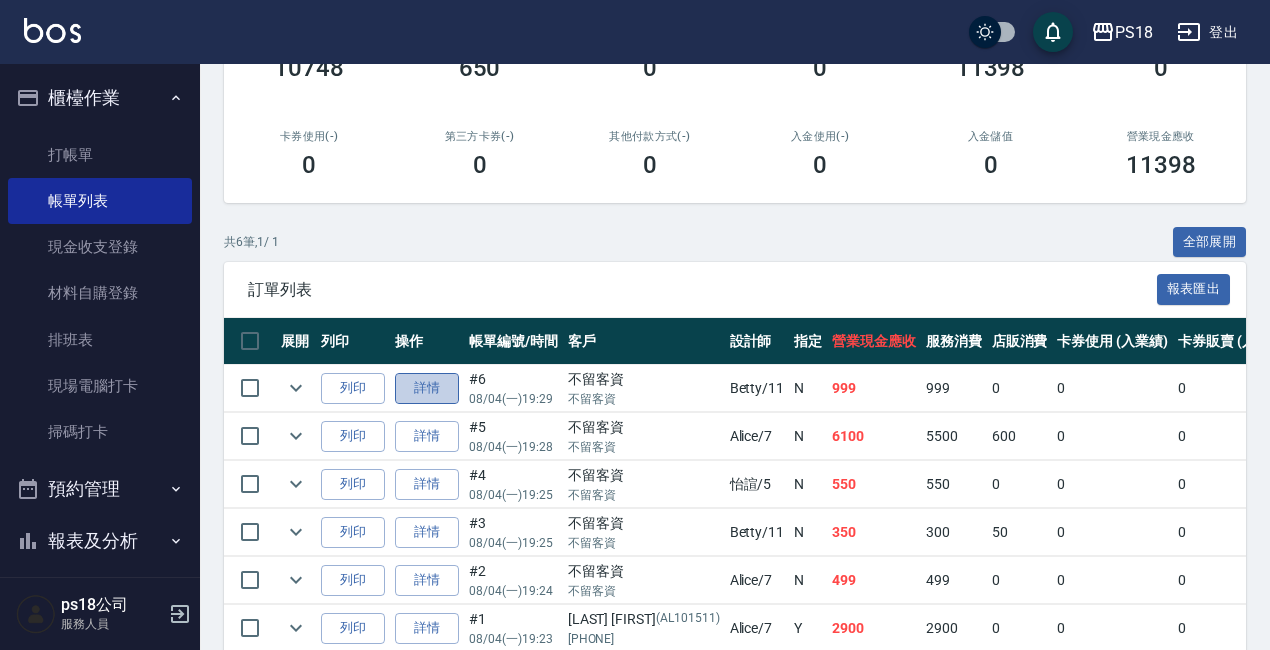 click on "詳情" at bounding box center (427, 388) 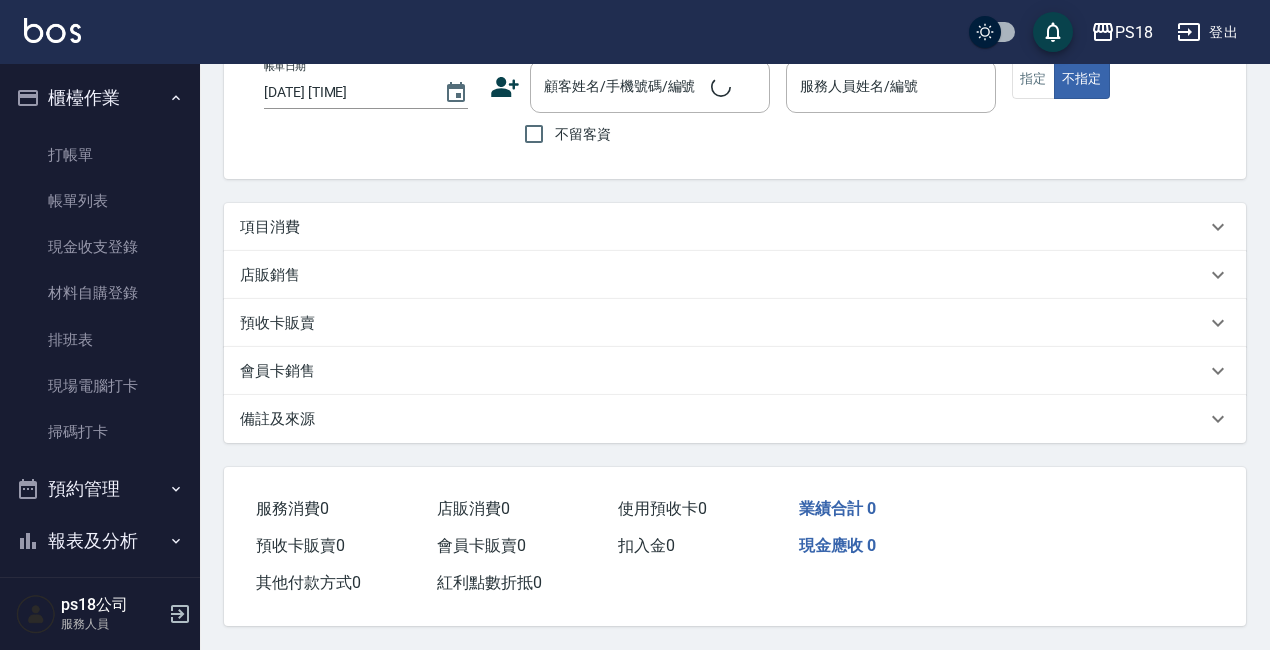 scroll, scrollTop: 0, scrollLeft: 0, axis: both 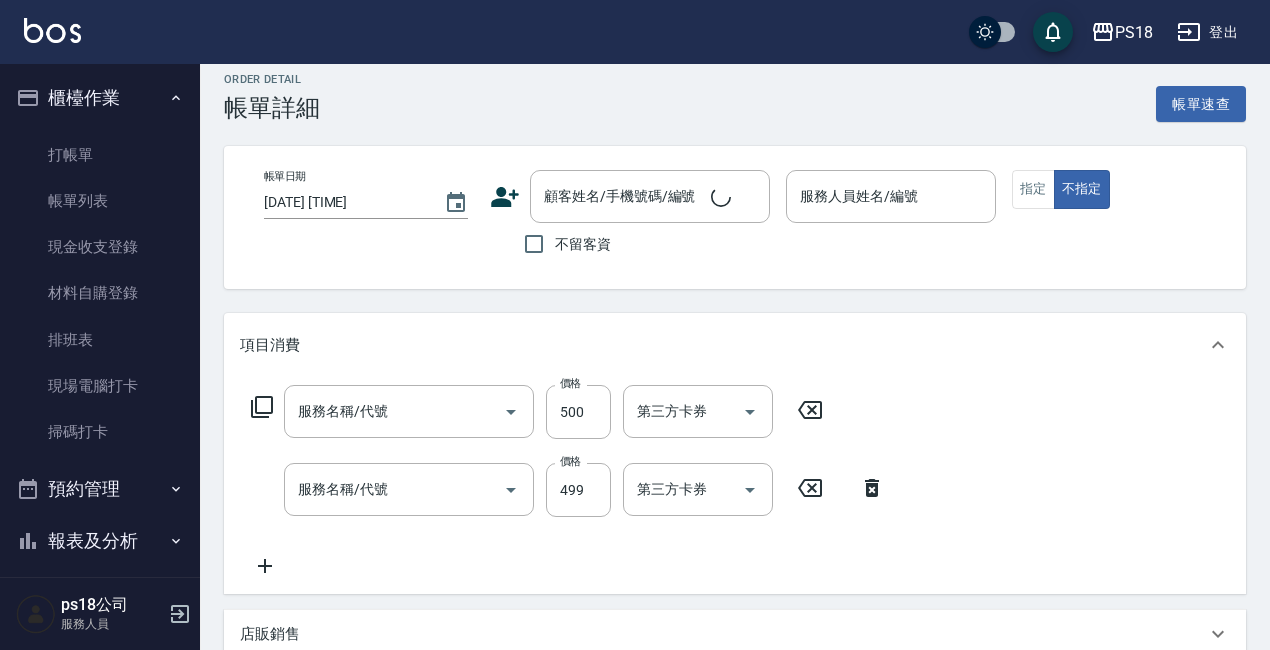 type on "[DATE] [TIME]" 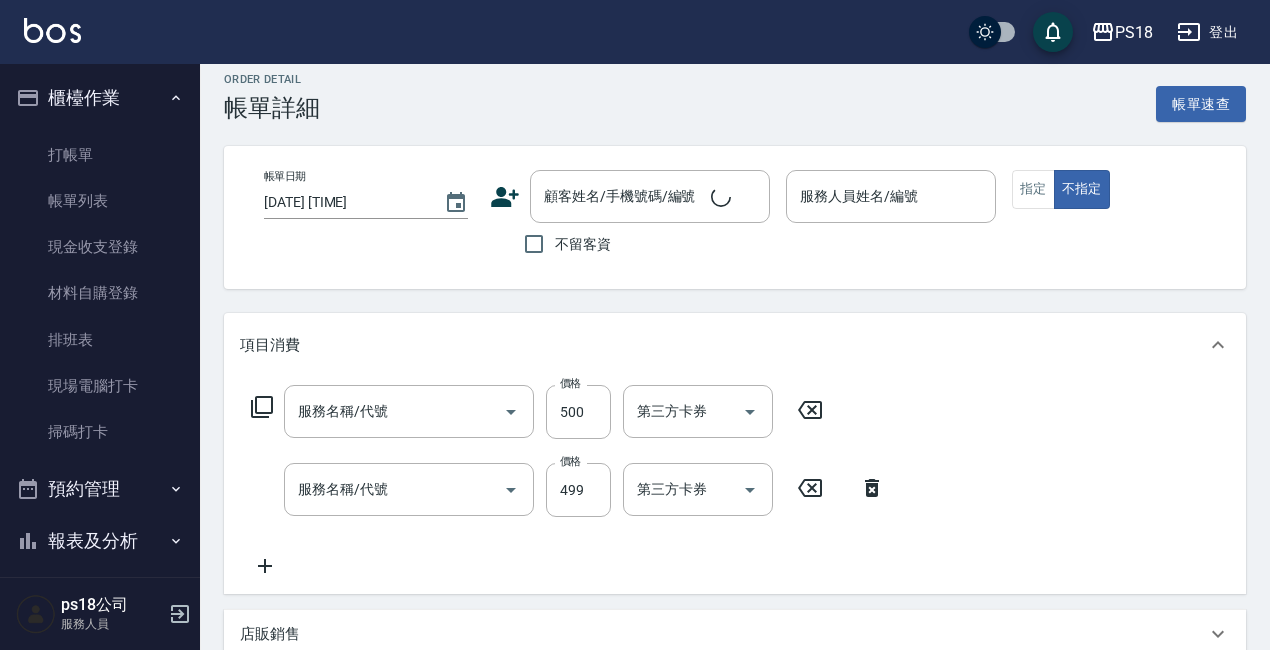 checkbox on "true" 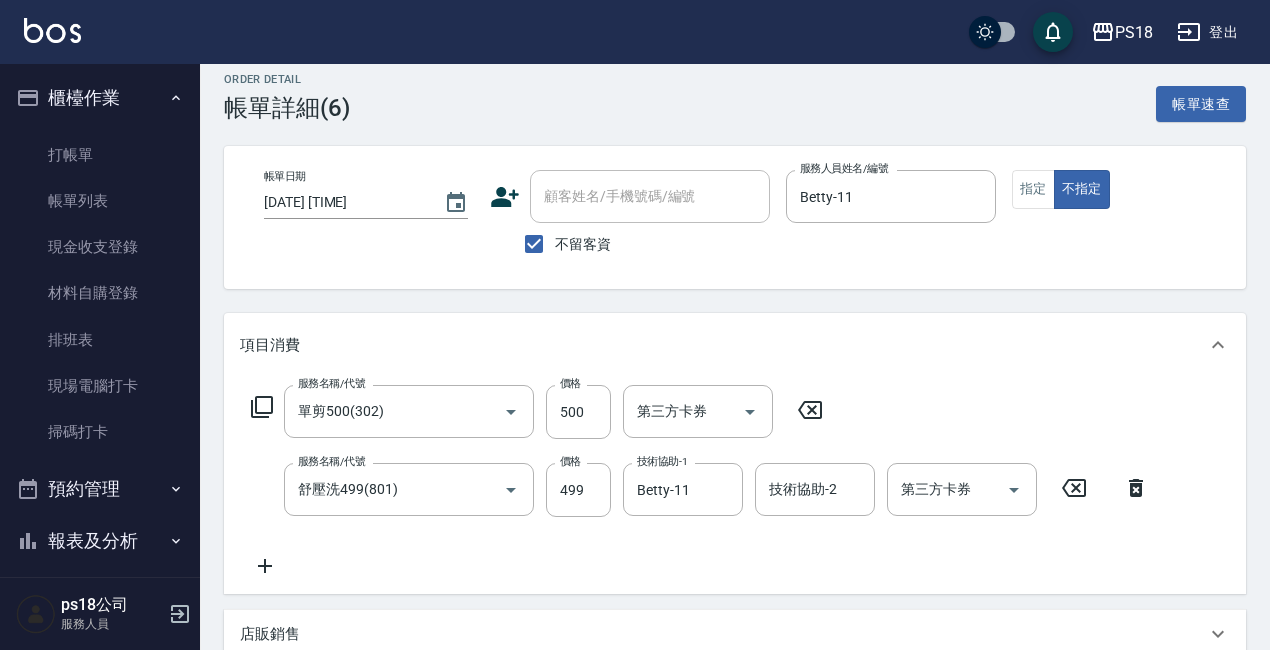 type on "單剪500(302)" 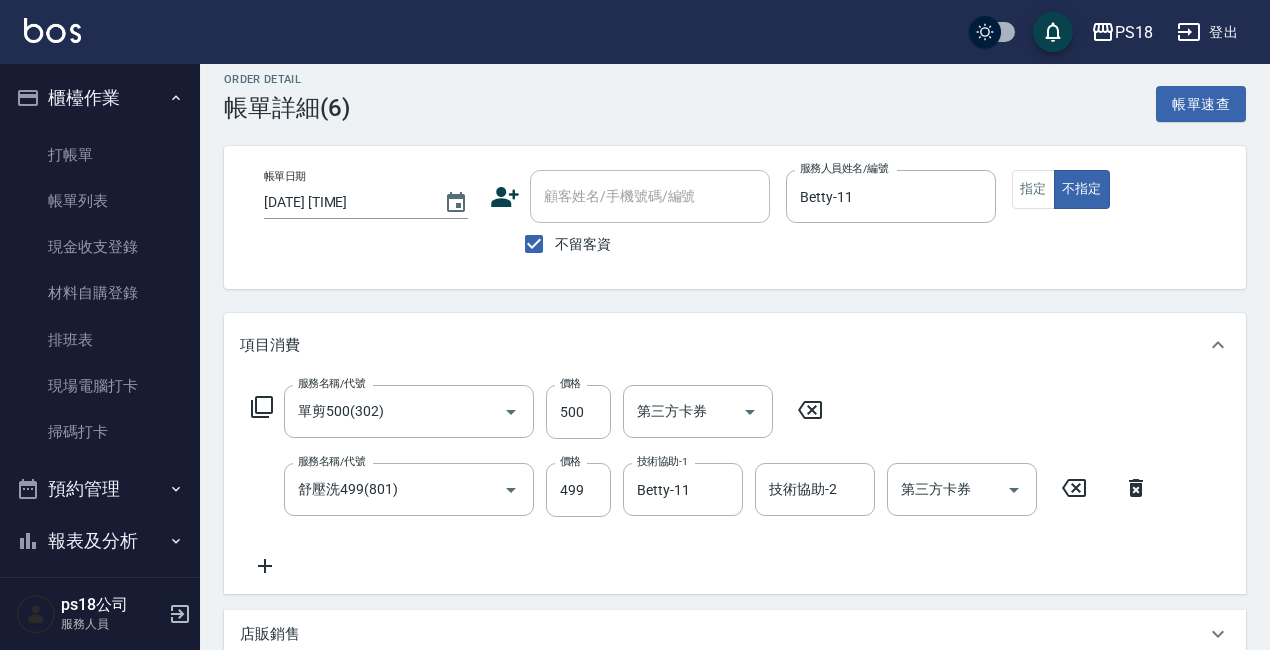 type on "舒壓洗499(801)" 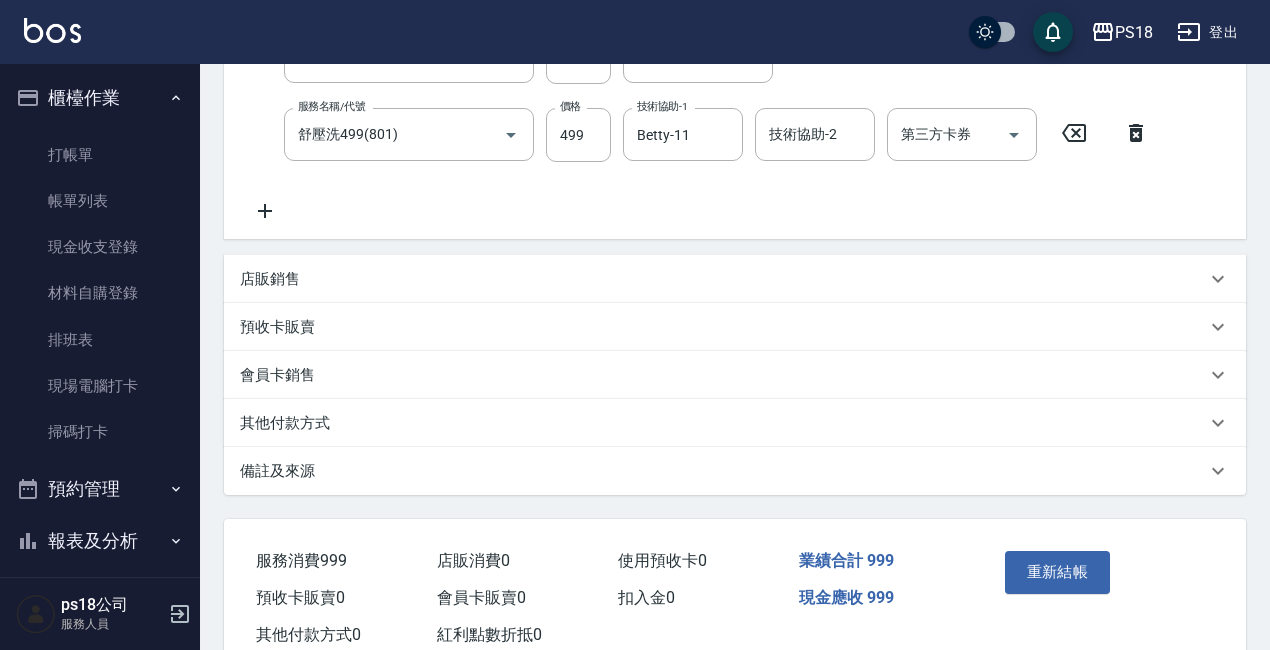 click on "備註及來源" at bounding box center (277, 471) 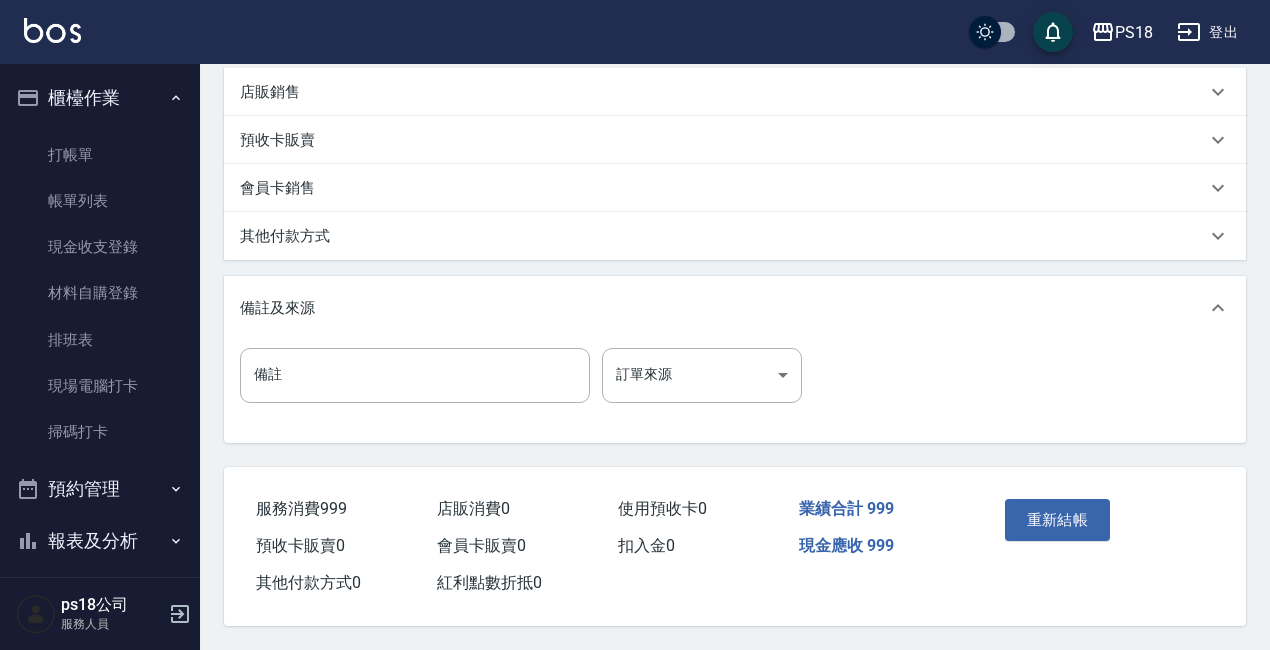 scroll, scrollTop: 566, scrollLeft: 0, axis: vertical 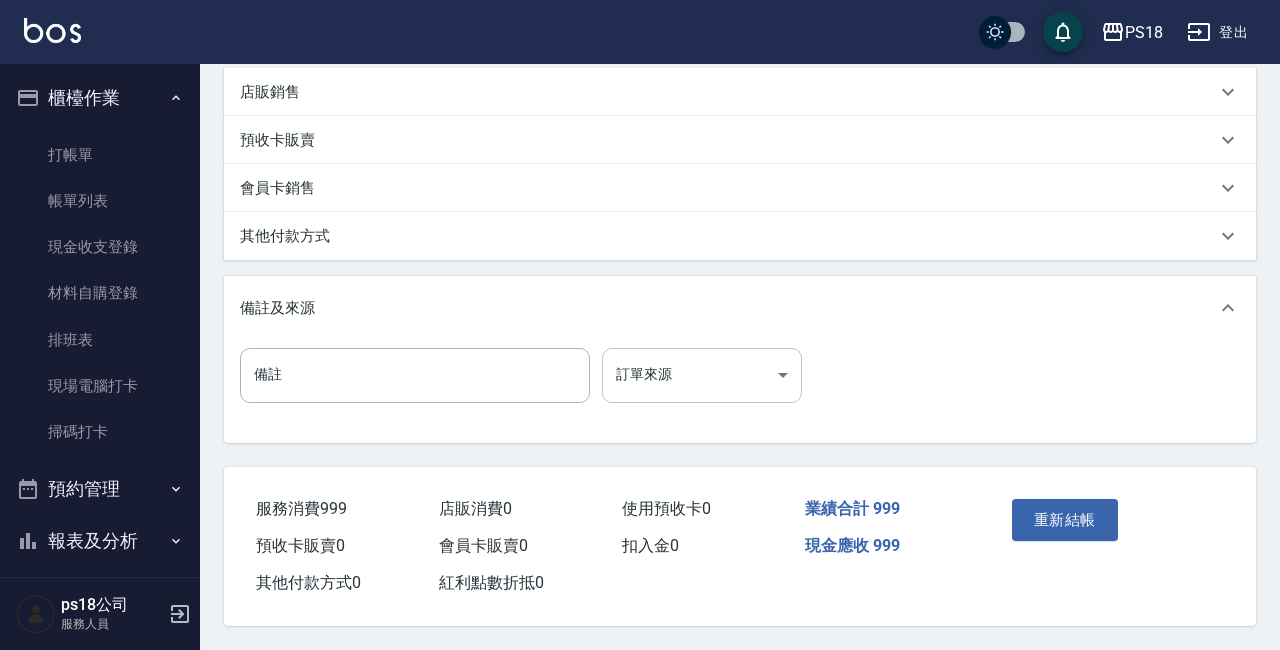 click on "帳單日期 [DATE] [TIME] 顧客姓名/手機號碼/編號 顧客姓名/手機號碼/編號 不留客資 服務人員姓名/編號 [LAST]-[NUMBER] 服務人員姓名/編號 指定 不指定 項目消費 服務名稱/代號 單剪[PRICE]([NUMBER]) 服務名稱/代號 價格 [PRICE] 價格 第三方卡券 第三方卡券 服務名稱/代號 舒壓洗[PRICE]([NUMBER]) 服務名稱/代號 價格 [PRICE] 價格 技術協助-1 [LAST]-[NUMBER] 技術協助-1 技術協助-2 技術協助-2 第三方卡券 第三方卡券 店販銷售 服務人員姓名/編號" at bounding box center [640, 46] 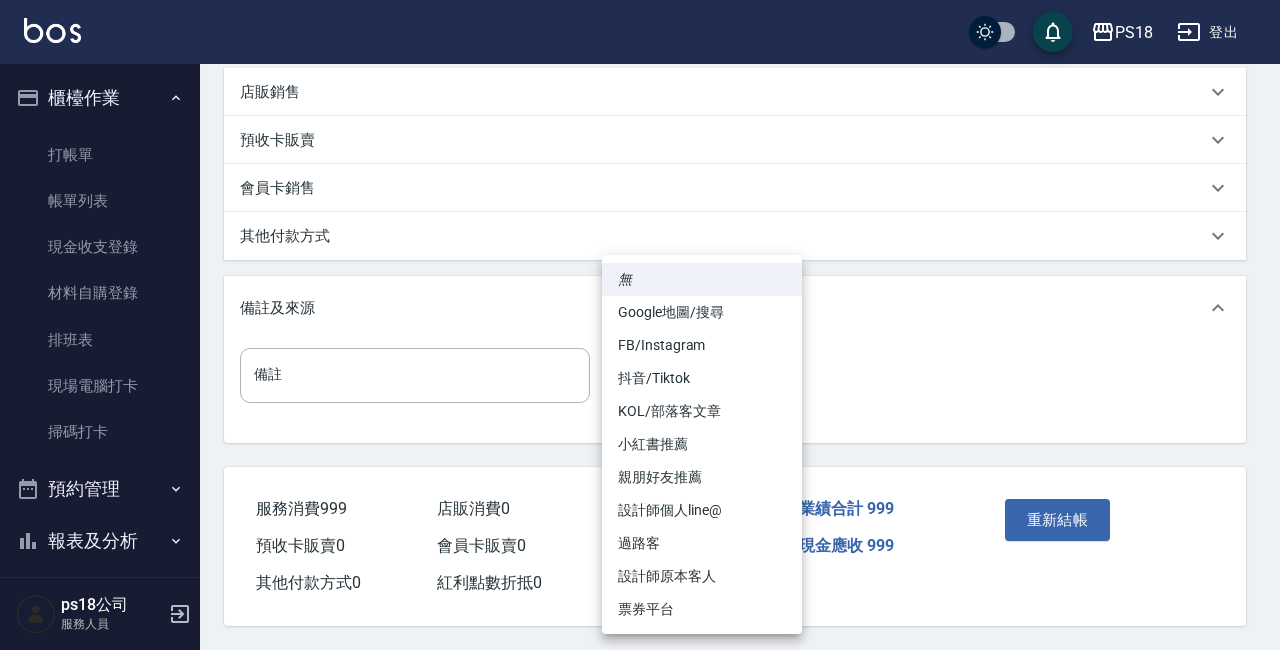 click on "過路客" at bounding box center [702, 543] 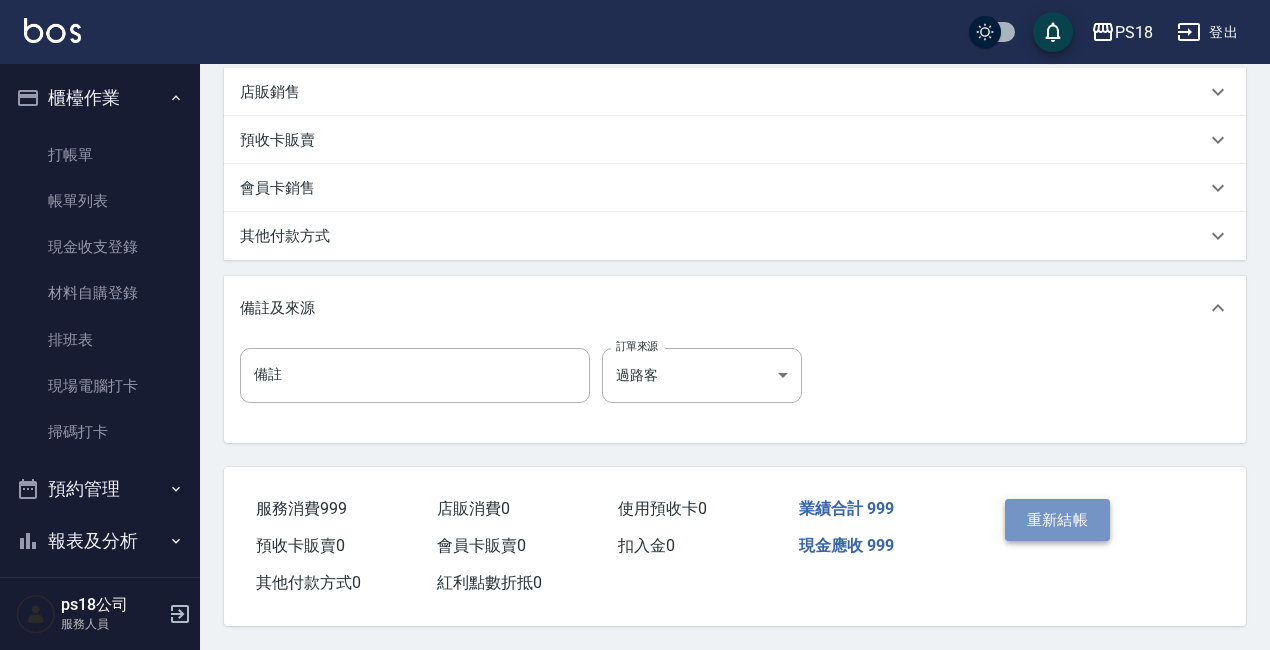 click on "重新結帳" at bounding box center [1058, 520] 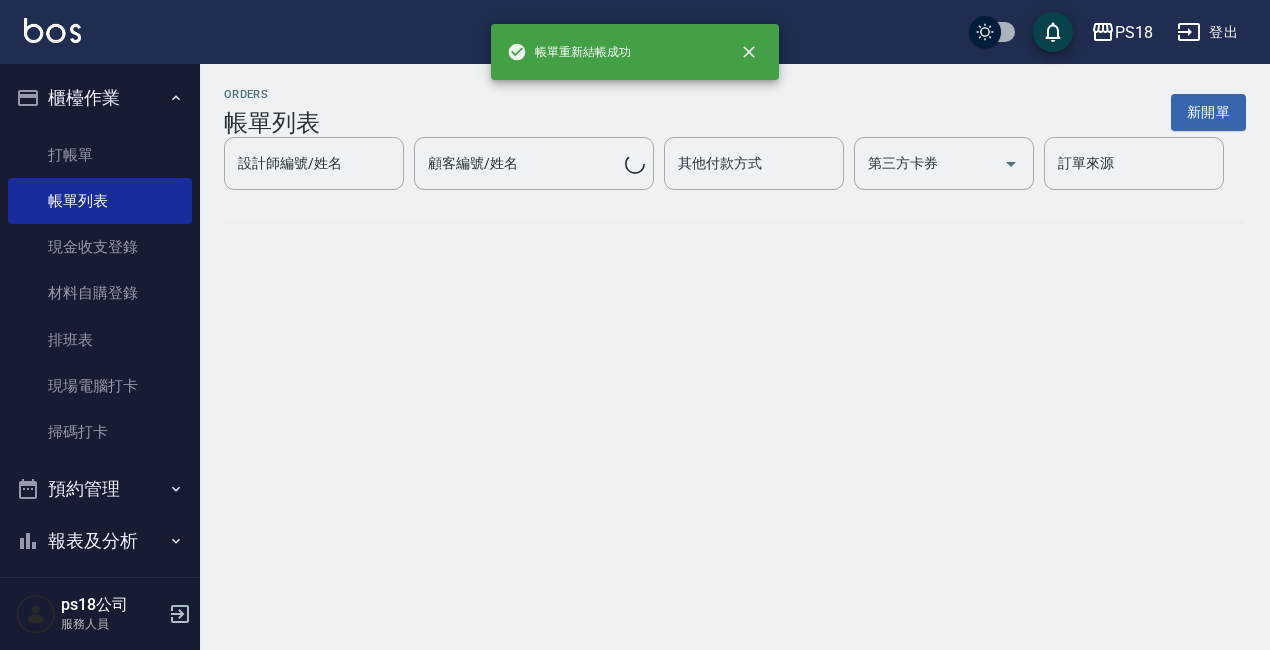 scroll, scrollTop: 0, scrollLeft: 0, axis: both 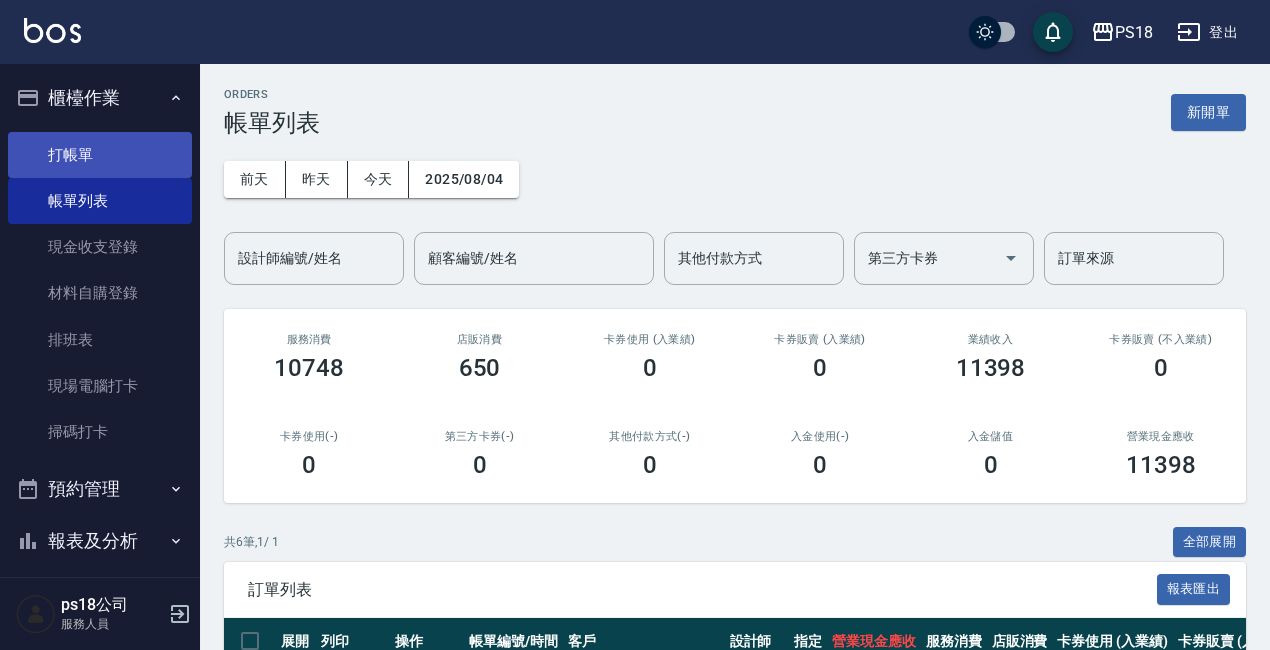 click on "打帳單" at bounding box center (100, 155) 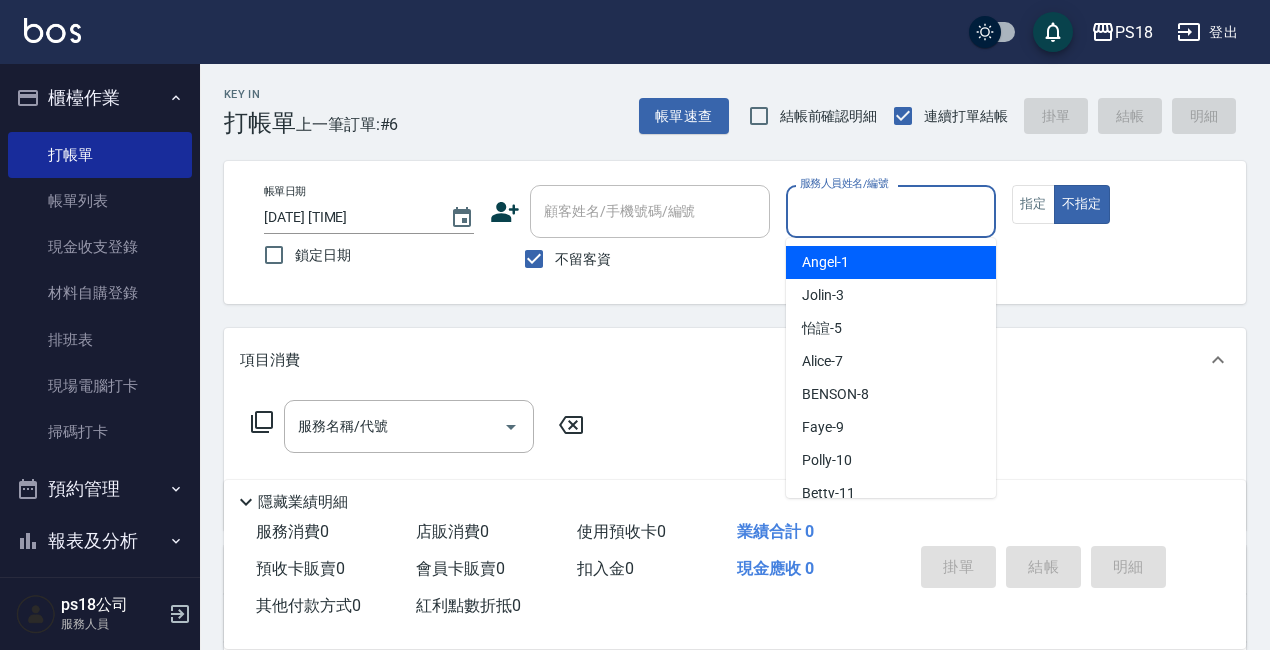 drag, startPoint x: 865, startPoint y: 200, endPoint x: 844, endPoint y: 205, distance: 21.587032 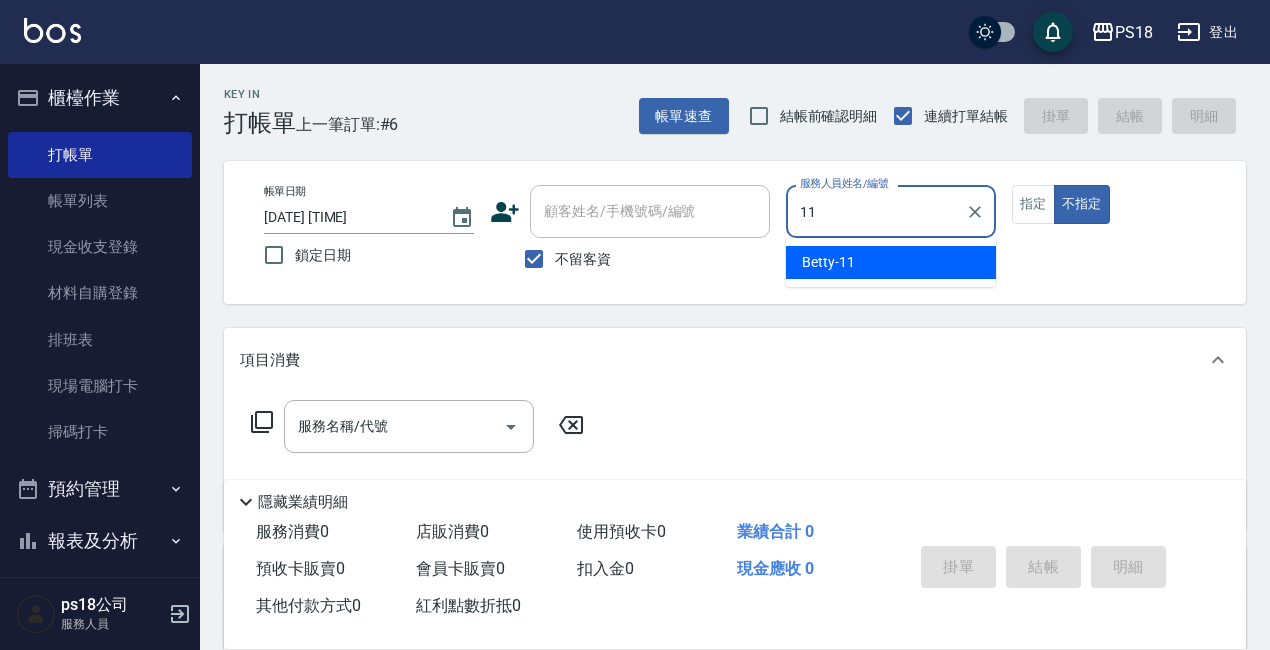 type on "11" 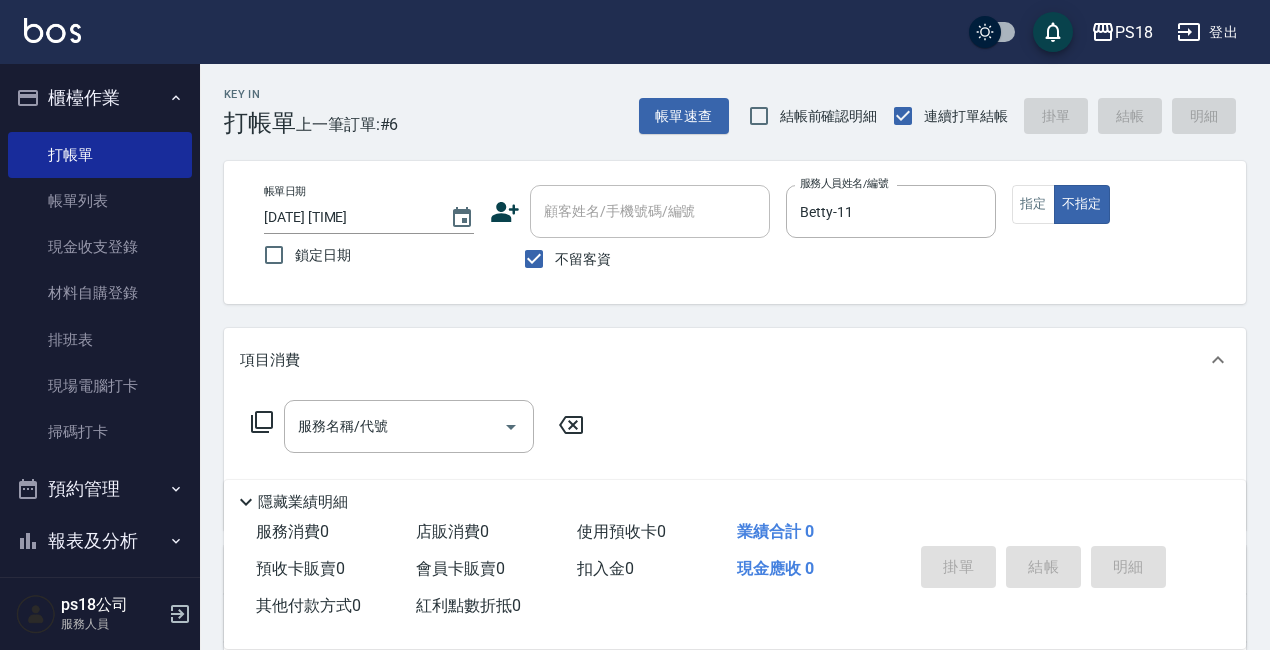 click 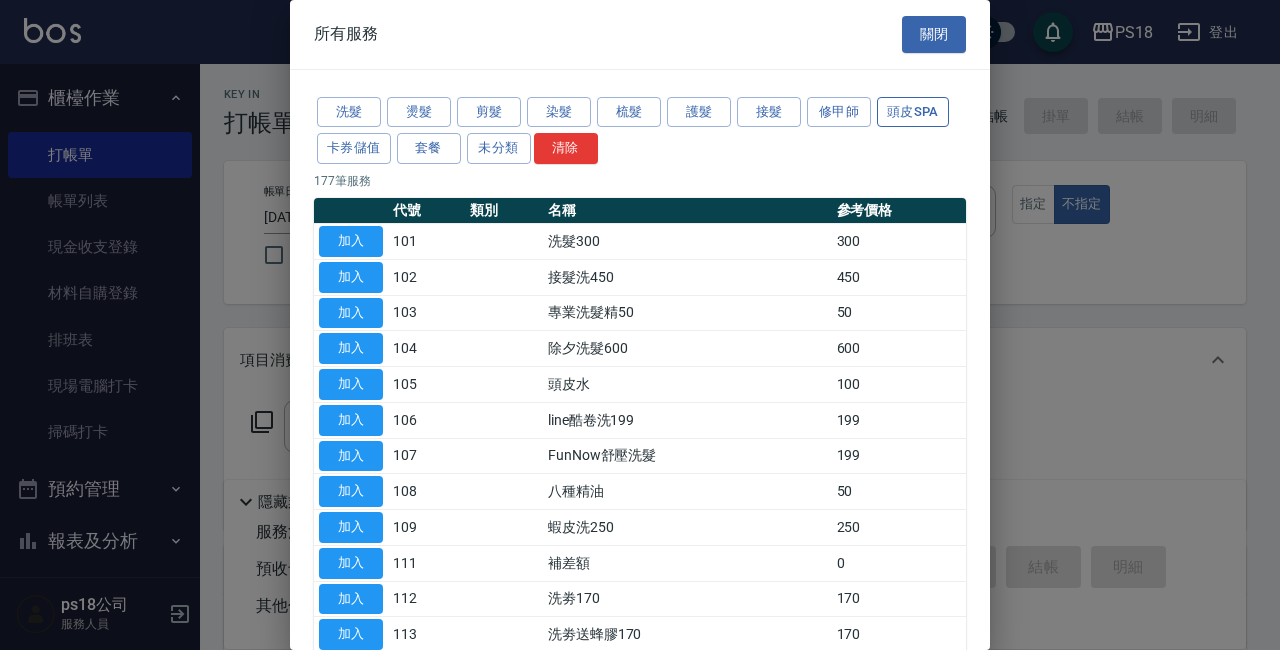 click on "頭皮SPA" at bounding box center [913, 112] 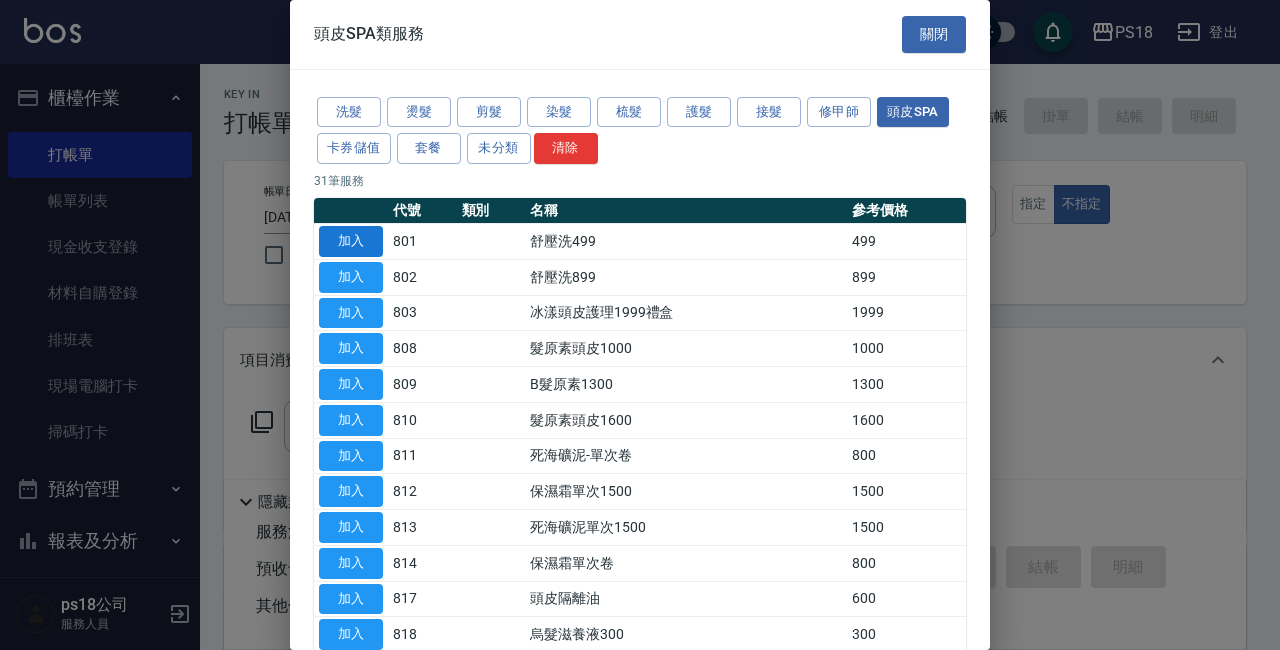 click on "加入" at bounding box center [351, 241] 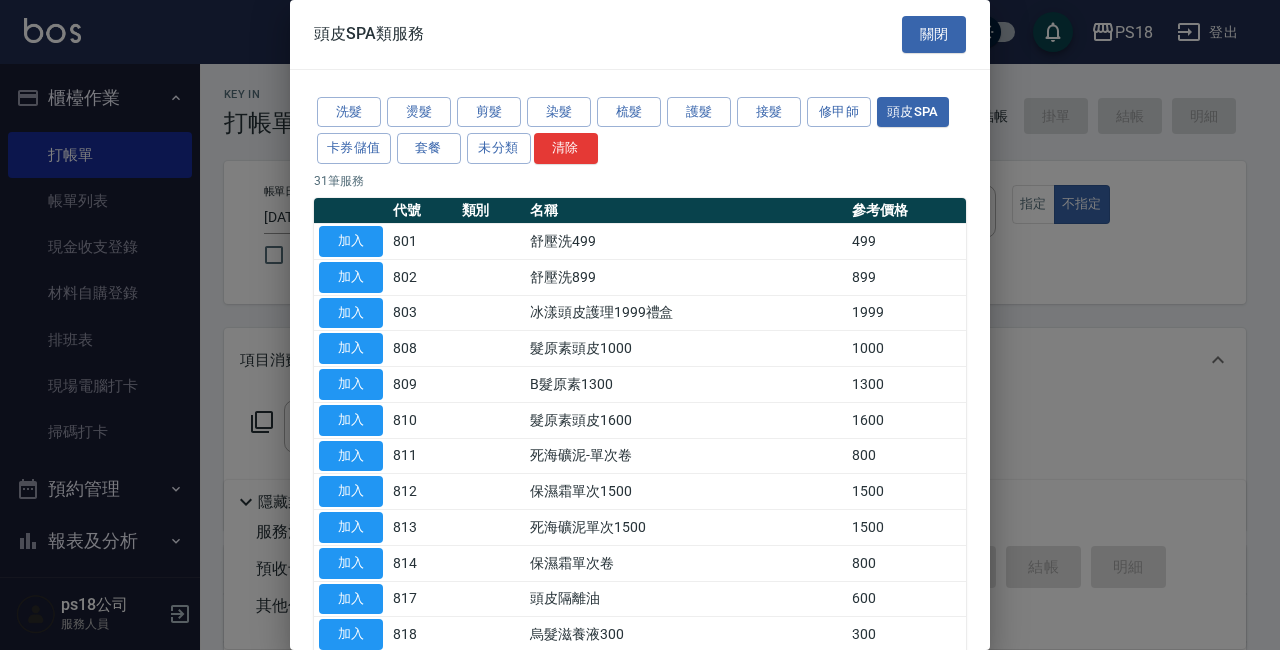 type on "舒壓洗499(801)" 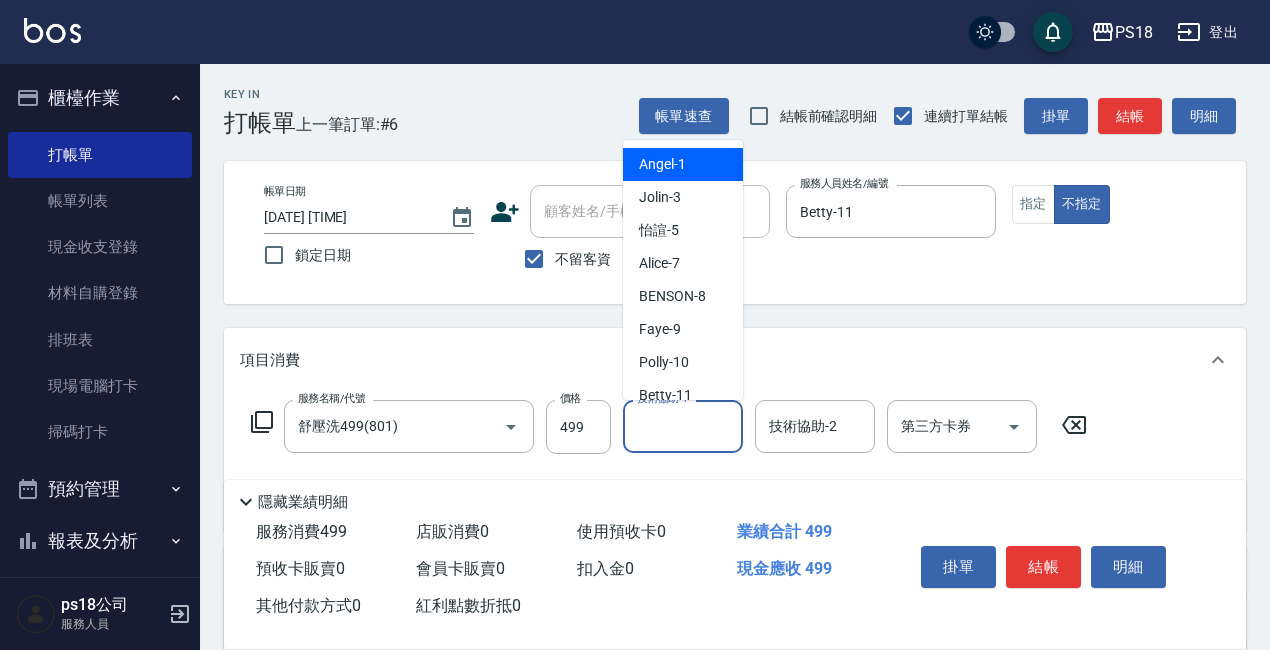 click on "技術協助-1" at bounding box center (683, 426) 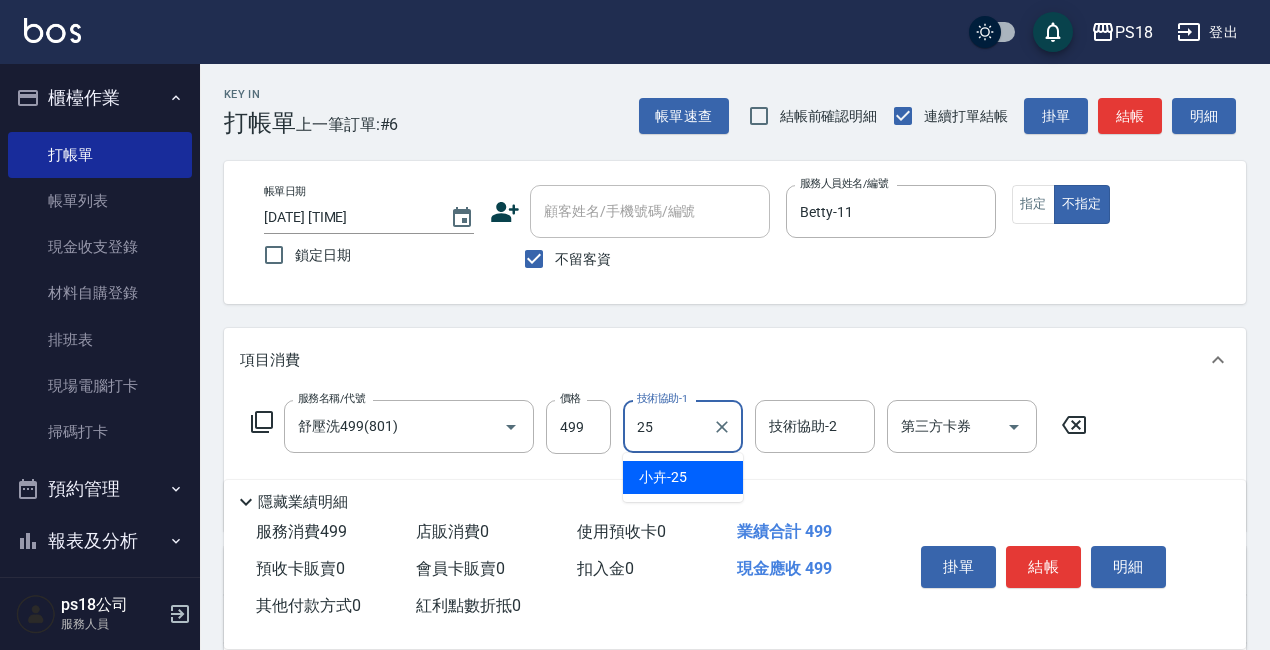 type on "小卉-25" 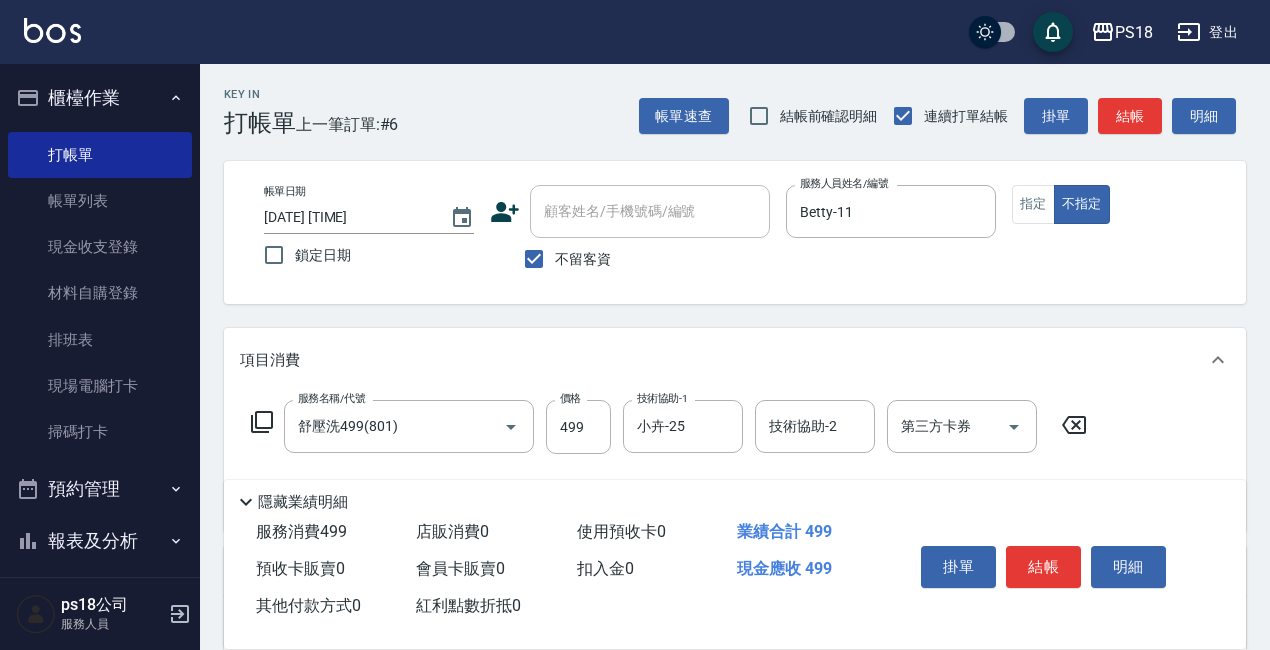 click 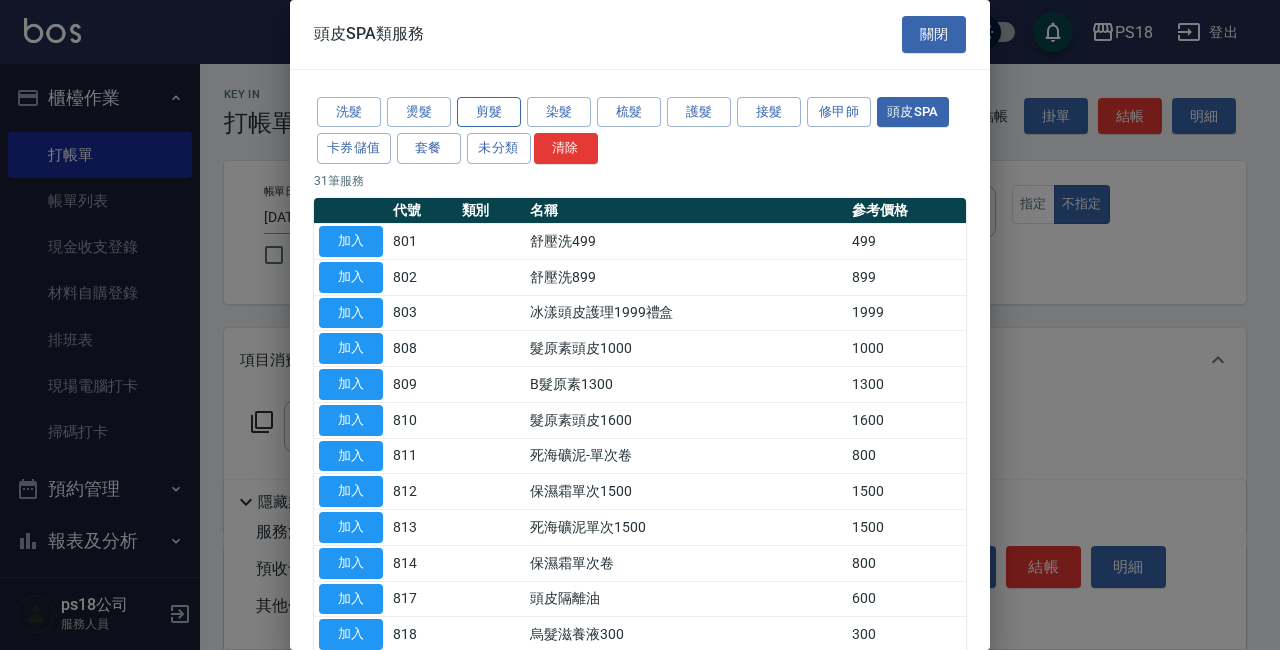 click on "剪髮" at bounding box center [489, 112] 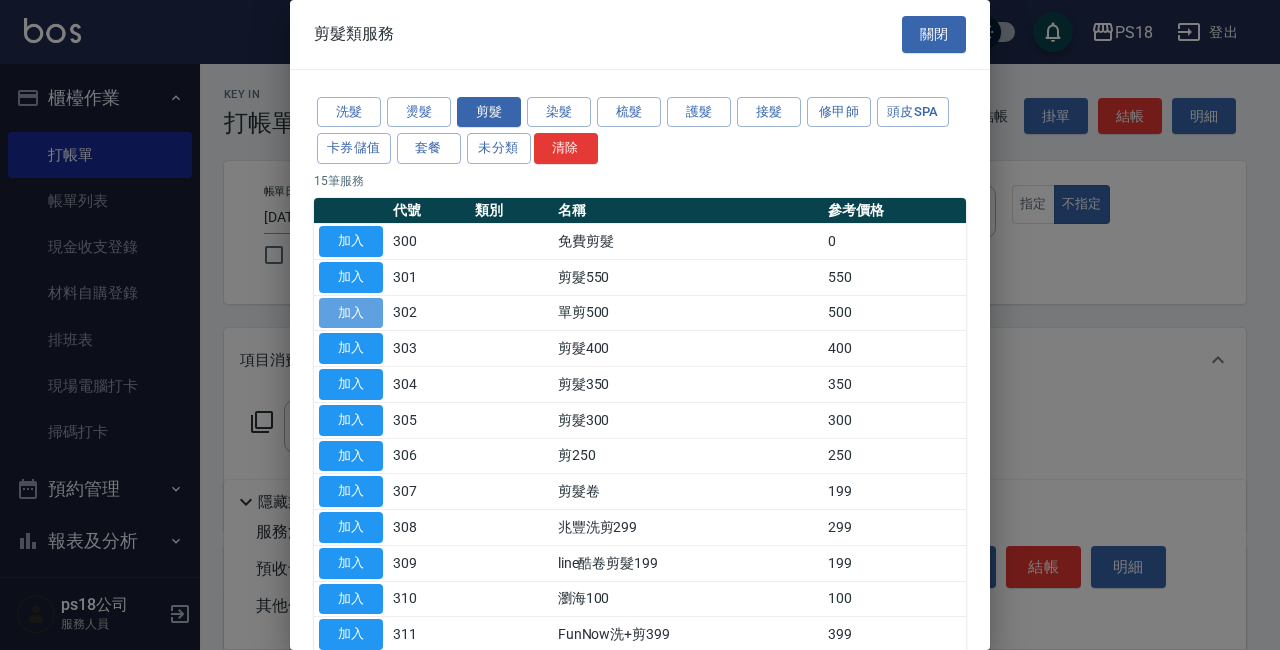click on "加入" at bounding box center [351, 313] 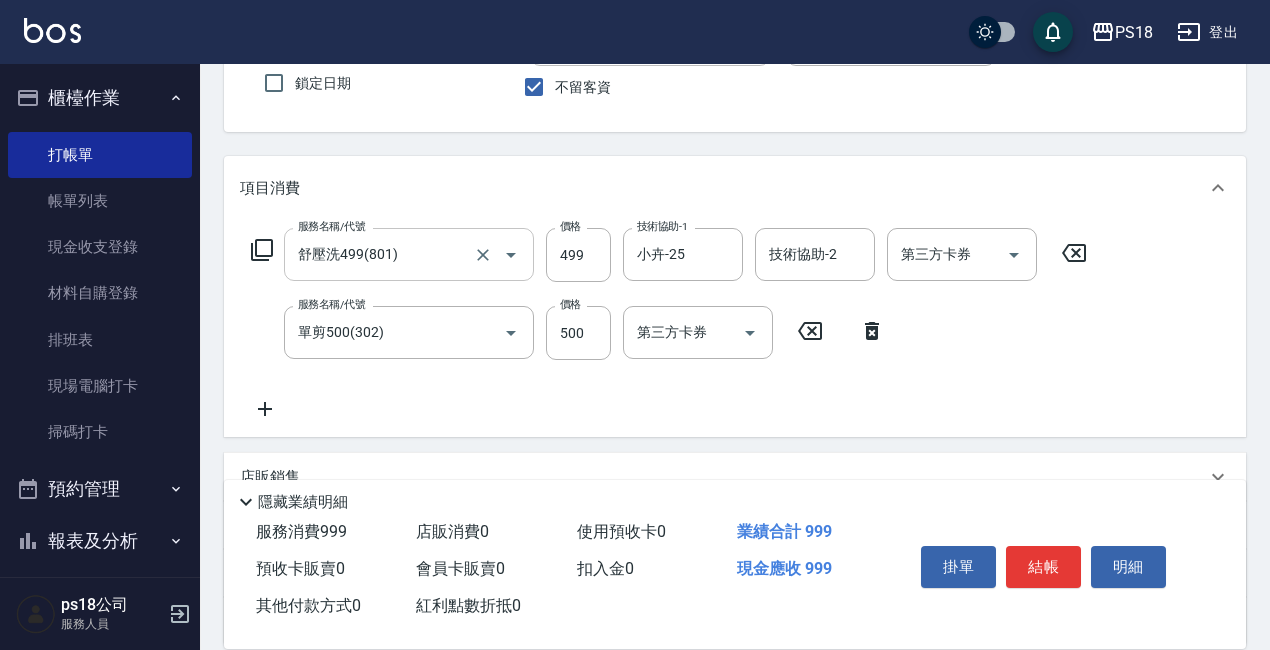 scroll, scrollTop: 359, scrollLeft: 0, axis: vertical 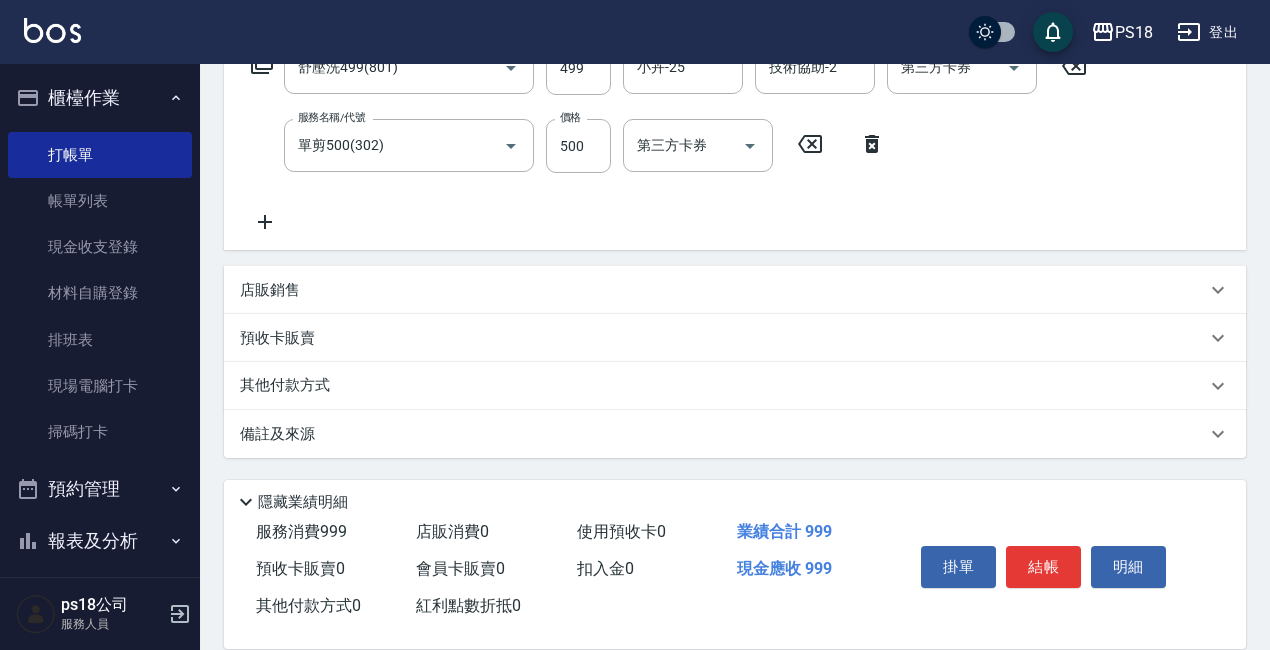 click on "備註及來源" at bounding box center (277, 434) 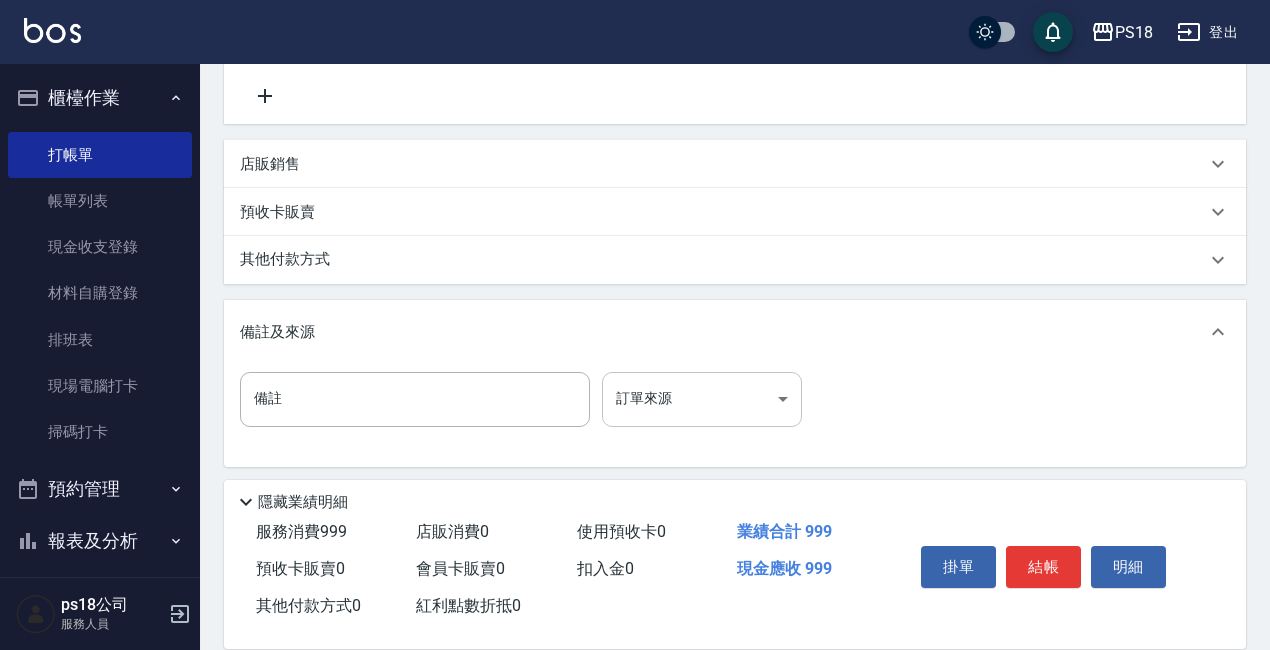 scroll, scrollTop: 487, scrollLeft: 0, axis: vertical 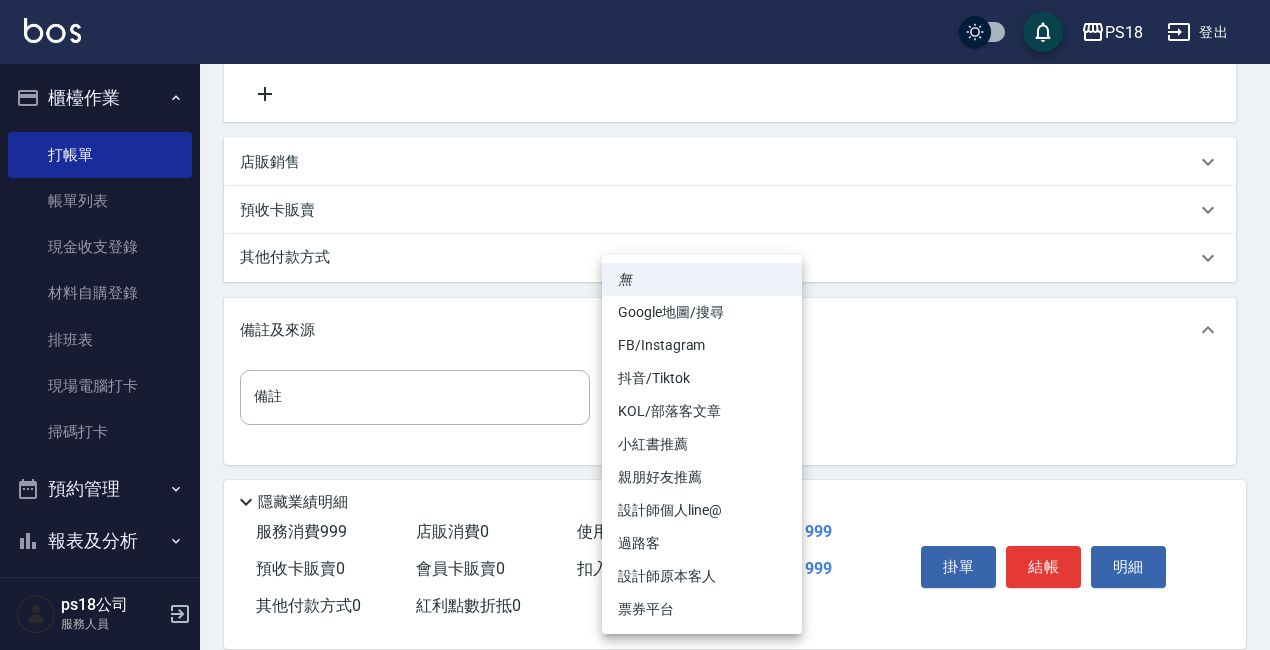 click on "帳單日期 [DATE] [TIME] 顧客姓名/手機號碼/編號 顧客姓名/手機號碼/編號 不留客資 服務人員姓名/編號 [LAST]-[NUMBER] 服務人員姓名/編號 指定 不指定 項目消費 服務名稱/代號 舒壓洗[PRICE]([NUMBER]) 服務名稱/代號 價格 [PRICE] 價格 技術協助-1 [LAST]-[NUMBER] 技術協助-1 技術協助-2 技術協助-2 第三方卡券 第三方卡券 服務名稱/代號 單剪[PRICE]([NUMBER]) 服務名稱/代號 價格 [PRICE]" at bounding box center [635, 85] 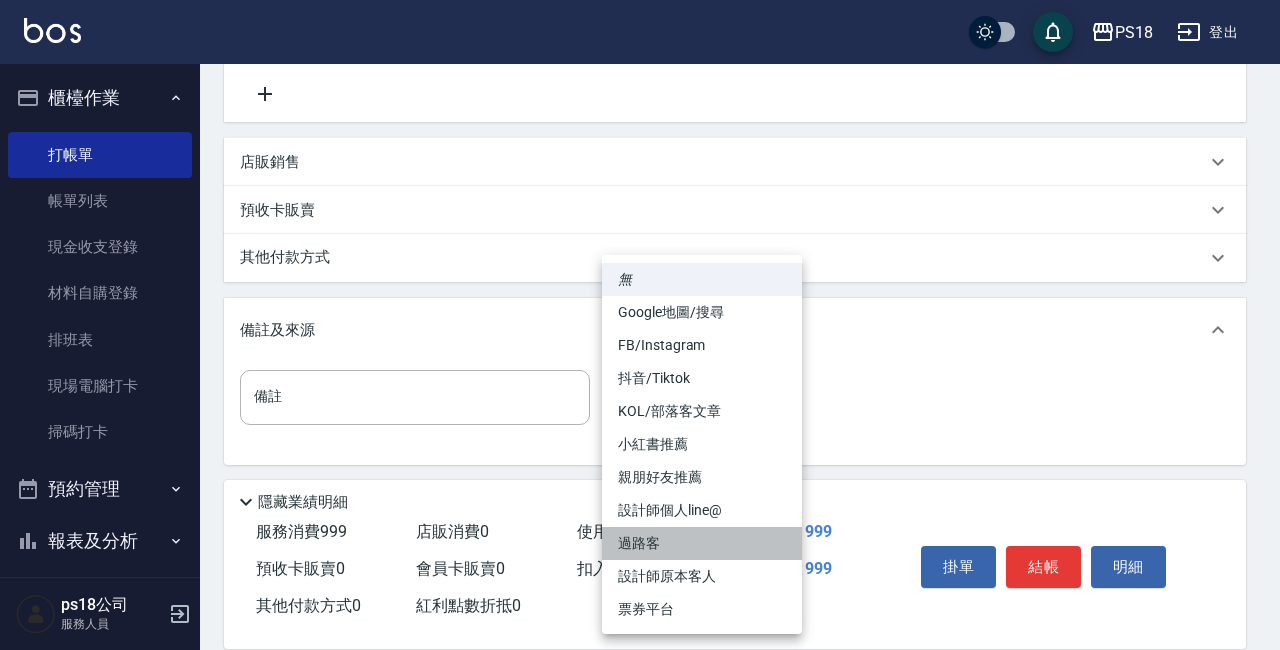 click on "過路客" at bounding box center [702, 543] 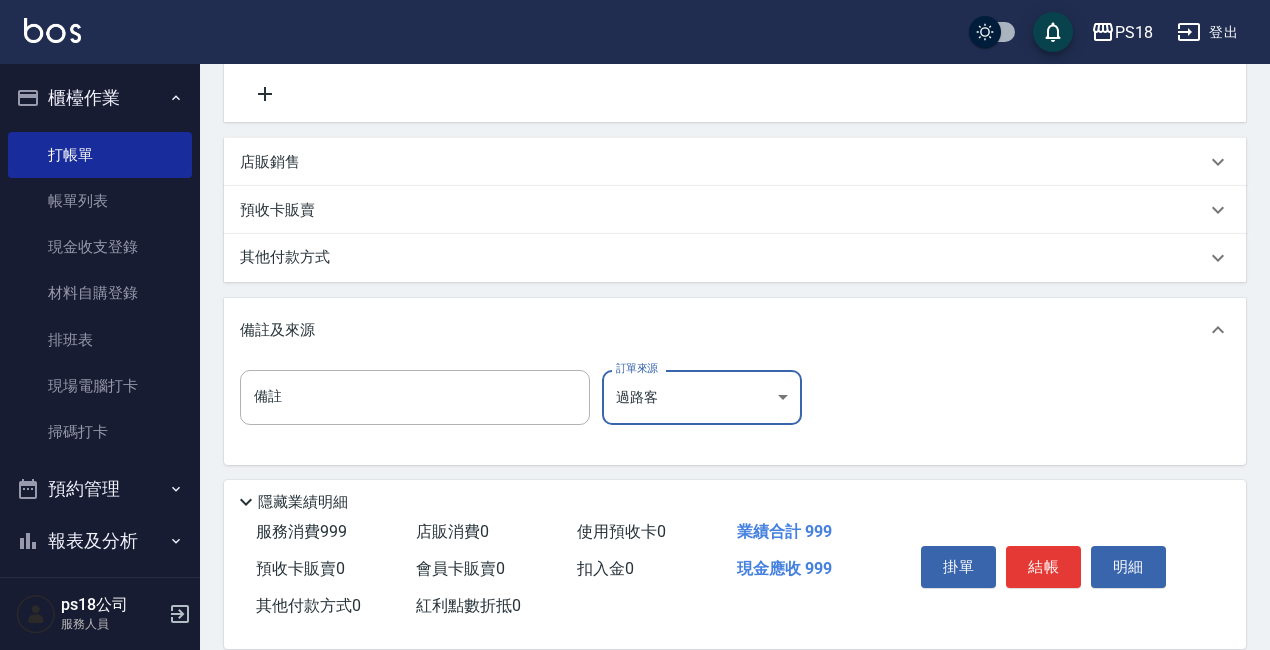 drag, startPoint x: 1025, startPoint y: 563, endPoint x: 988, endPoint y: 550, distance: 39.217342 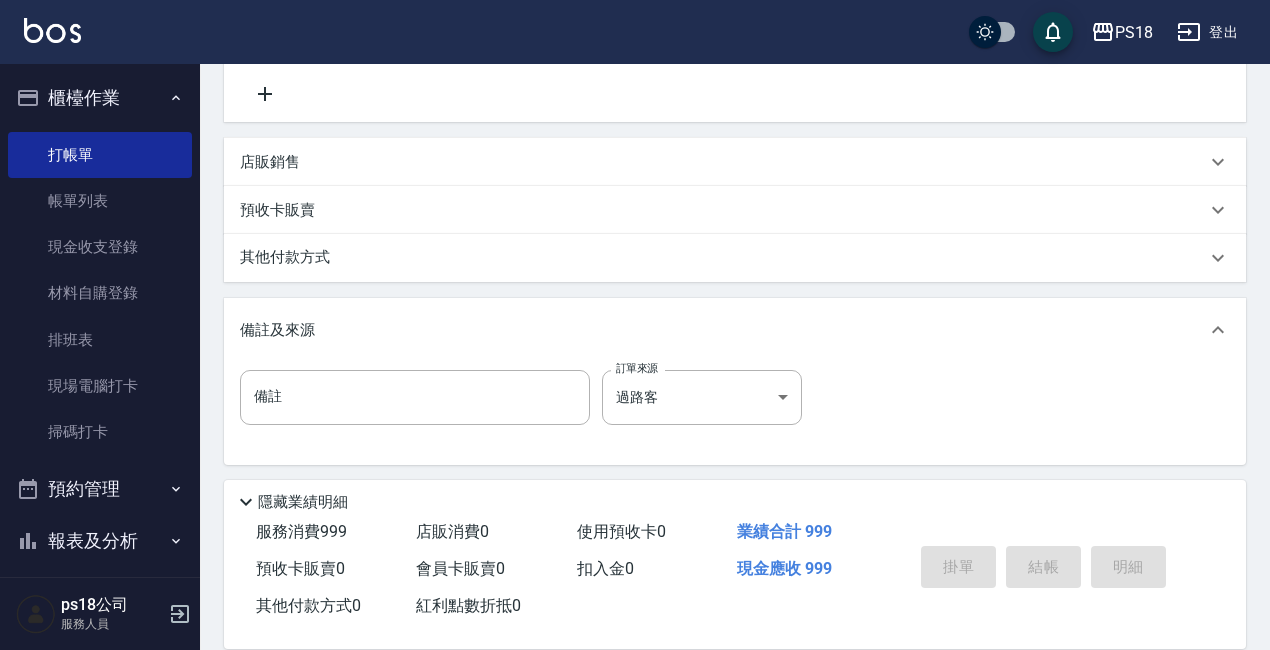 type on "[DATE] [TIME]" 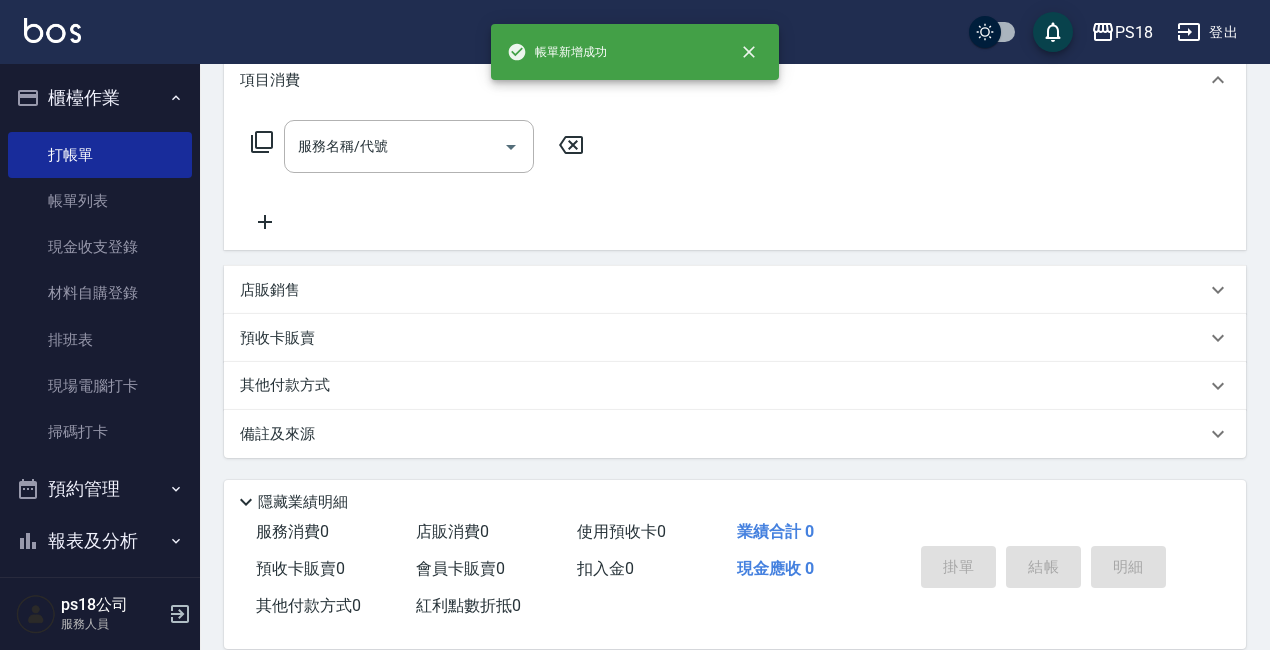 scroll, scrollTop: 0, scrollLeft: 0, axis: both 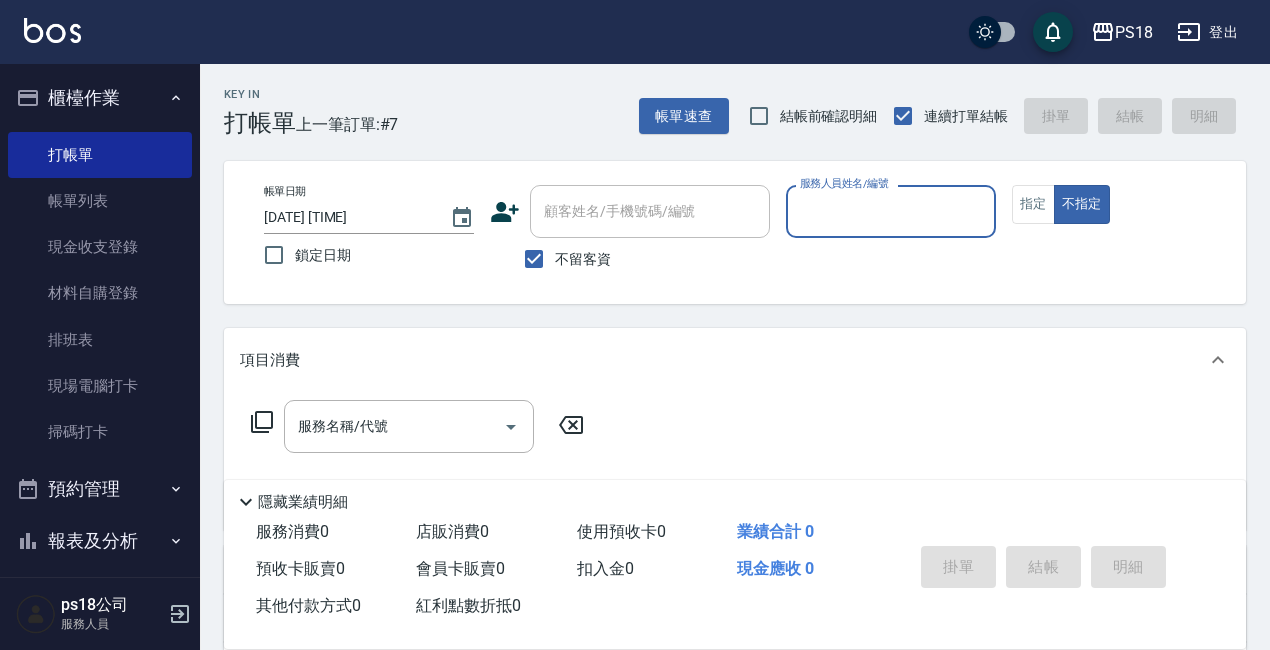 click on "服務人員姓名/編號" at bounding box center (891, 211) 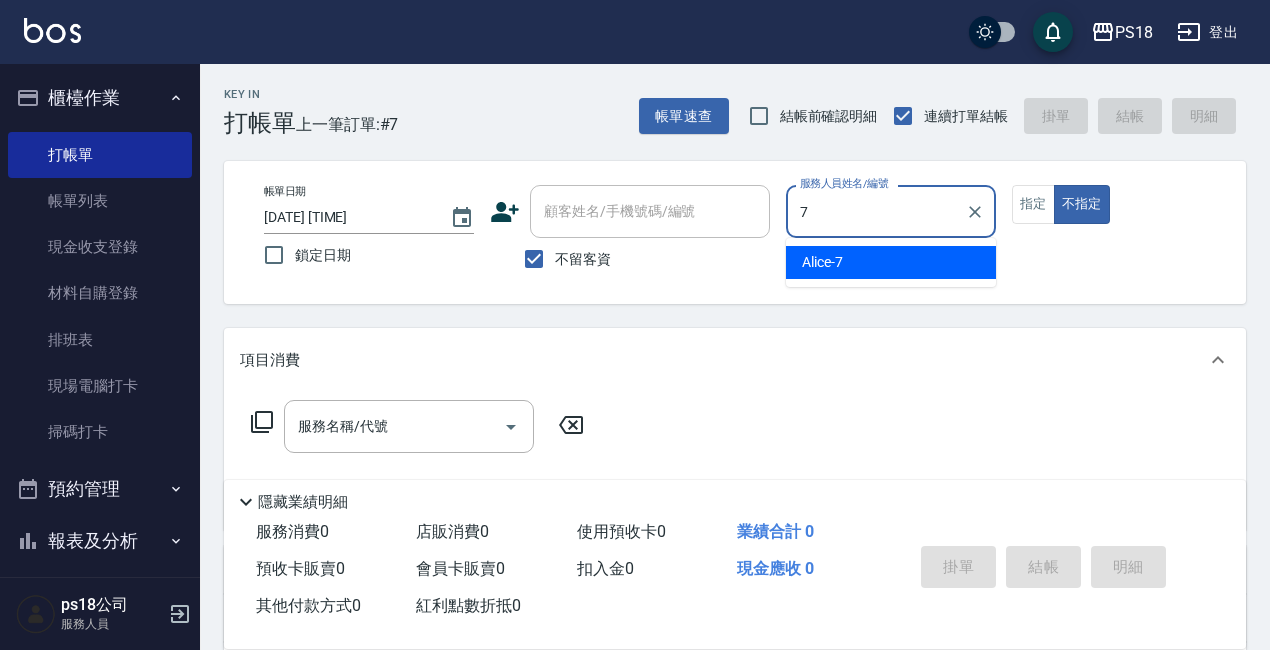 type on "Alice-7" 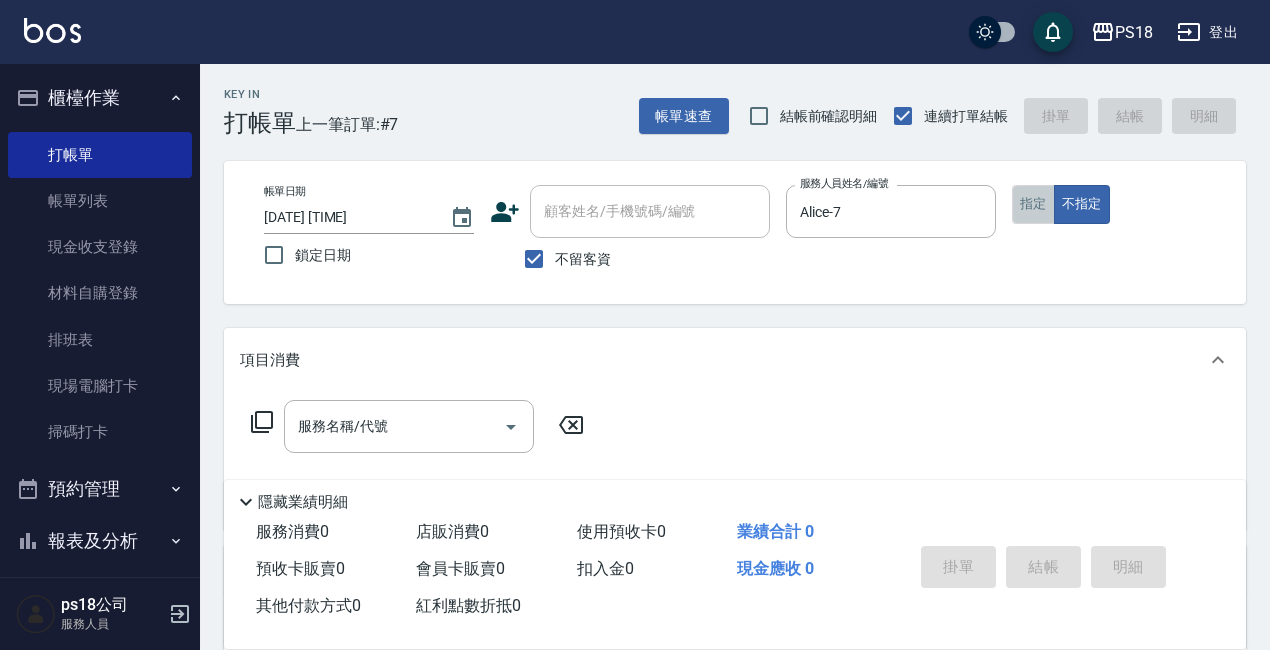 click on "指定" at bounding box center [1033, 204] 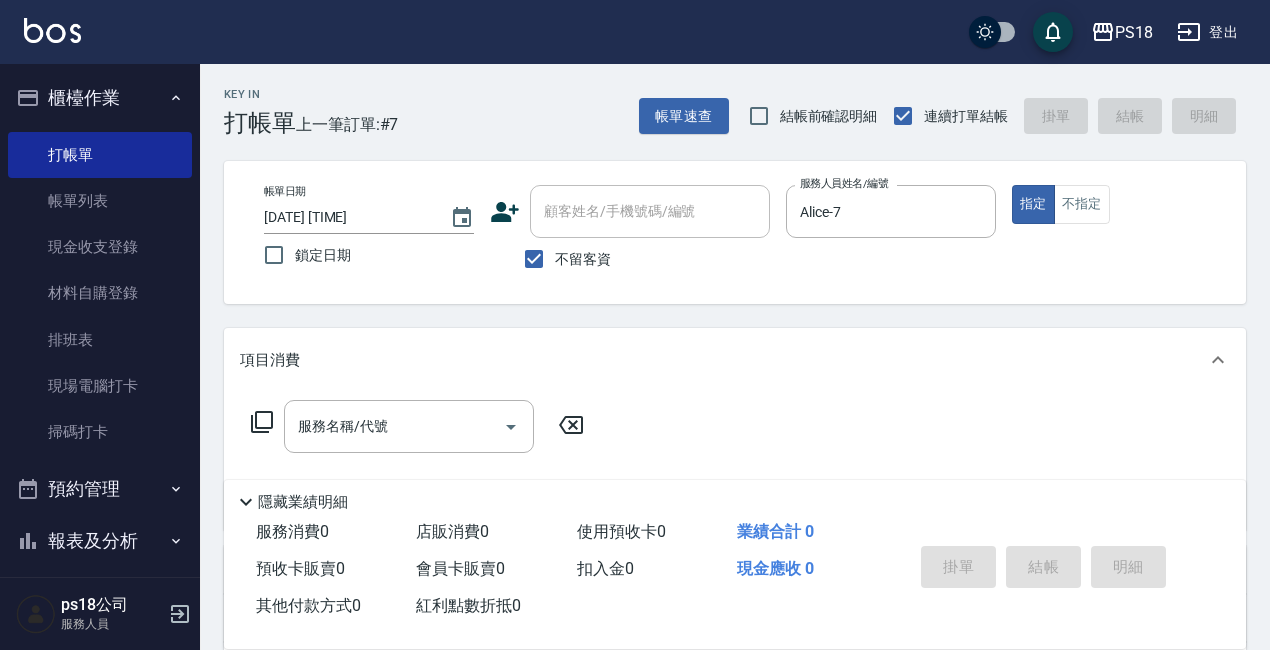 click 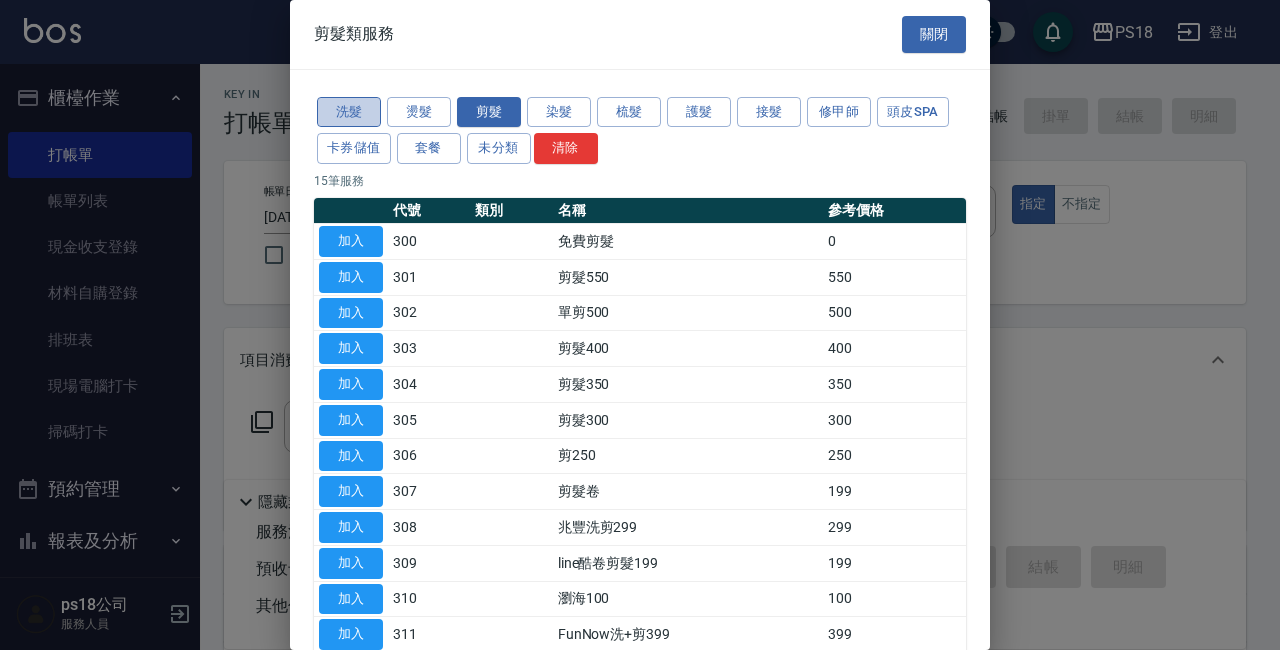 click on "洗髮" at bounding box center [349, 112] 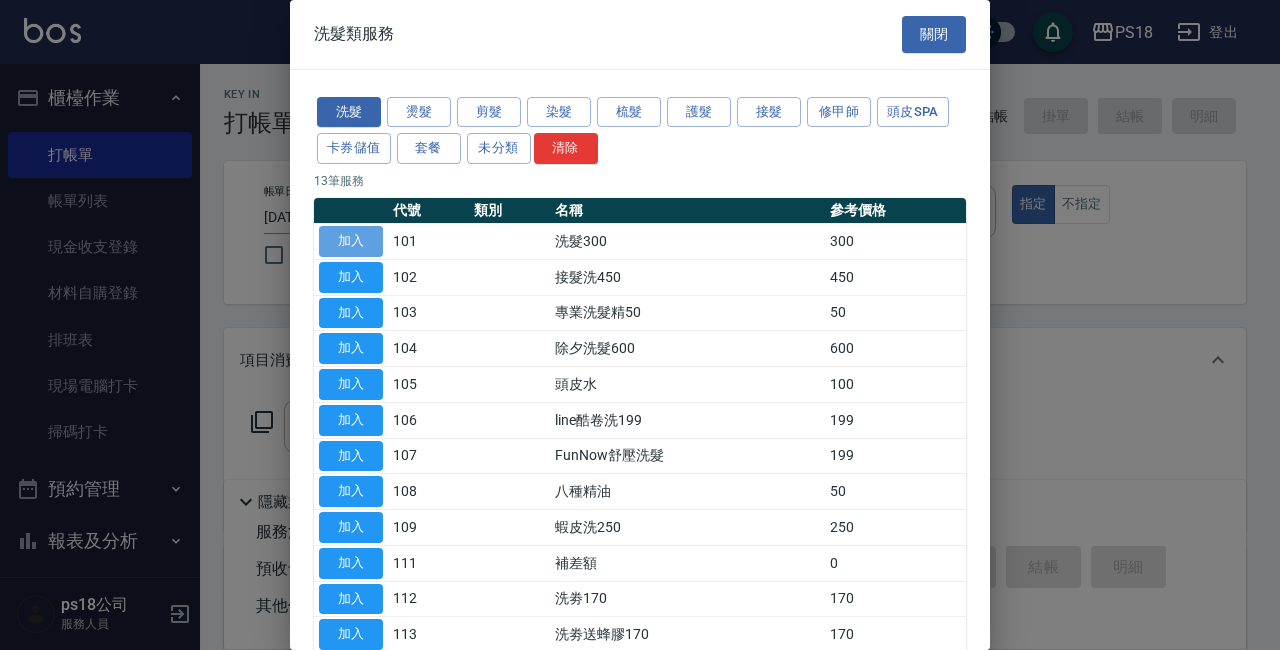 click on "加入" at bounding box center (351, 241) 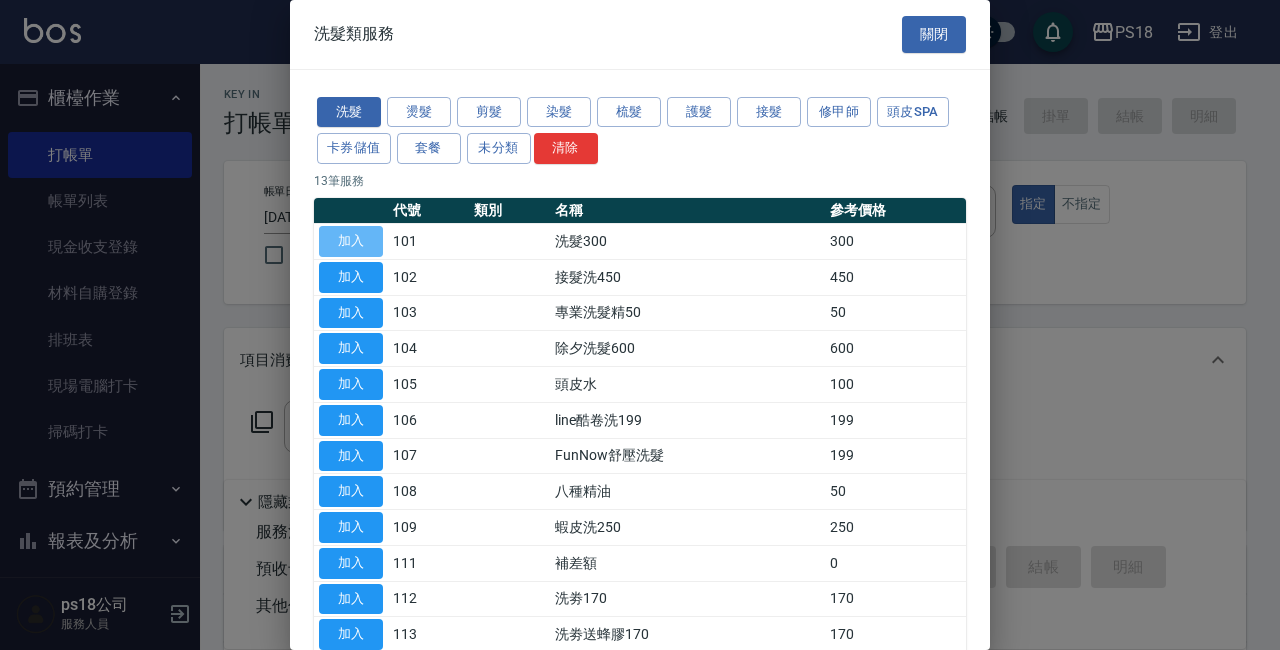 type on "洗髮300(101)" 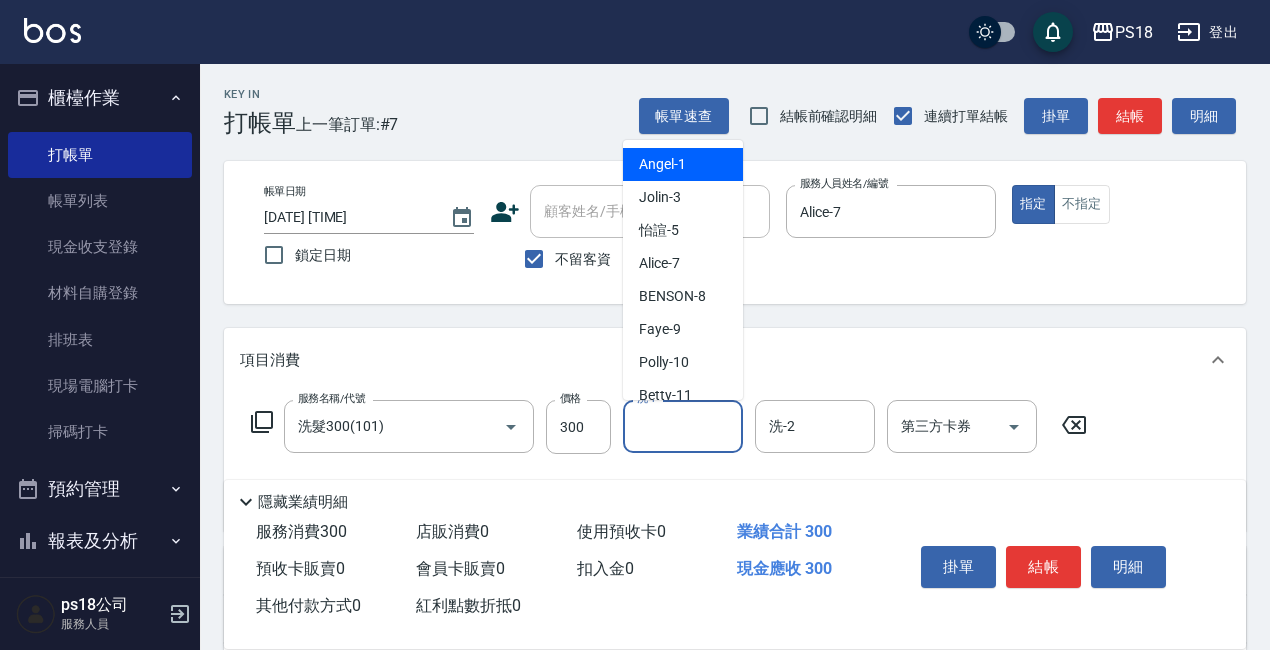 click on "洗-1" at bounding box center [683, 426] 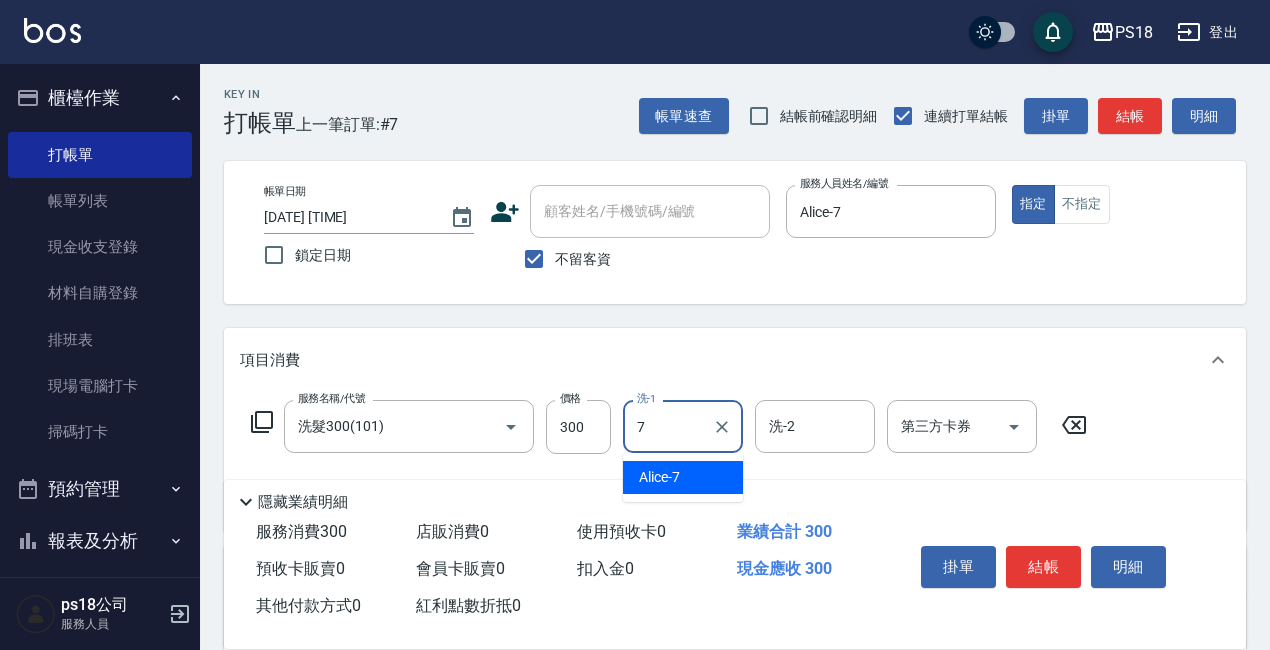 type on "Alice-7" 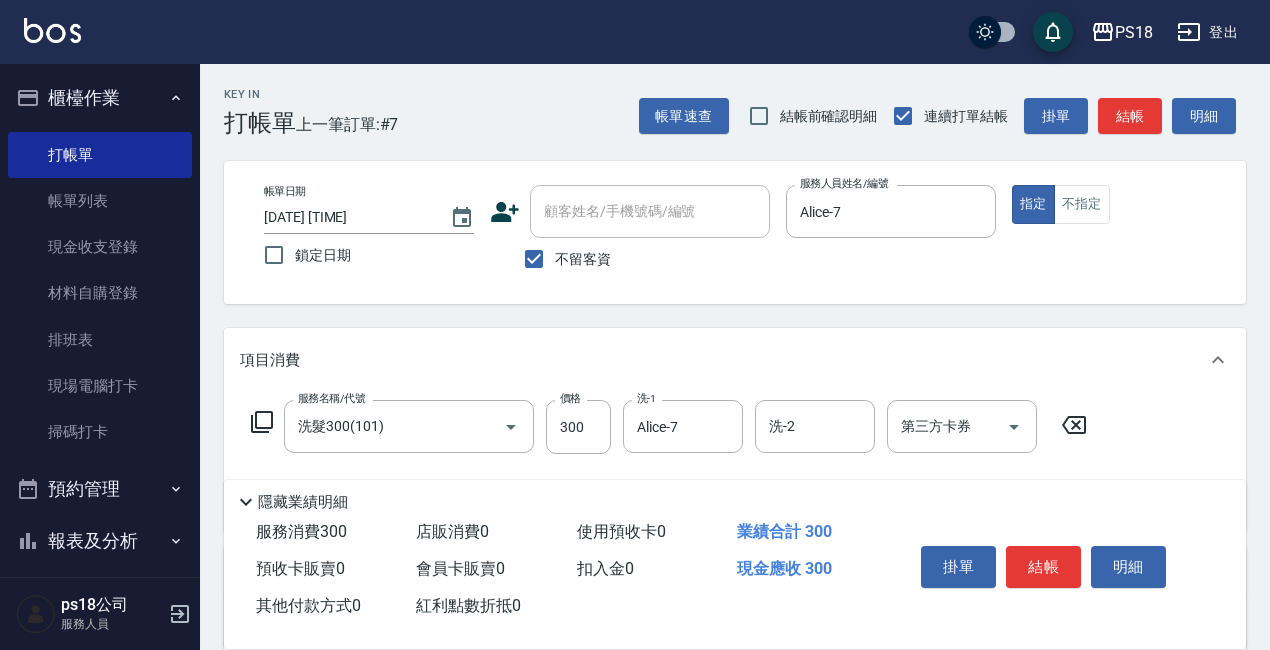 click 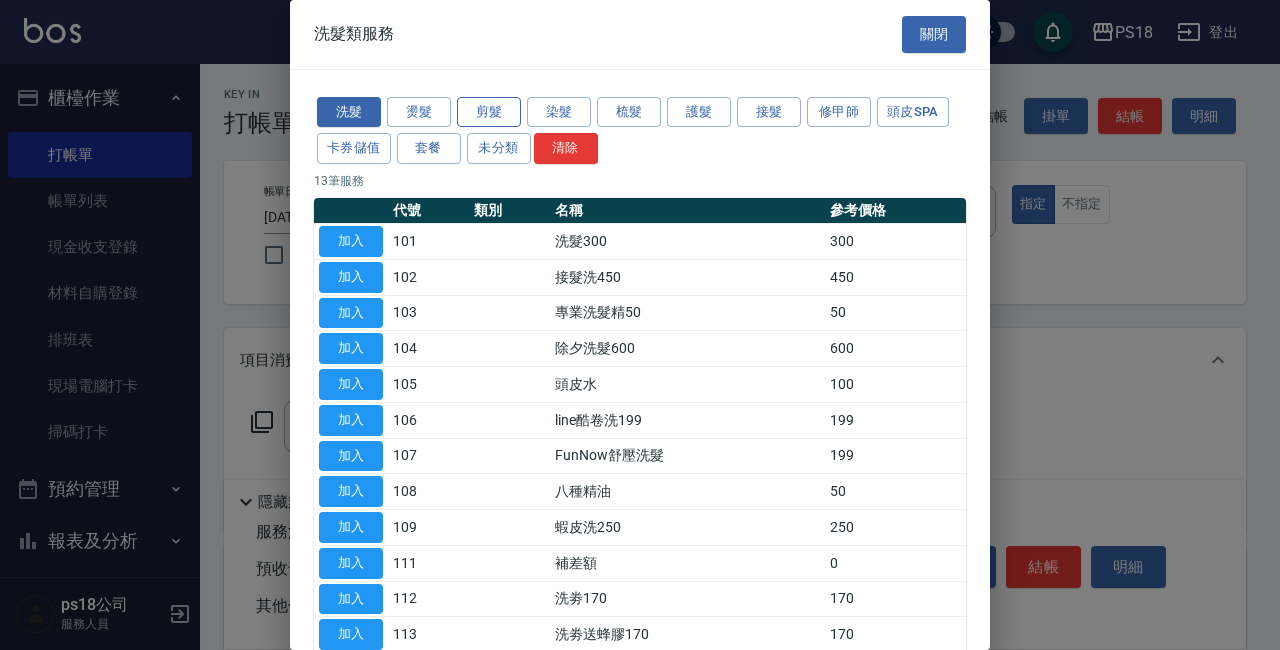 click on "剪髮" at bounding box center [489, 112] 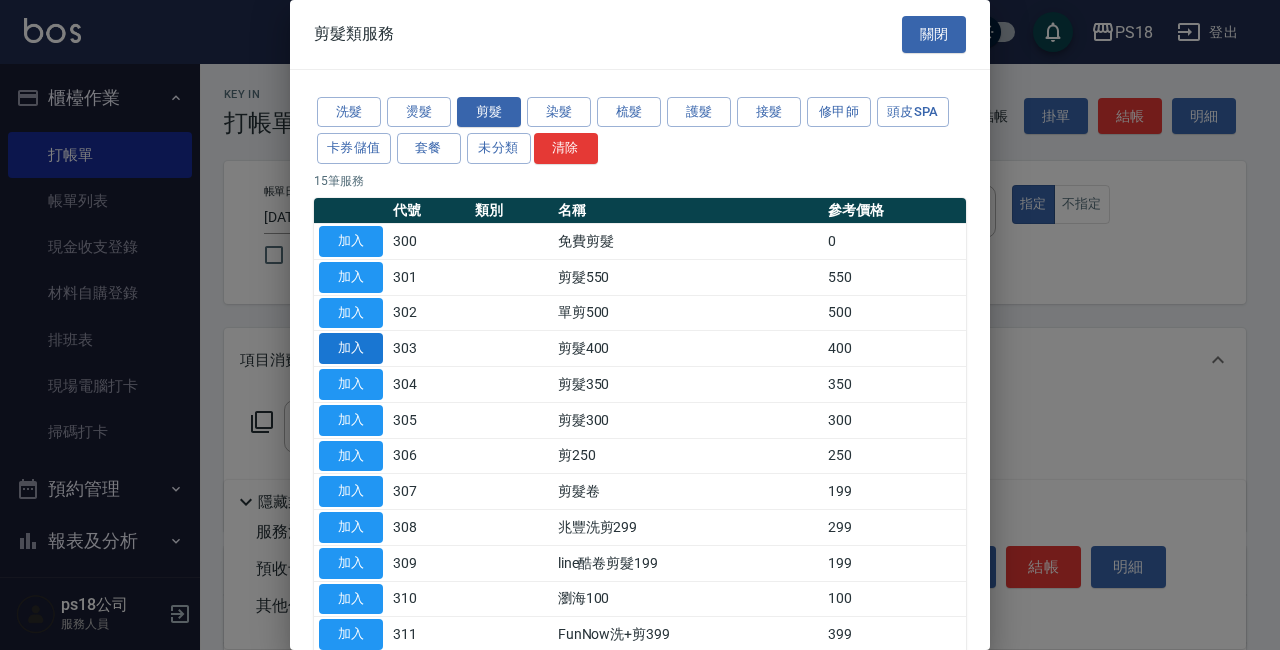 drag, startPoint x: 369, startPoint y: 374, endPoint x: 373, endPoint y: 362, distance: 12.649111 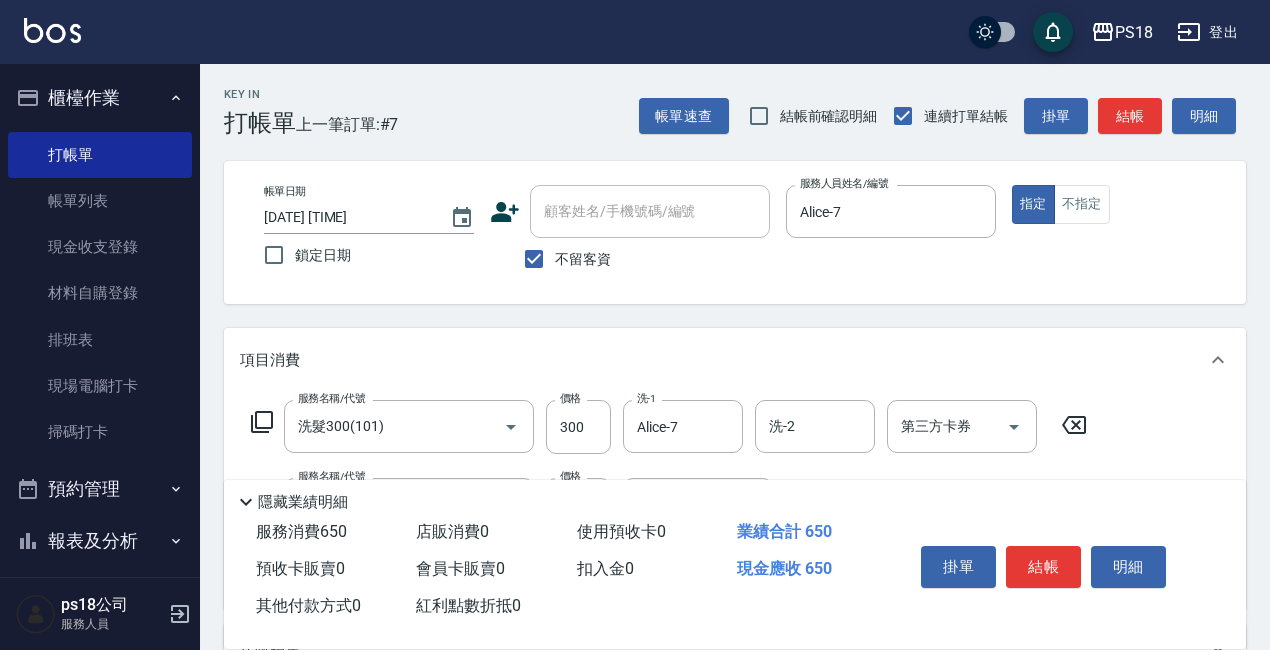 scroll, scrollTop: 359, scrollLeft: 0, axis: vertical 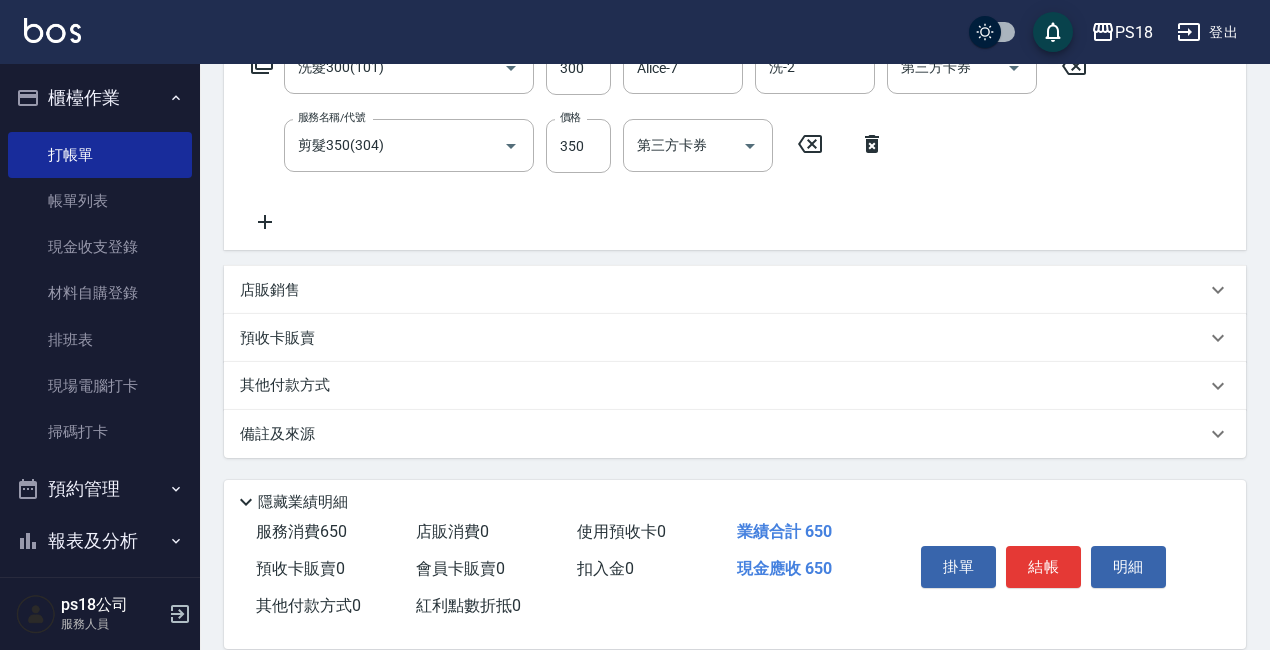 click on "備註及來源" at bounding box center [277, 434] 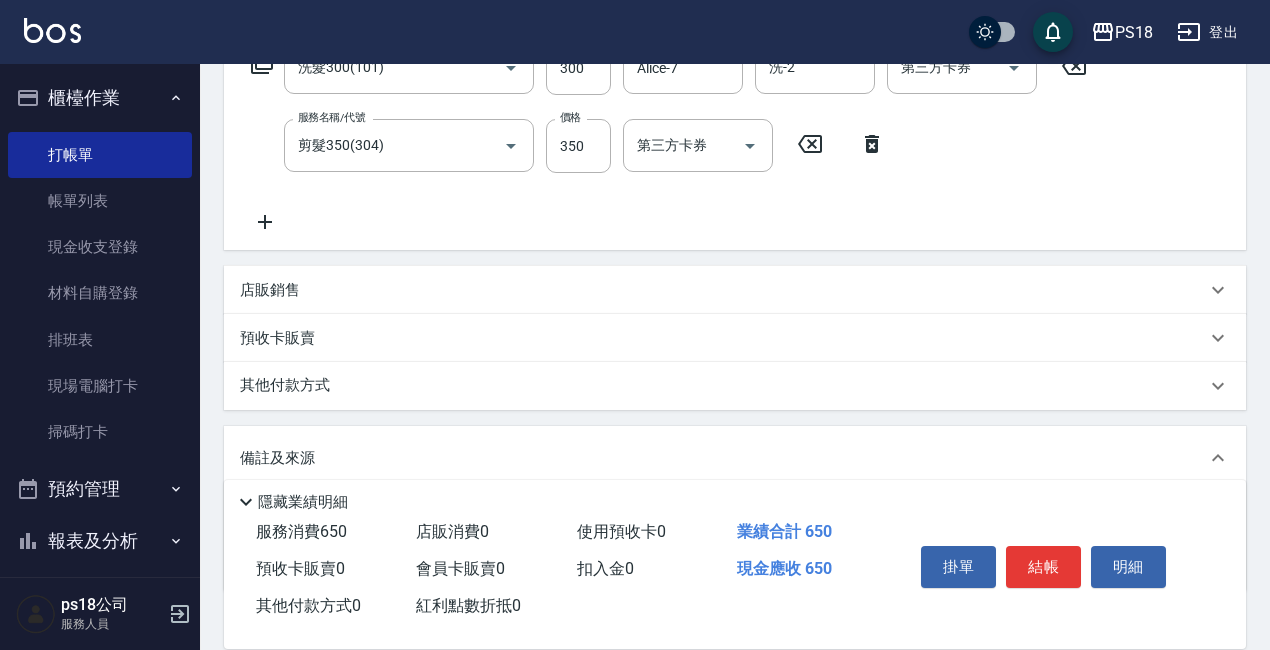 scroll, scrollTop: 492, scrollLeft: 0, axis: vertical 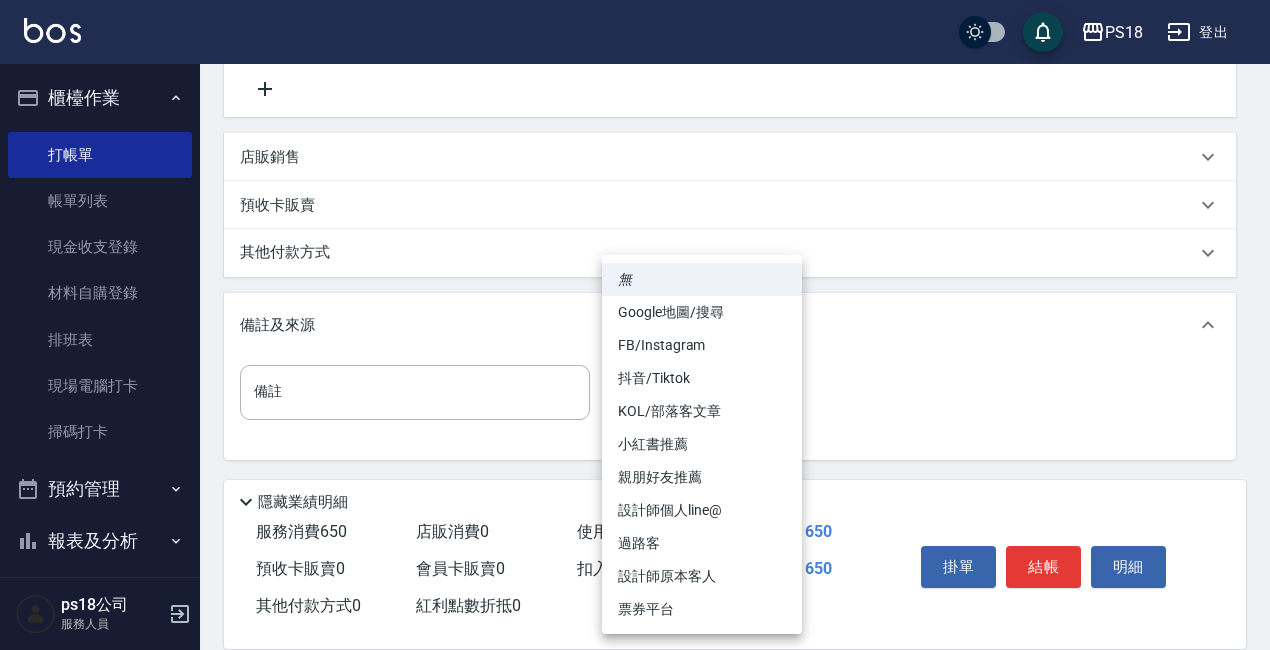 click on "帳單日期 [DATE] [TIME] 顧客姓名/手機號碼/編號 顧客姓名/手機號碼/編號 不留客資 服務人員姓名/編號 [LAST]-[NUMBER] 服務人員姓名/編號 指定 不指定 項目消費 服務名稱/代號 洗髮[PRICE]([NUMBER]) 服務名稱/代號 價格 [PRICE] 價格 洗-1 [LAST]-[NUMBER] 洗-1 洗-2 洗-2 第三方卡券 第三方卡券 服務名稱/代號 剪髮[PRICE]([NUMBER]) 服務名稱/代號 價格 [PRICE] 價格 第三方卡券 第三方卡券" at bounding box center (635, 80) 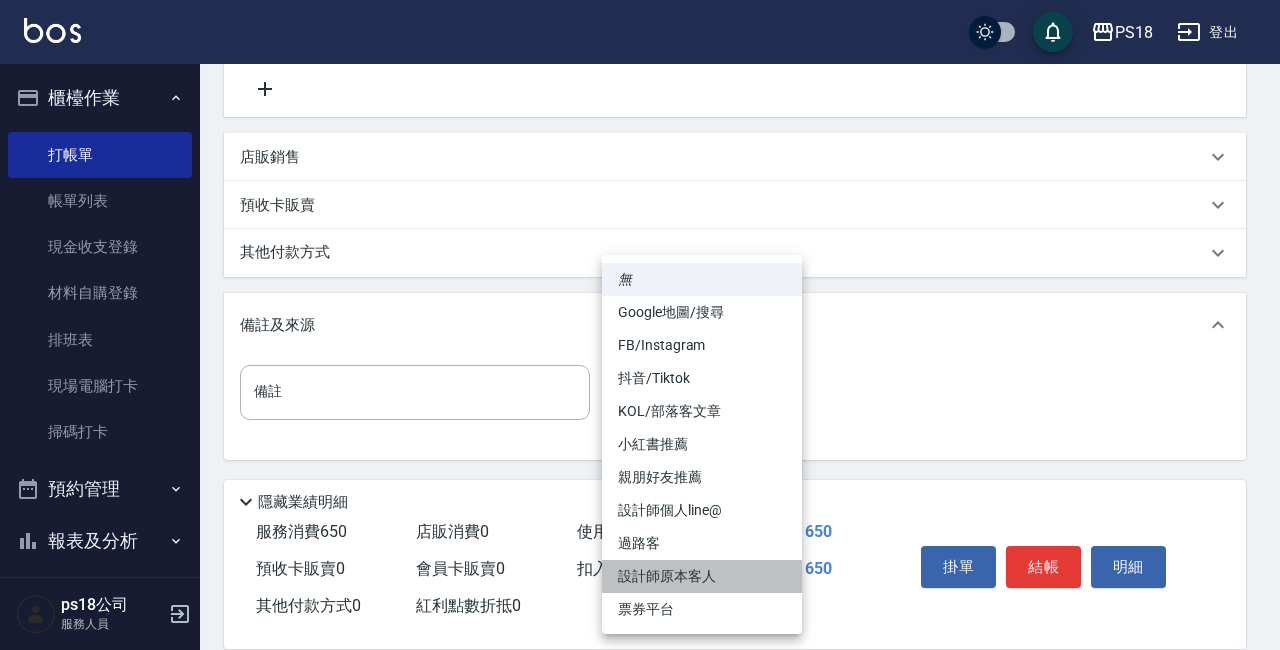 drag, startPoint x: 673, startPoint y: 570, endPoint x: 691, endPoint y: 568, distance: 18.110771 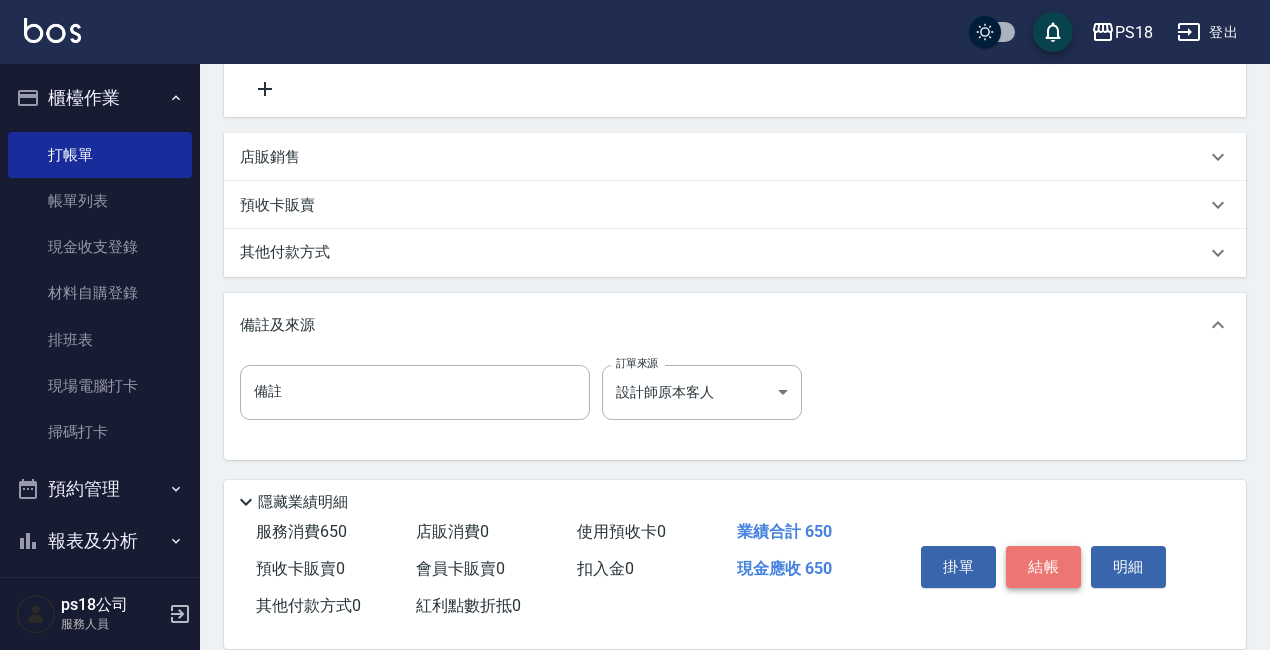 click on "結帳" at bounding box center (1043, 567) 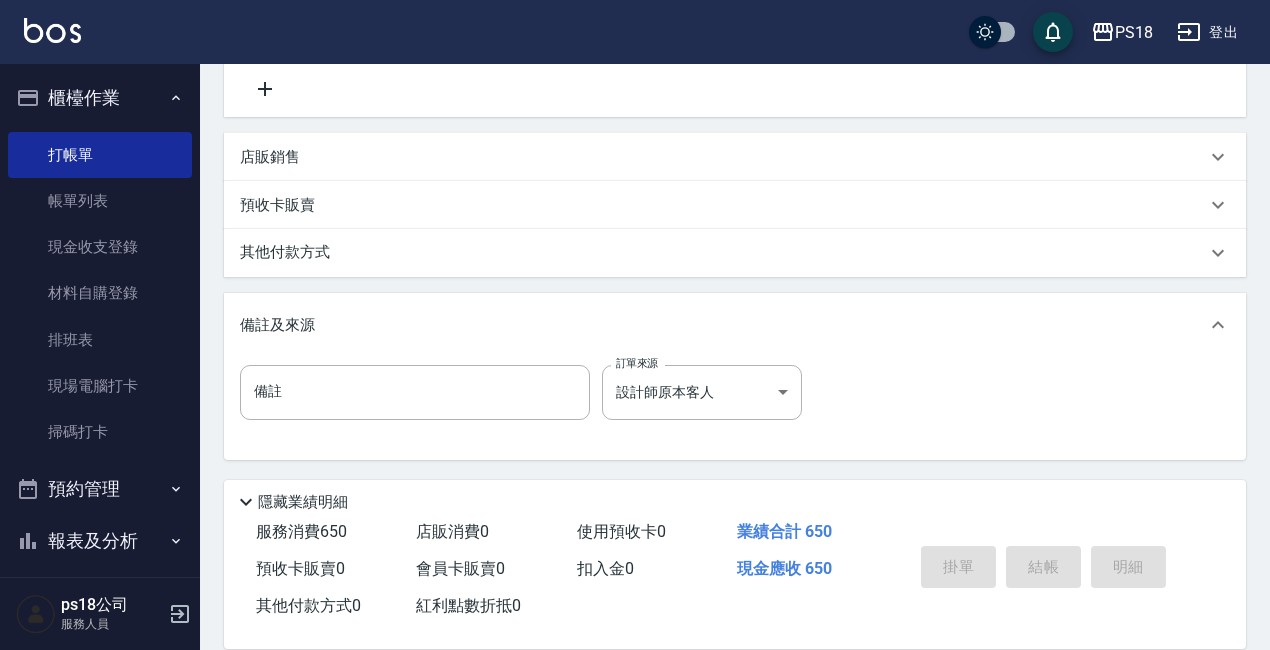 type 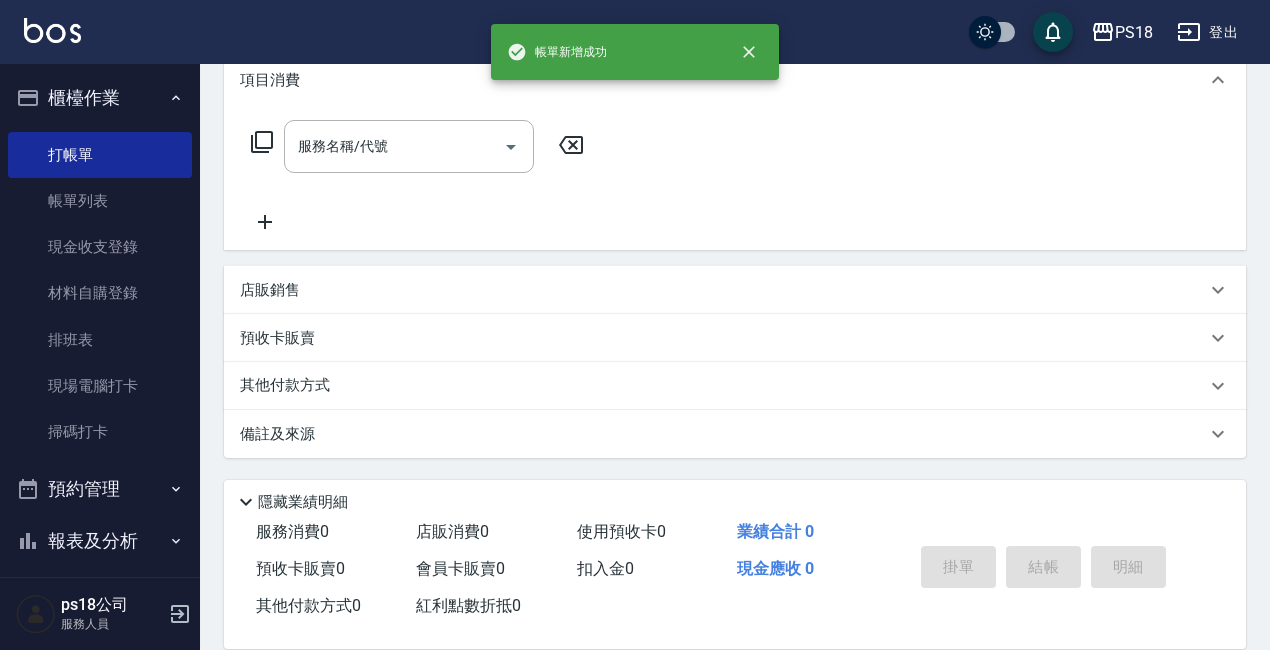 scroll, scrollTop: 0, scrollLeft: 0, axis: both 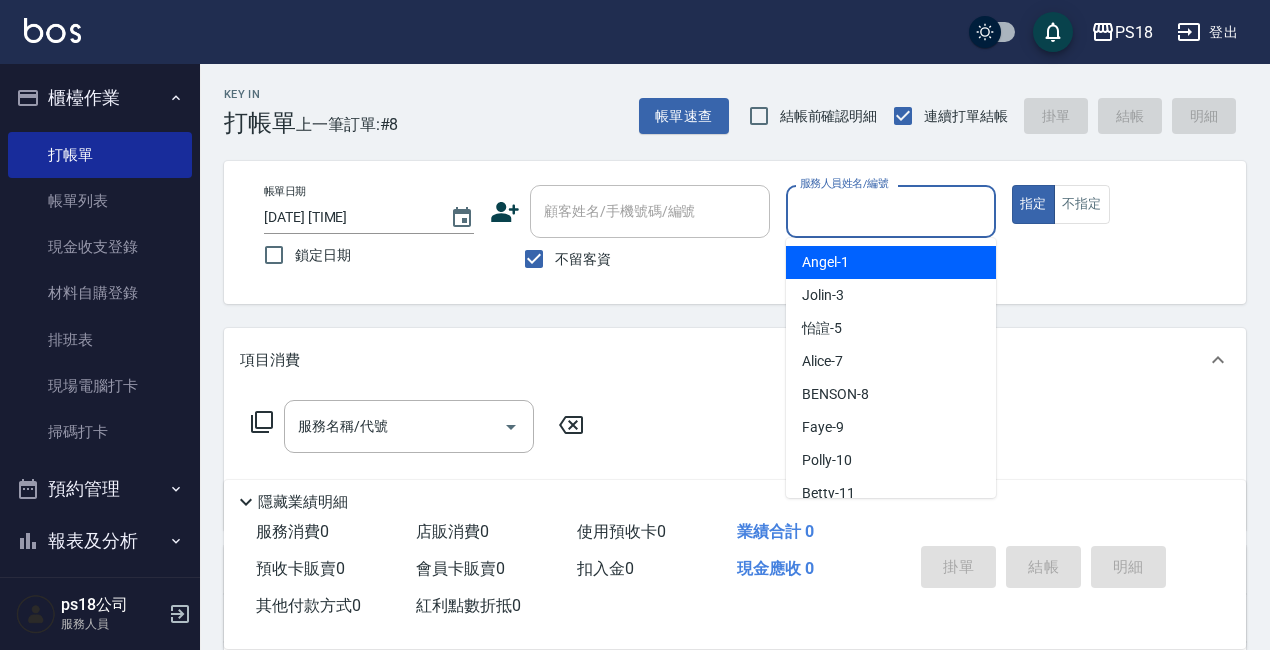 click on "服務人員姓名/編號" at bounding box center [891, 211] 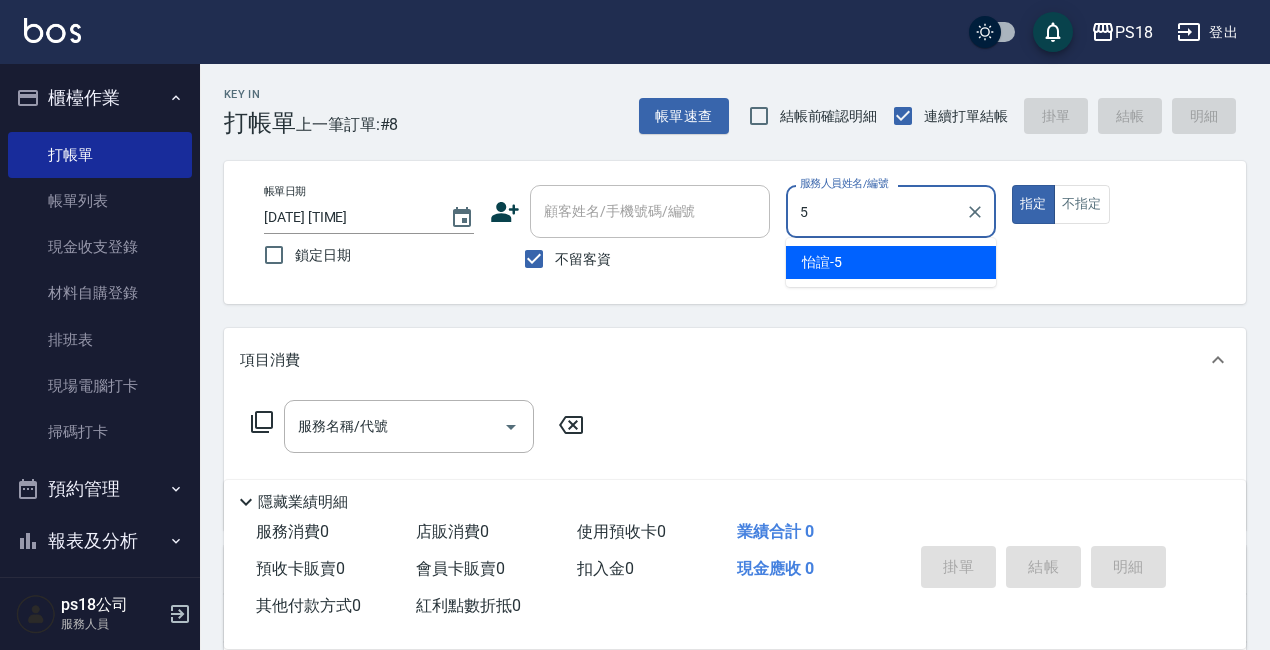 type on "[LAST]-[NUMBER]" 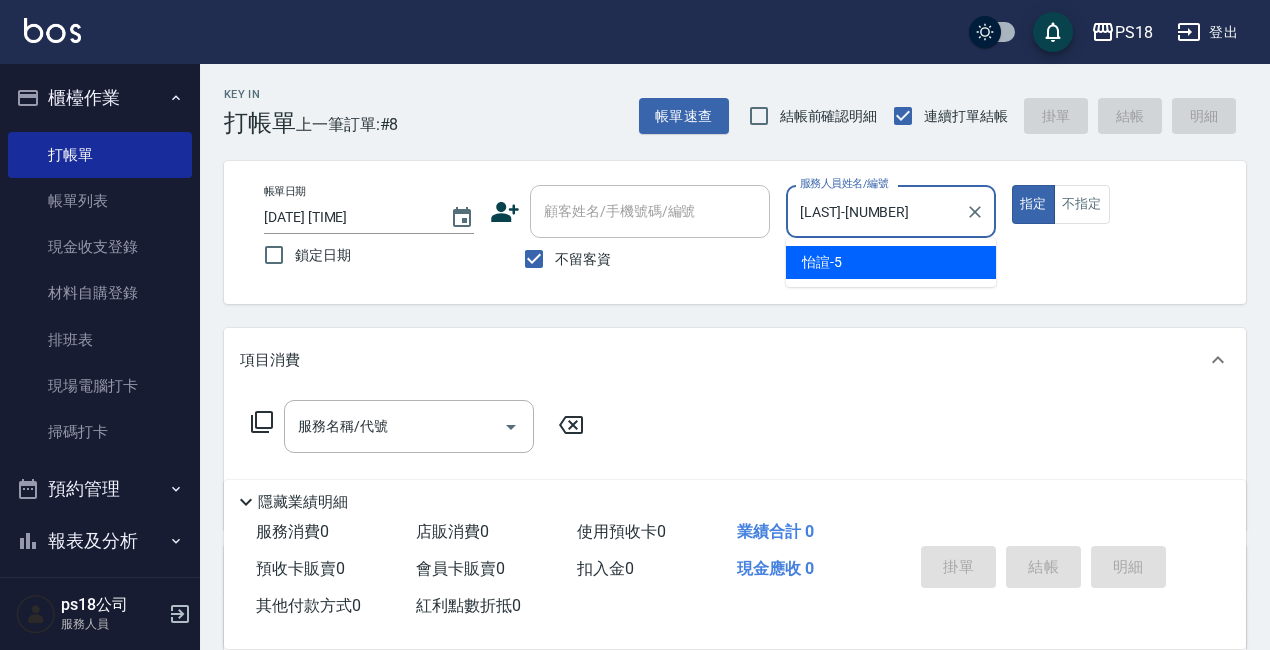 type on "true" 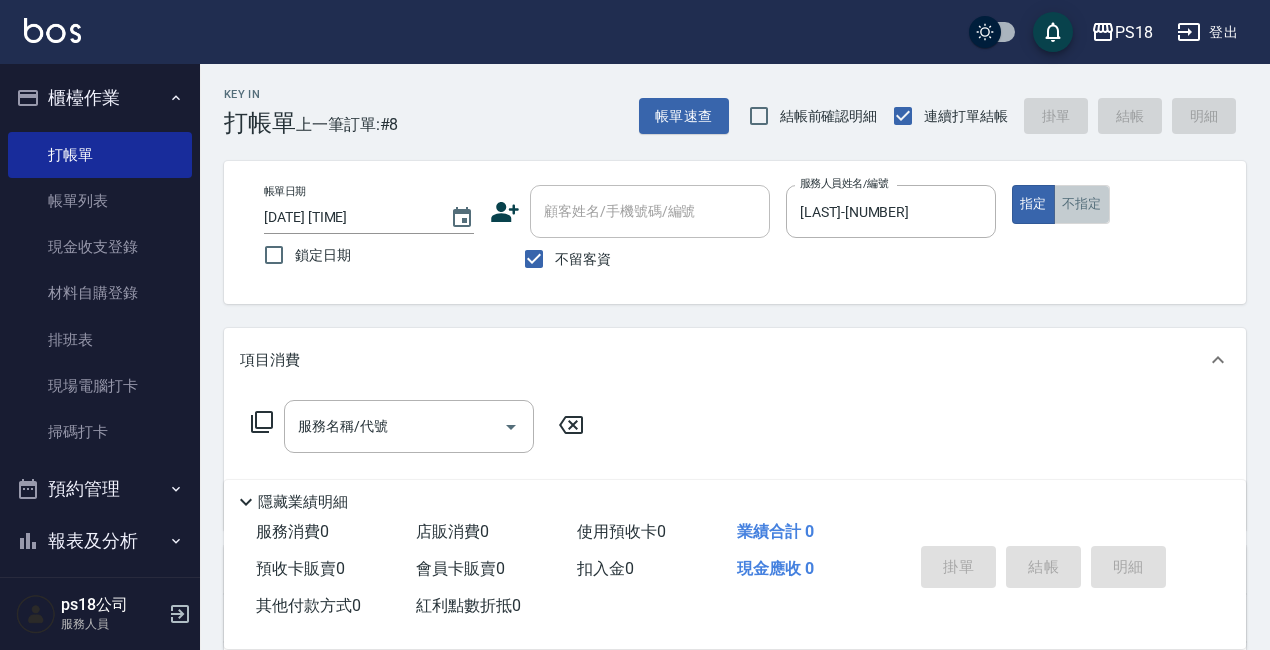 click on "不指定" at bounding box center [1082, 204] 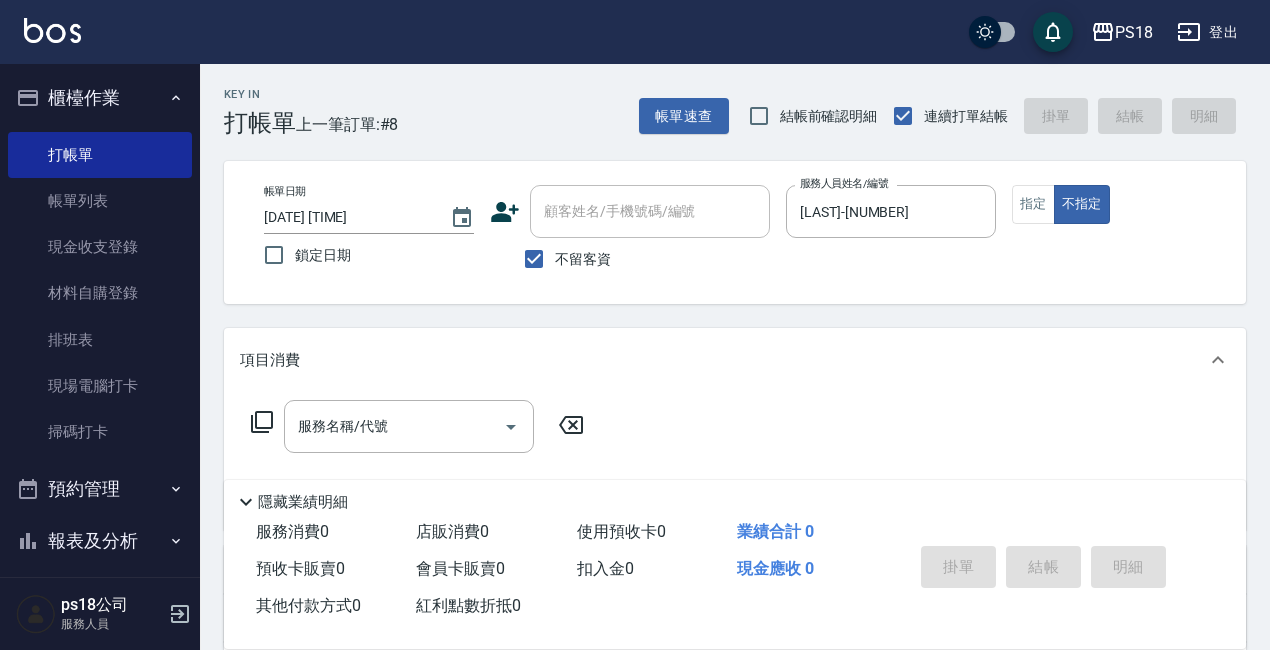 click 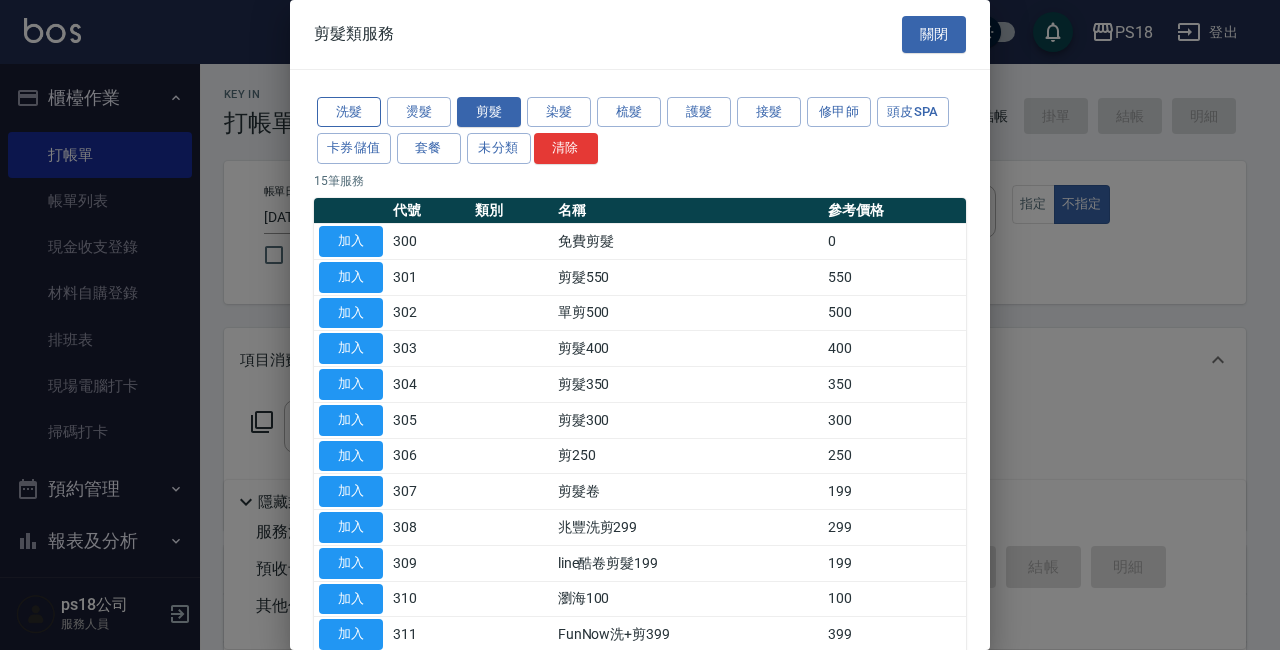 click on "洗髮" at bounding box center [349, 112] 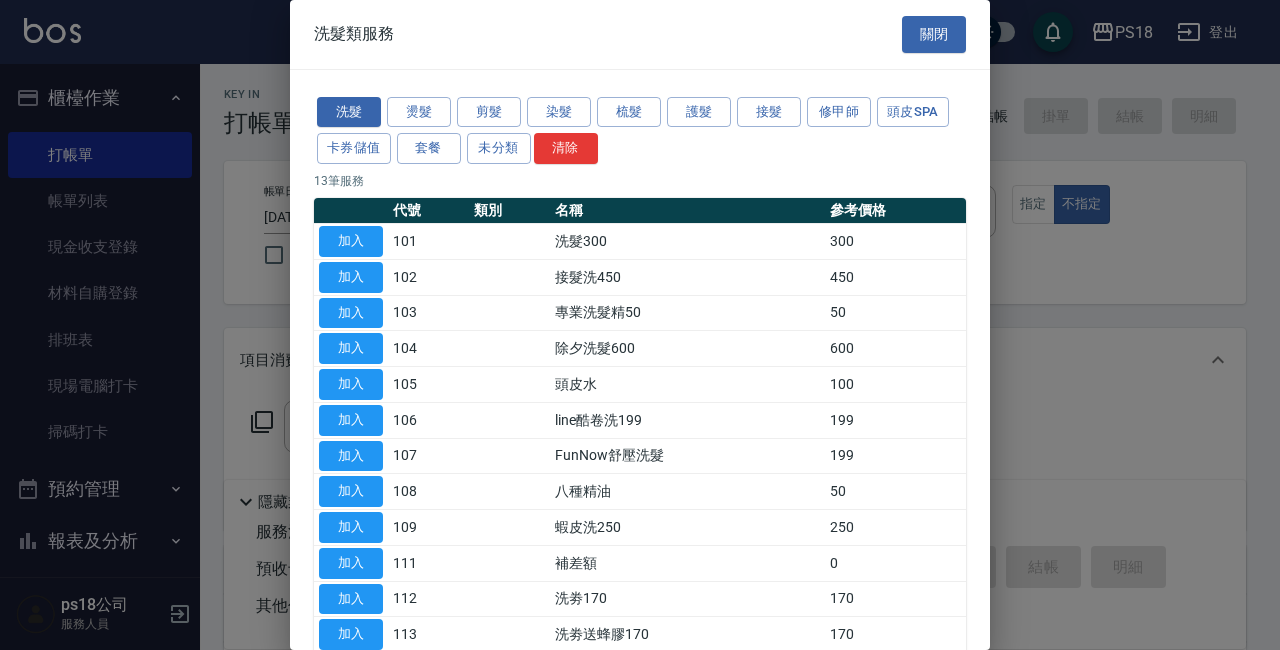drag, startPoint x: 366, startPoint y: 236, endPoint x: 334, endPoint y: 193, distance: 53.600372 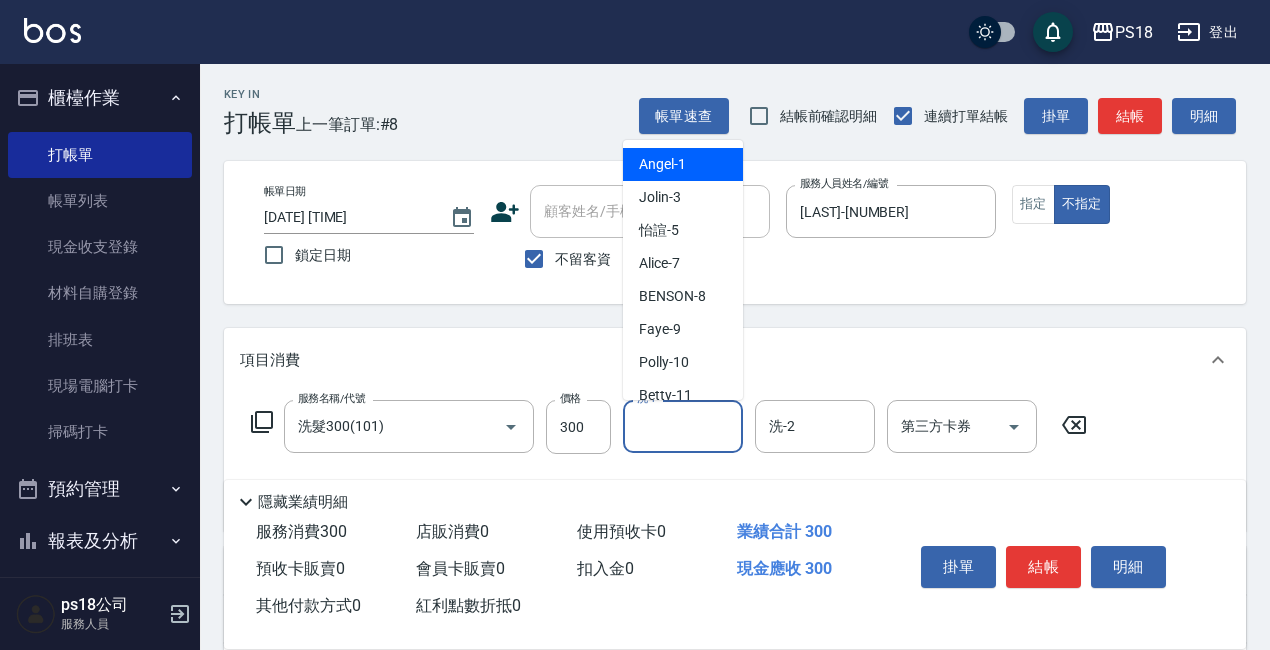 click on "洗-1" at bounding box center [683, 426] 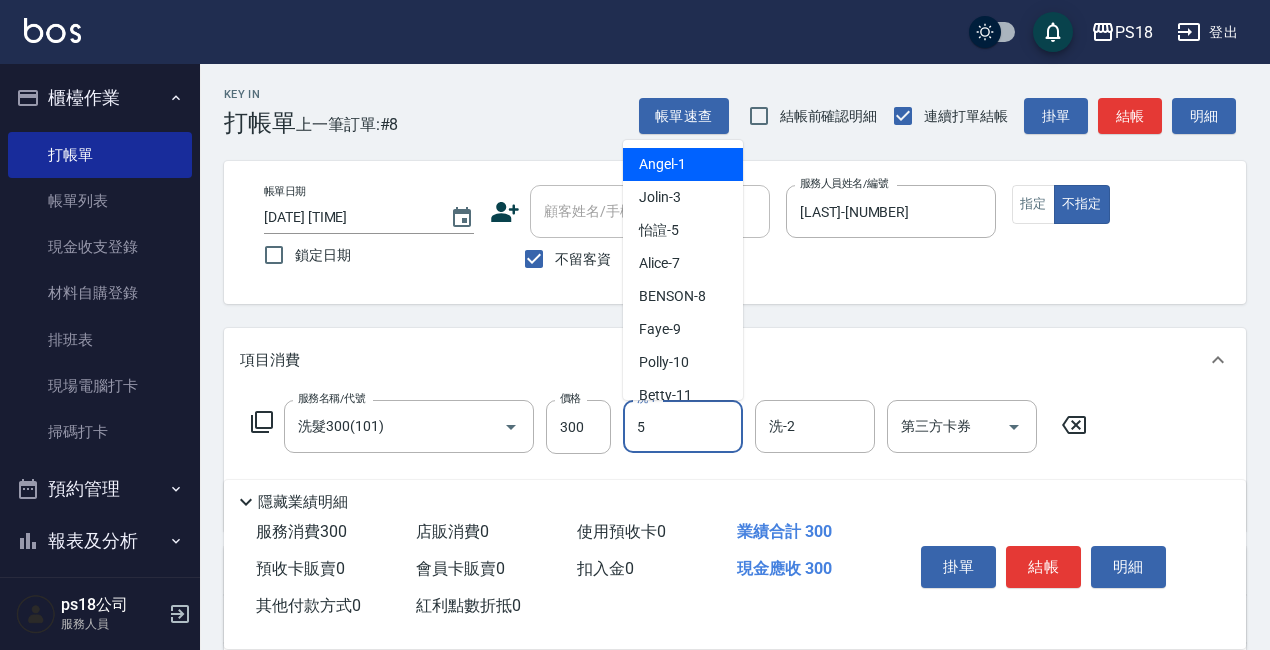 type on "[LAST]-[NUMBER]" 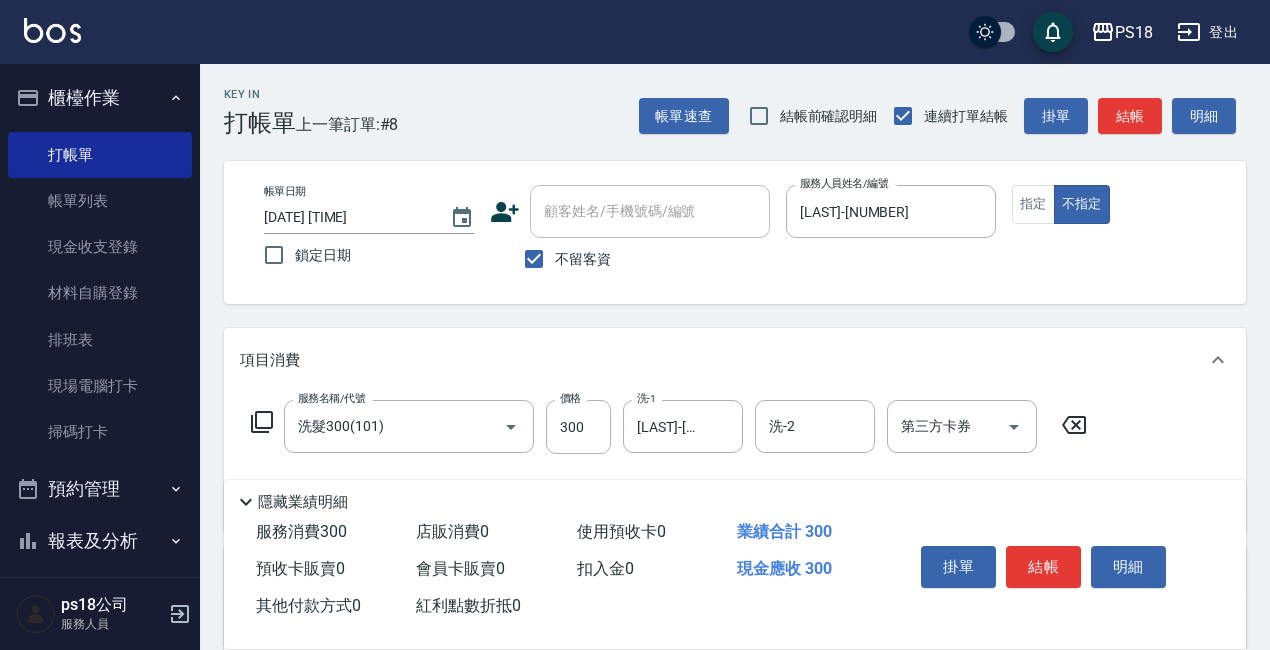 click on "服務名稱/代號 洗髮[PRICE]([NUMBER]) 服務名稱/代號 價格 [PRICE] 價格 洗-1 [LAST]-[NUMBER] 洗-1 洗-2 洗-2 第三方卡券 第三方卡券" at bounding box center [669, 427] 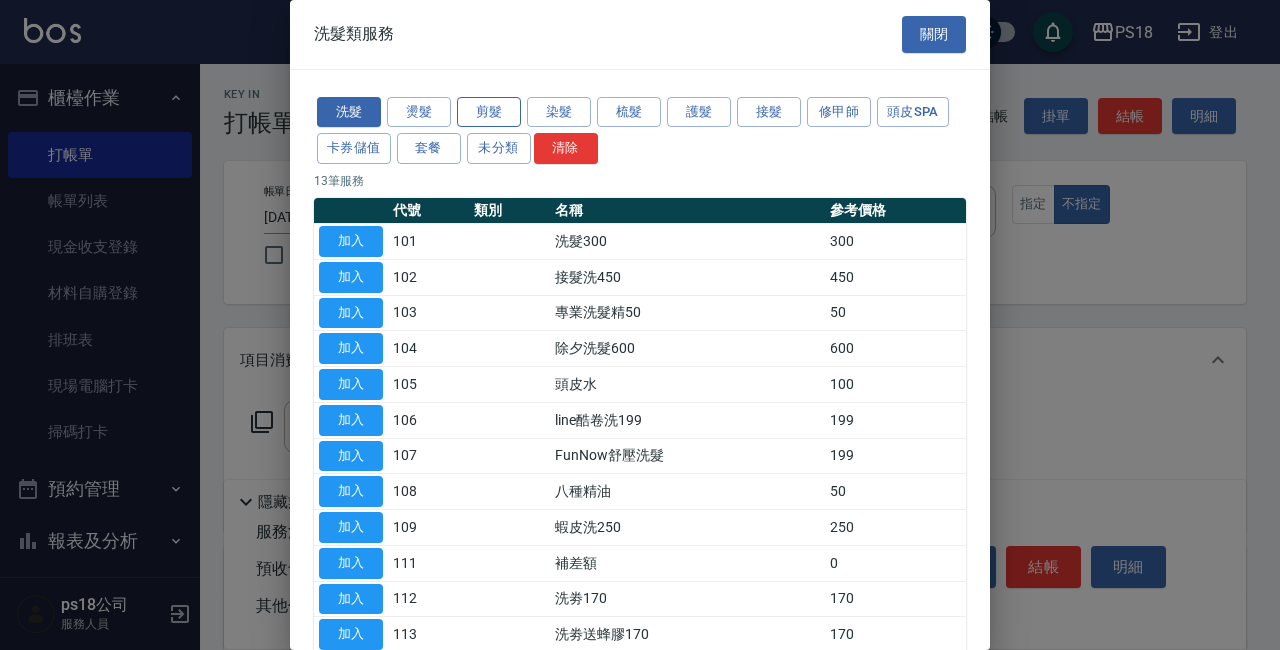 click on "剪髮" at bounding box center [489, 112] 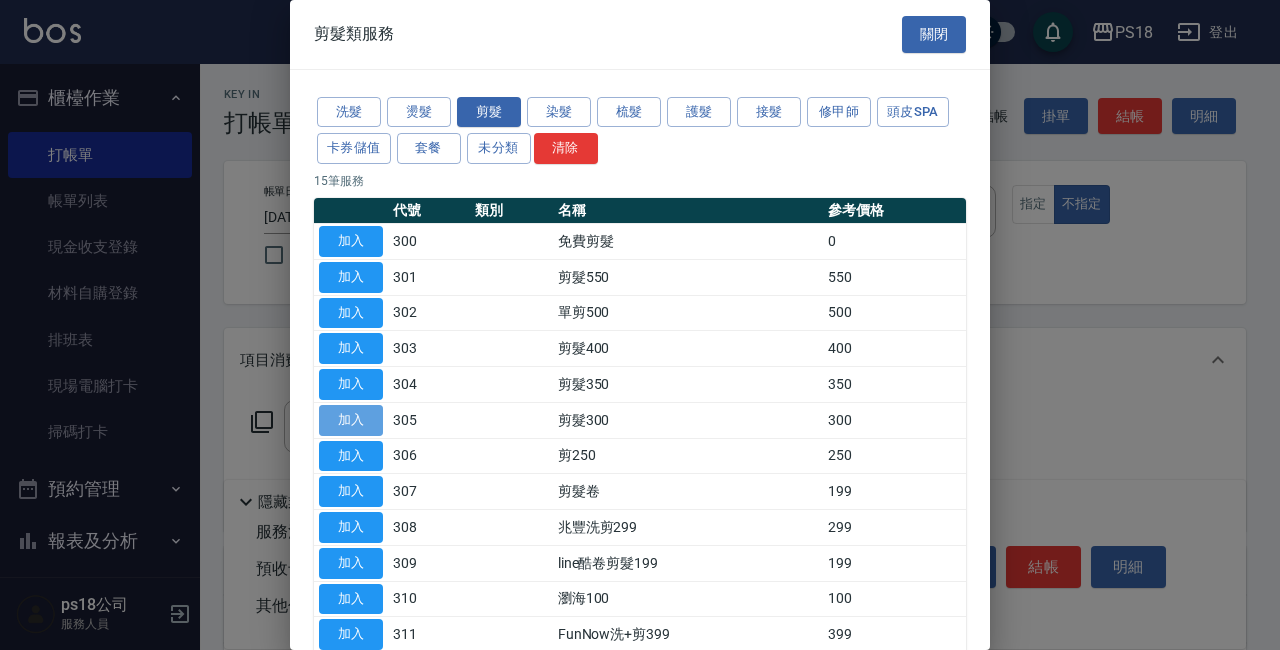 click on "加入" at bounding box center [351, 420] 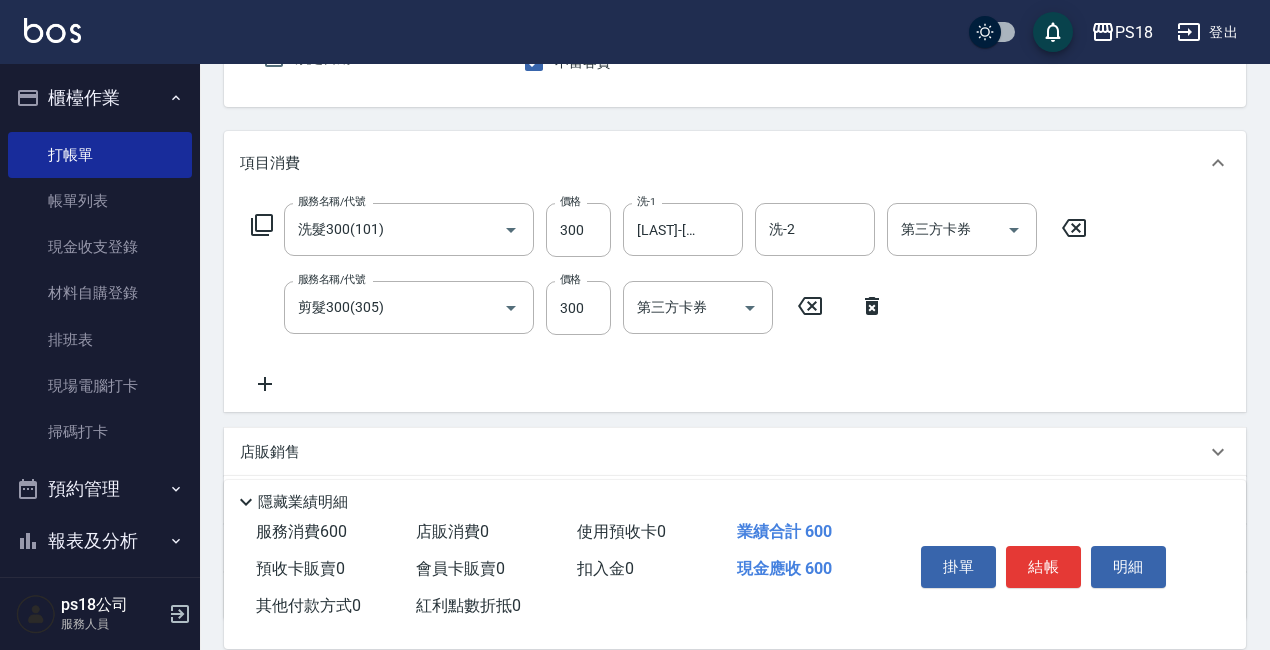 scroll, scrollTop: 200, scrollLeft: 0, axis: vertical 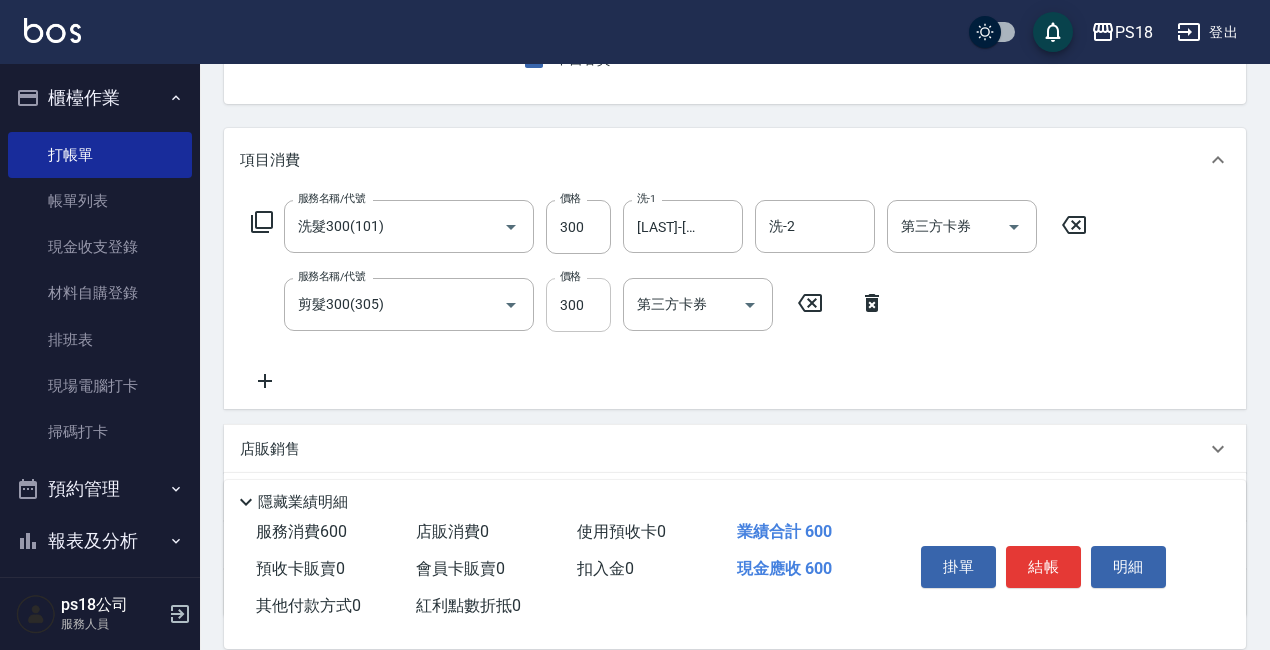 click on "300" at bounding box center (578, 305) 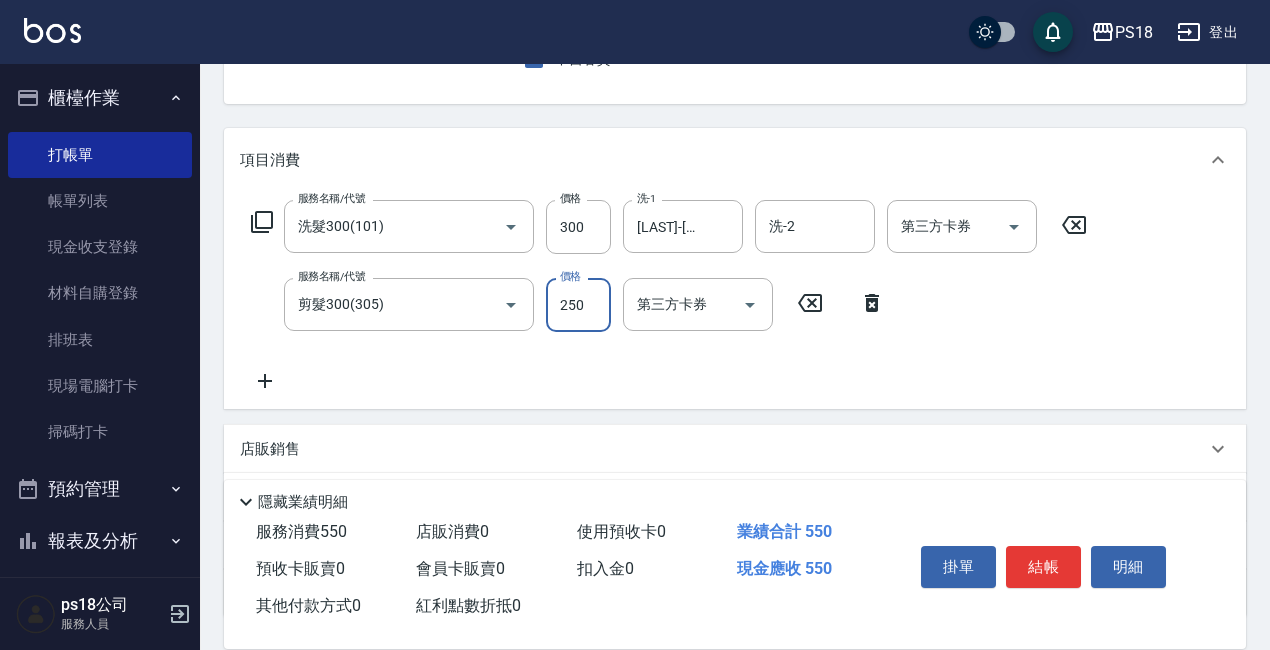 type on "250" 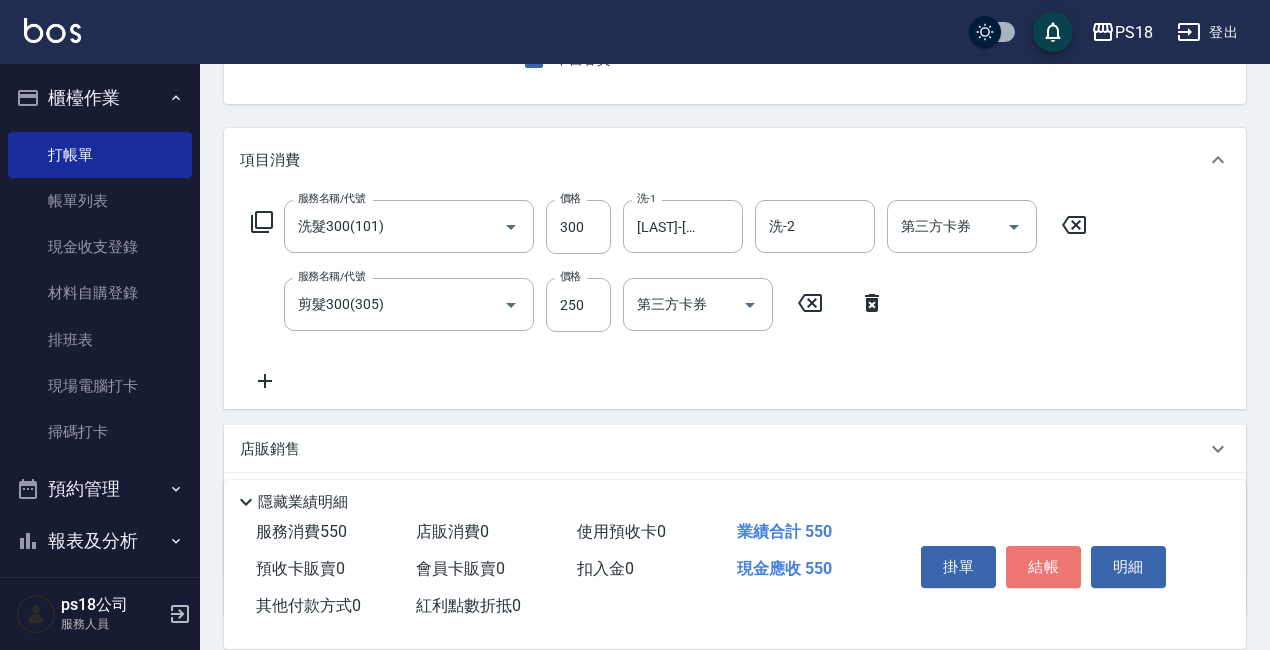 click on "結帳" at bounding box center [1043, 567] 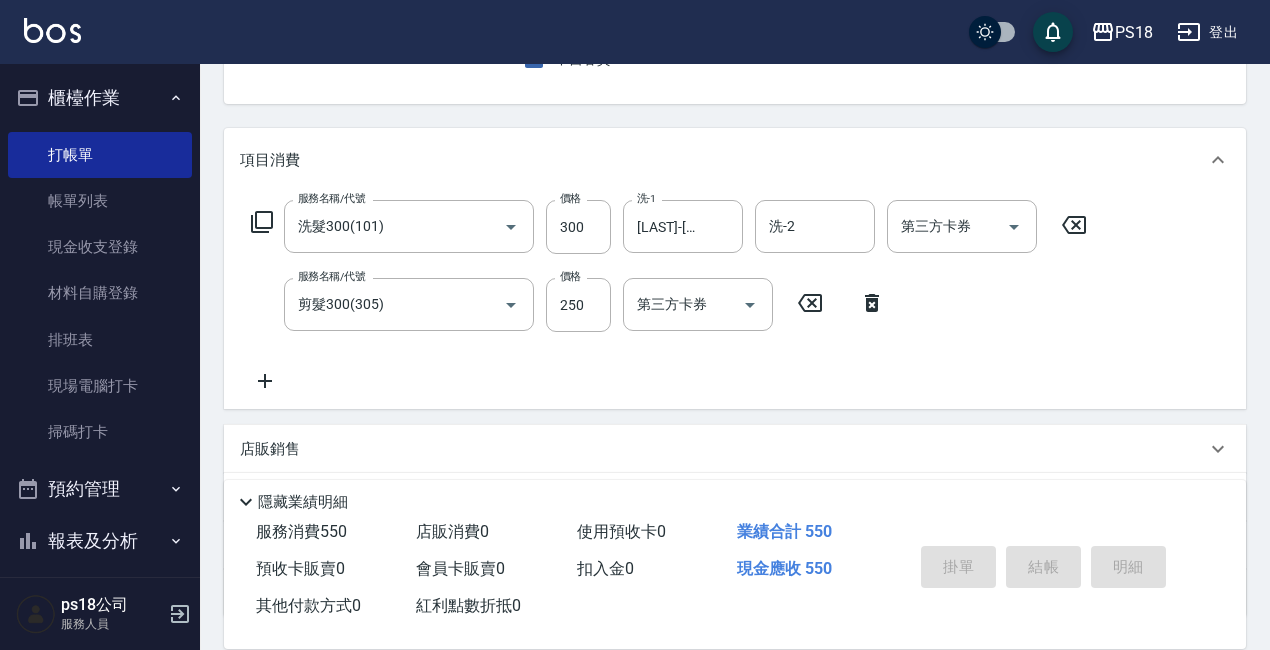 type on "[DATE] [TIME]" 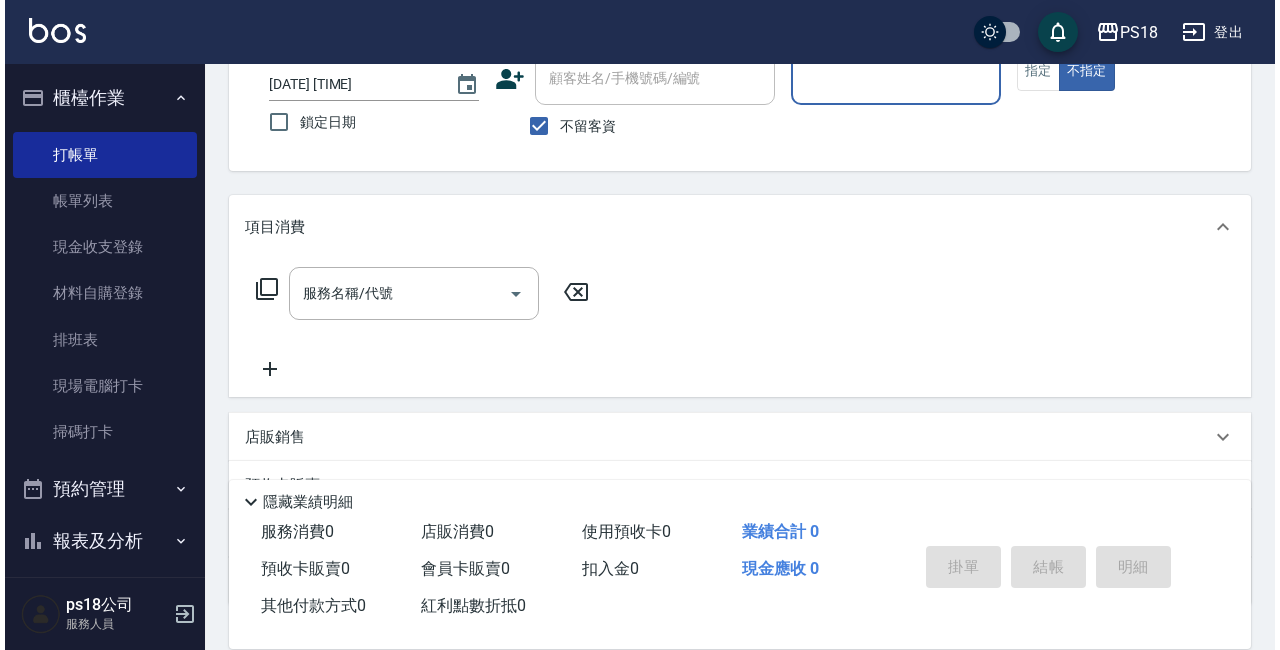 scroll, scrollTop: 0, scrollLeft: 0, axis: both 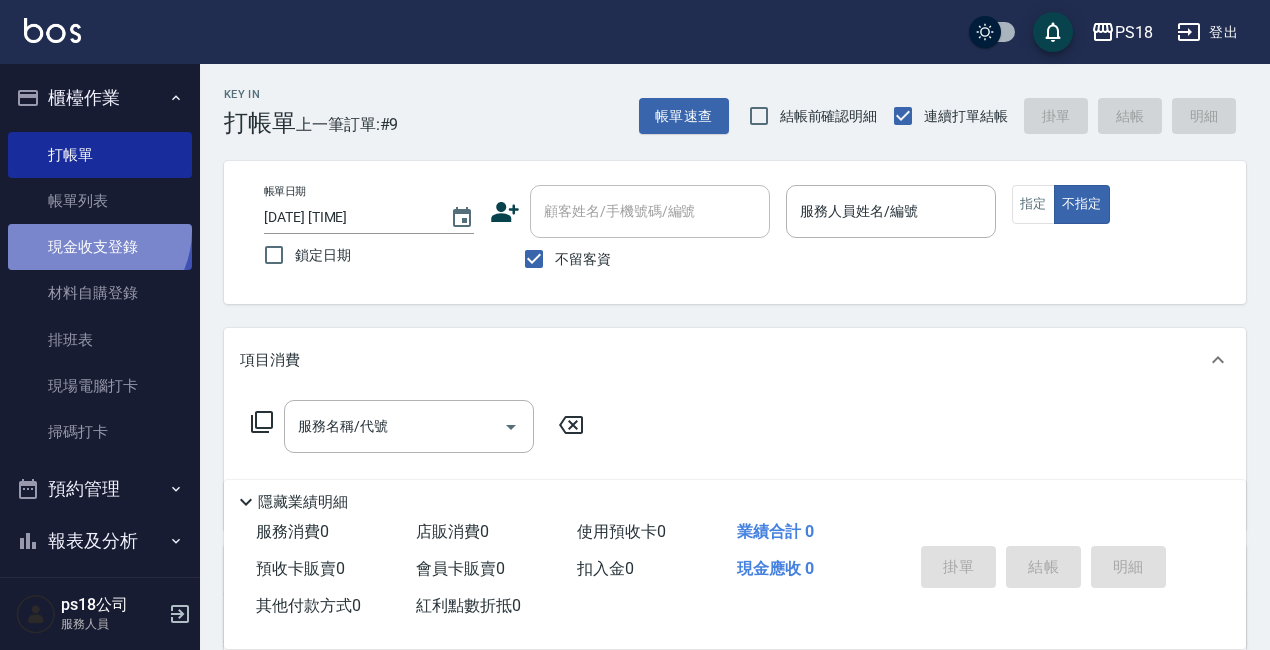 click on "現金收支登錄" at bounding box center [100, 247] 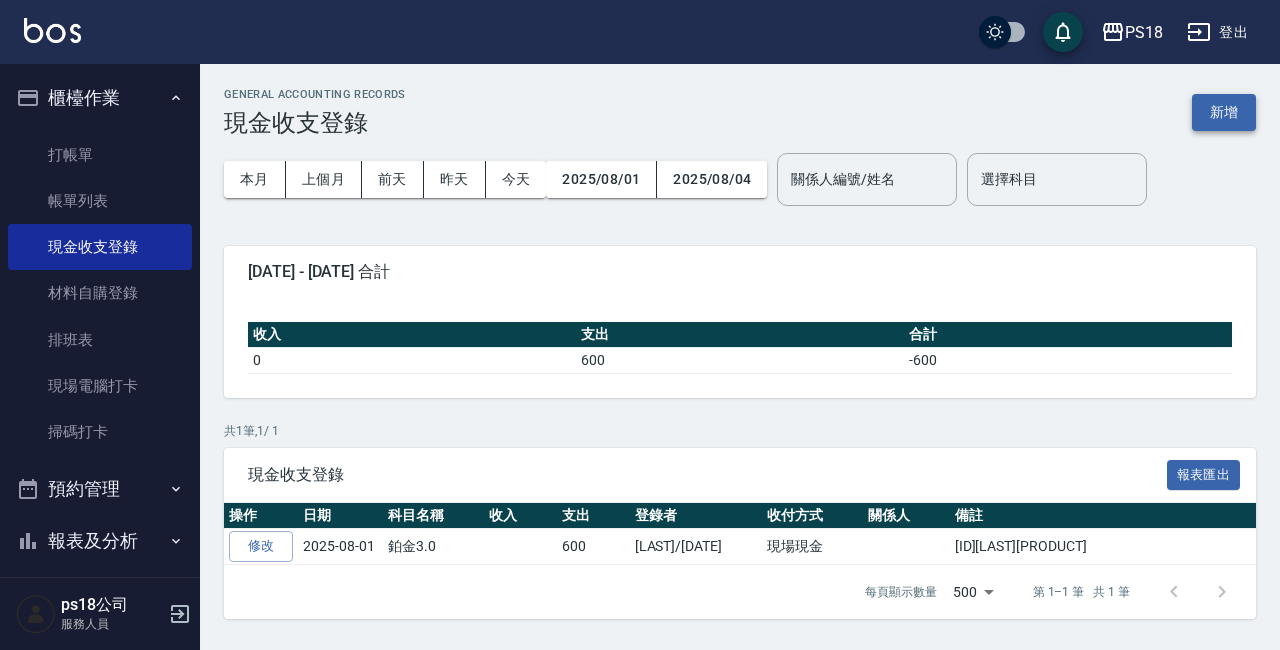 click on "新增" at bounding box center (1224, 112) 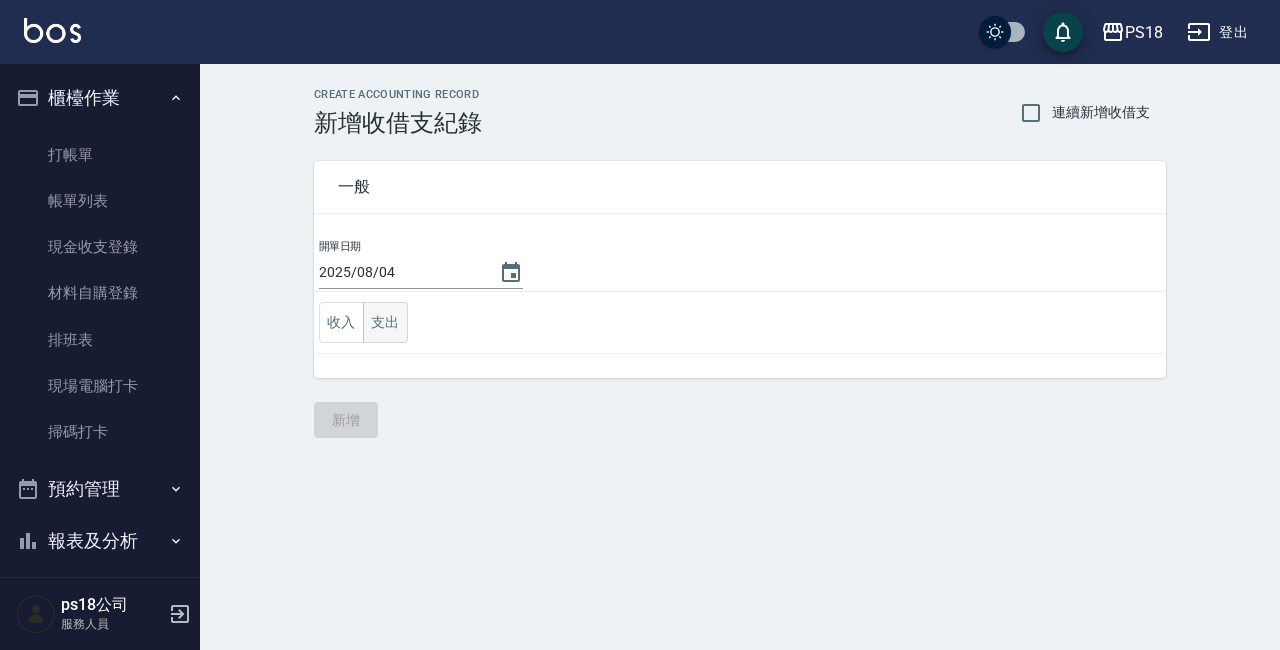 click on "支出" at bounding box center (385, 322) 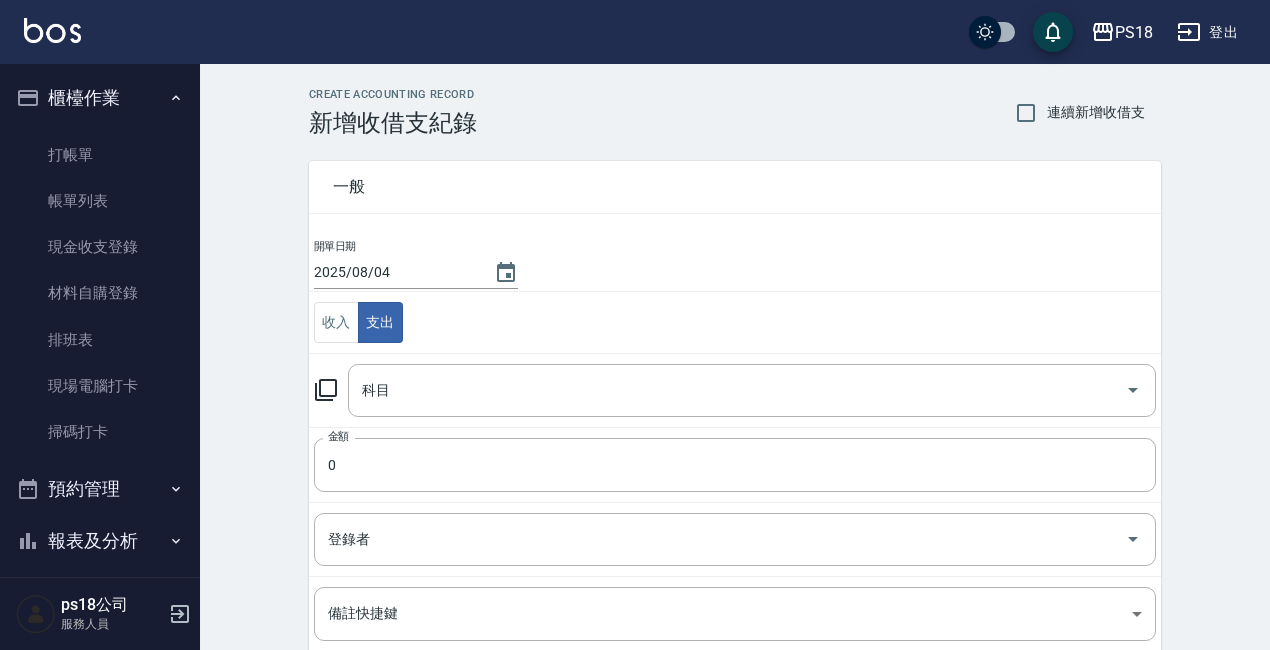 click 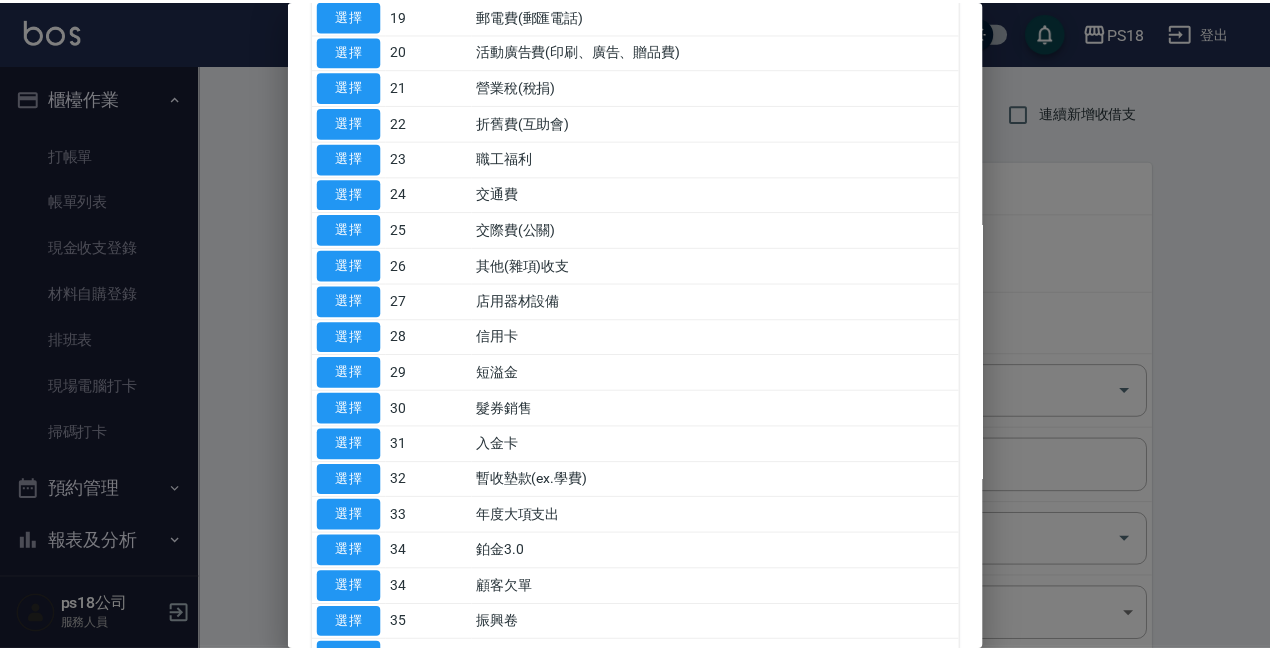 scroll, scrollTop: 800, scrollLeft: 0, axis: vertical 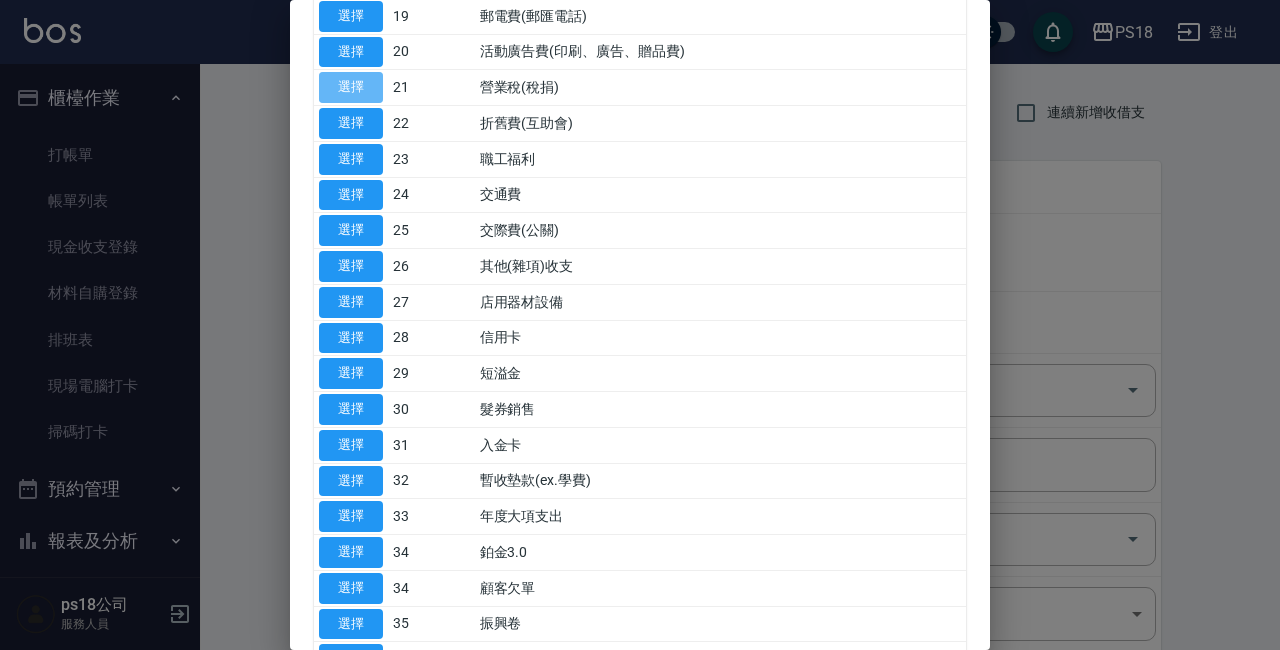 click on "選擇" at bounding box center (351, 87) 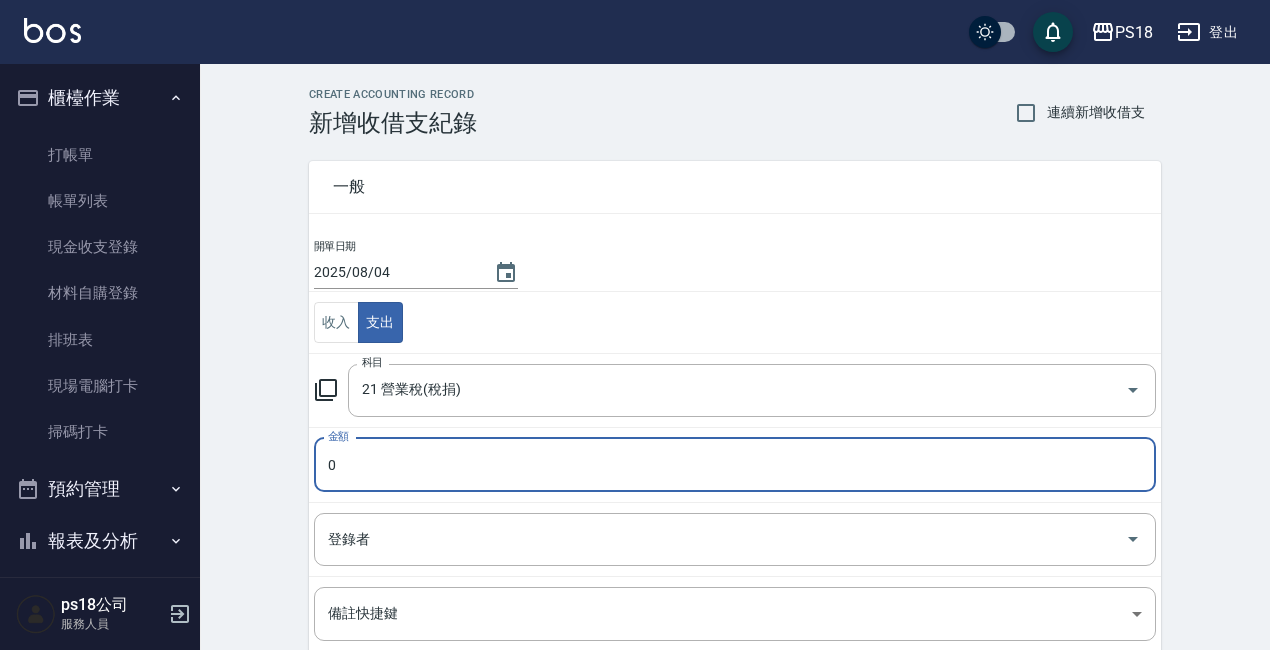 click on "0" at bounding box center (735, 465) 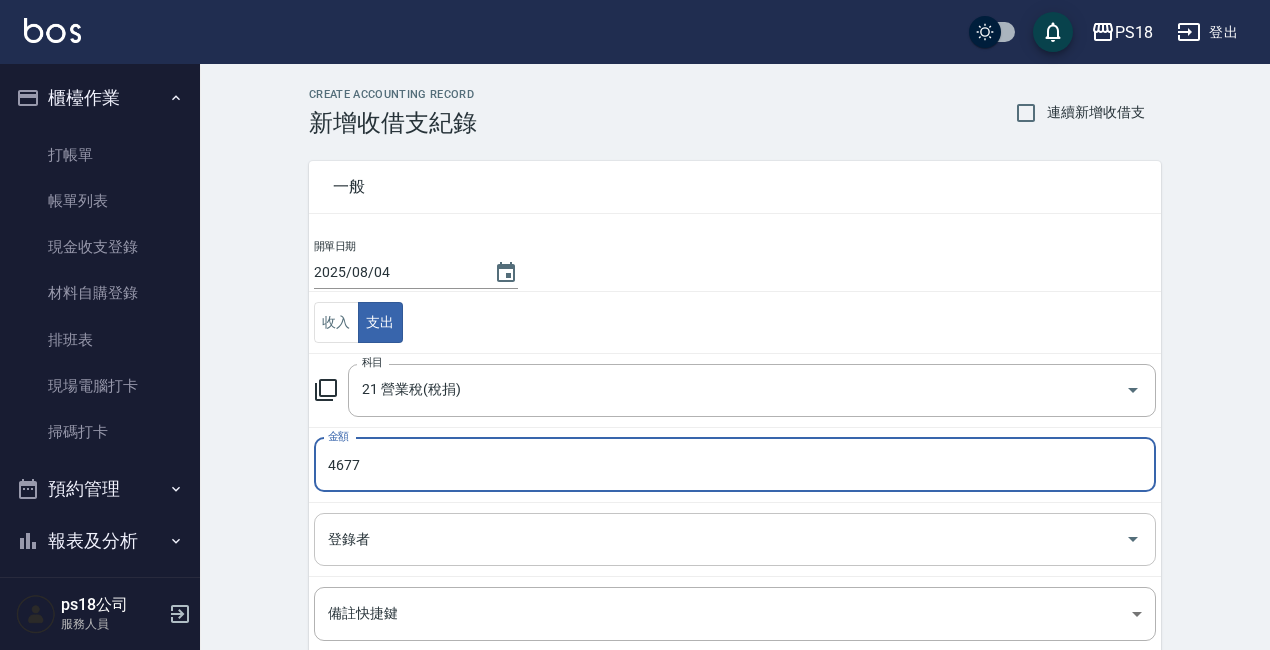 type on "4677" 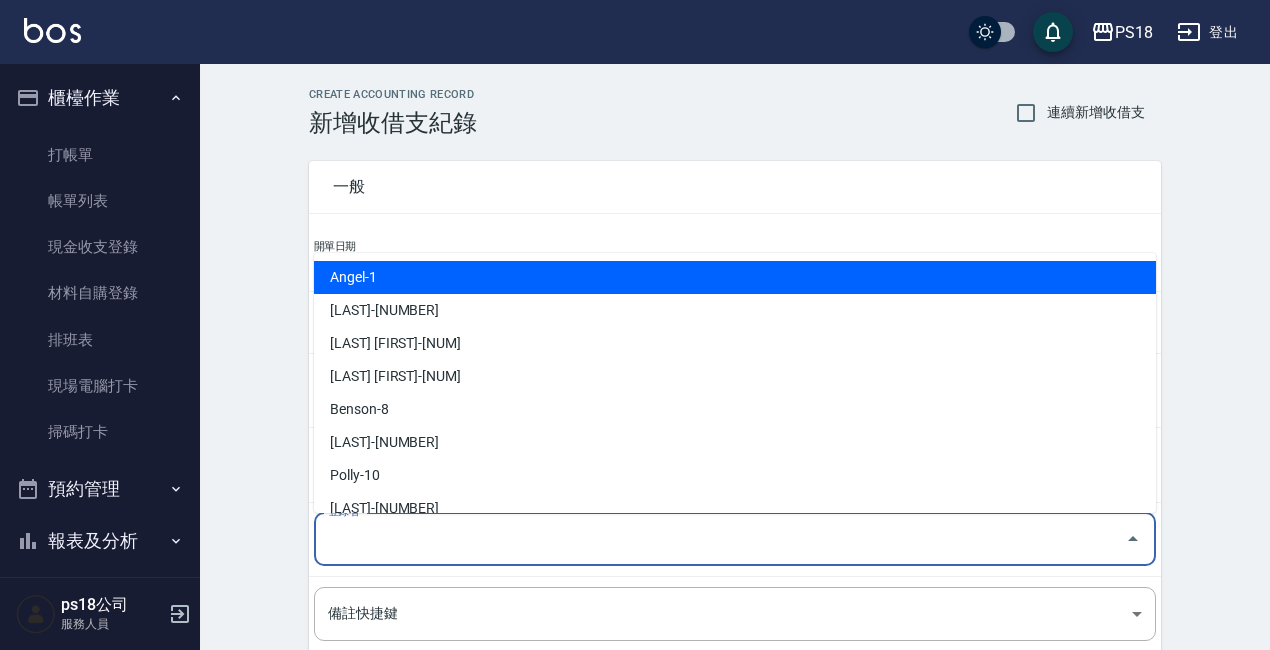click on "登錄者" at bounding box center [720, 539] 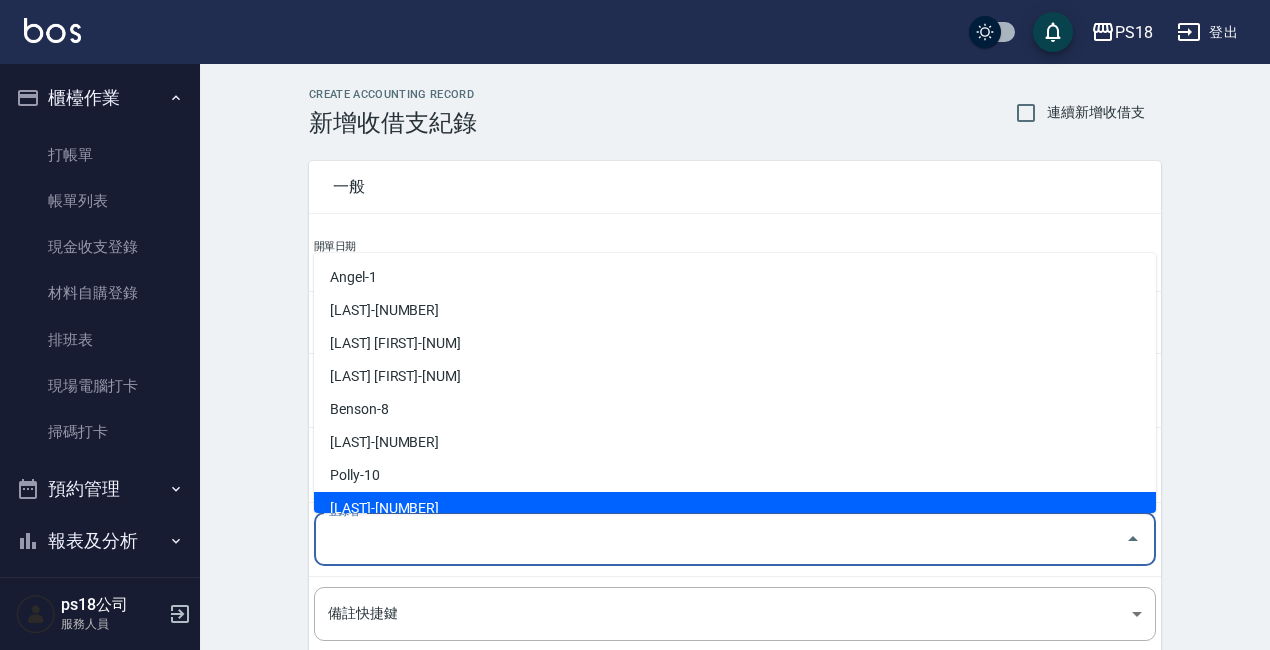 click on "[LAST]-[NUMBER]" at bounding box center [735, 508] 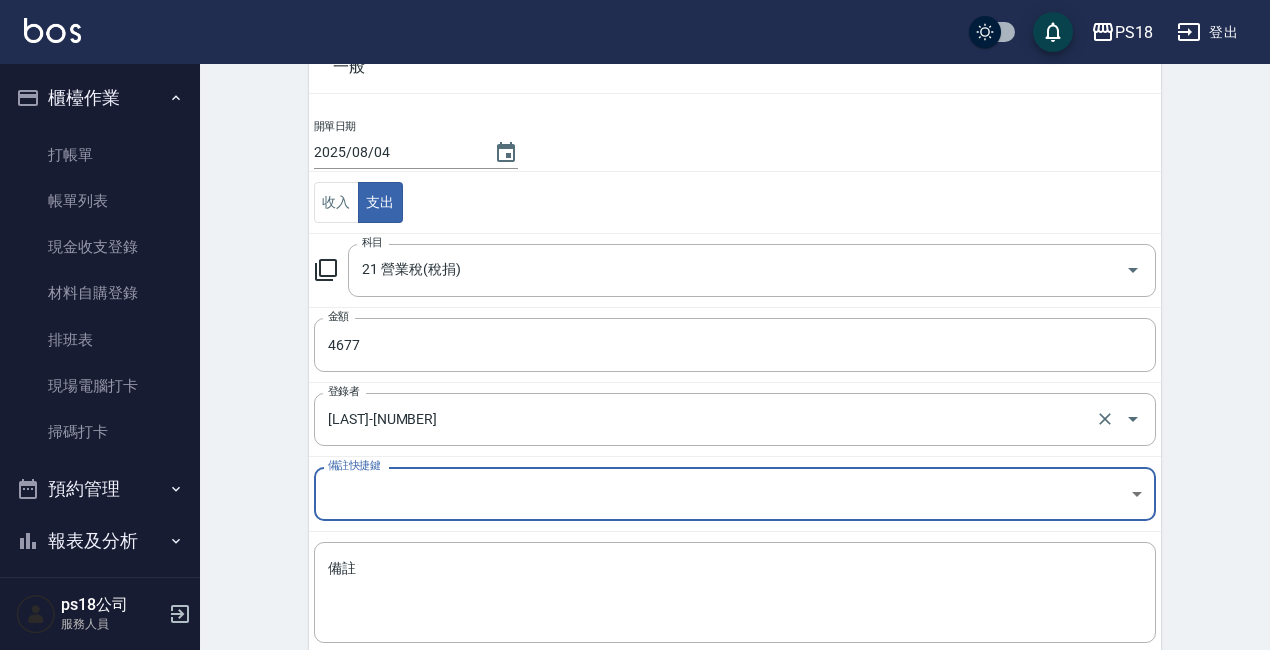 scroll, scrollTop: 233, scrollLeft: 0, axis: vertical 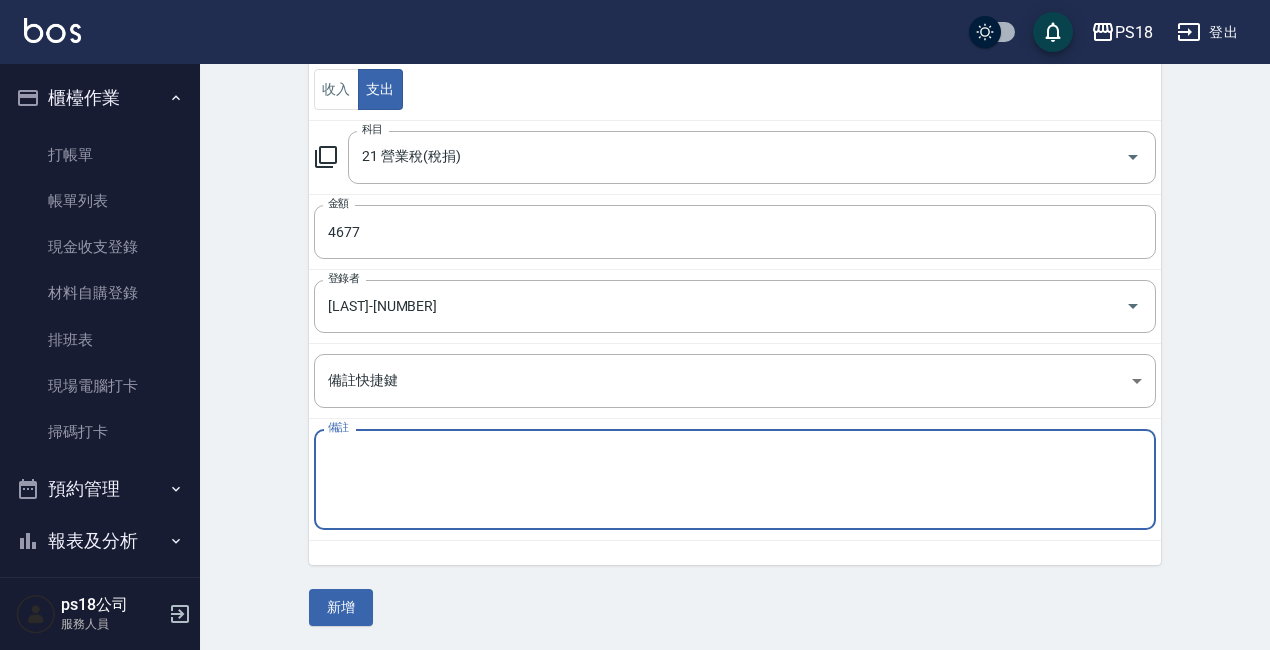 click on "備註" at bounding box center (735, 480) 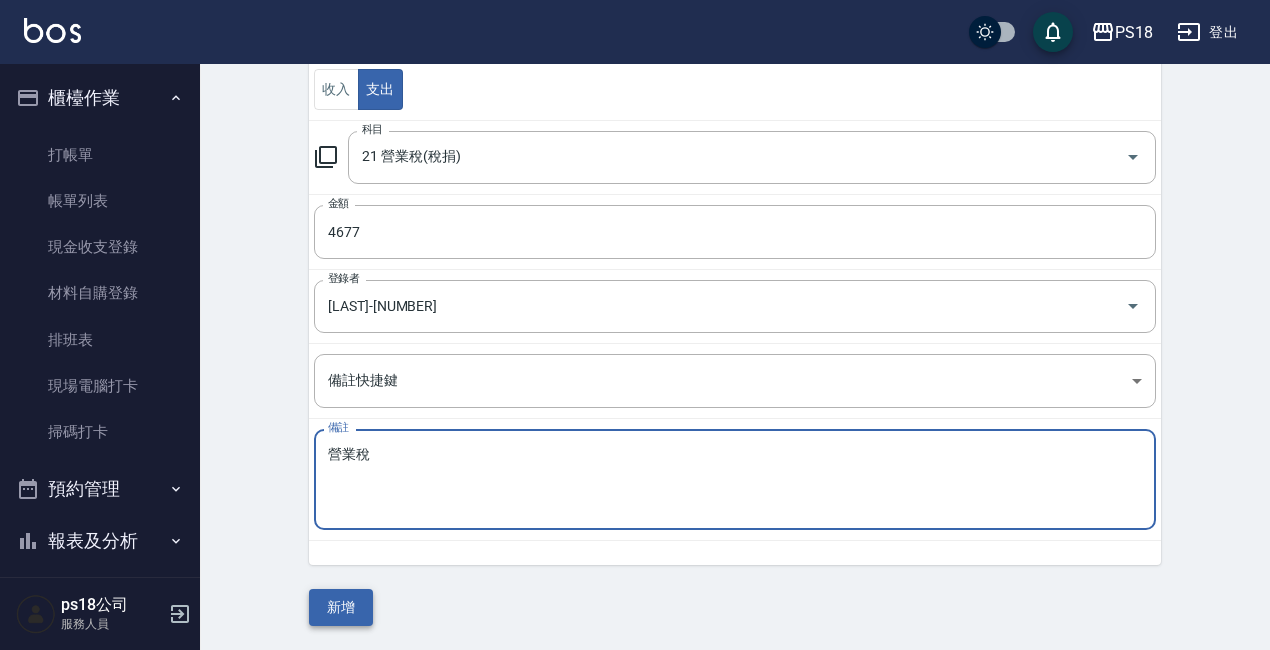 type on "營業稅" 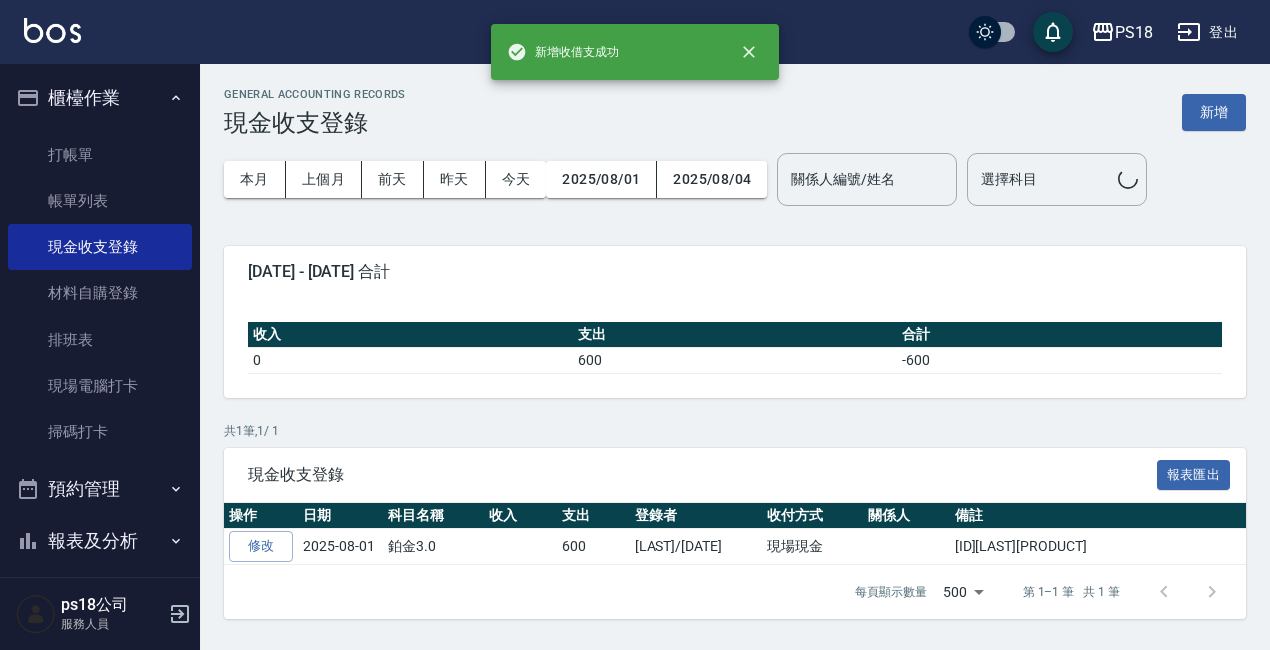 scroll, scrollTop: 0, scrollLeft: 0, axis: both 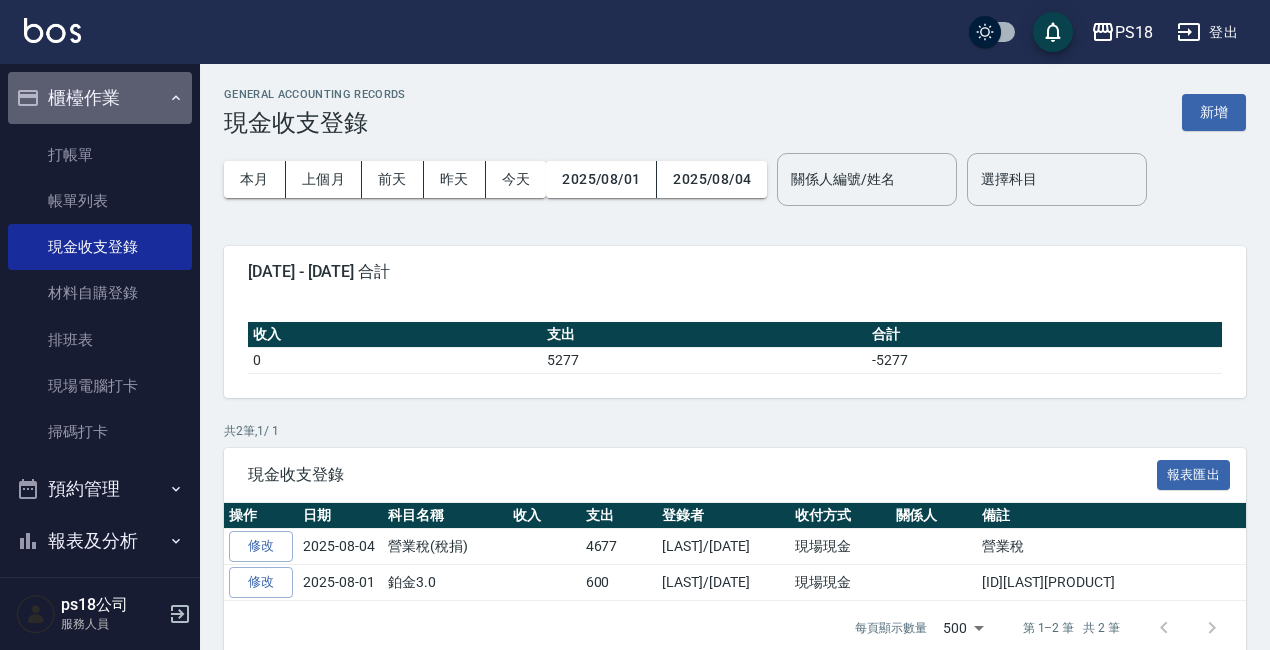 click 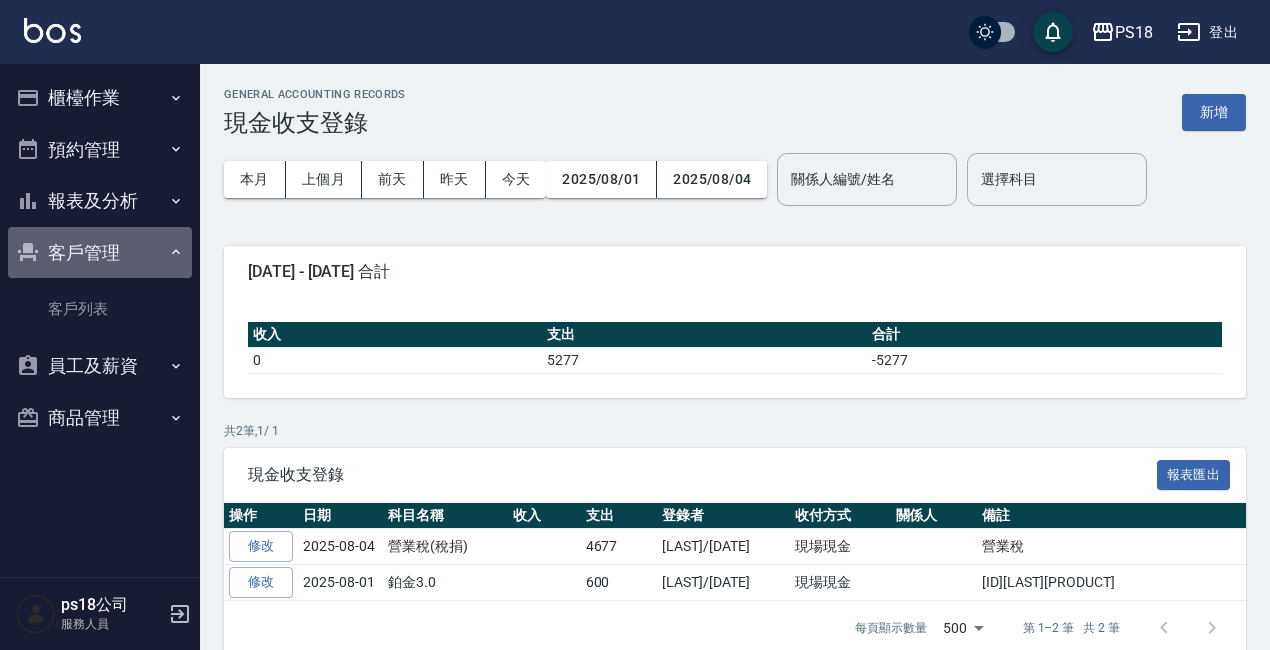 click 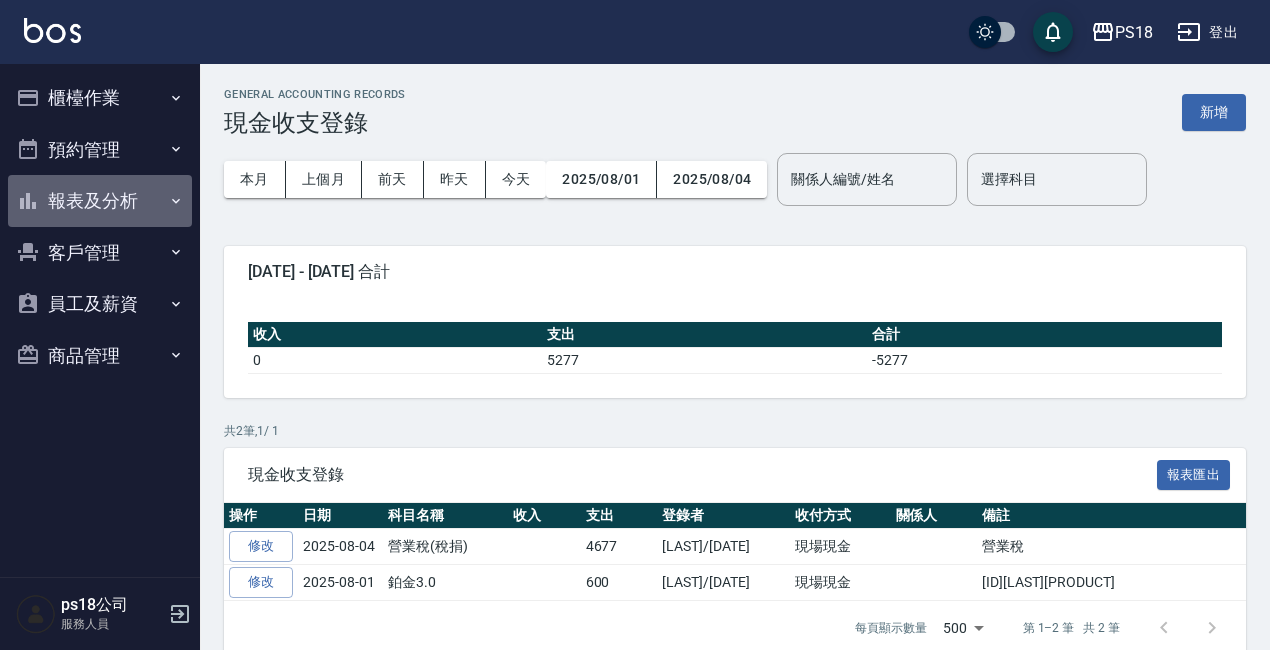 click on "報表及分析" at bounding box center [100, 201] 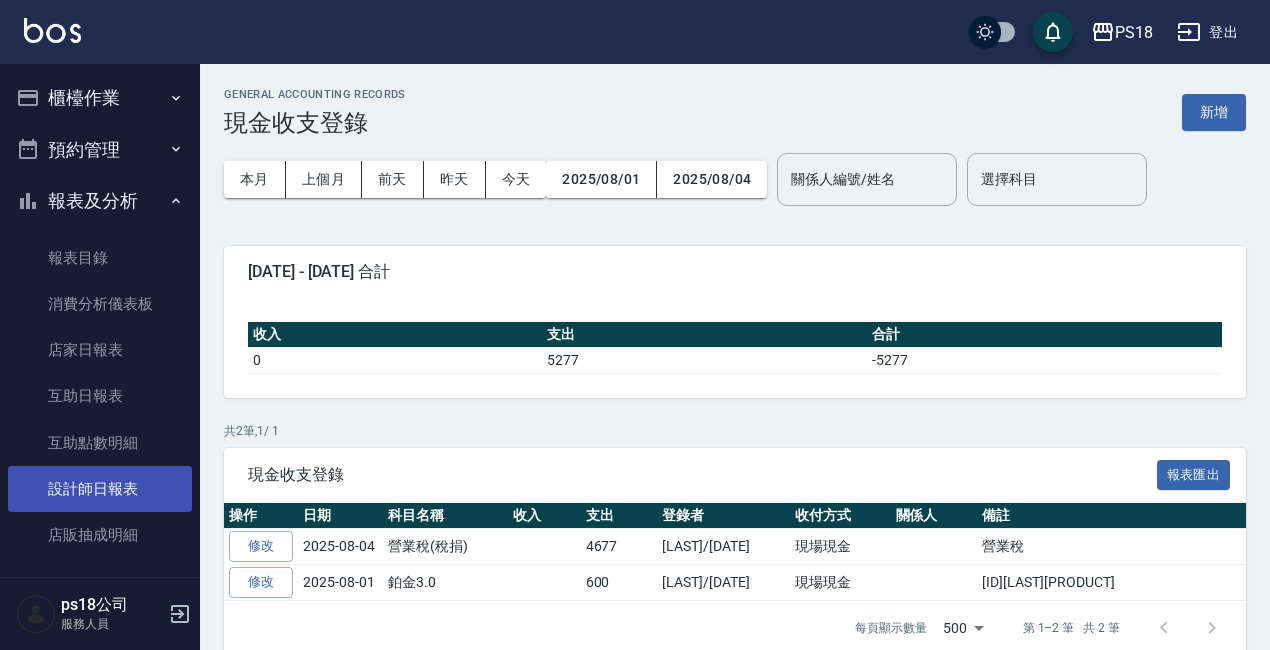 click on "設計師日報表" at bounding box center (100, 489) 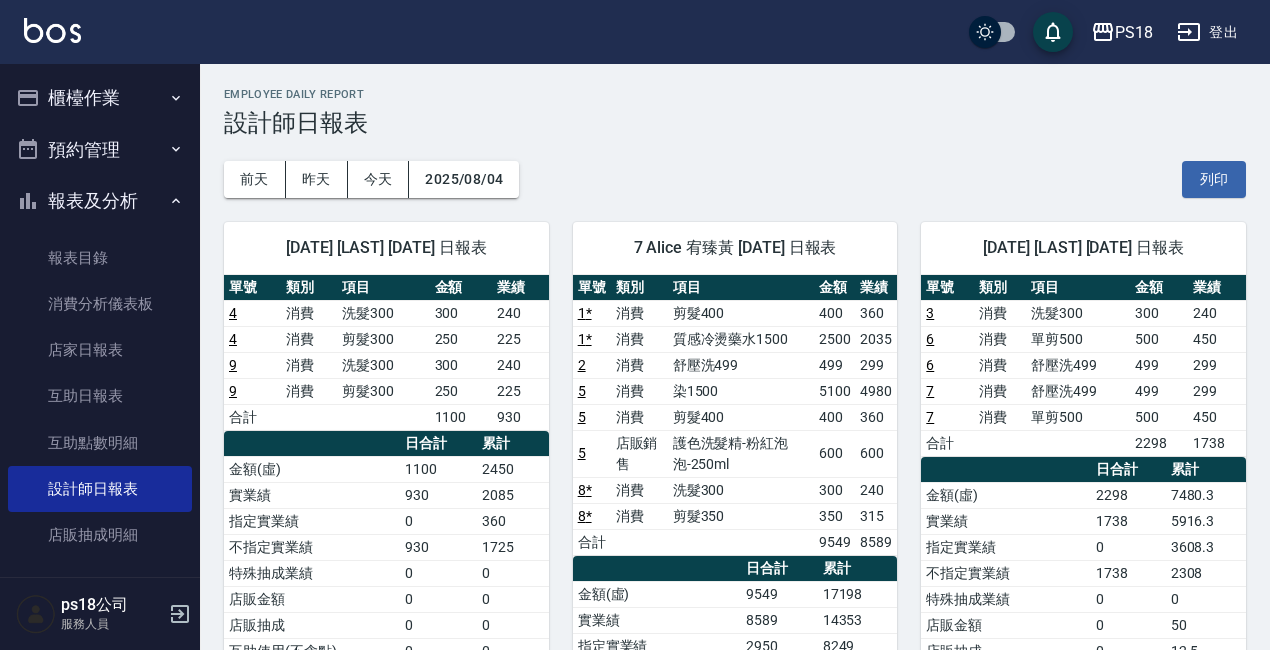 click 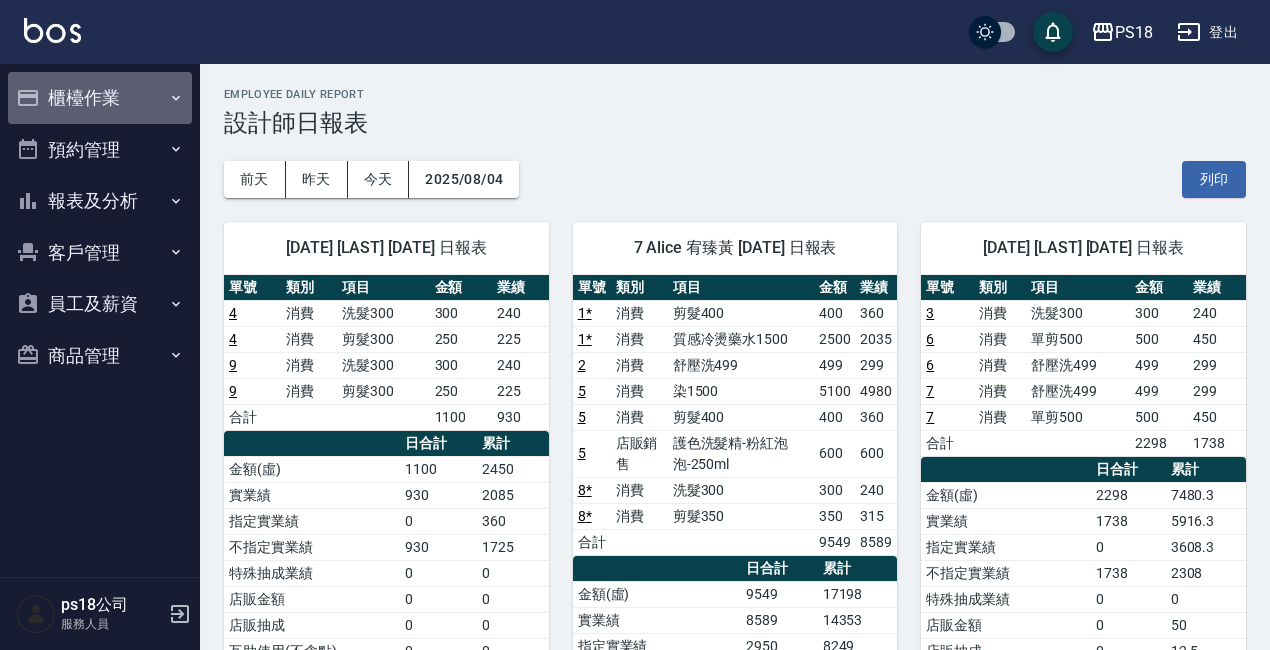 click on "櫃檯作業" at bounding box center (100, 98) 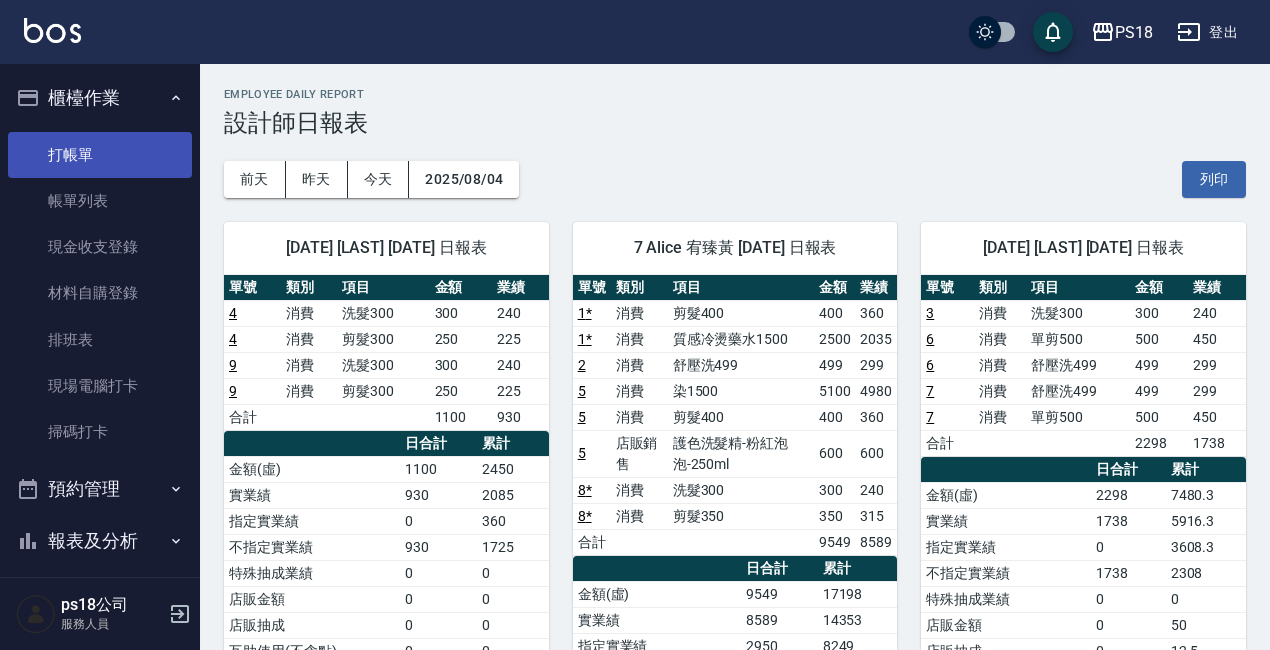 click on "打帳單" at bounding box center (100, 155) 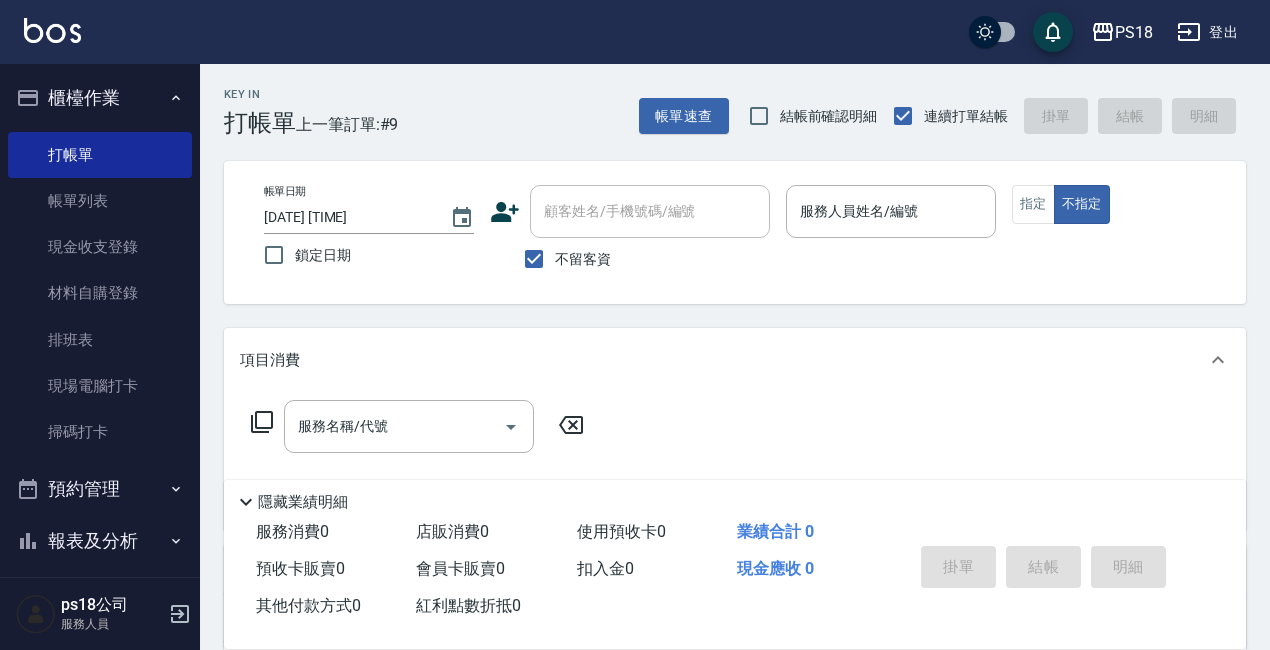 click on "顧客姓名/手機號碼/編號" at bounding box center [650, 211] 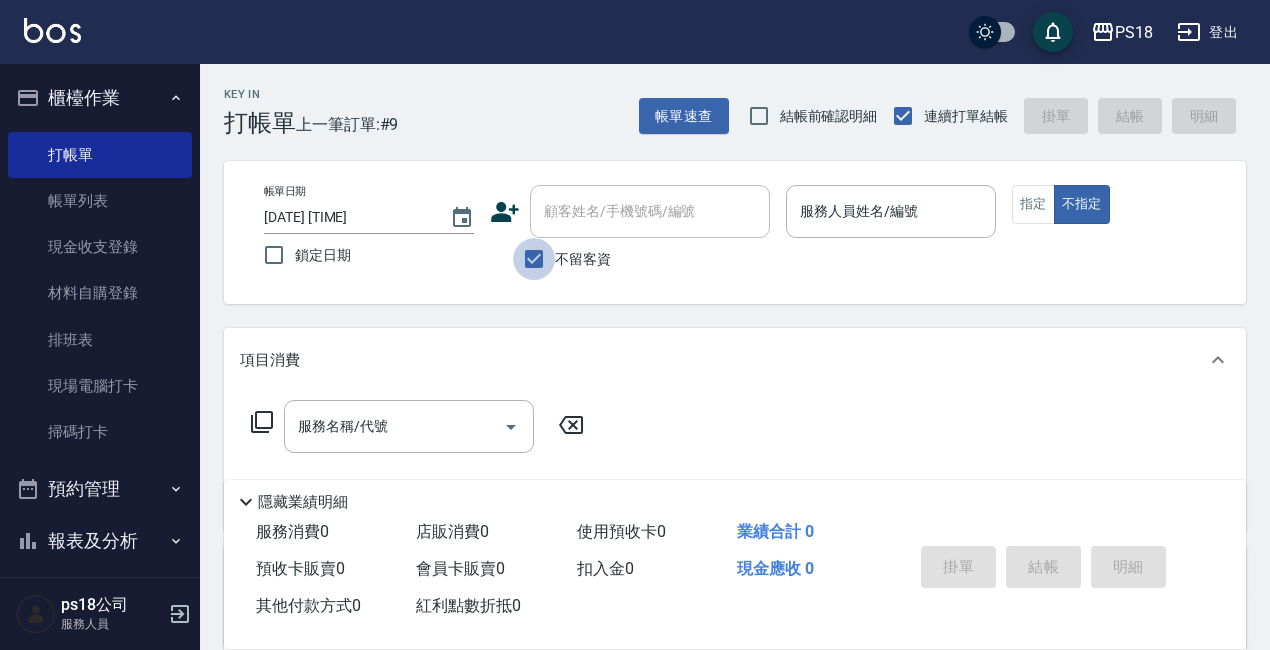 drag, startPoint x: 537, startPoint y: 252, endPoint x: 543, endPoint y: 234, distance: 18.973665 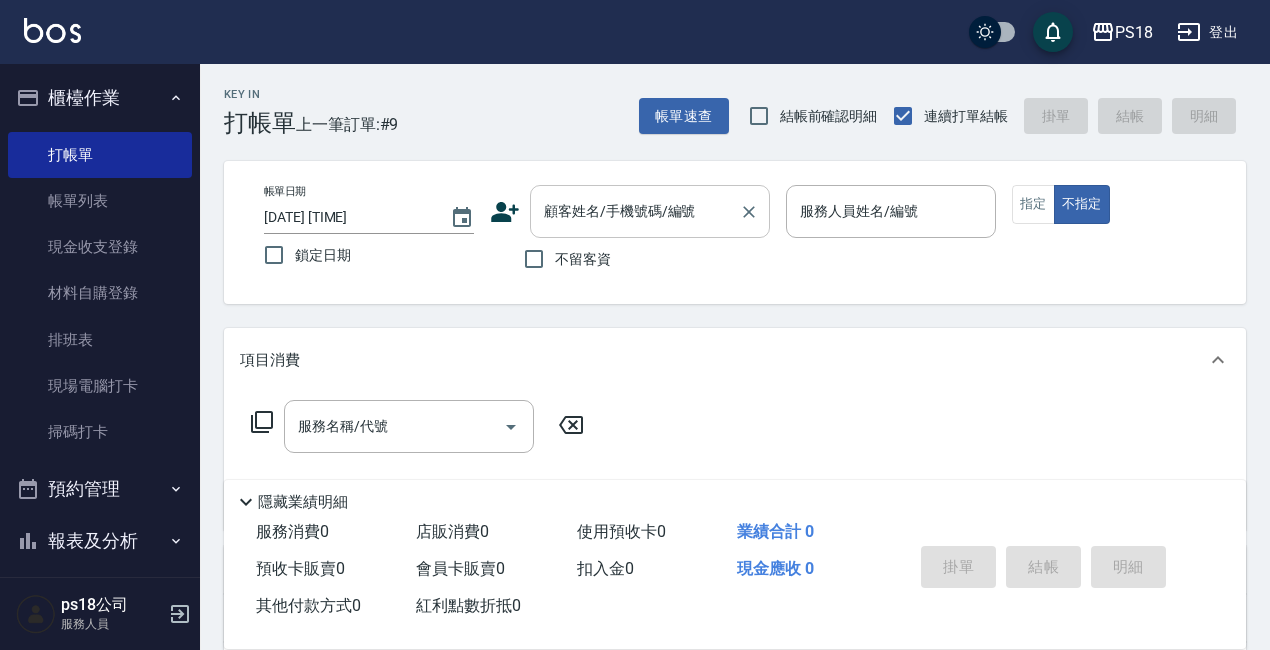 click on "顧客姓名/手機號碼/編號" at bounding box center [635, 211] 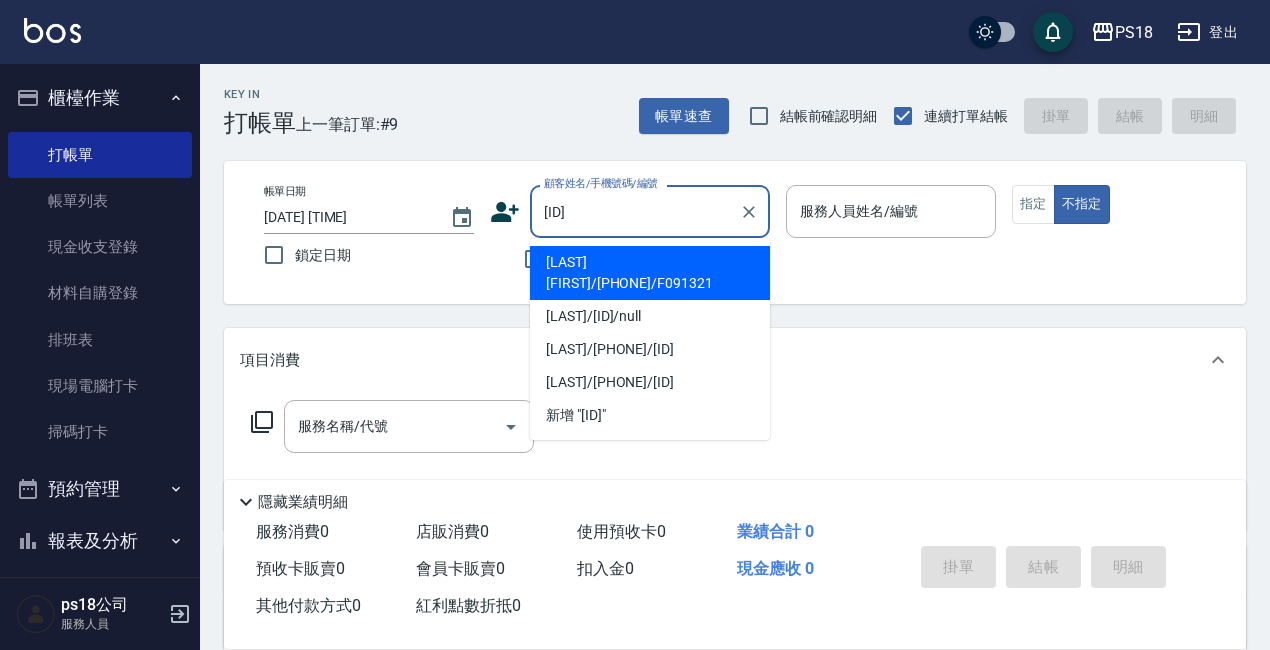 click on "[LAST] [FIRST]/[PHONE]/F091321" at bounding box center [650, 273] 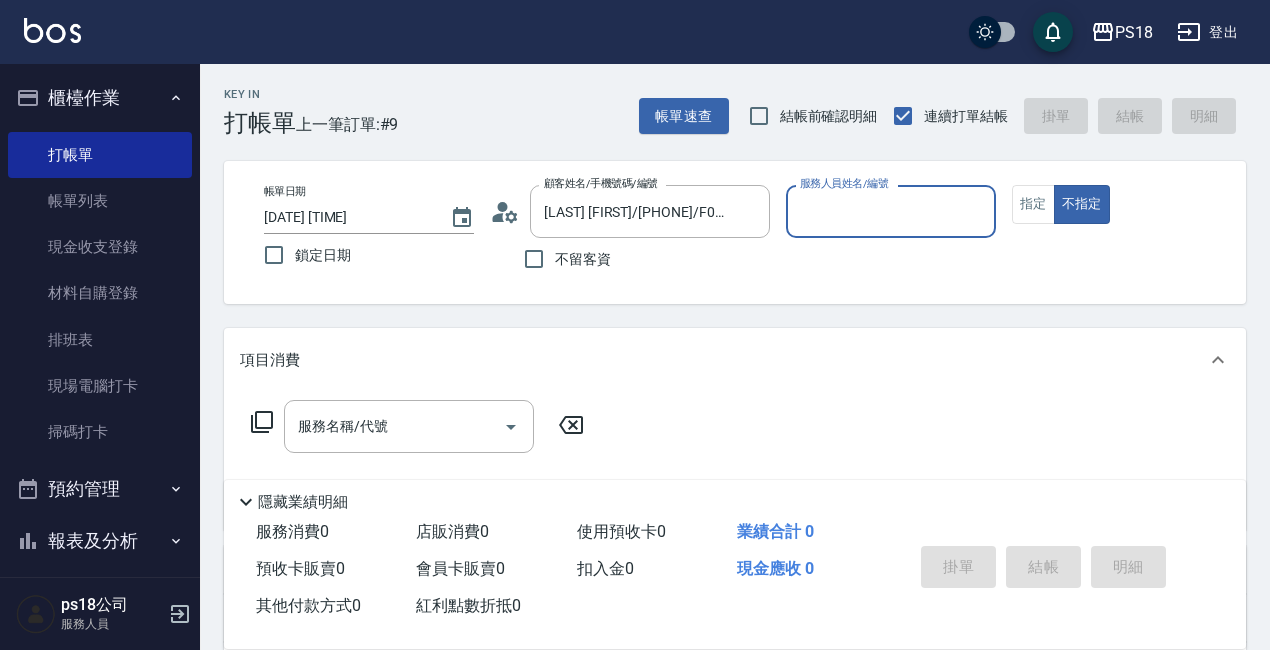 click on "服務人員姓名/編號" at bounding box center (891, 211) 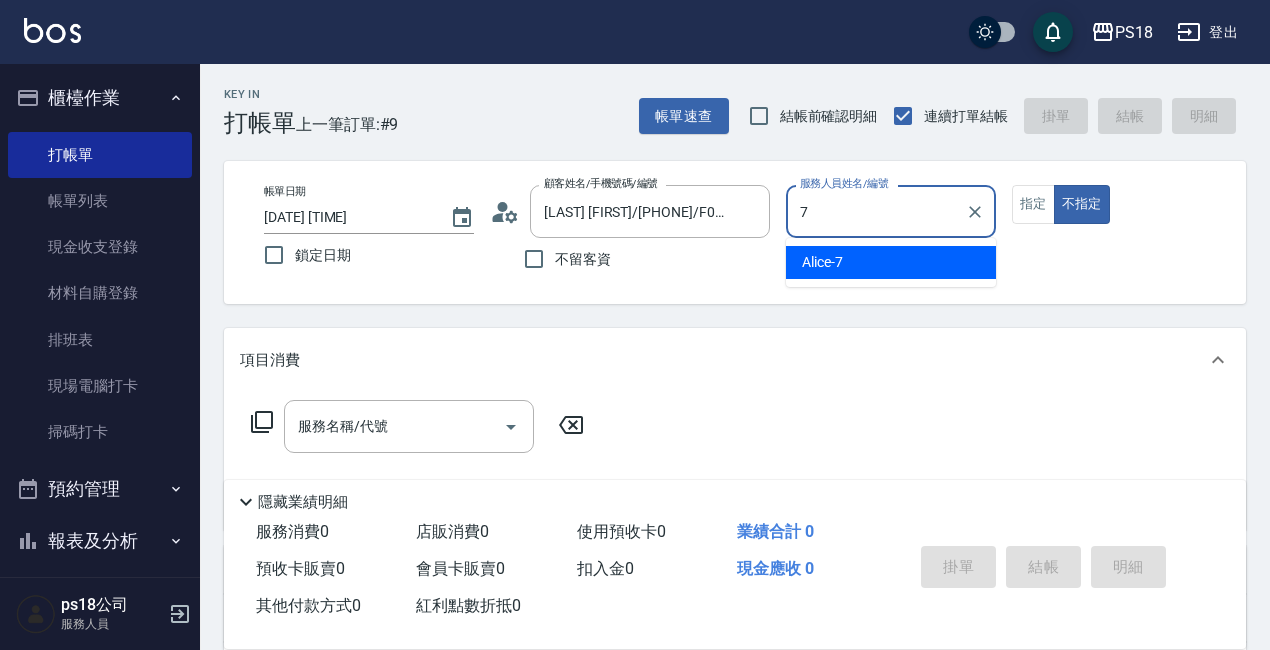 type on "7" 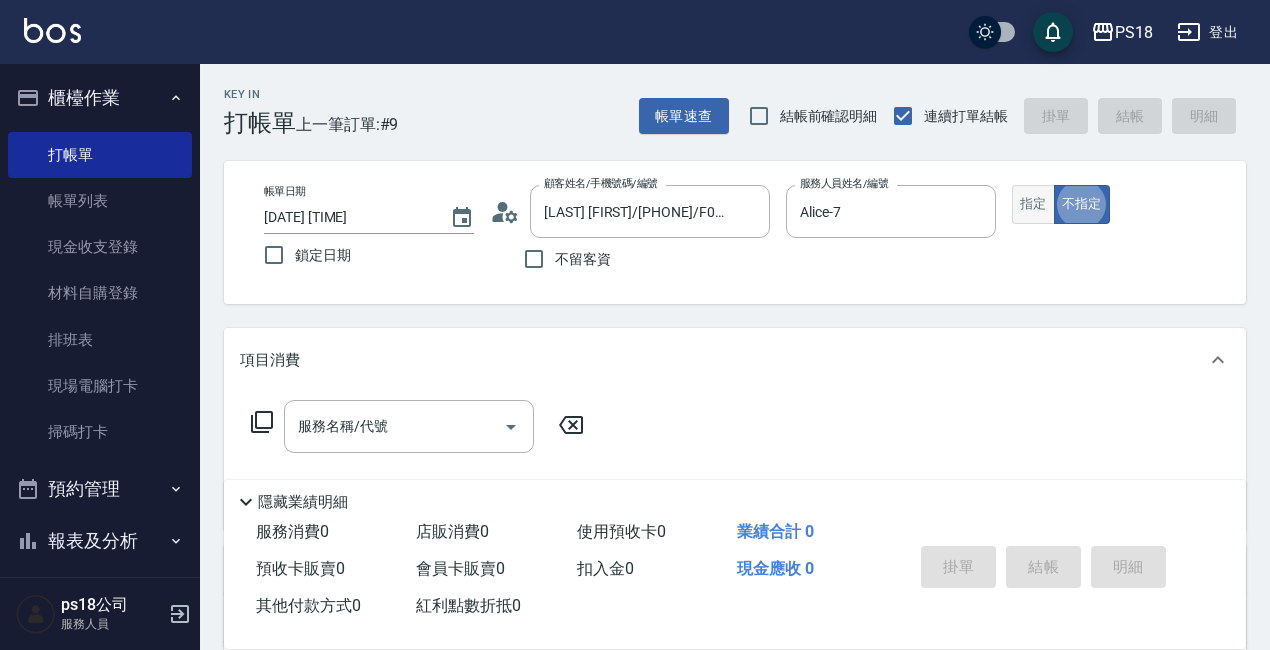 click on "指定" at bounding box center [1033, 204] 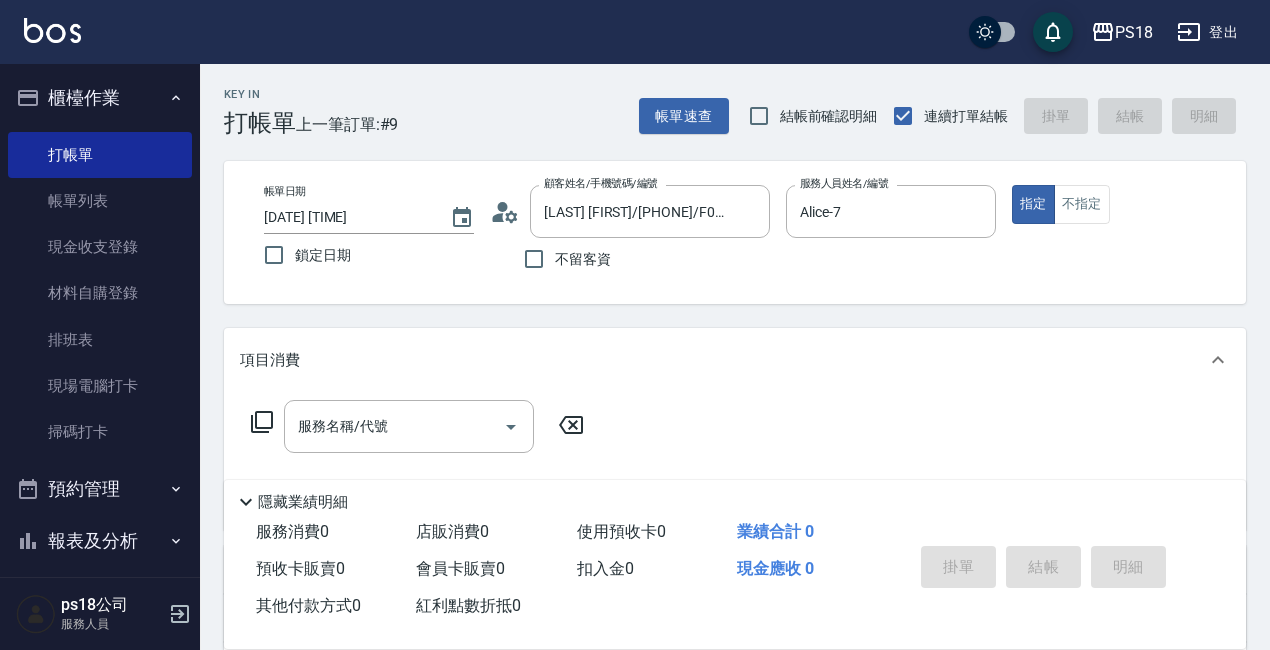 click 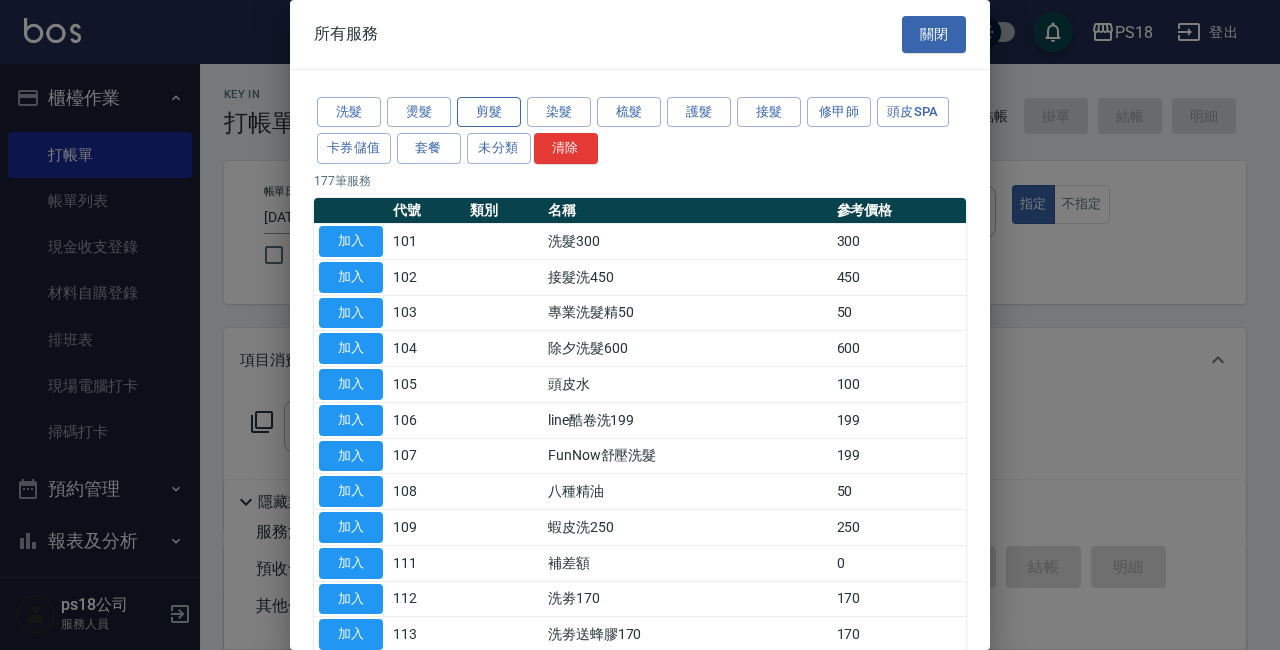 click on "剪髮" at bounding box center [489, 112] 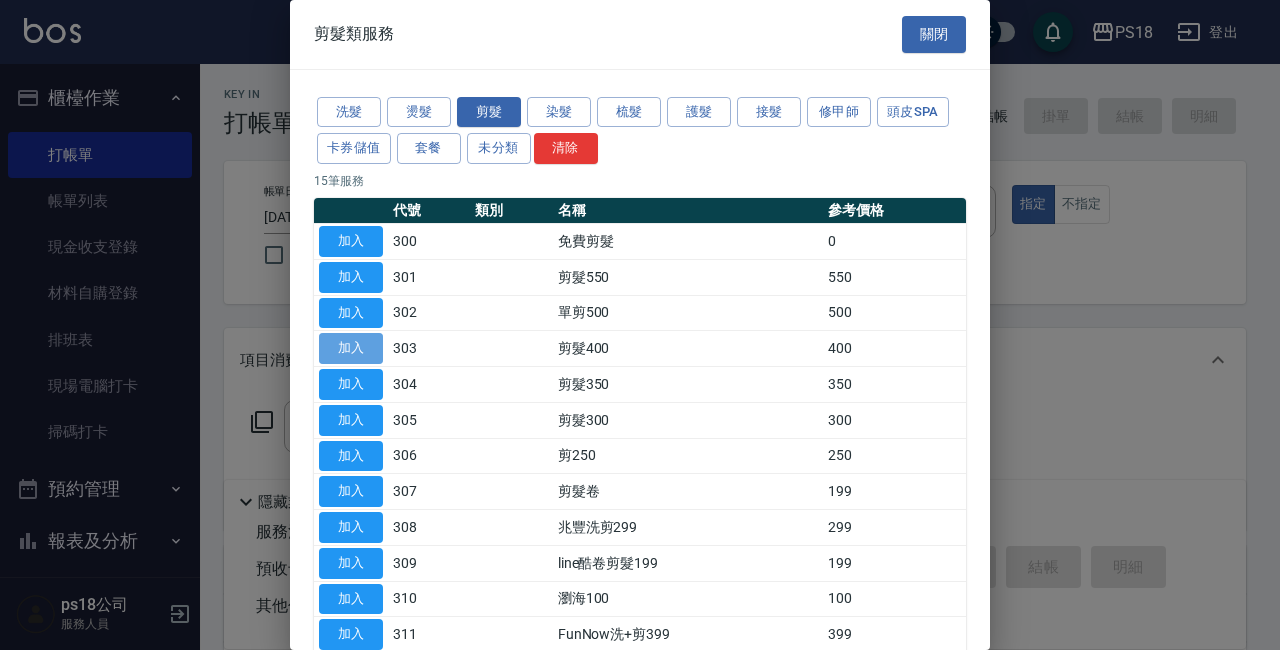 click on "加入" at bounding box center [351, 348] 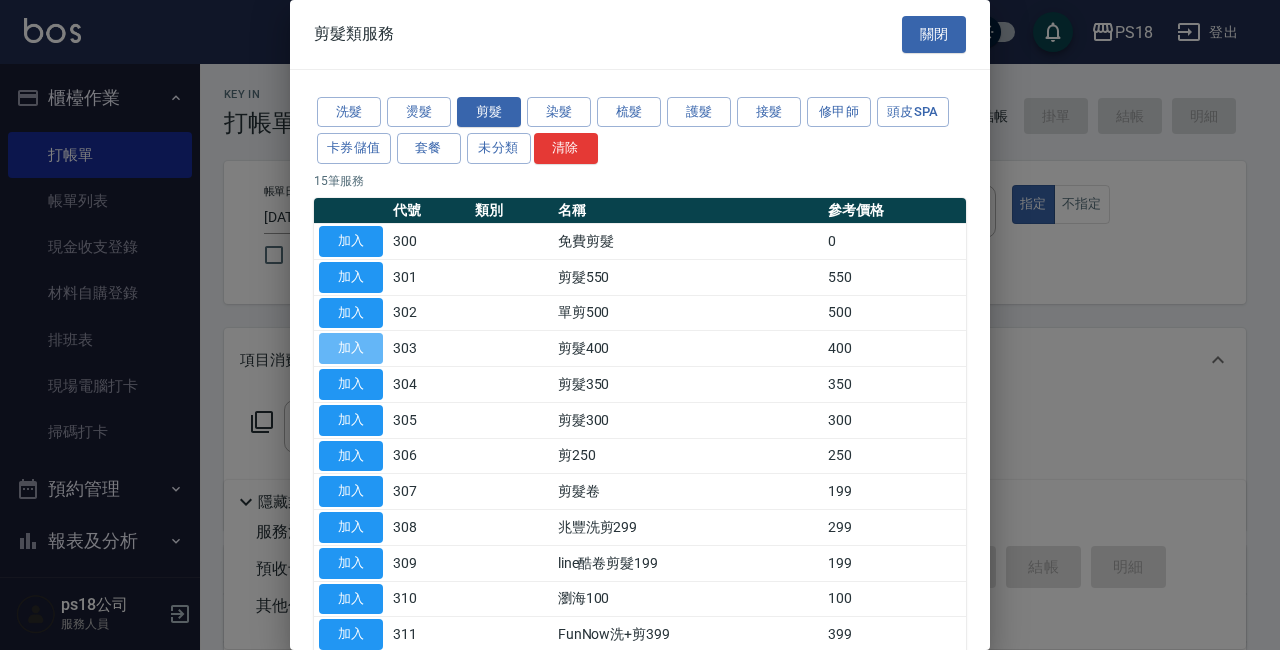 type on "剪髮400(303)" 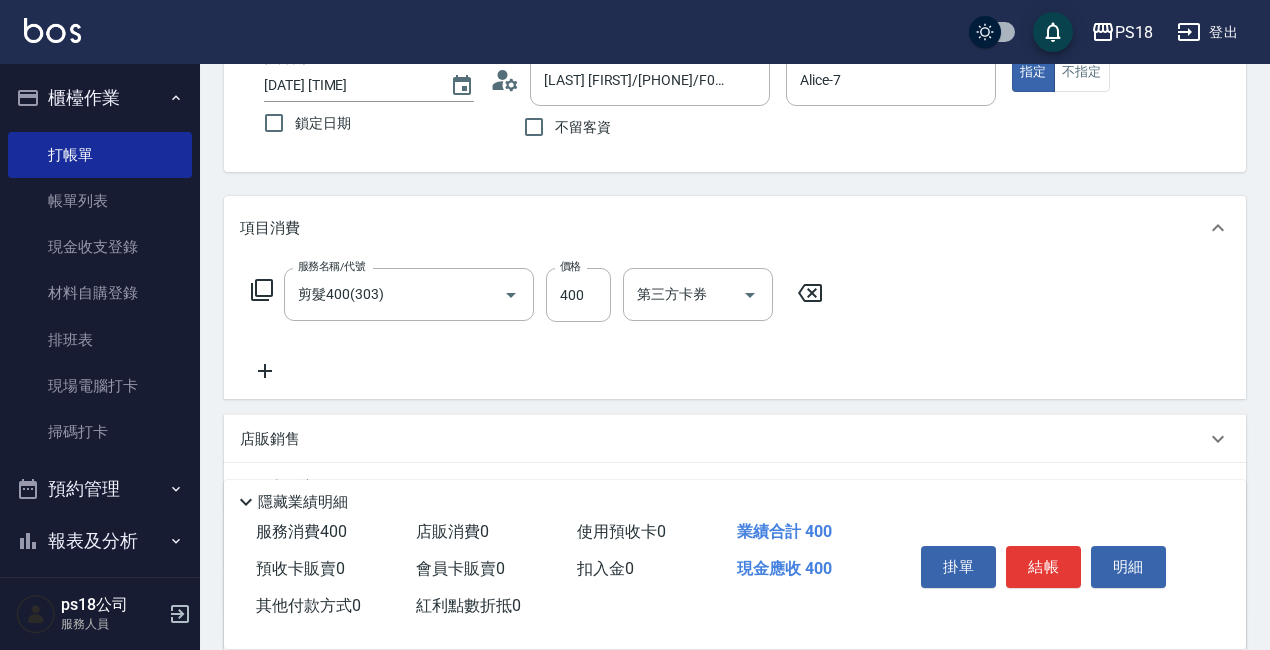 scroll, scrollTop: 335, scrollLeft: 0, axis: vertical 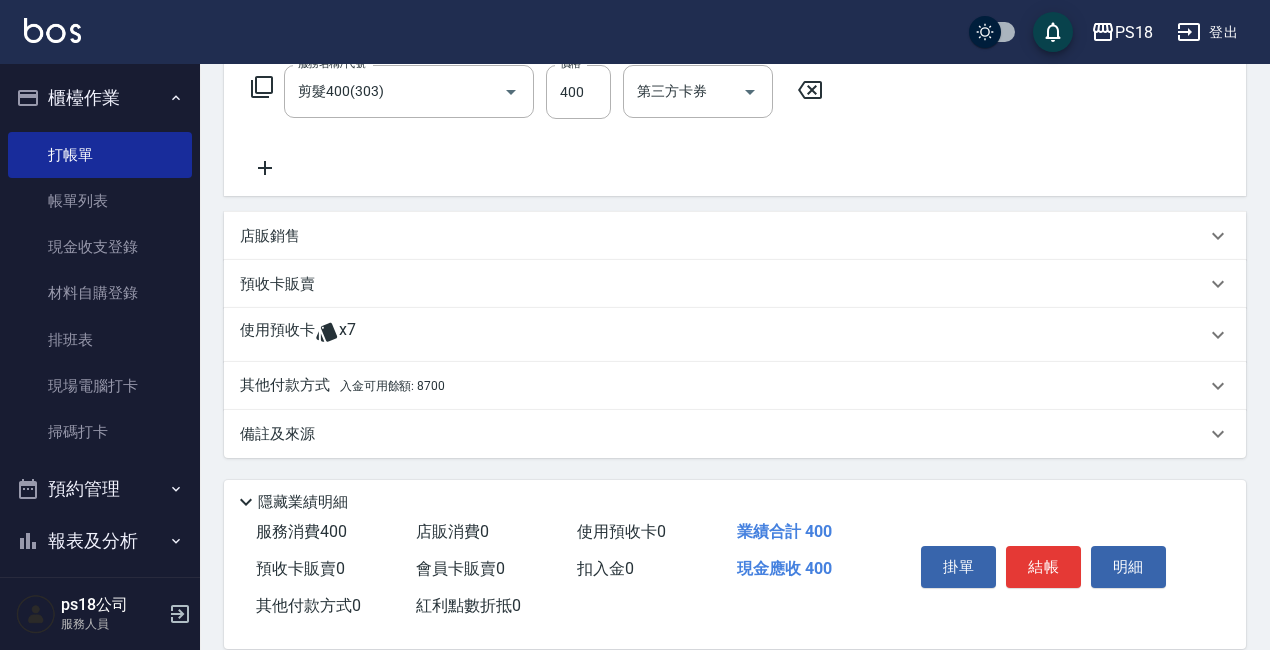 click on "使用預收卡" at bounding box center [277, 335] 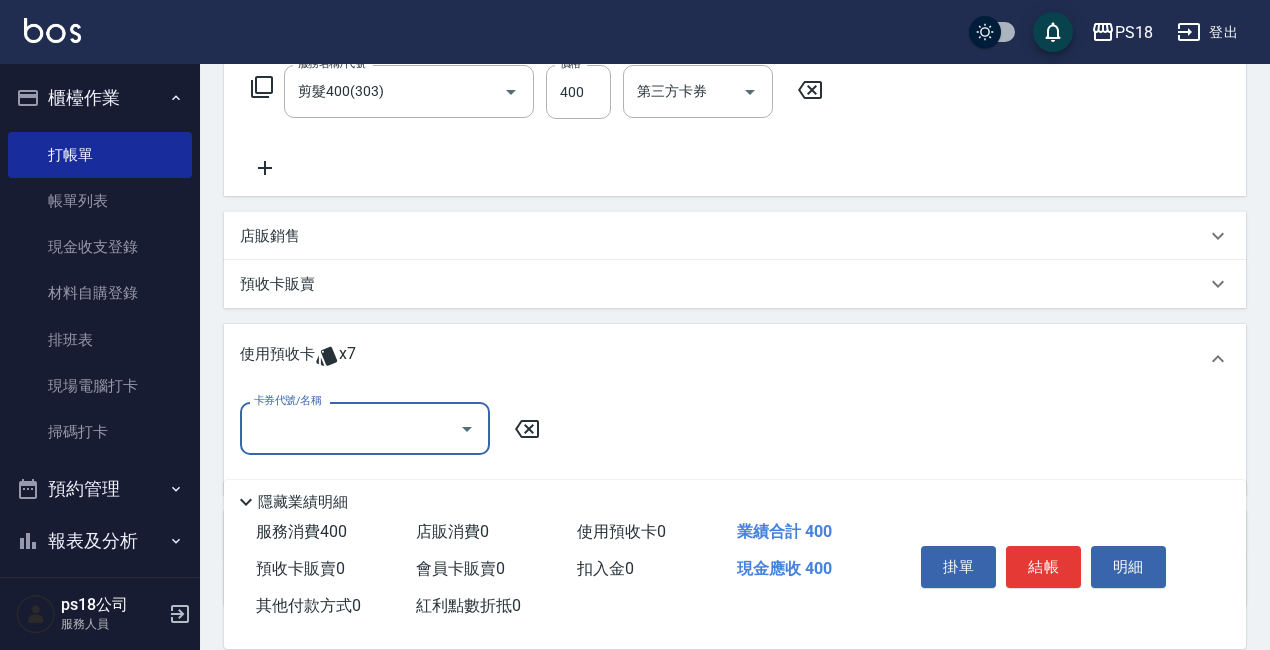 scroll, scrollTop: 0, scrollLeft: 0, axis: both 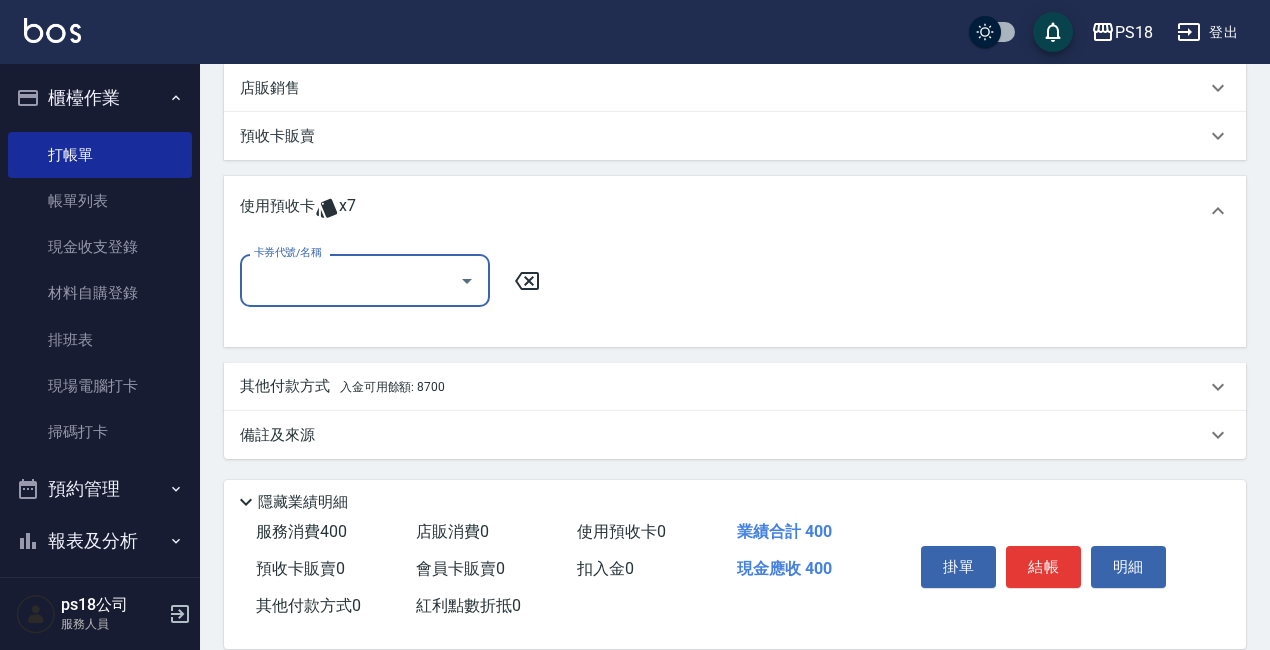 click on "卡券代號/名稱" at bounding box center (350, 280) 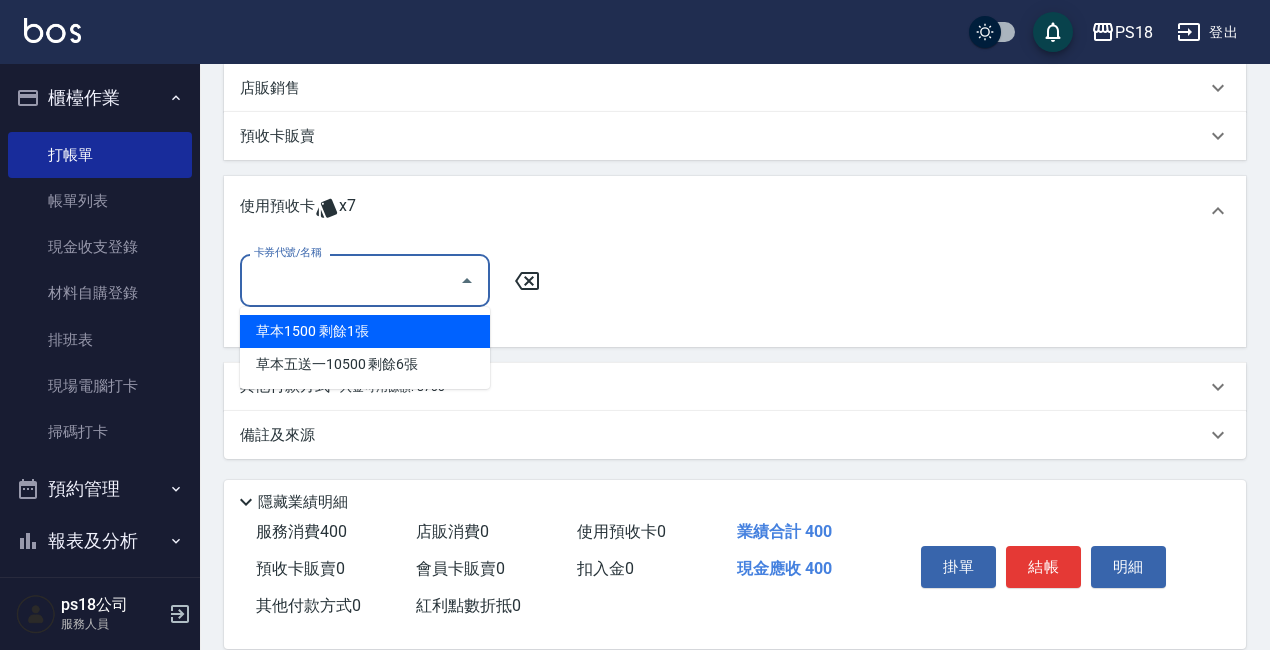 click on "草本1500 剩餘1張" at bounding box center (365, 331) 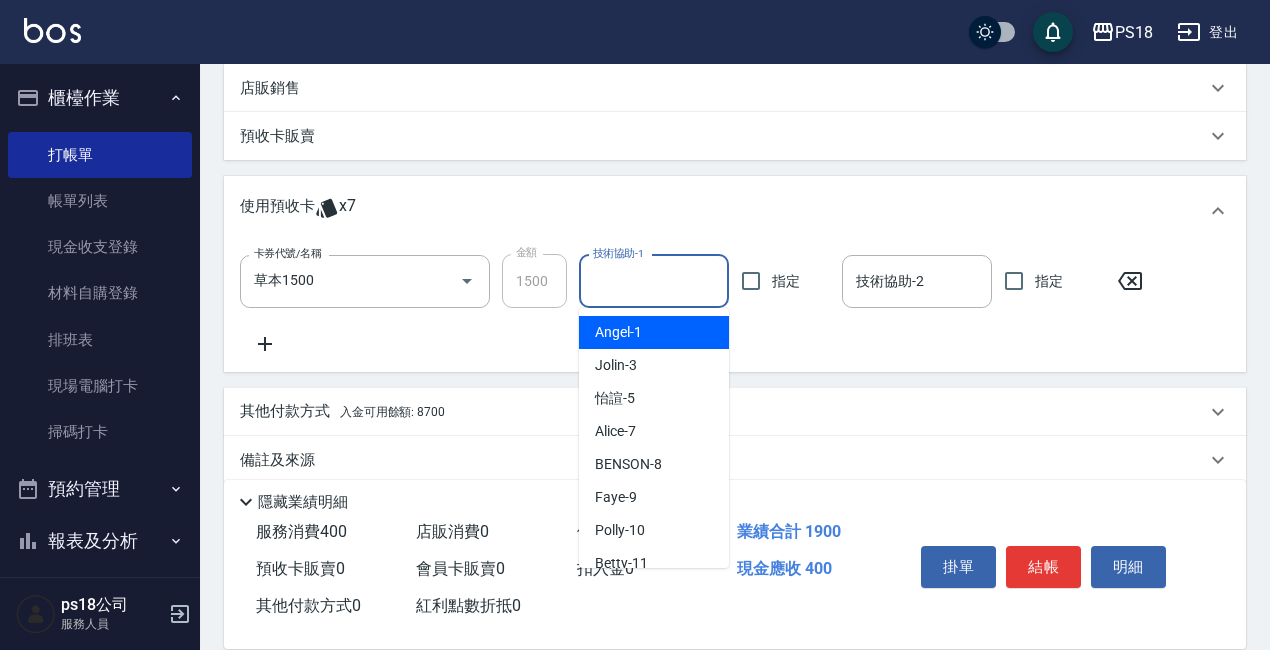 click on "技術協助-1" at bounding box center [654, 281] 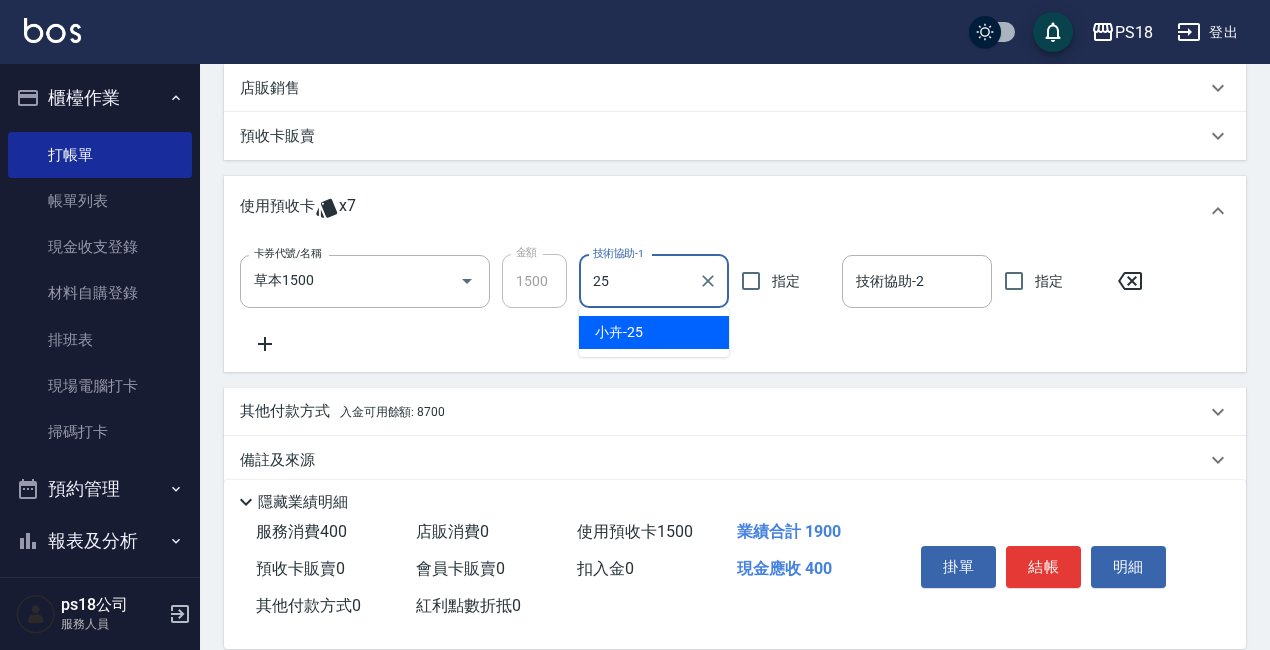 type on "小卉-25" 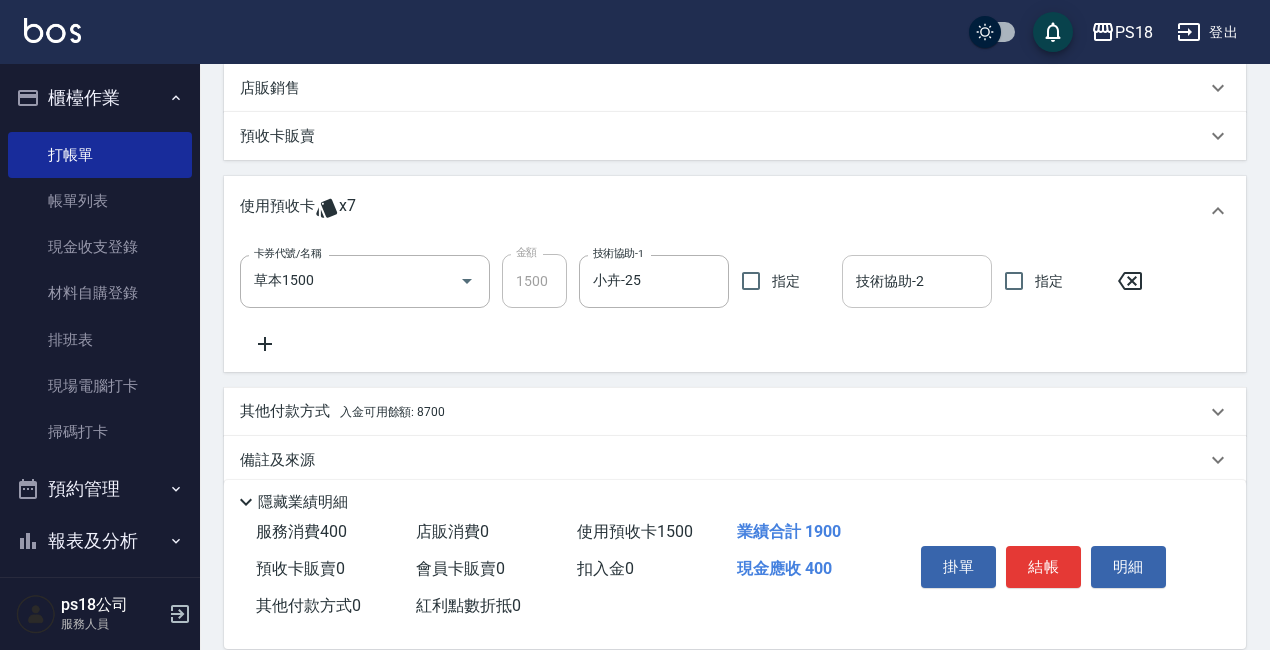 click on "技術協助-2" at bounding box center [917, 281] 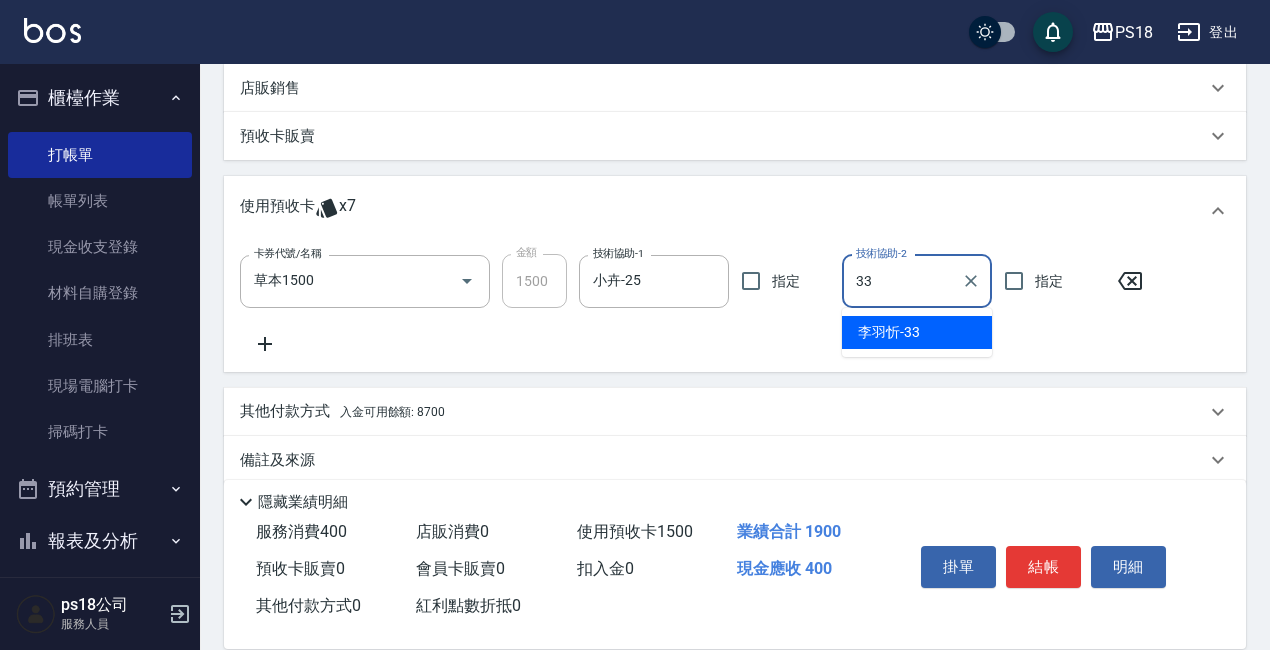 type on "李羽忻-33" 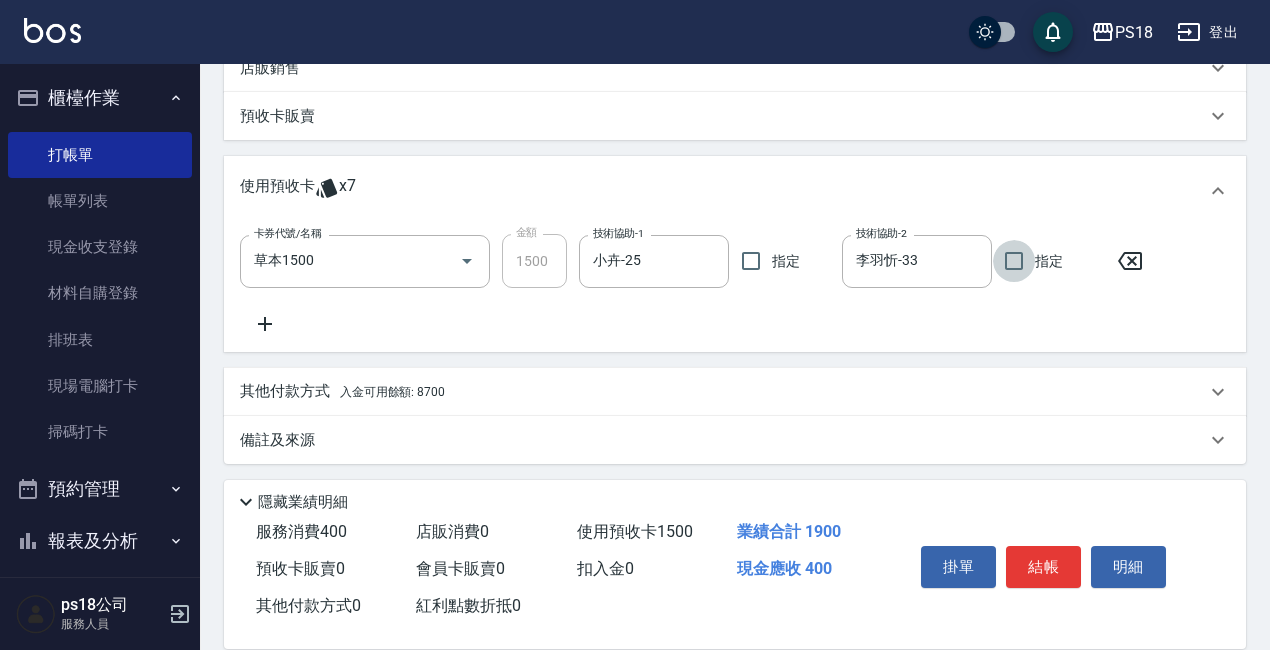 scroll, scrollTop: 509, scrollLeft: 0, axis: vertical 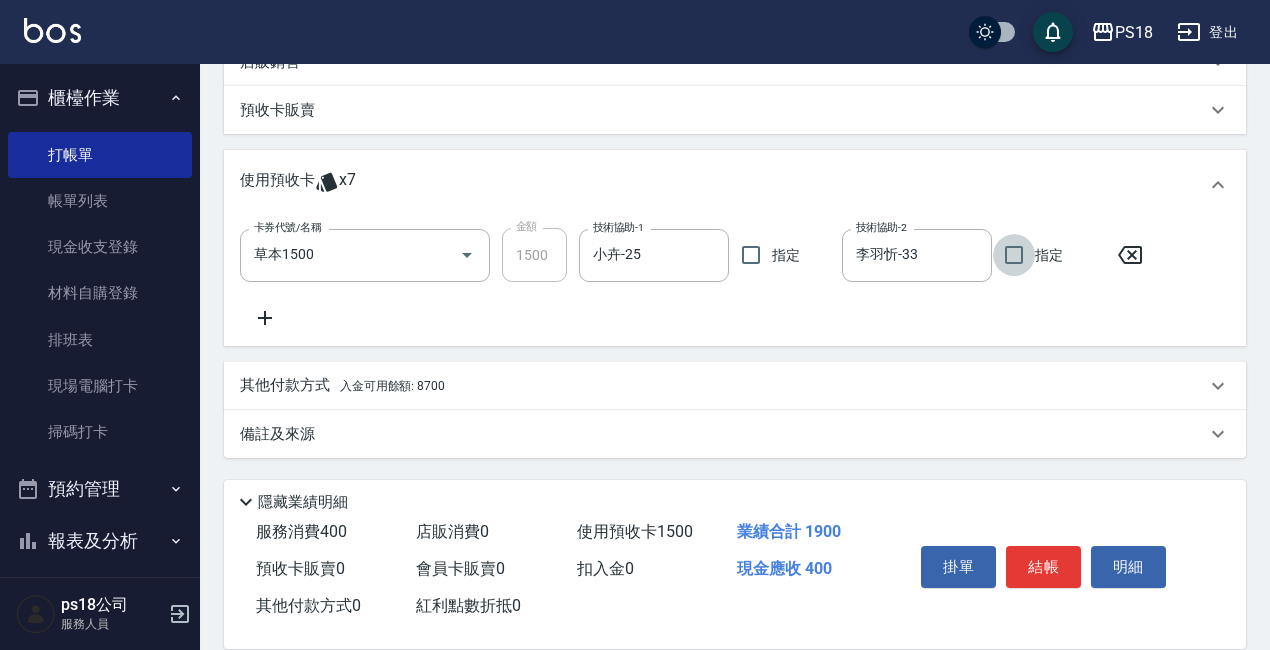 click on "入金可用餘額: 8700" at bounding box center [392, 386] 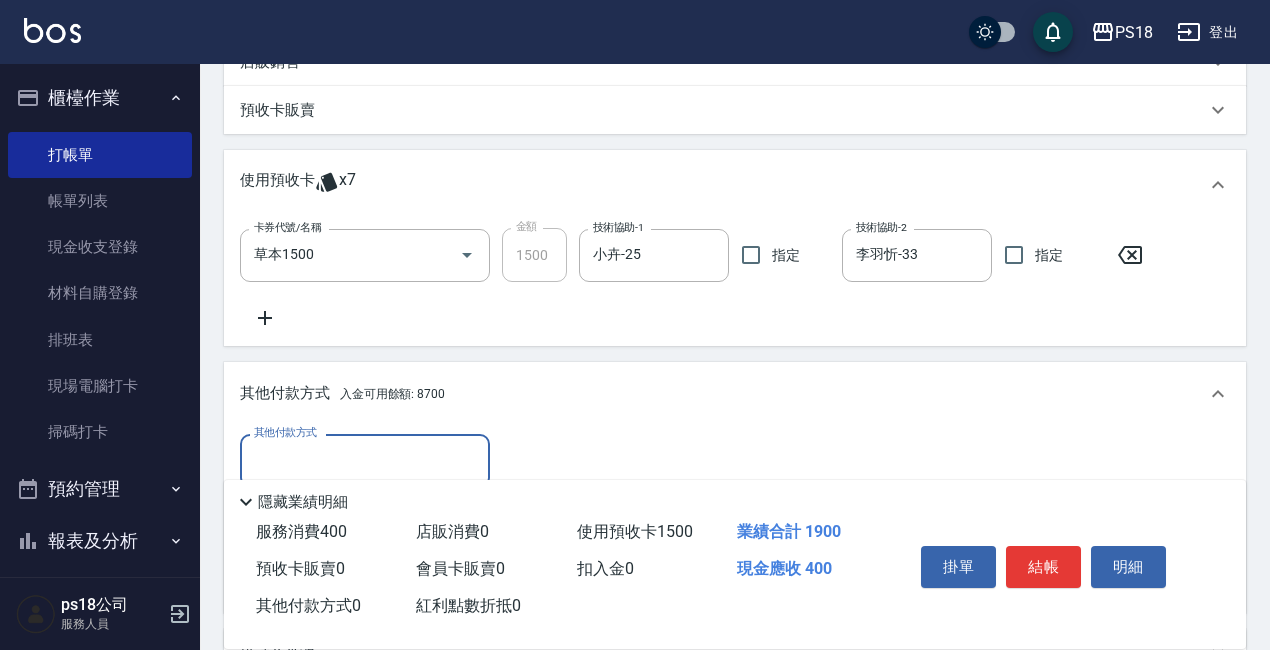 scroll, scrollTop: 3, scrollLeft: 0, axis: vertical 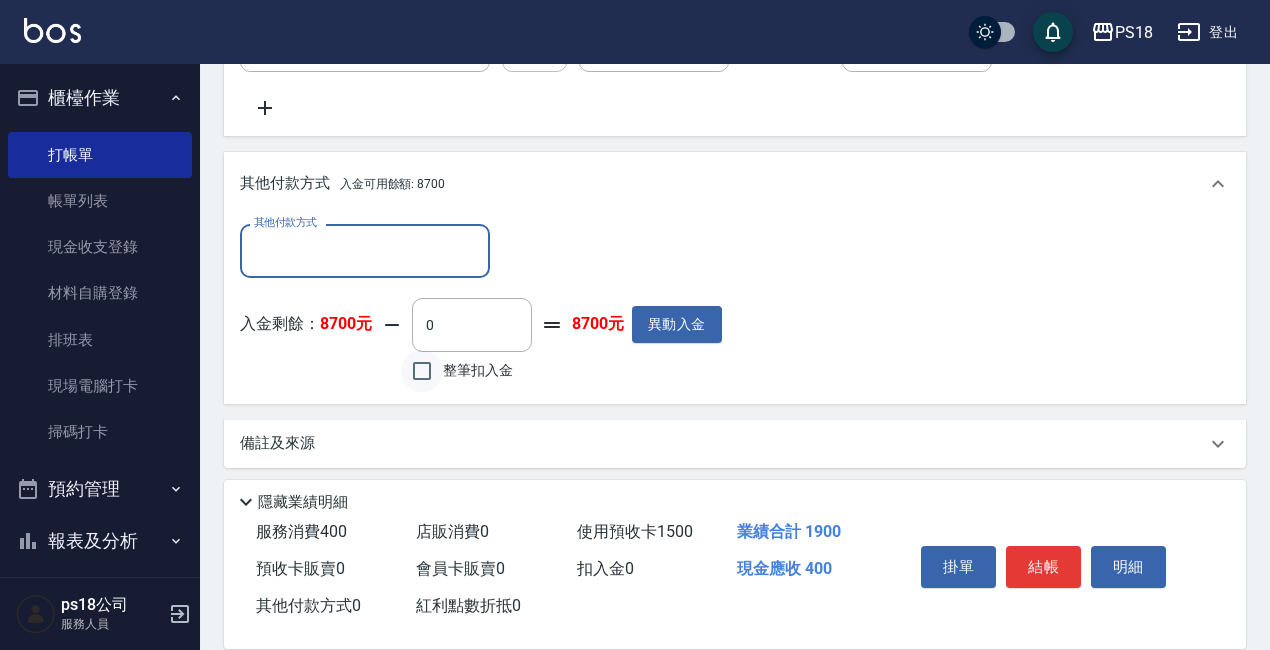 click on "整筆扣入金" at bounding box center [422, 371] 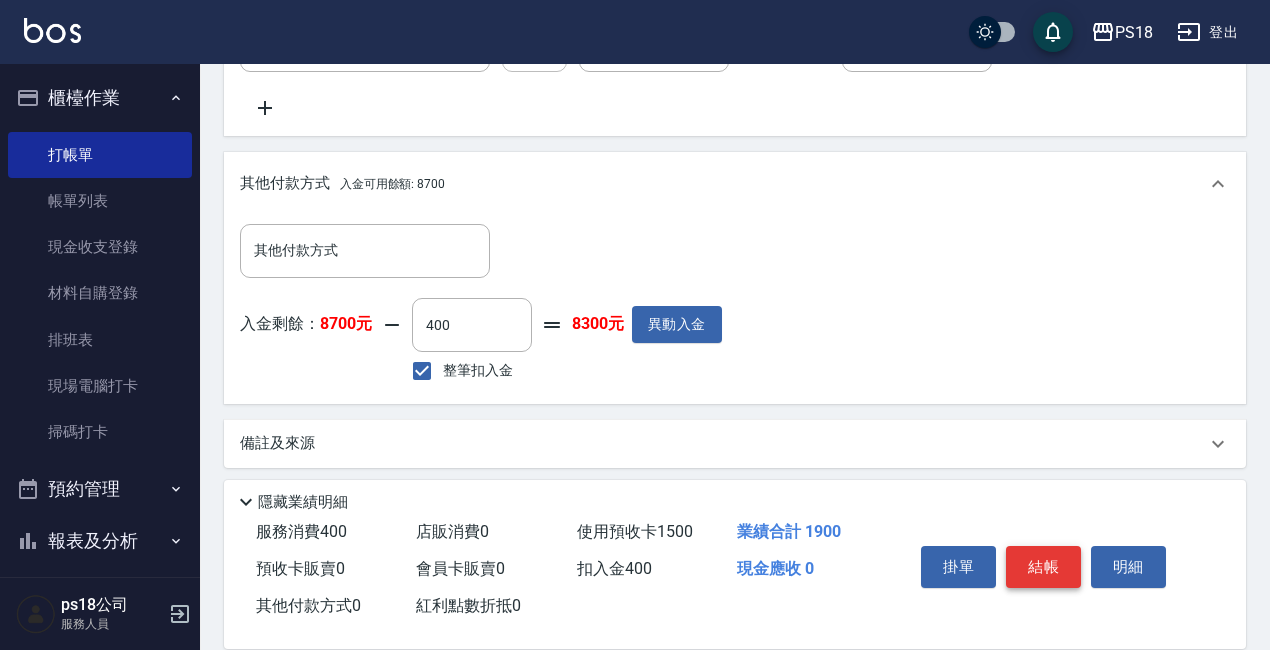 click on "結帳" at bounding box center [1043, 567] 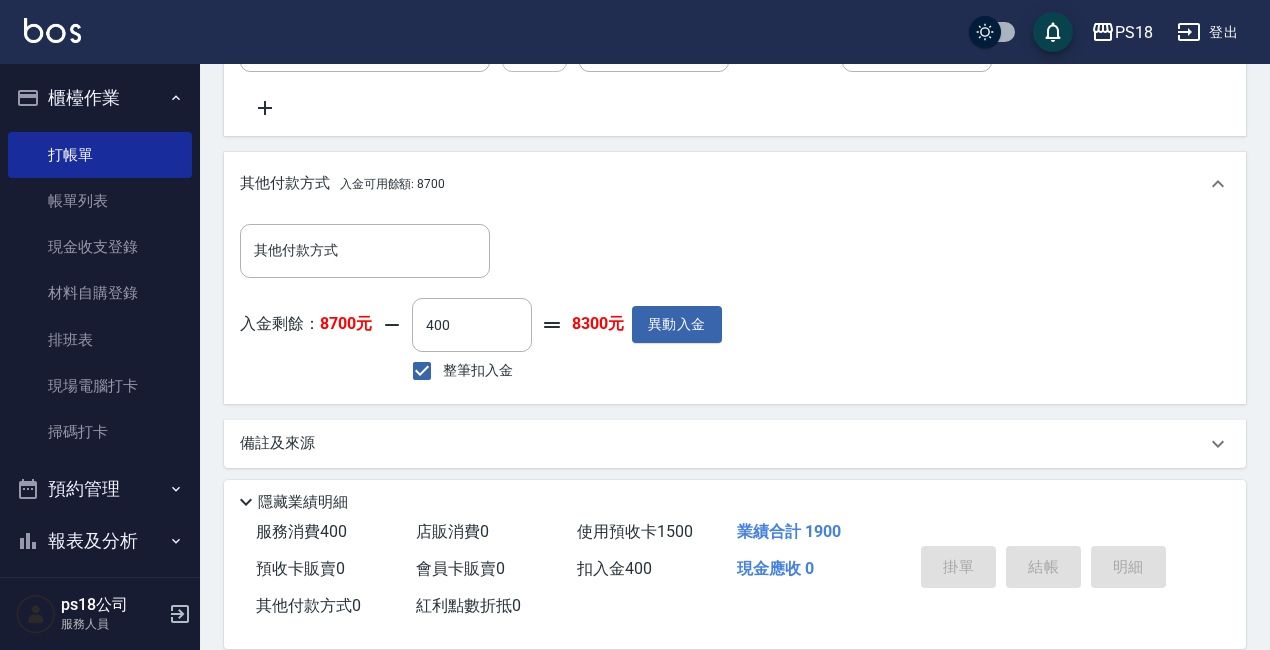 type on "[DATE] [TIME]" 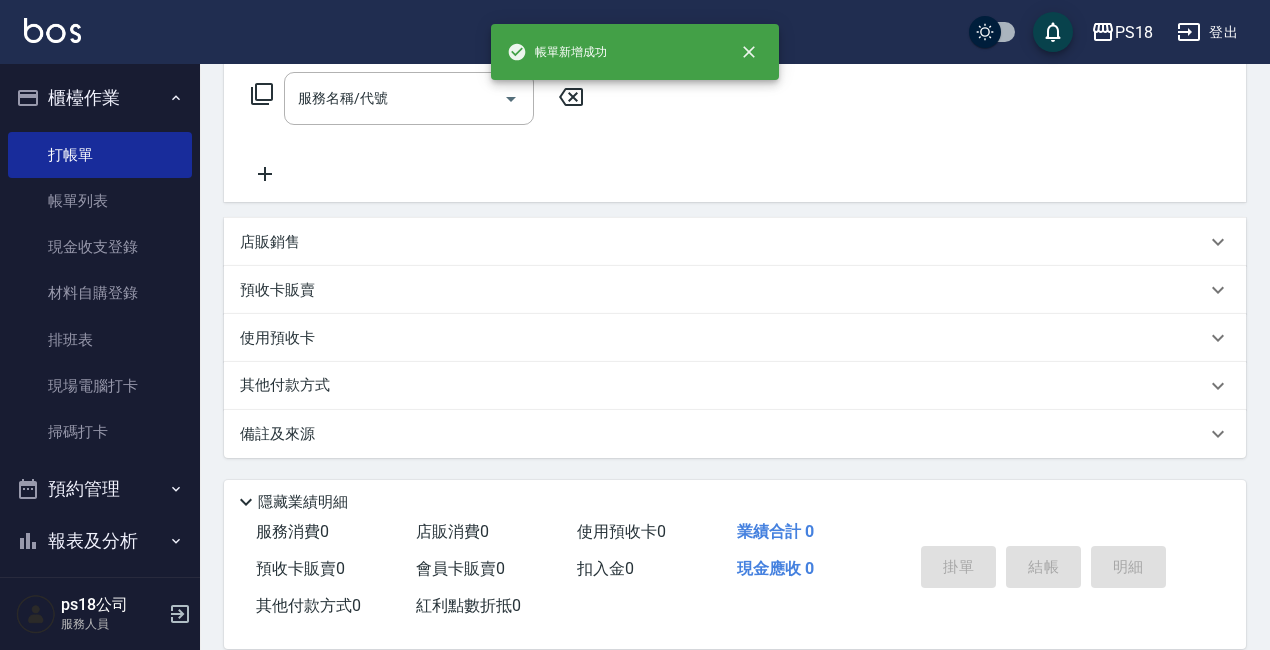 scroll, scrollTop: 0, scrollLeft: 0, axis: both 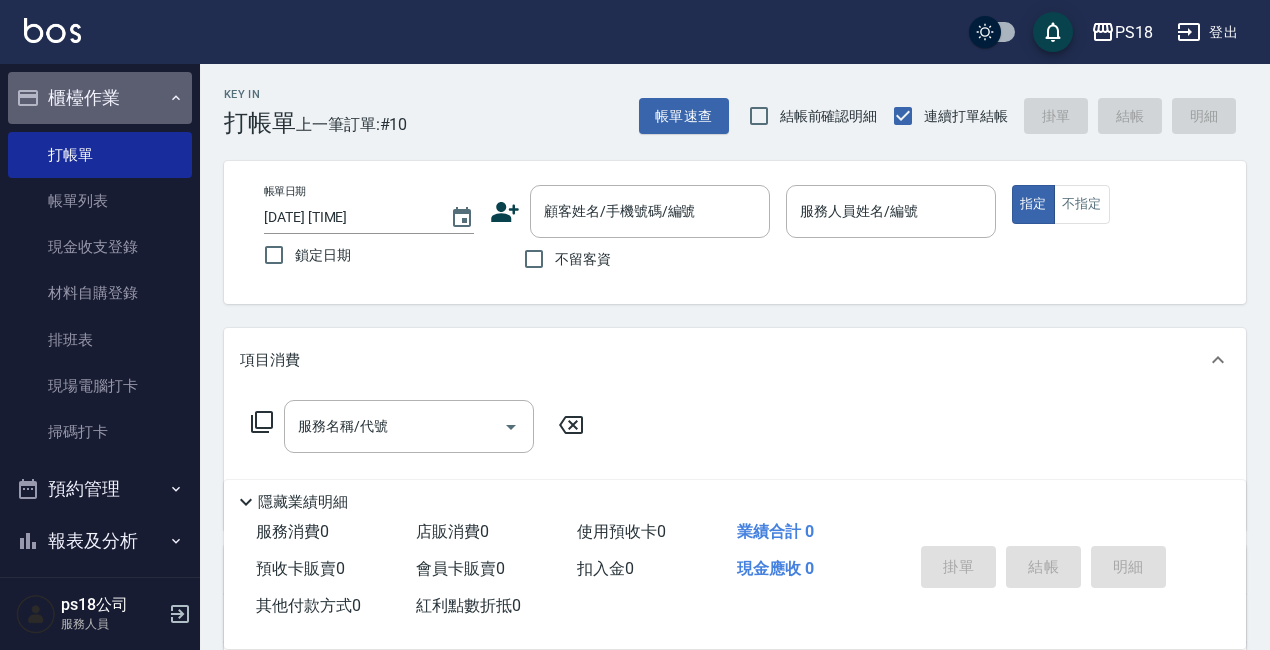 click on "櫃檯作業" at bounding box center [100, 98] 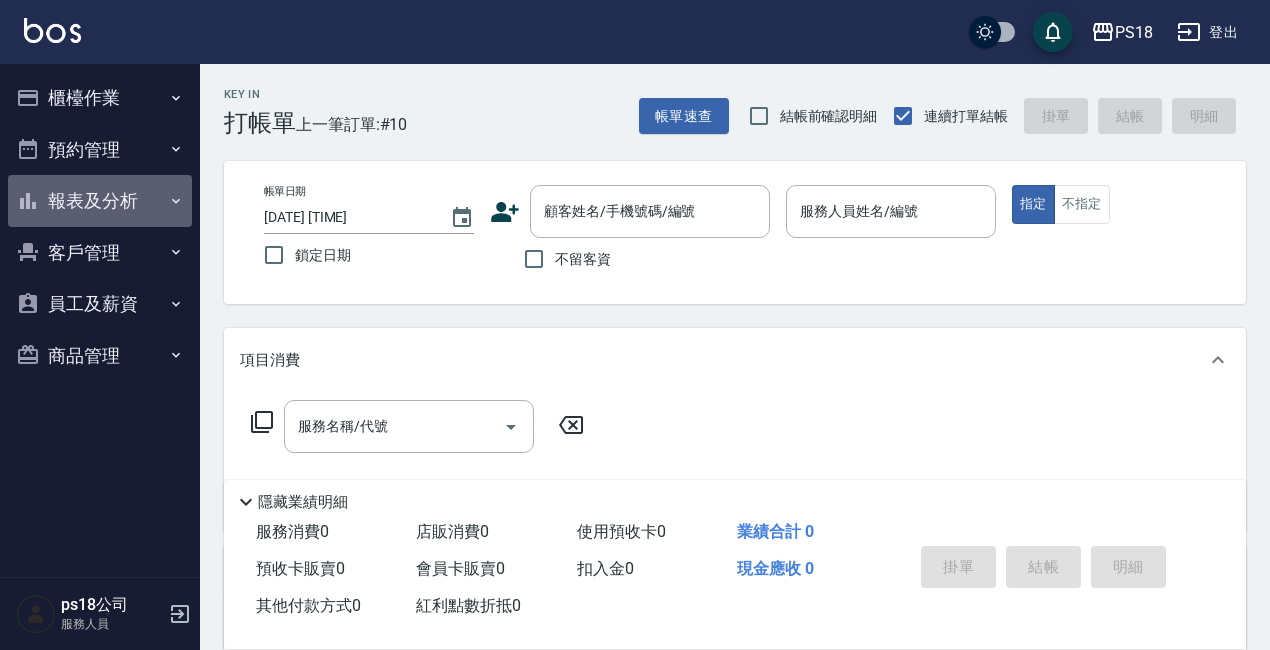 click on "報表及分析" at bounding box center (100, 201) 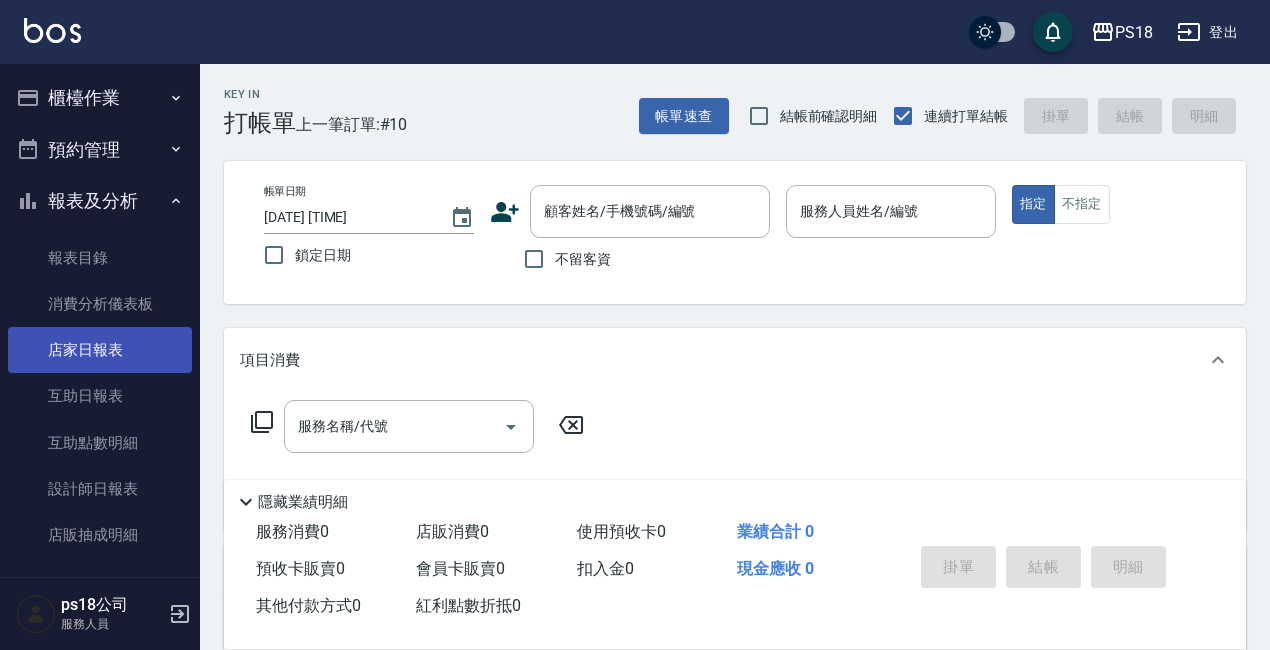 click on "店家日報表" at bounding box center (100, 350) 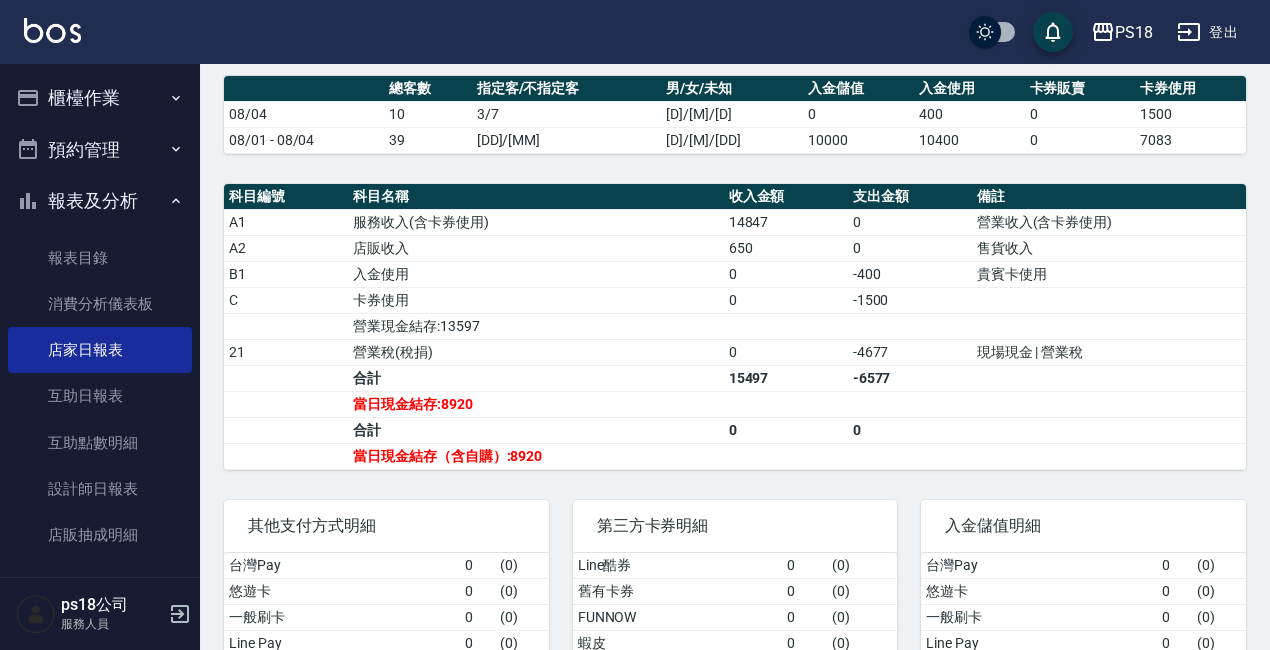 scroll, scrollTop: 600, scrollLeft: 0, axis: vertical 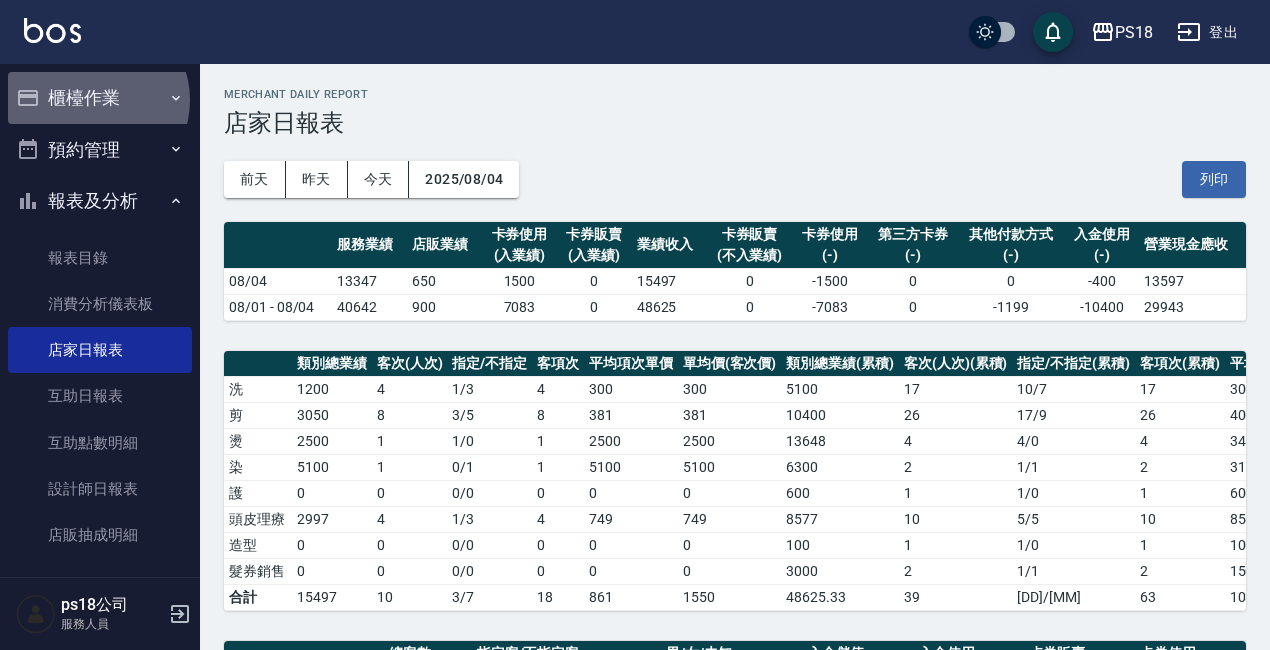 click on "櫃檯作業" at bounding box center (100, 98) 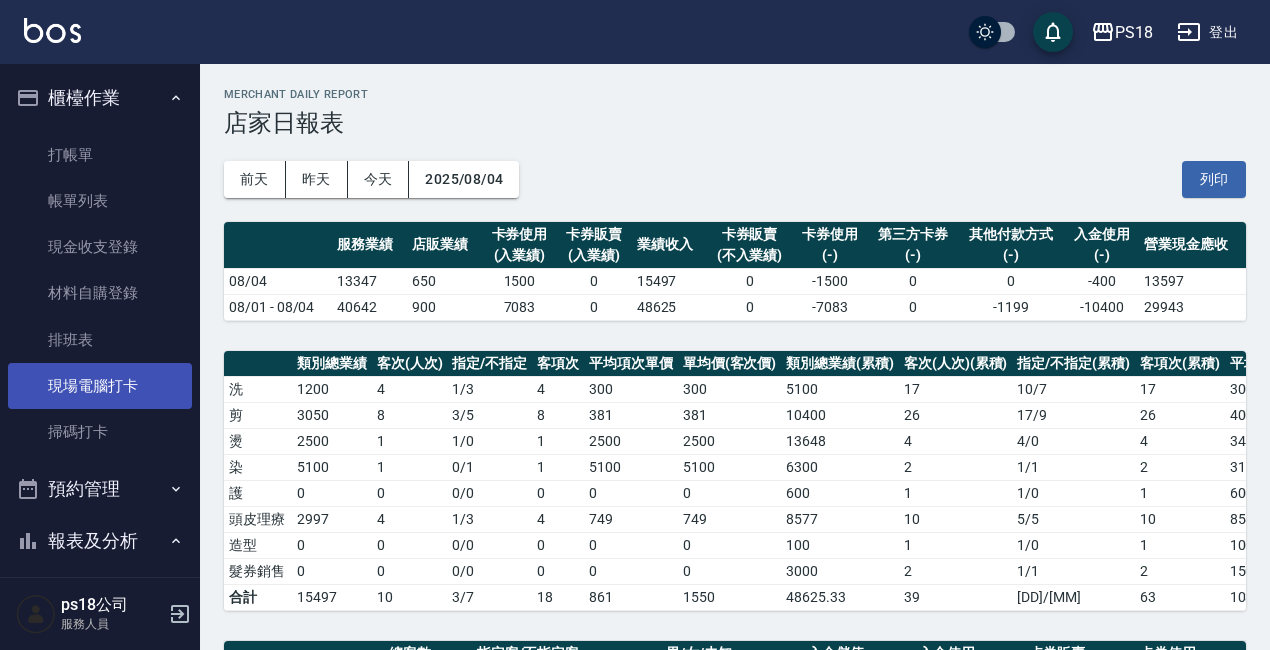 click on "現場電腦打卡" at bounding box center (100, 386) 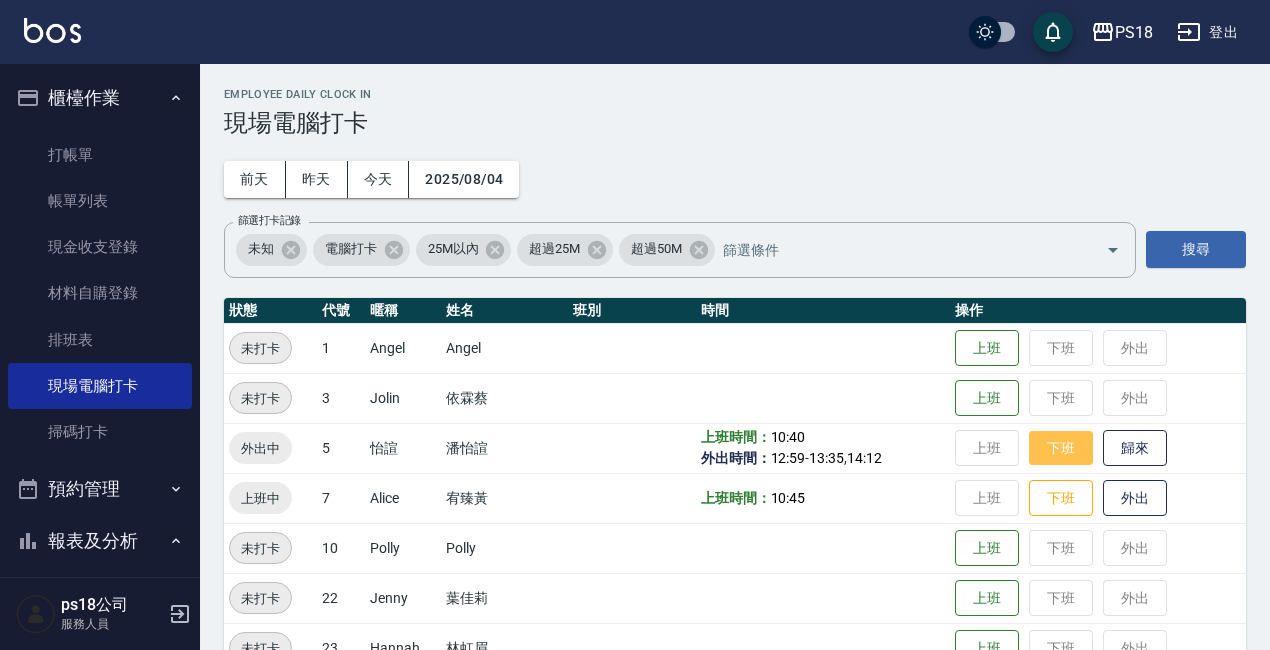 click on "下班" at bounding box center (1061, 448) 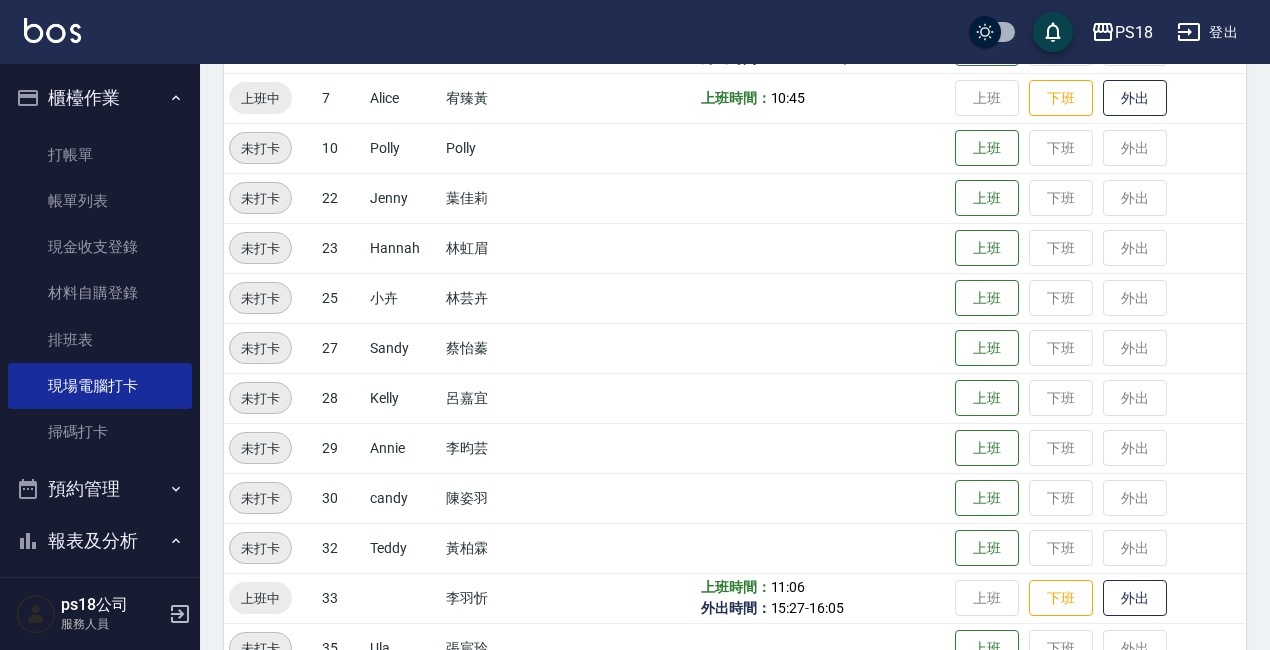 scroll, scrollTop: 448, scrollLeft: 0, axis: vertical 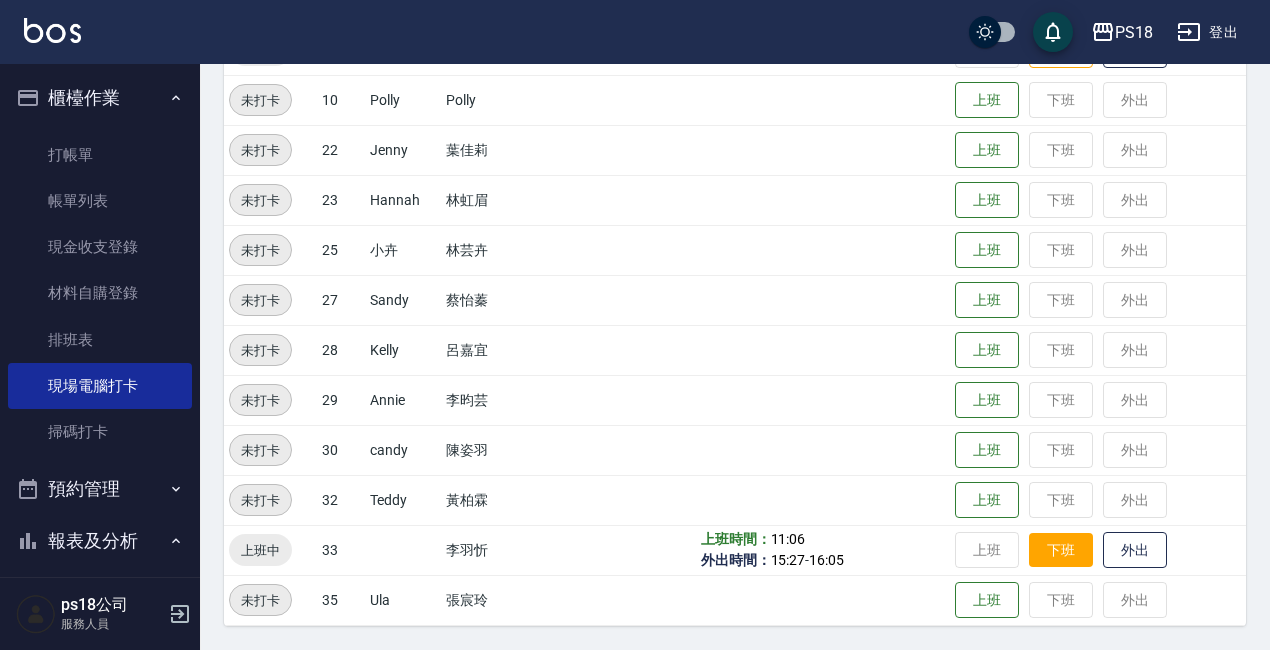 click on "下班" at bounding box center [1061, 550] 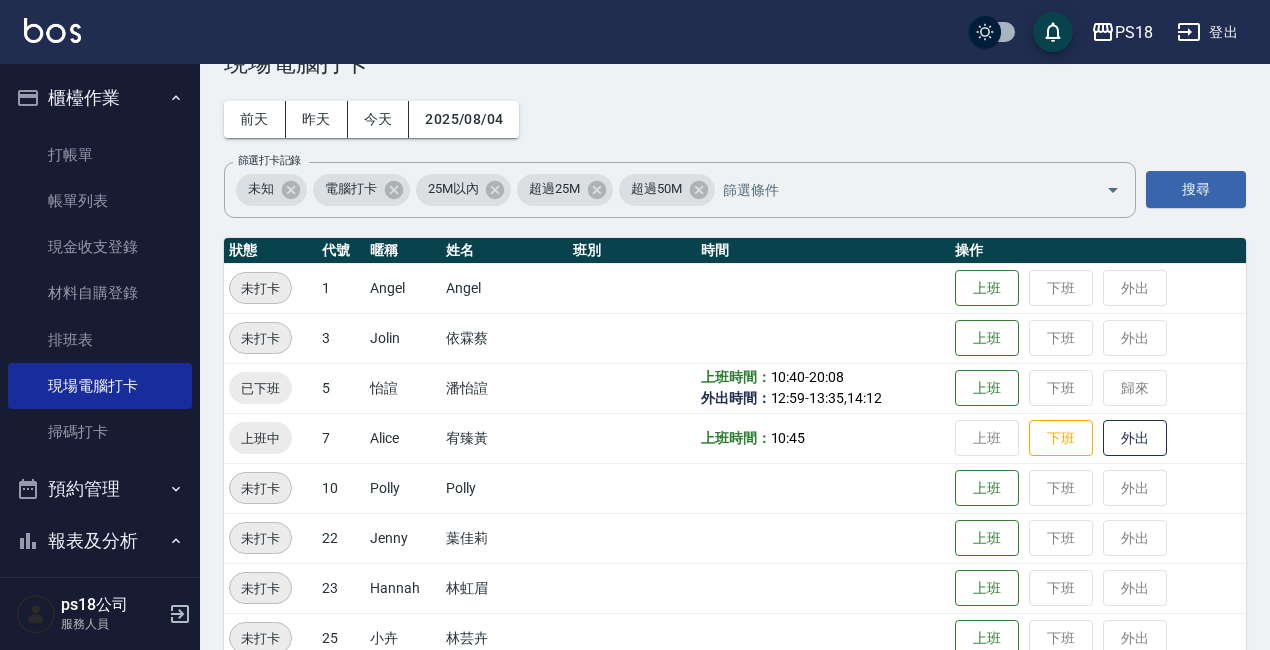 scroll, scrollTop: 48, scrollLeft: 0, axis: vertical 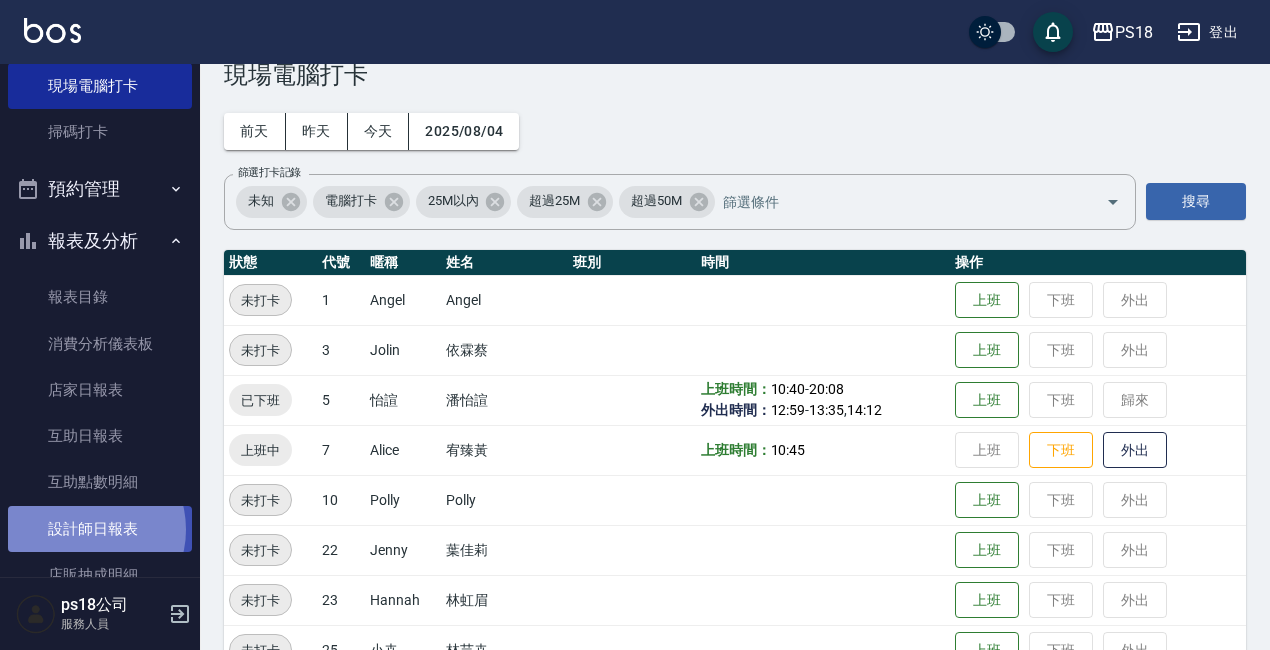 click on "設計師日報表" at bounding box center [100, 529] 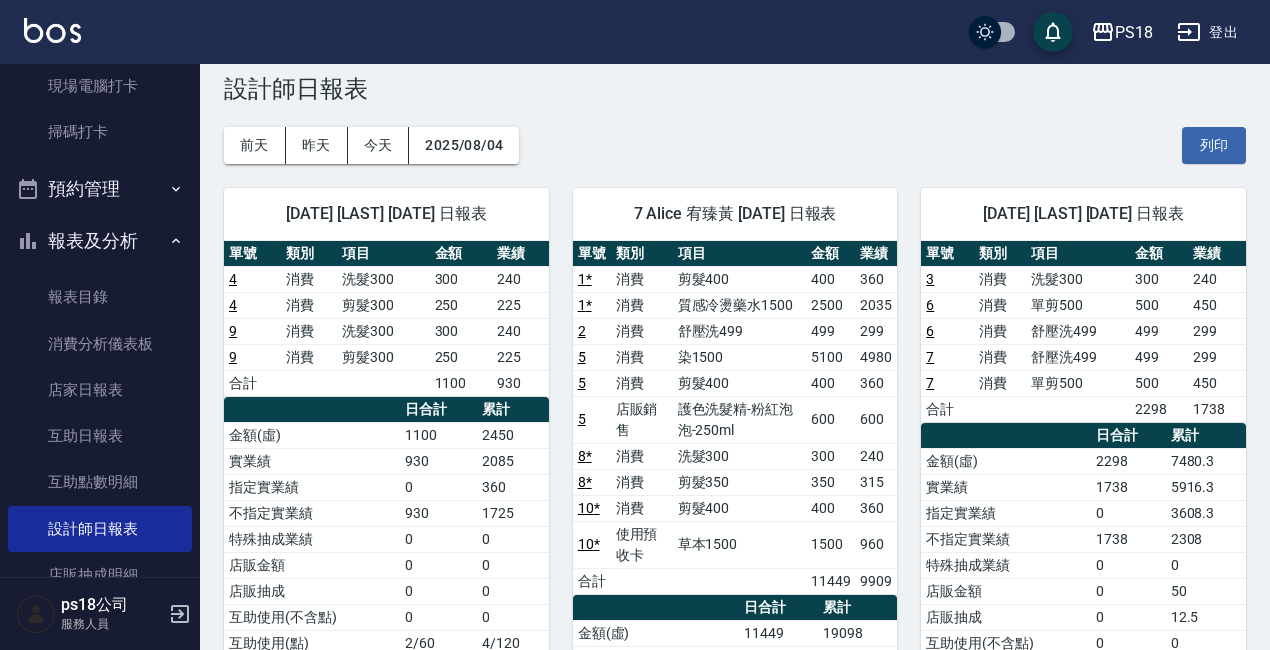 scroll, scrollTop: 0, scrollLeft: 0, axis: both 